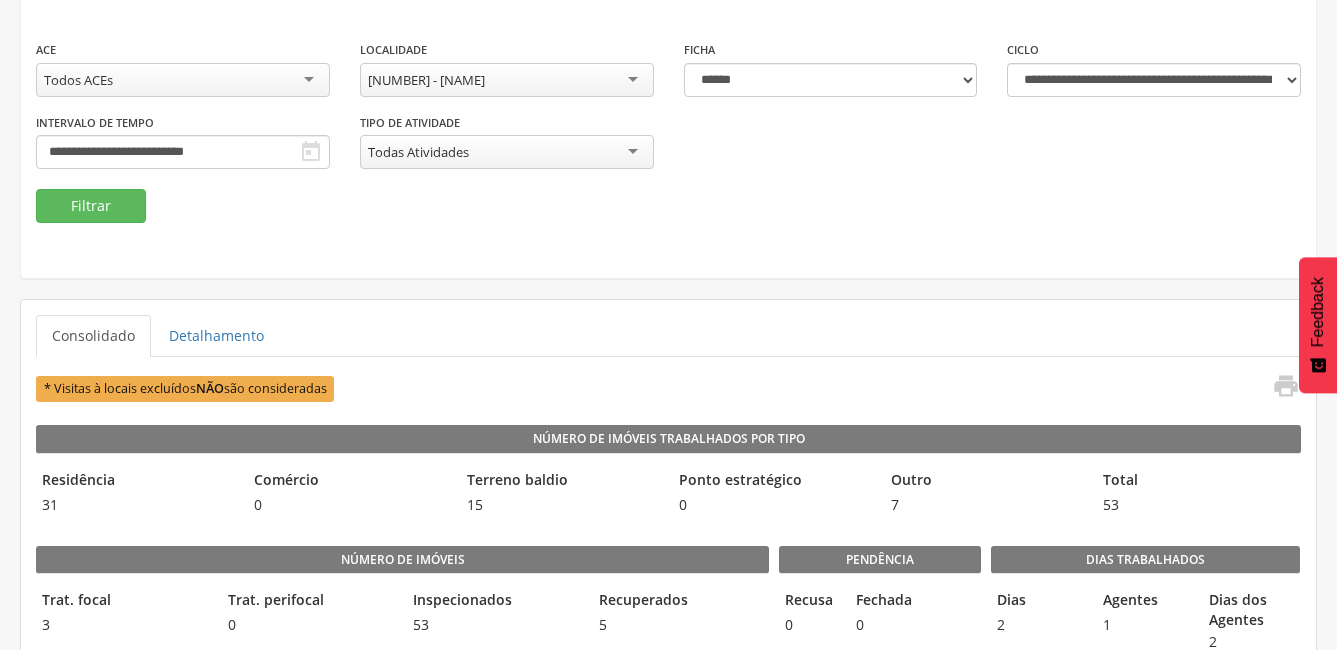 scroll, scrollTop: 0, scrollLeft: 0, axis: both 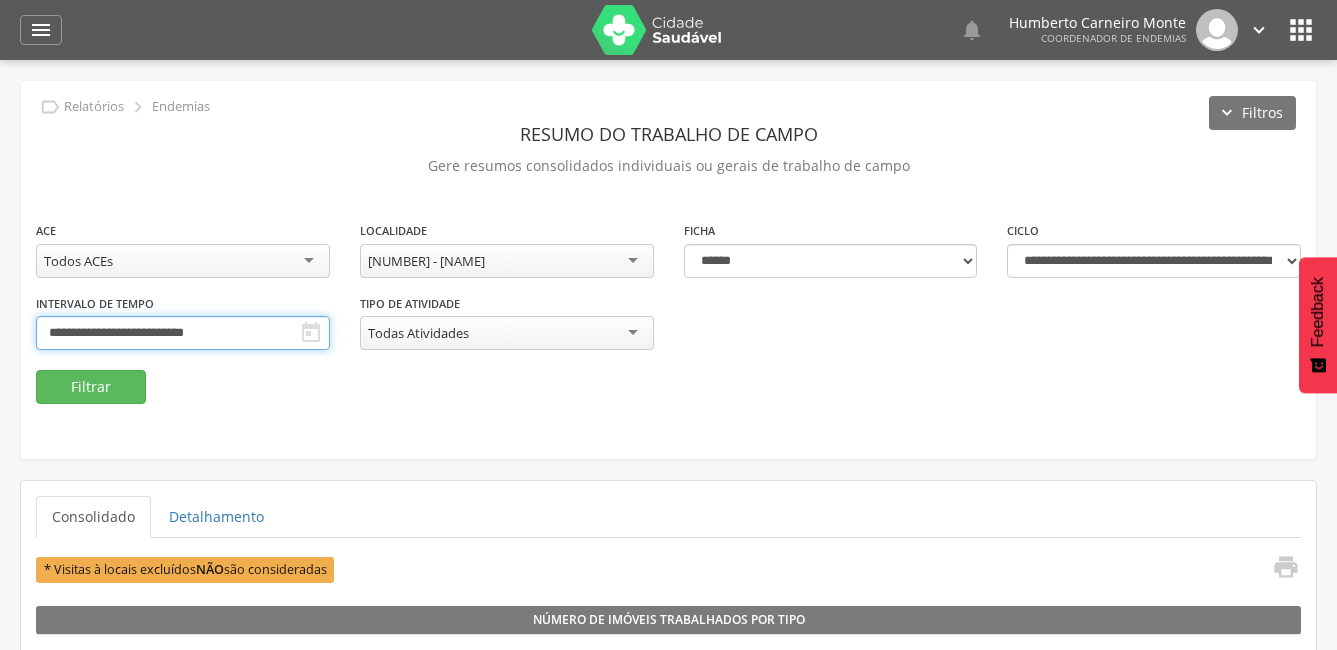 click on "**********" at bounding box center (183, 333) 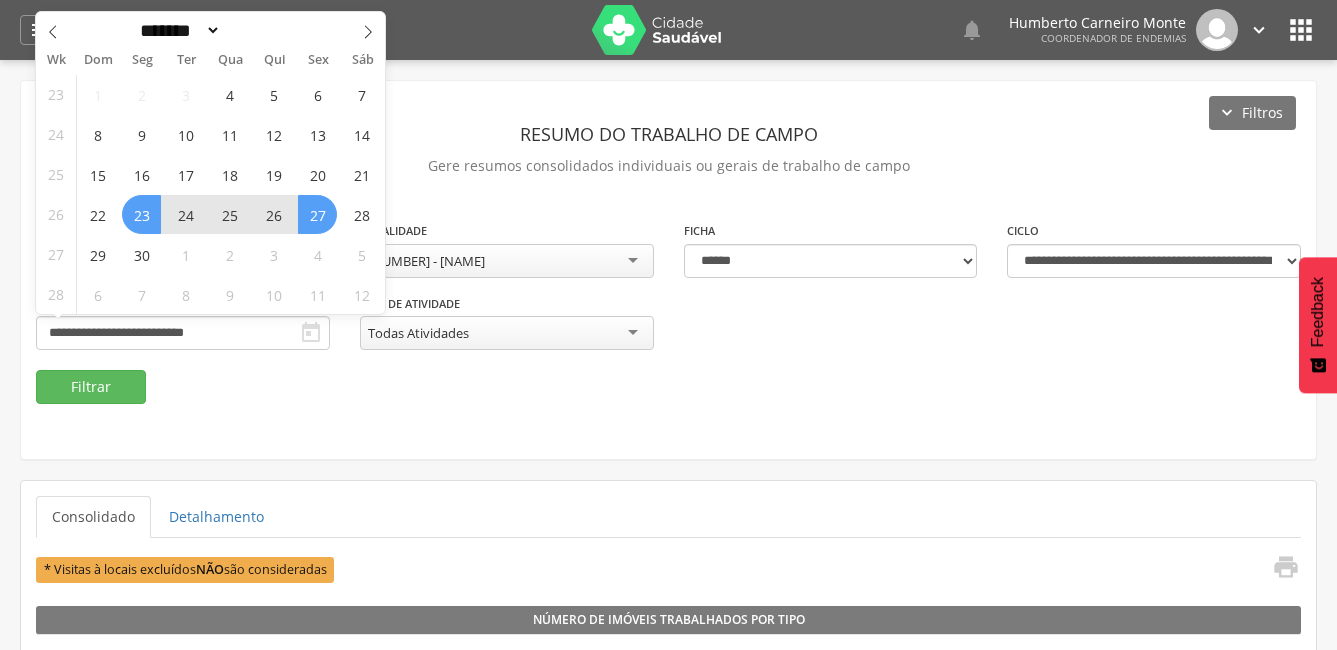 click on "23" at bounding box center [141, 214] 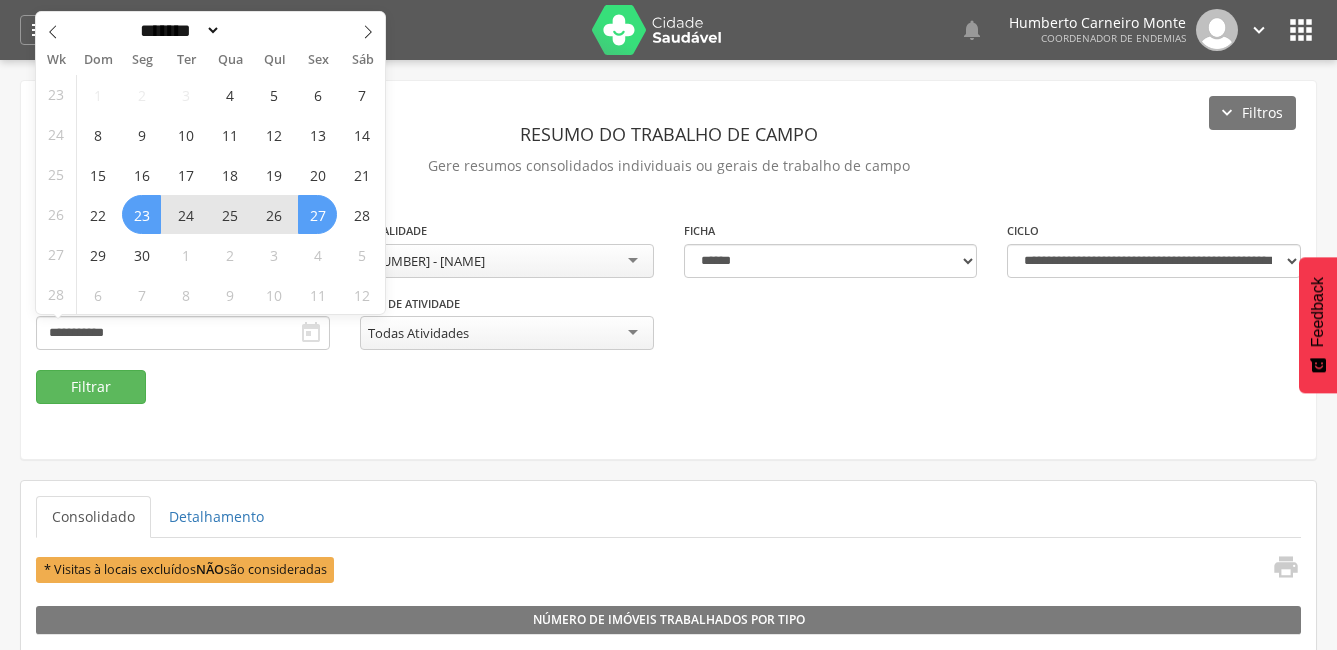 click on "27" at bounding box center [317, 214] 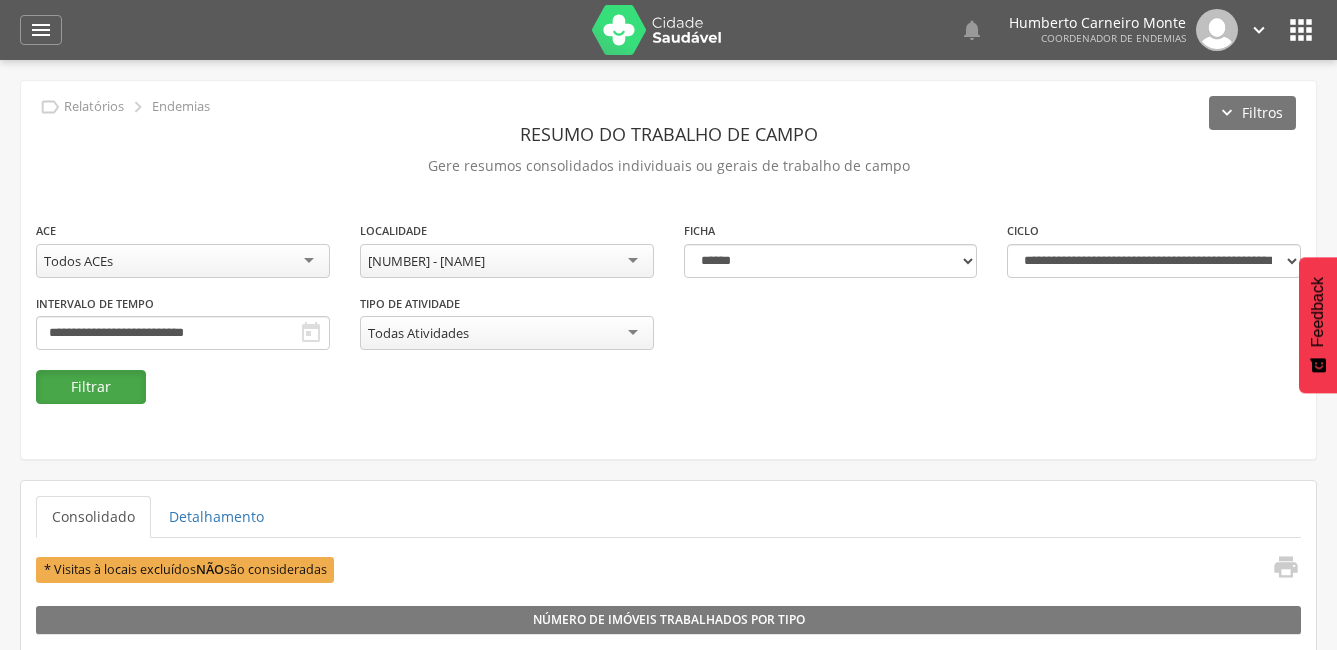 click on "Filtrar" at bounding box center (91, 387) 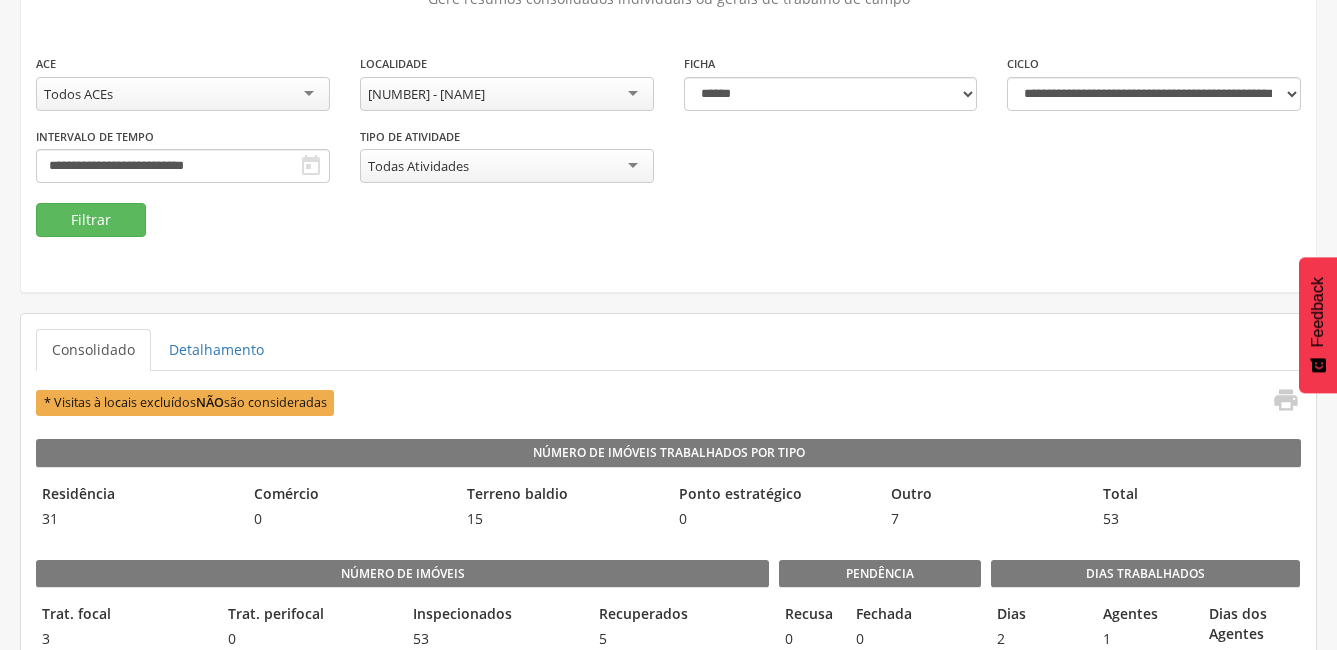 scroll, scrollTop: 165, scrollLeft: 0, axis: vertical 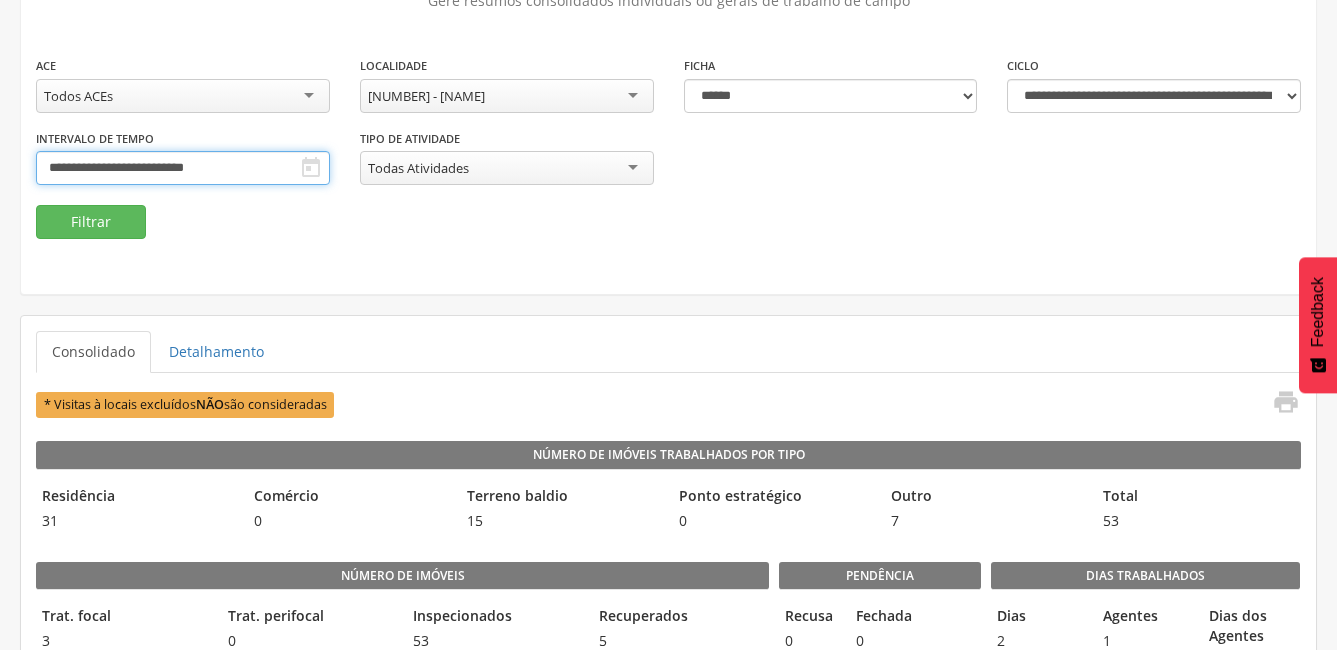 click on "**********" at bounding box center (183, 168) 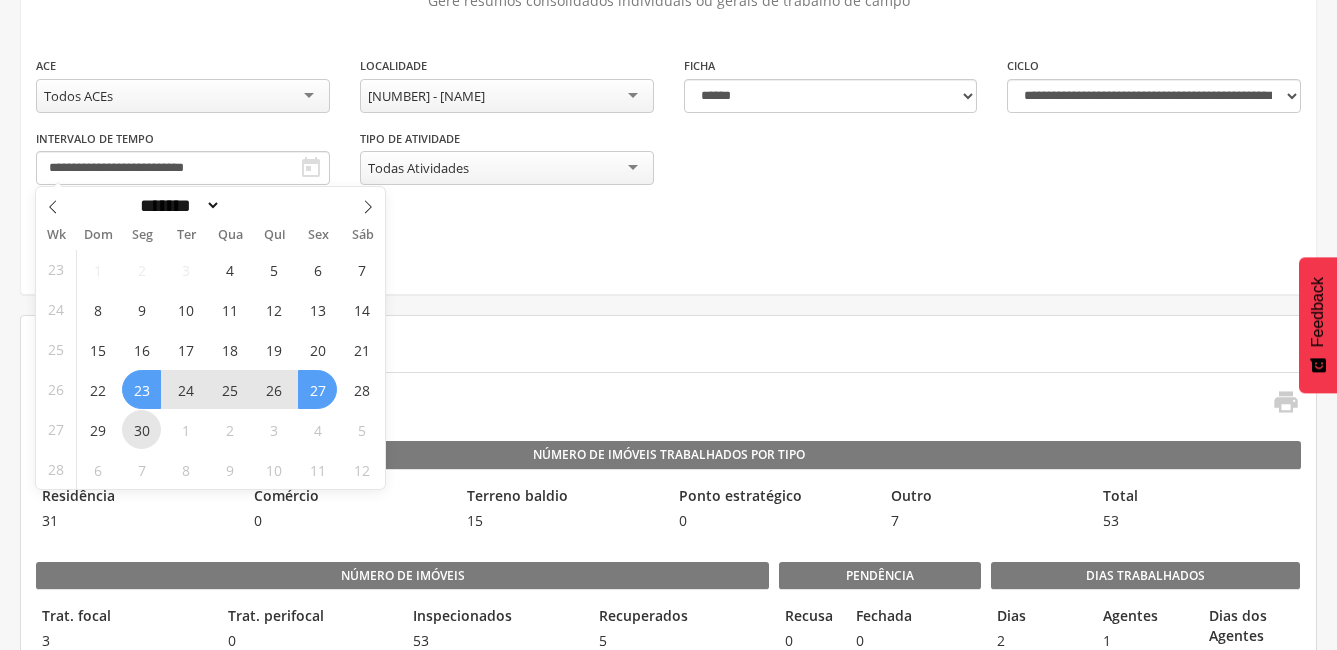 click on "30" at bounding box center (141, 429) 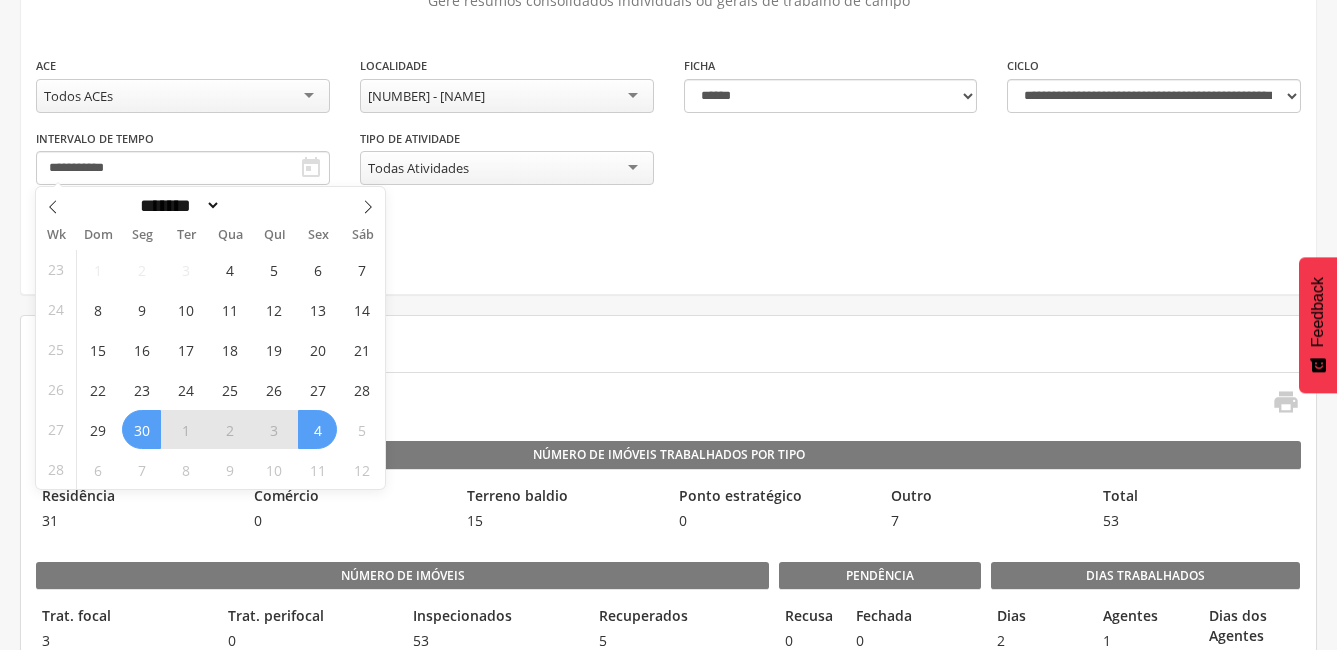 click on "4" at bounding box center (317, 429) 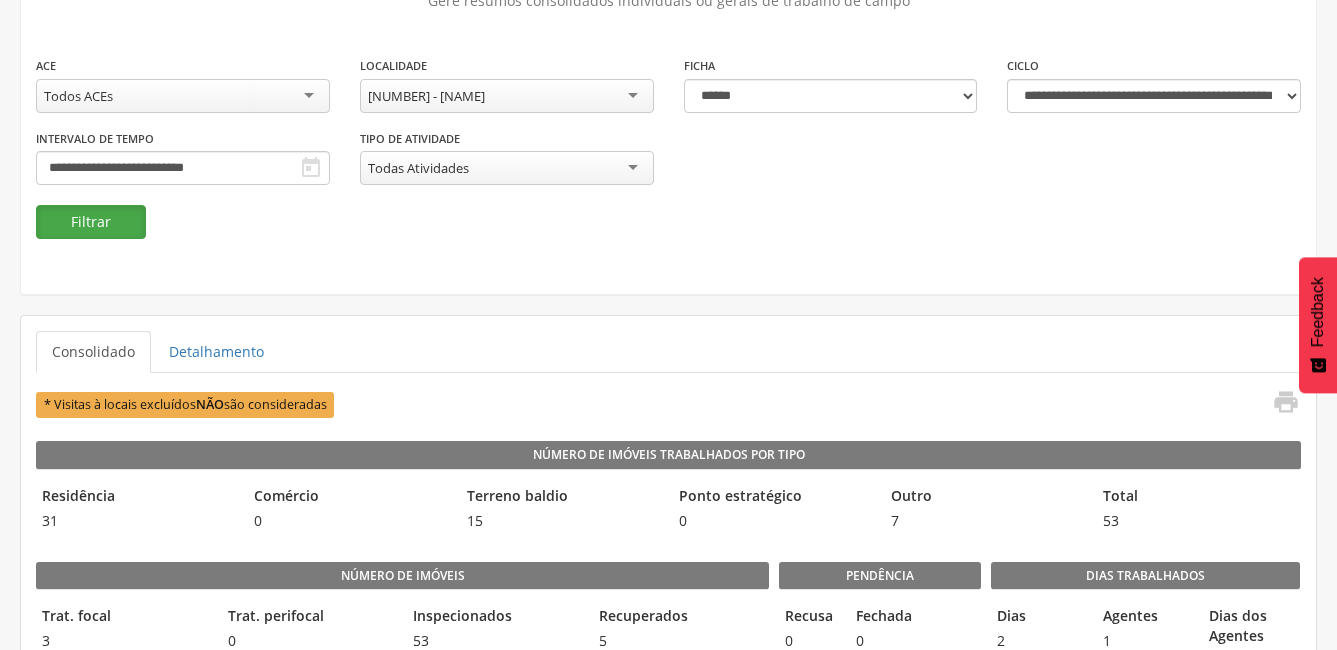 click on "Filtrar" at bounding box center (91, 222) 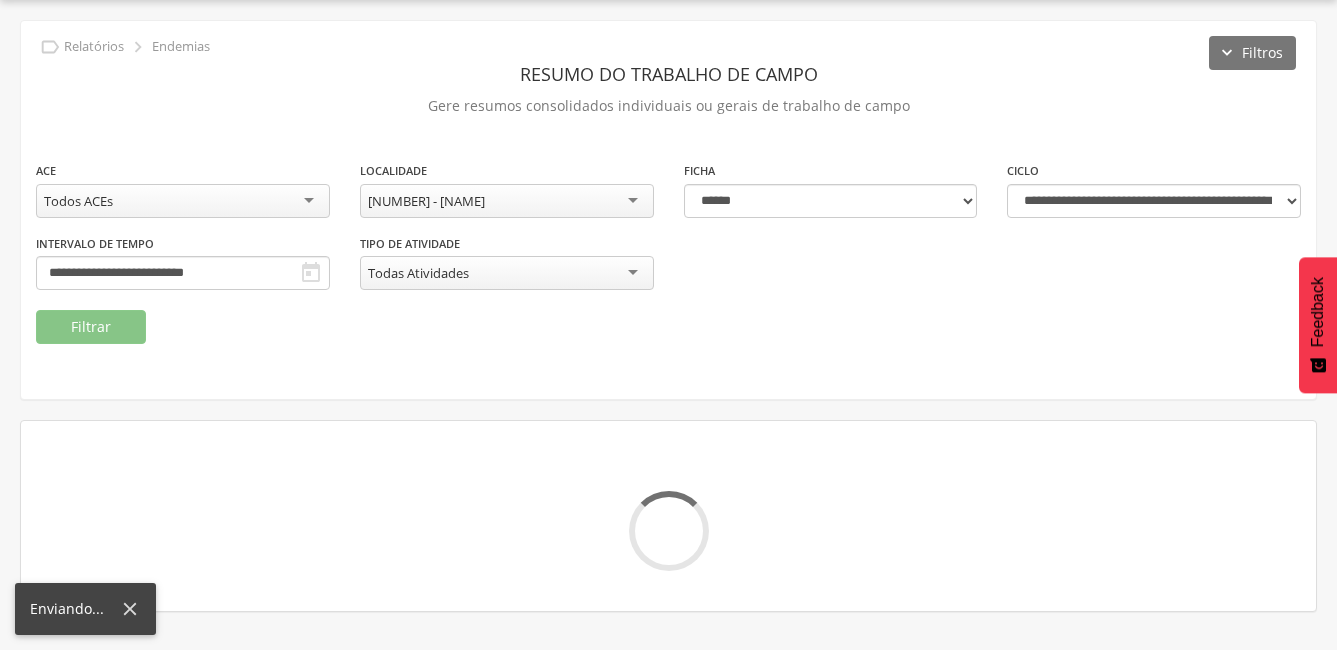 scroll, scrollTop: 165, scrollLeft: 0, axis: vertical 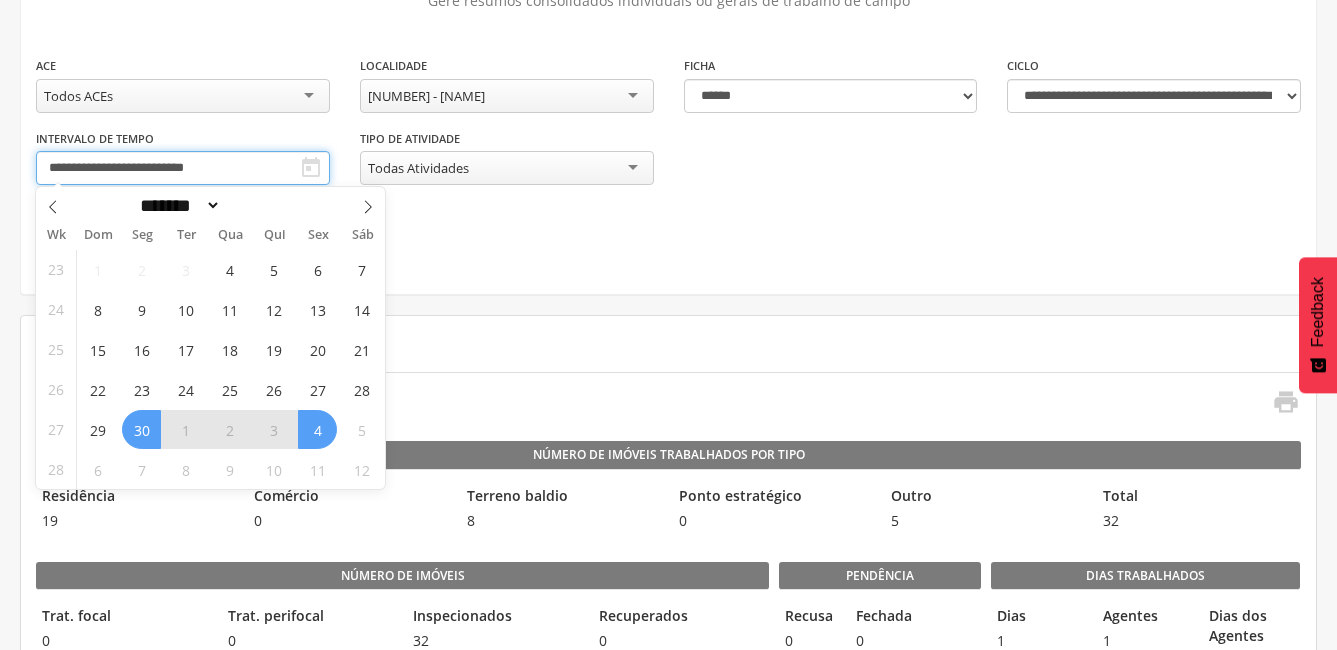 click on "**********" at bounding box center [183, 168] 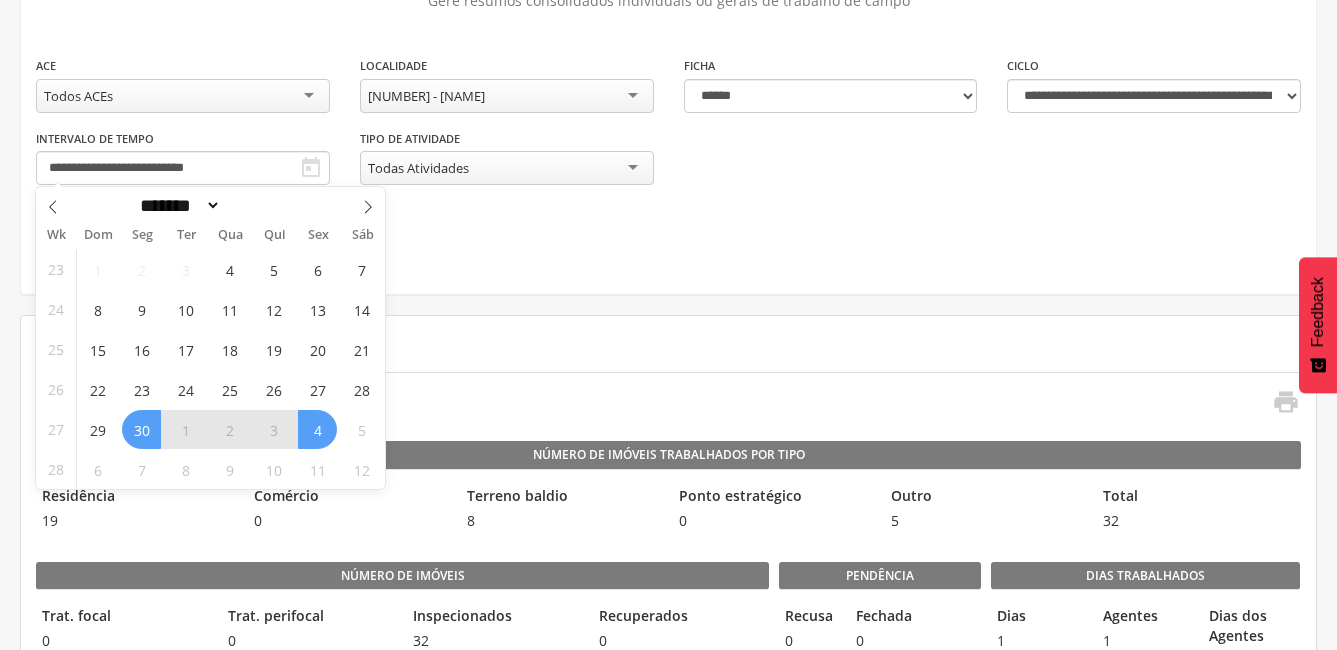 click on "**********" at bounding box center [668, 105] 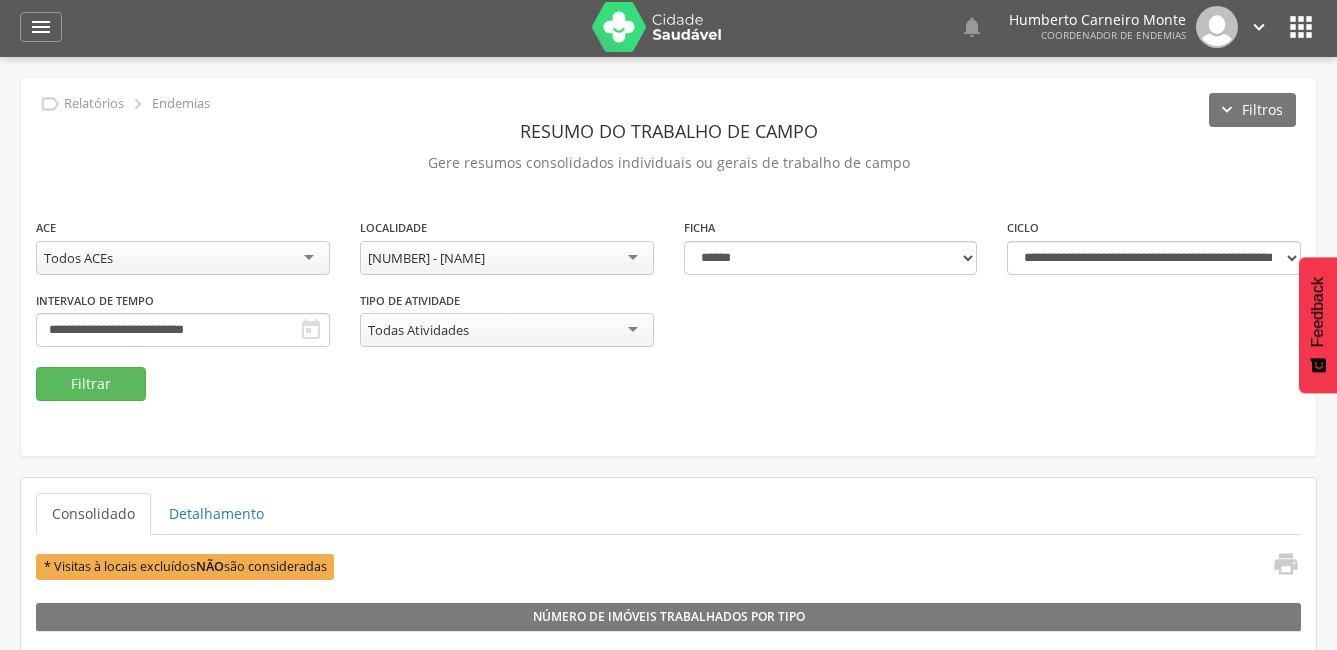 scroll, scrollTop: 0, scrollLeft: 0, axis: both 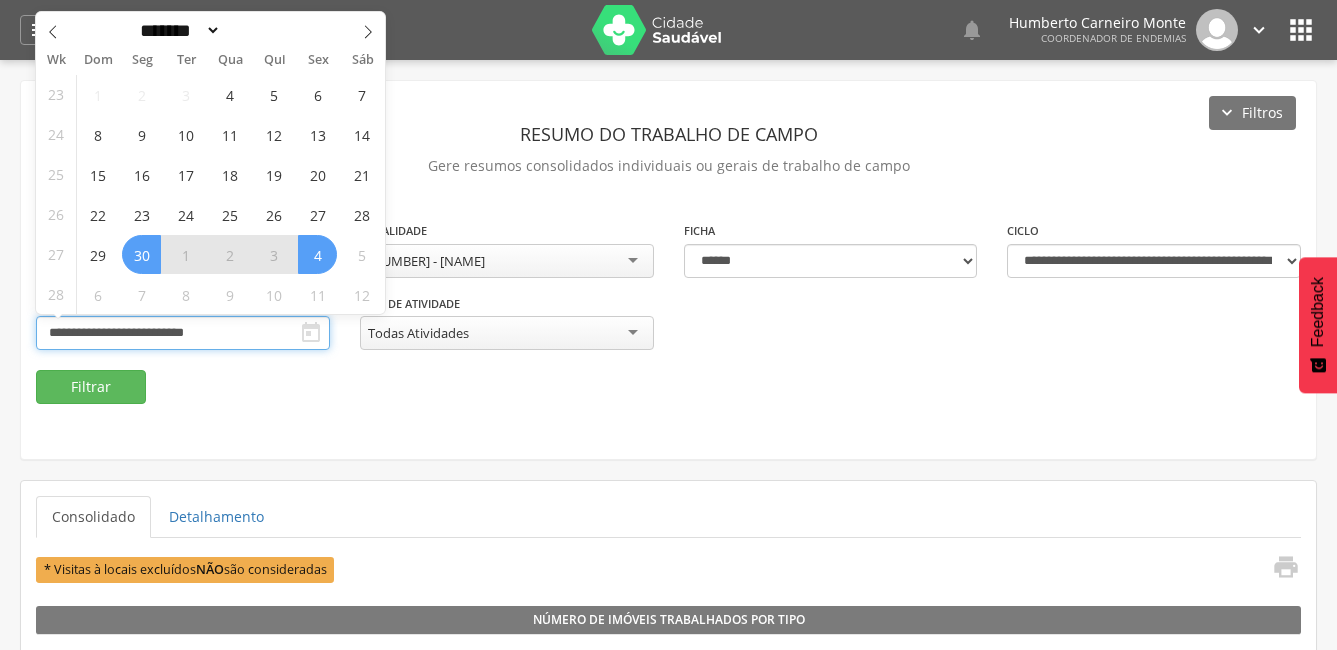 click on "**********" at bounding box center [183, 333] 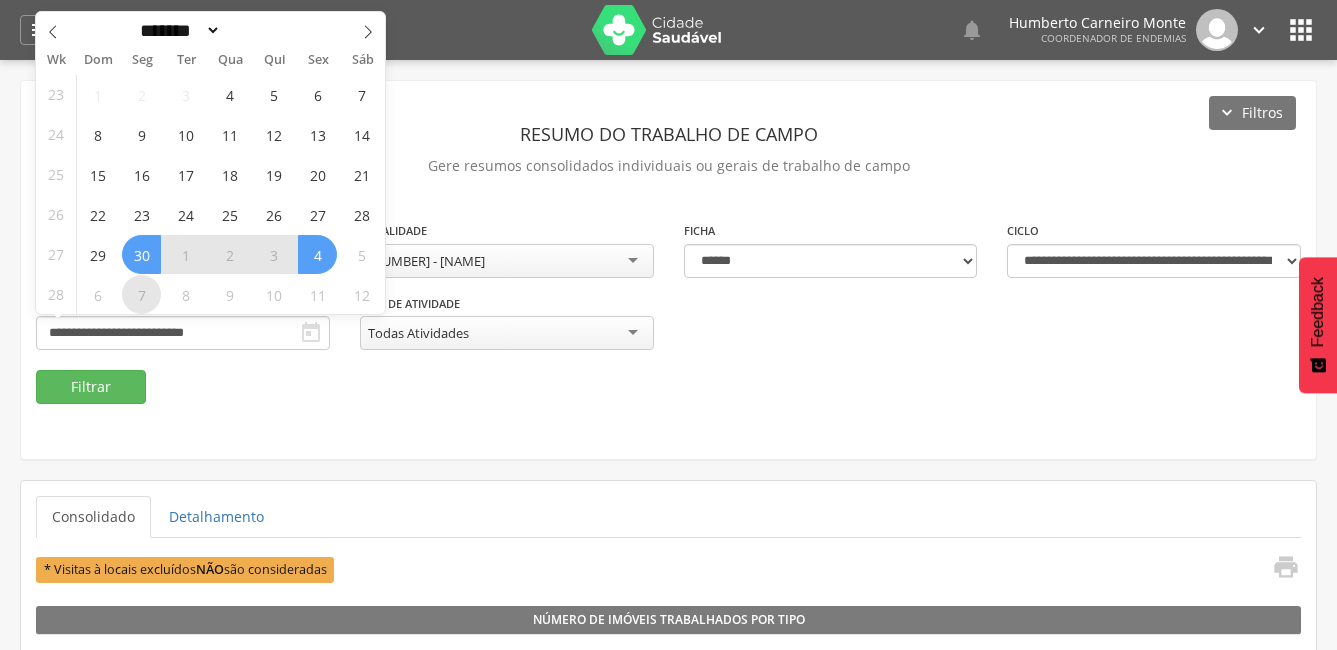 click on "7" at bounding box center (141, 294) 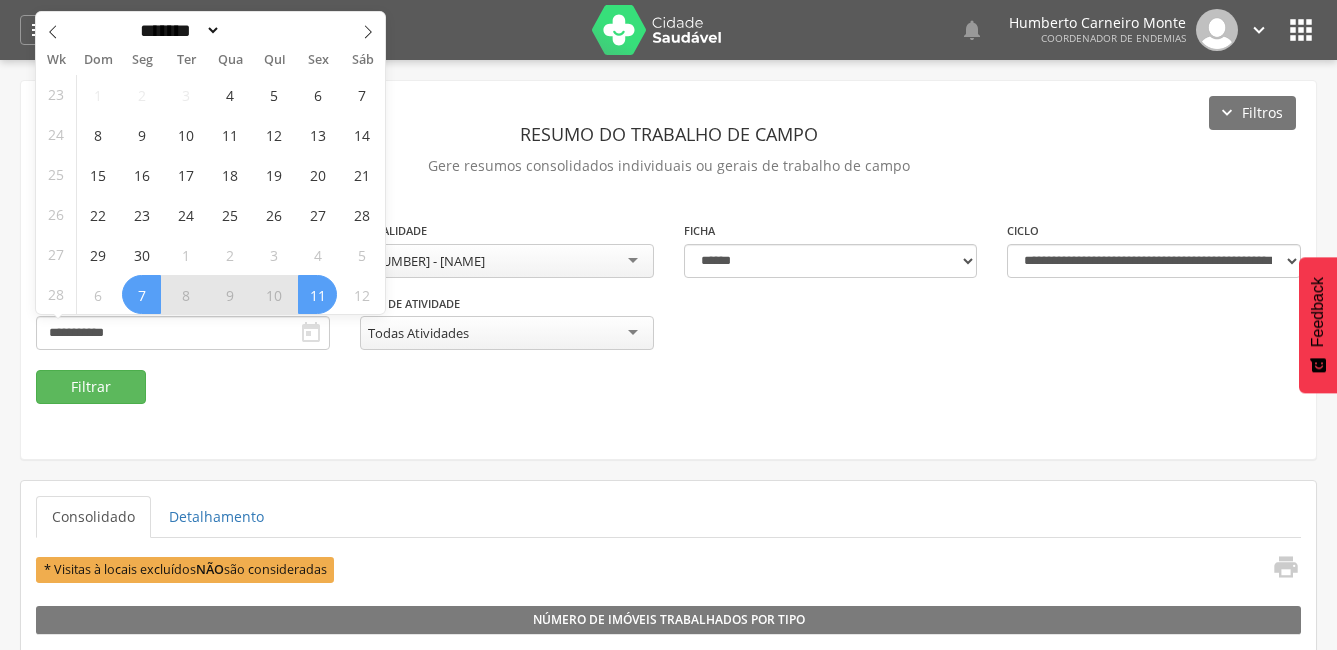 click on "11" at bounding box center (317, 294) 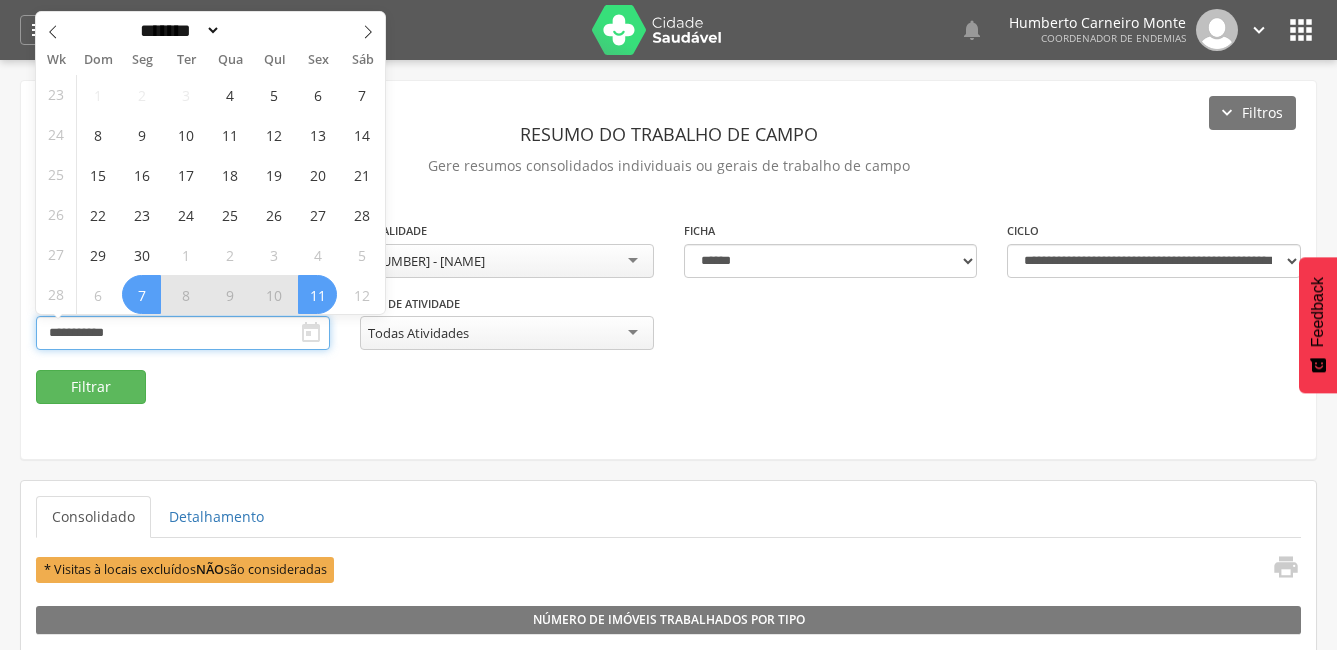 type on "**********" 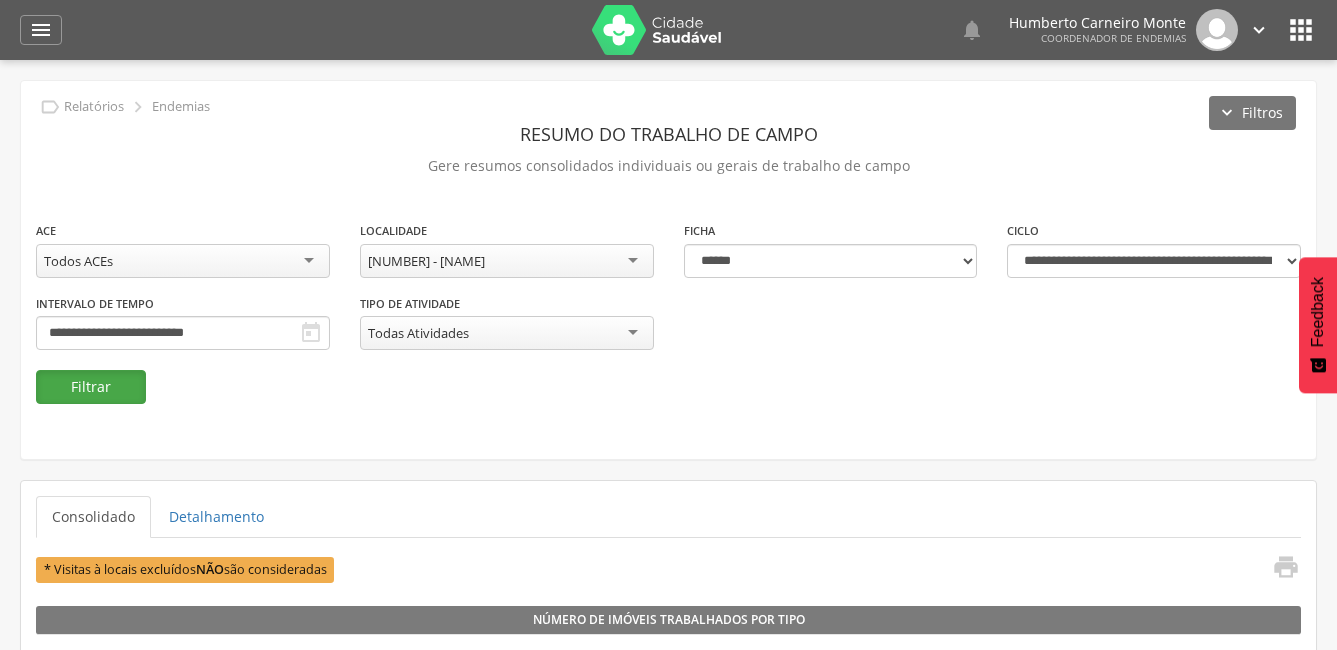 click on "Filtrar" at bounding box center [91, 387] 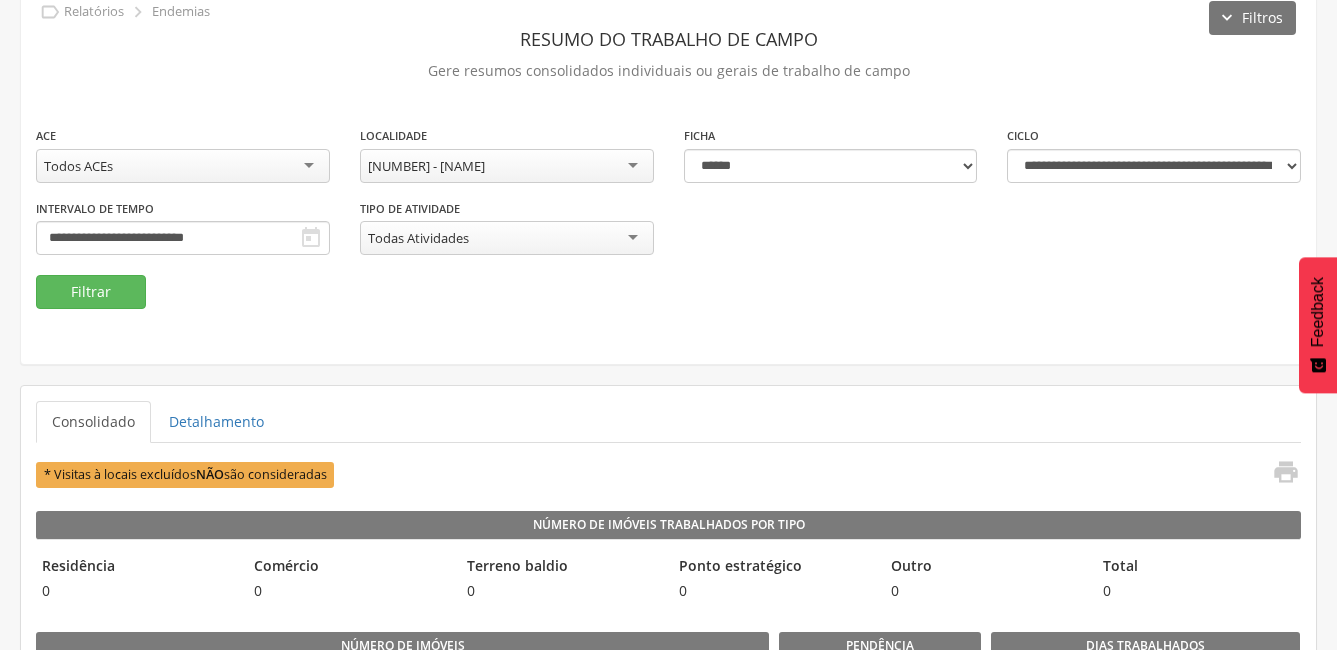 scroll, scrollTop: 0, scrollLeft: 0, axis: both 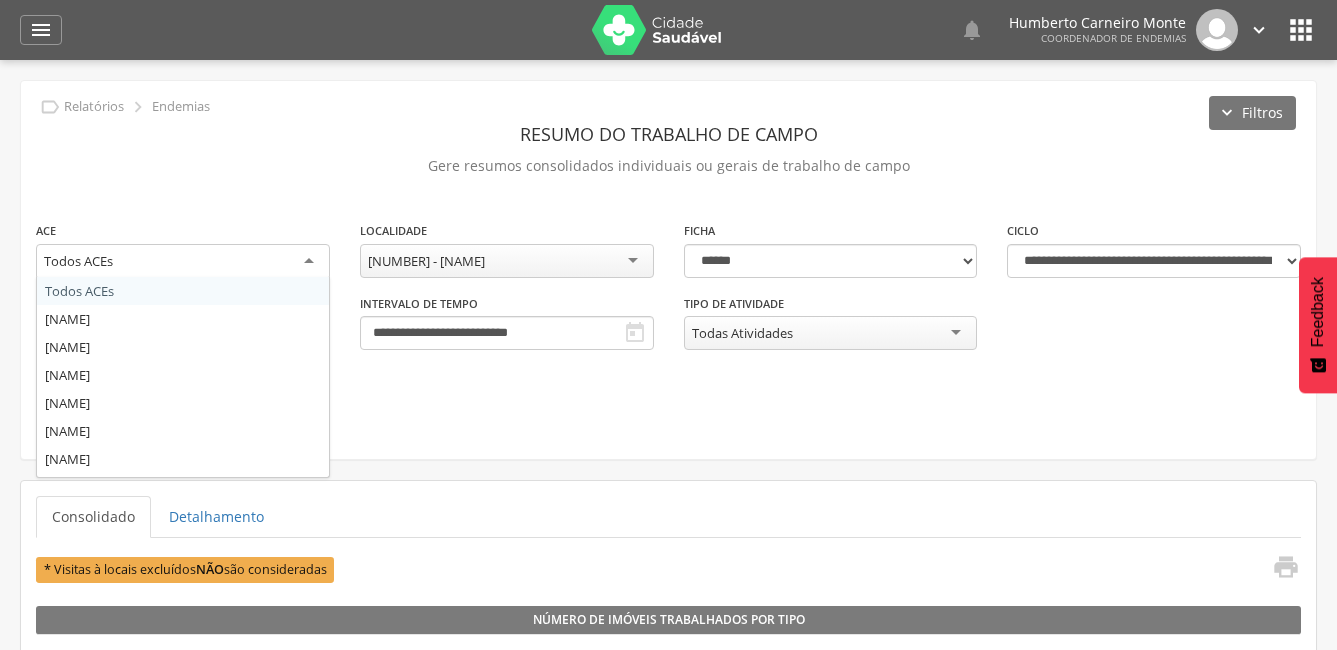 click on "Todos ACEs" at bounding box center (183, 262) 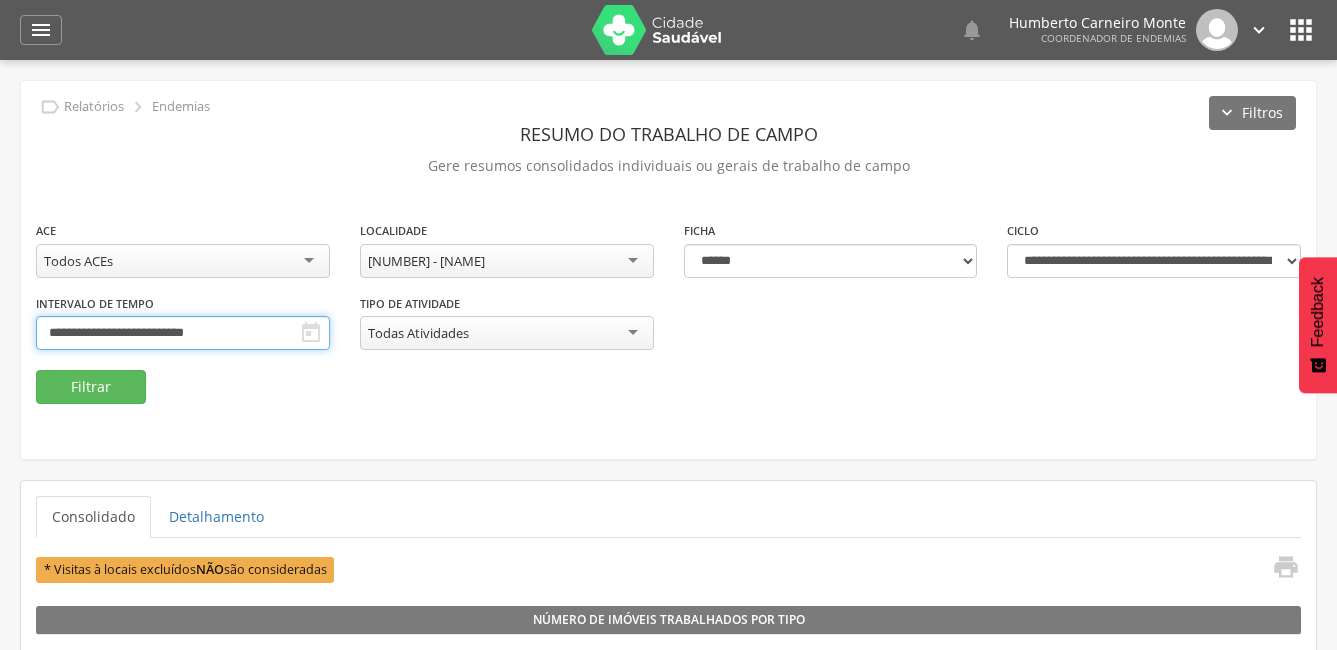 click on "**********" at bounding box center (183, 333) 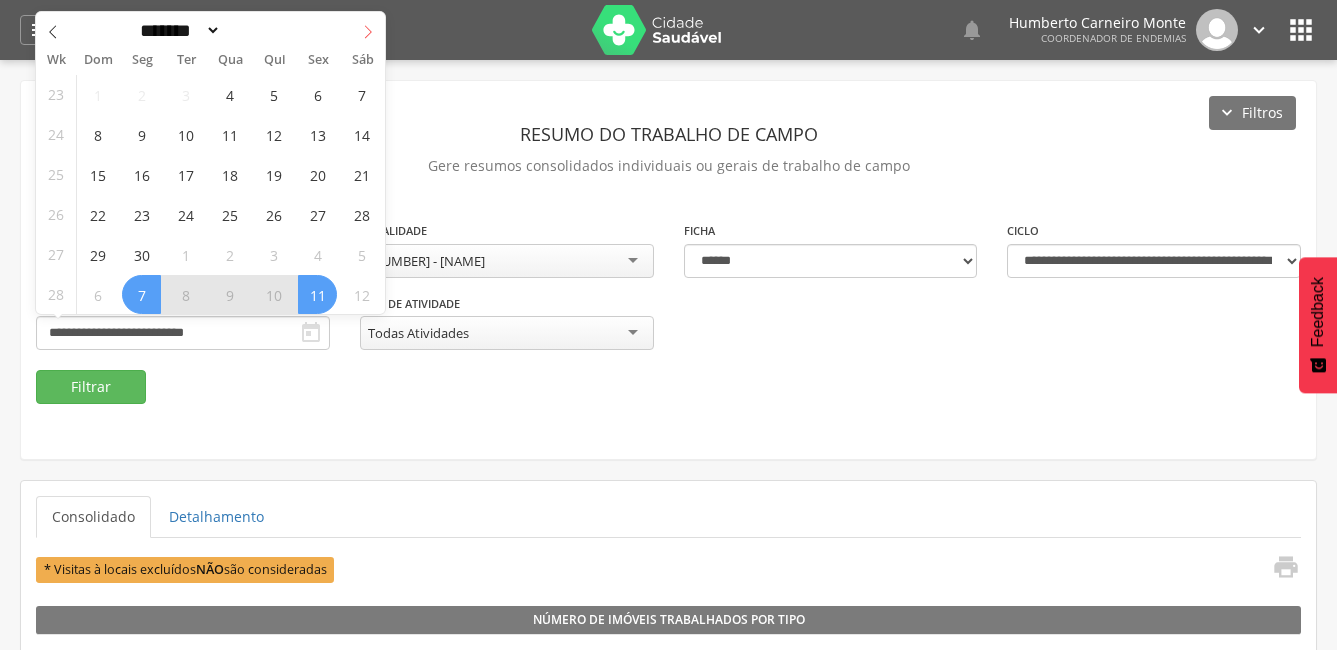 click at bounding box center [368, 29] 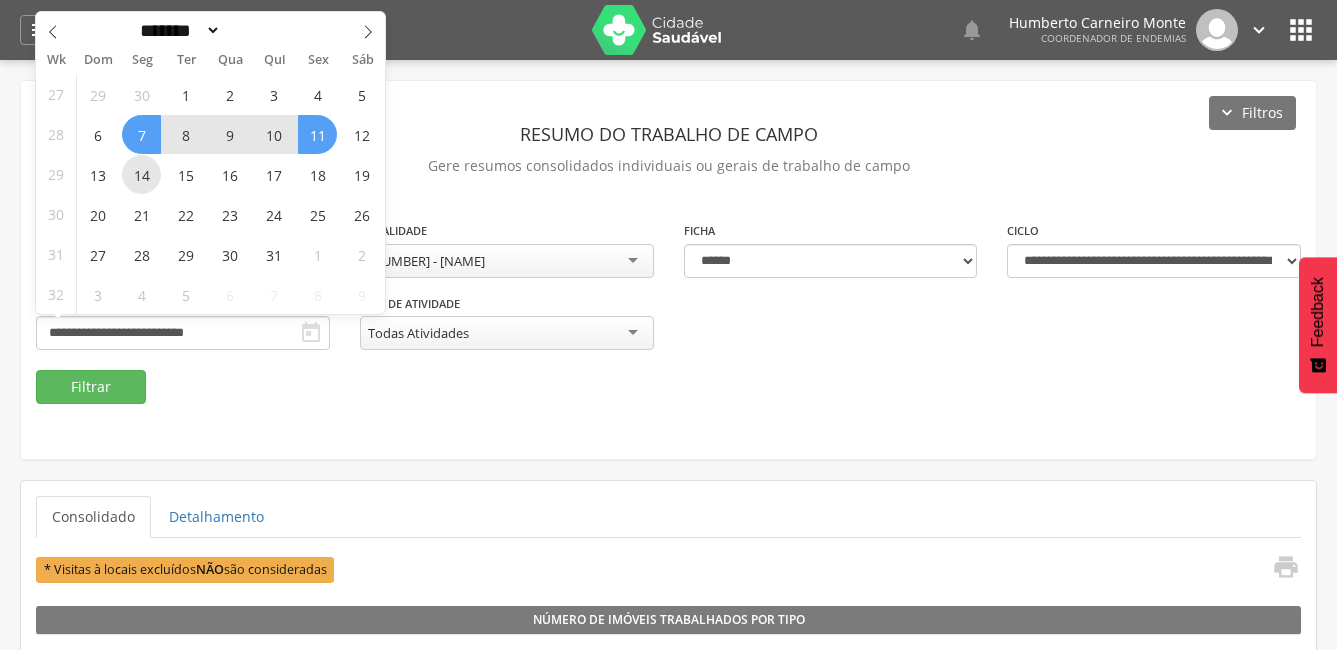 click on "14" at bounding box center (141, 174) 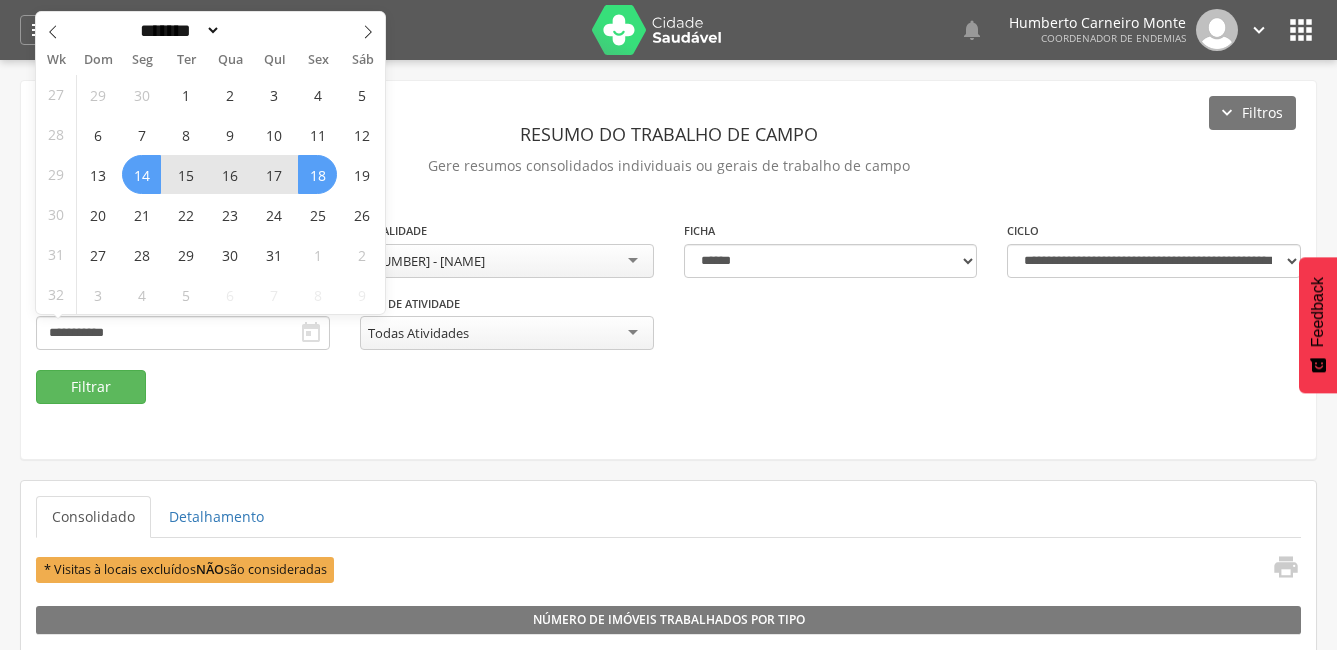 click on "18" at bounding box center (317, 174) 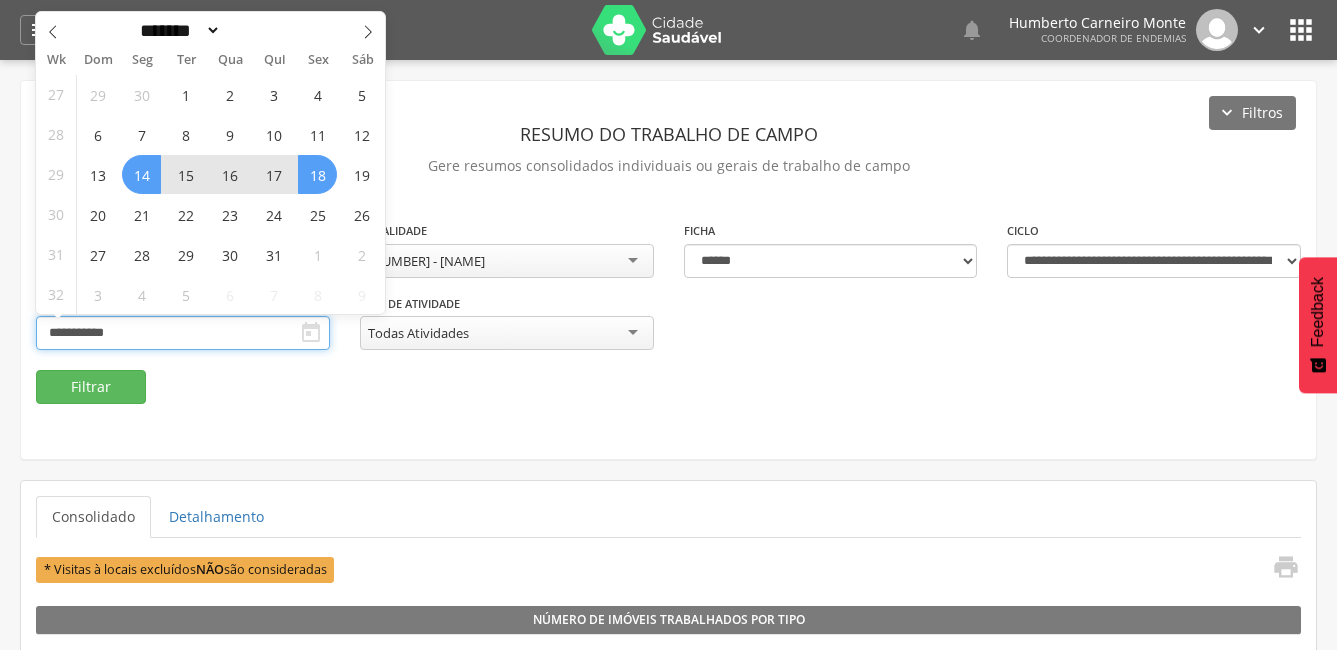 type on "**********" 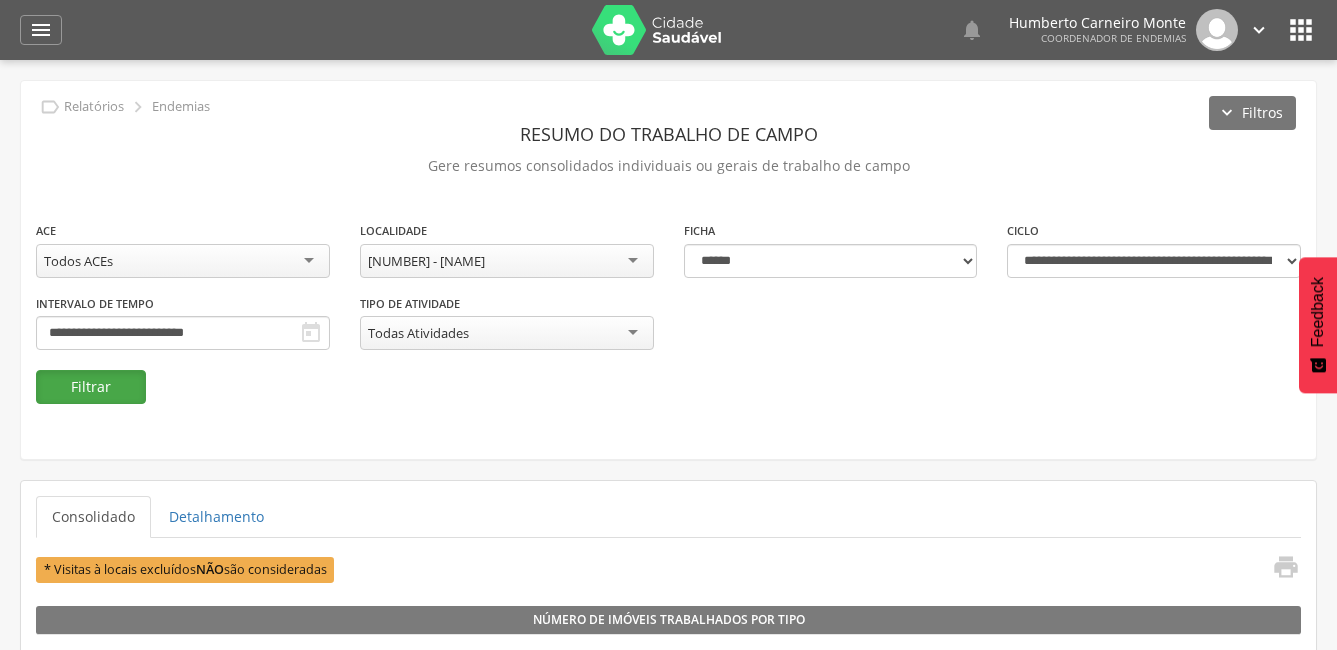 click on "Filtrar" at bounding box center (91, 387) 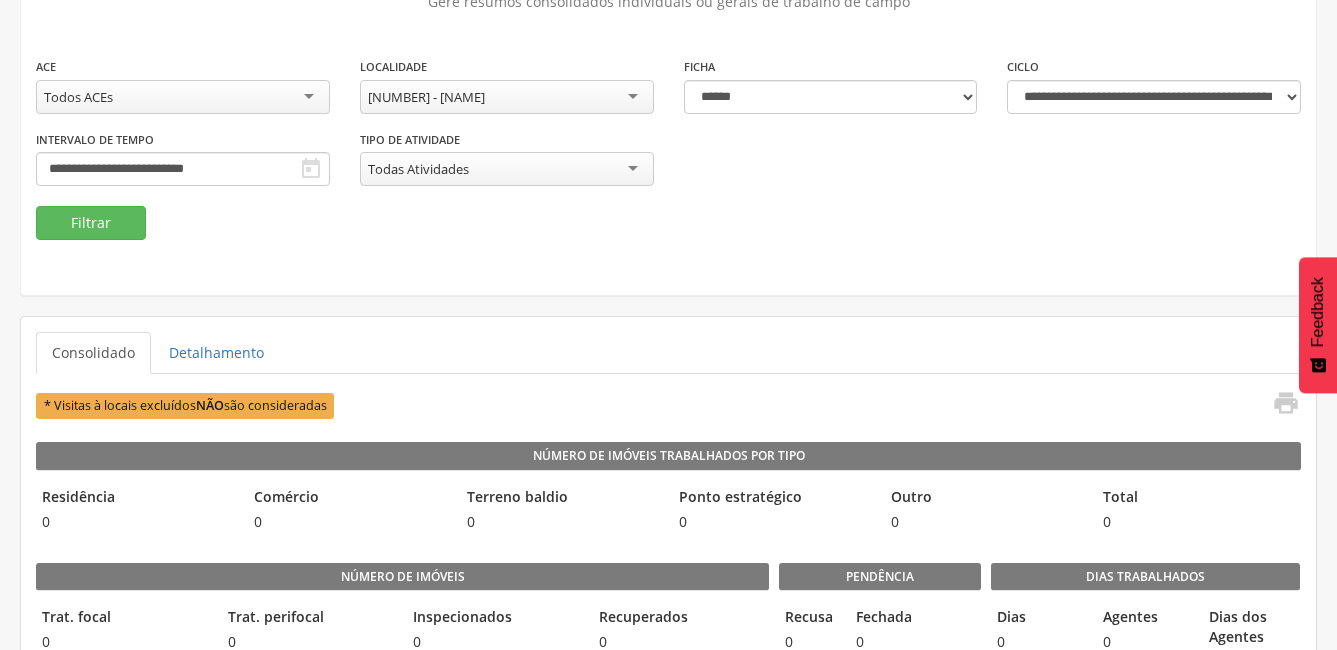 scroll, scrollTop: 0, scrollLeft: 0, axis: both 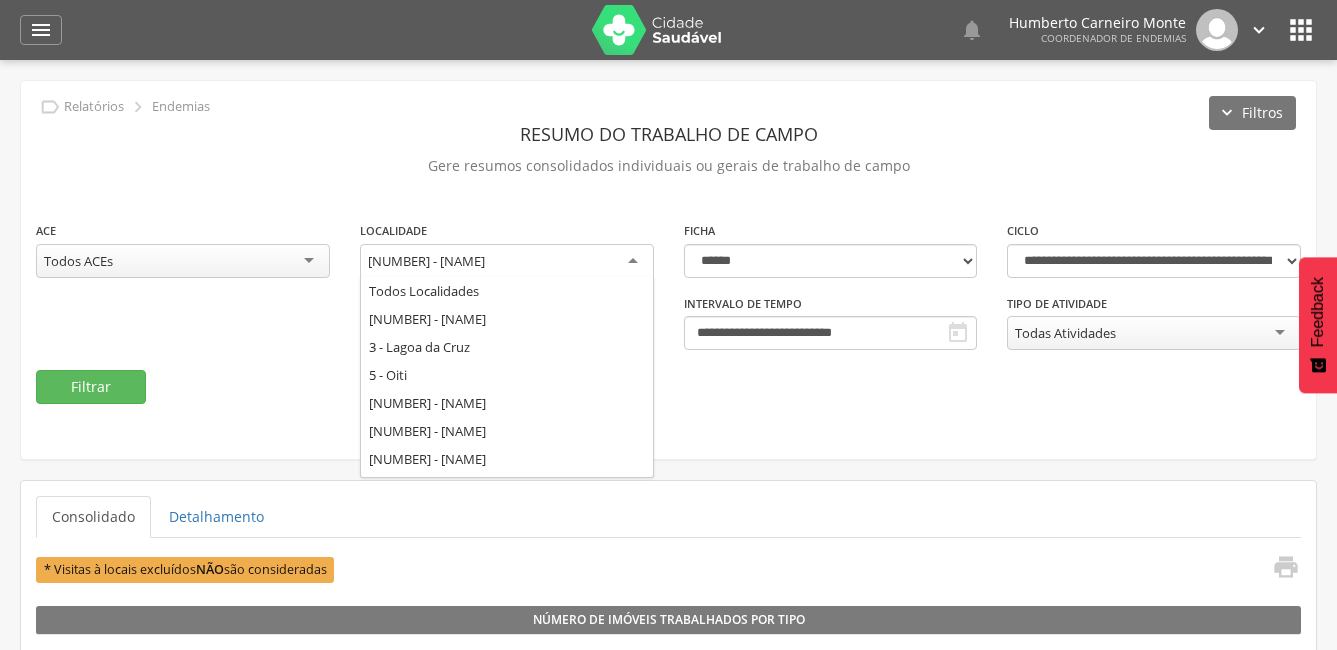 click on "[NUMBER] - [NAME]" at bounding box center [426, 261] 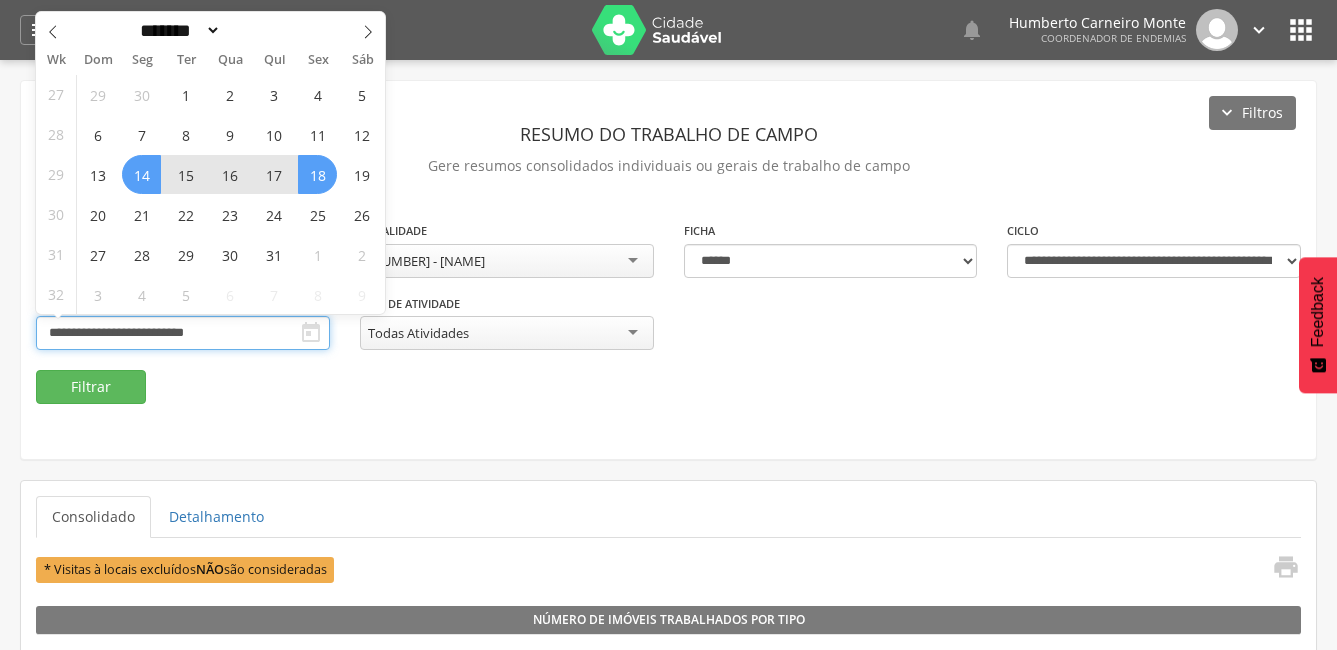 click on "**********" at bounding box center [183, 333] 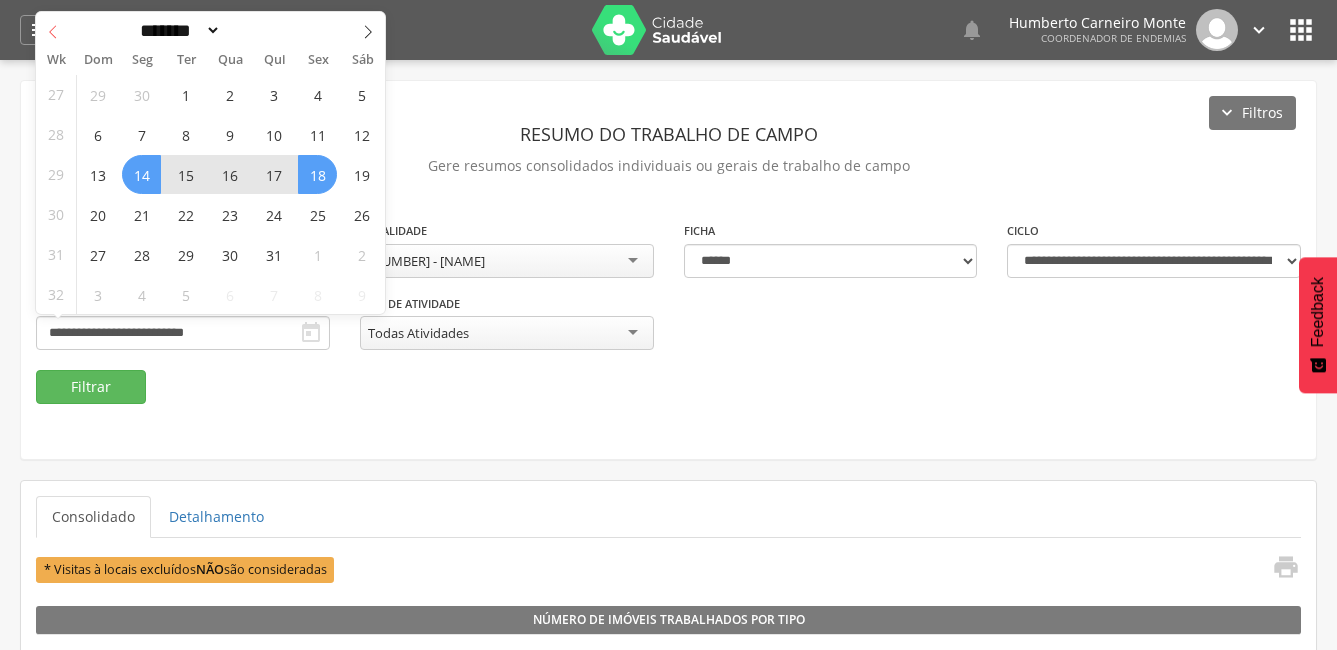 click 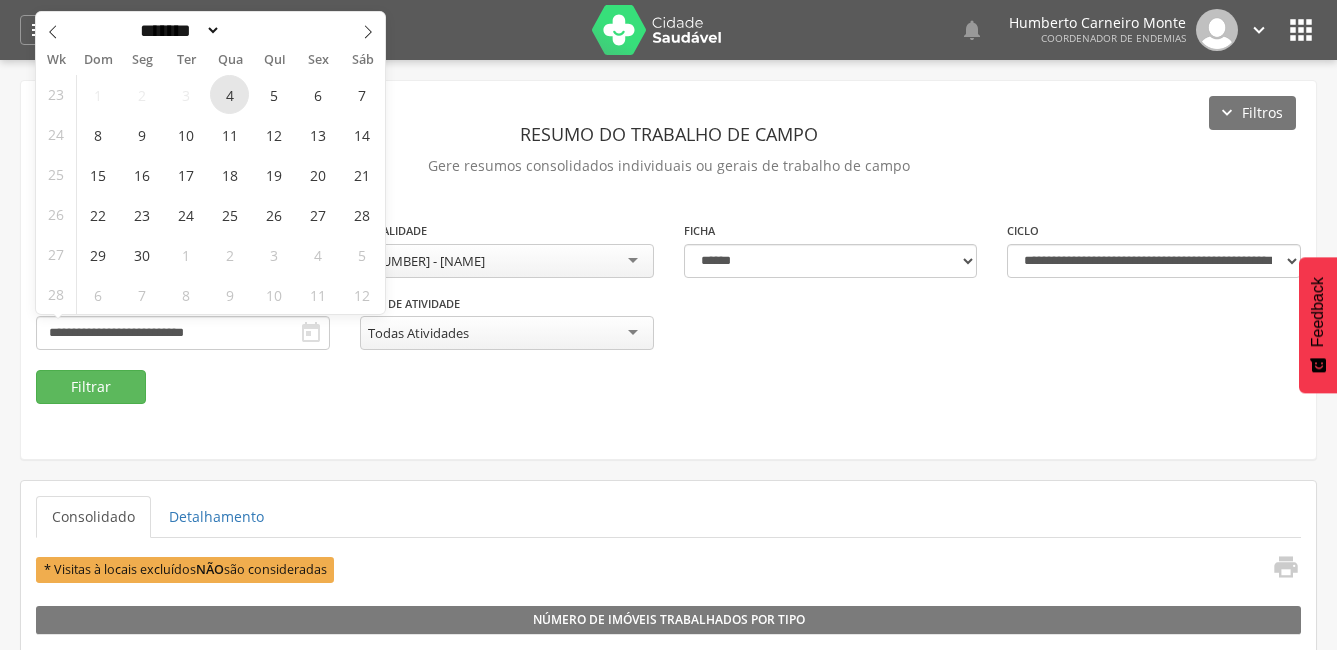 click on "4" at bounding box center (229, 94) 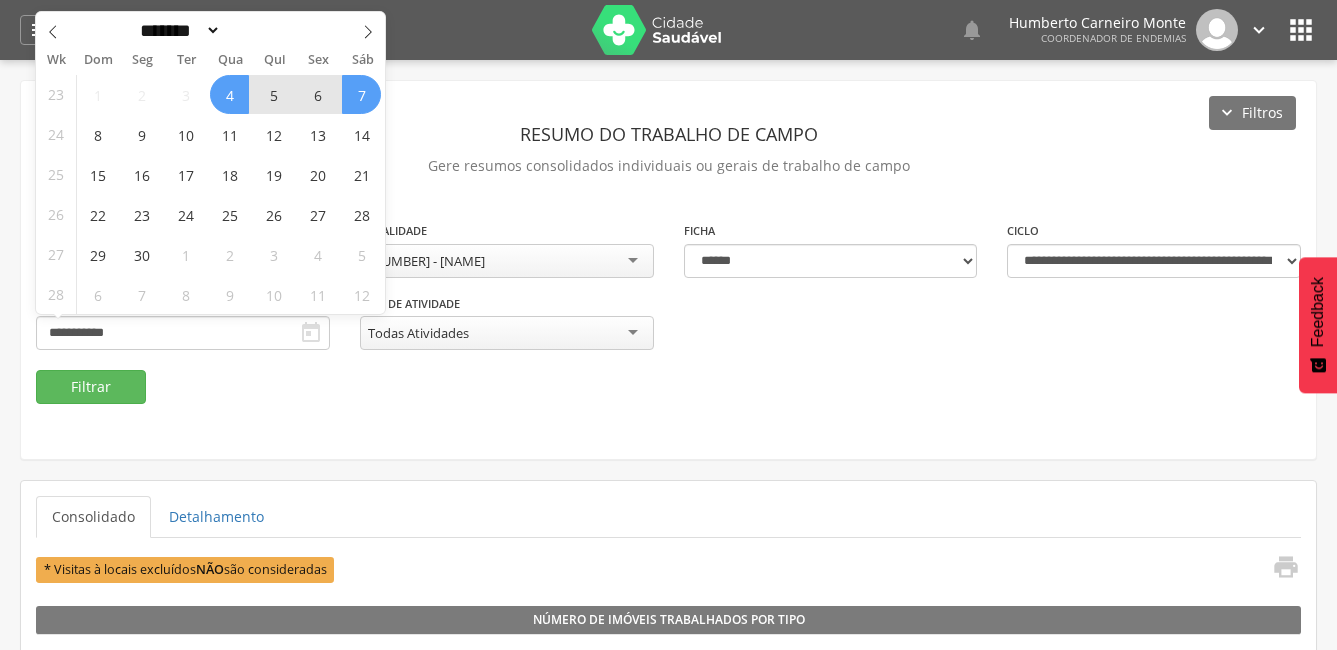 click on "7" at bounding box center [361, 94] 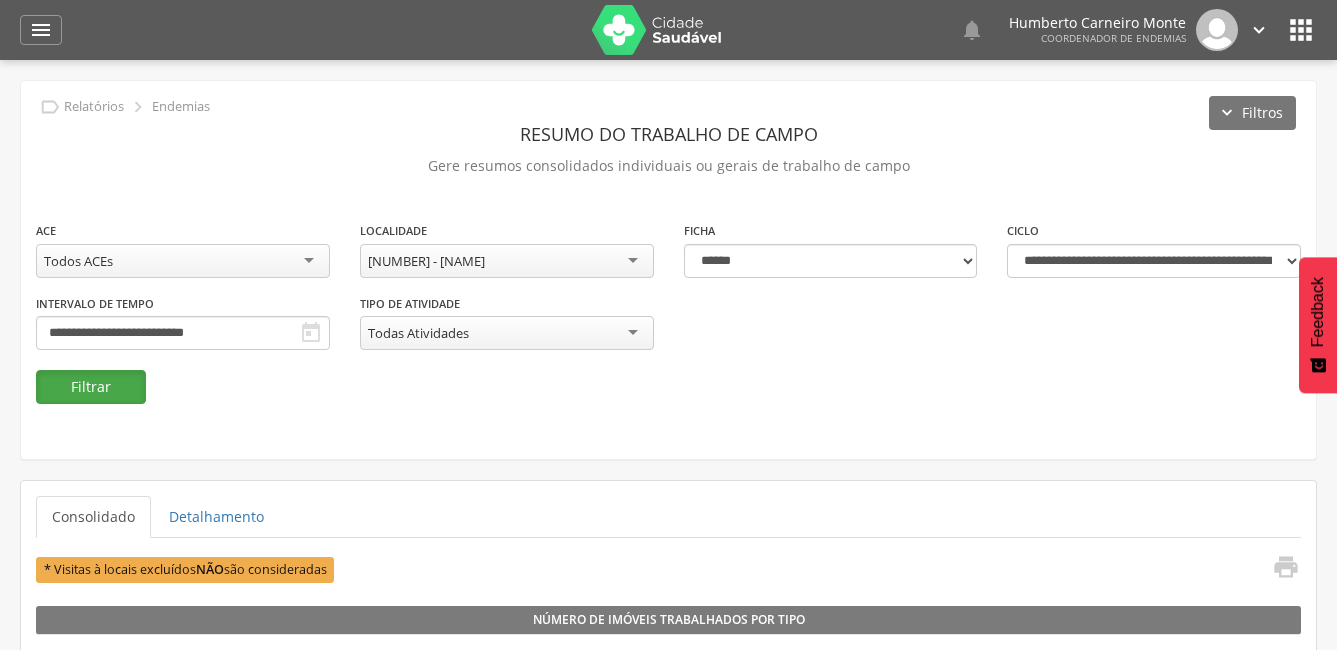 click on "Filtrar" at bounding box center (91, 387) 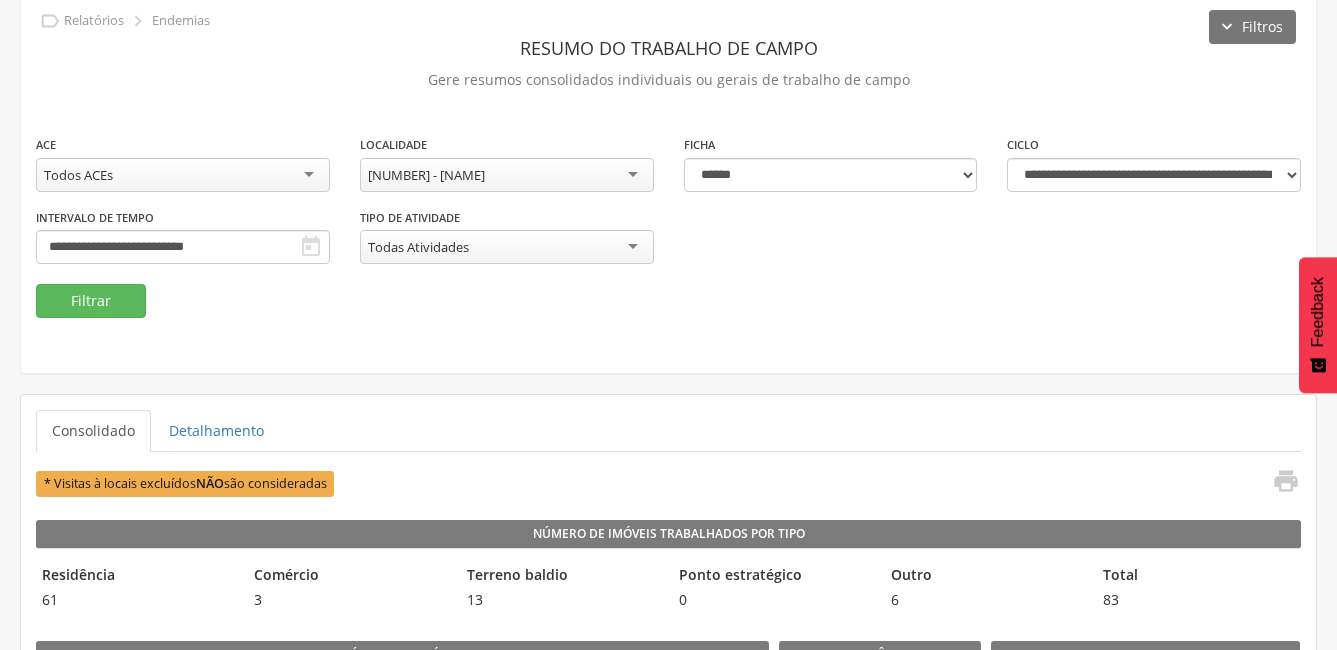 scroll, scrollTop: 300, scrollLeft: 0, axis: vertical 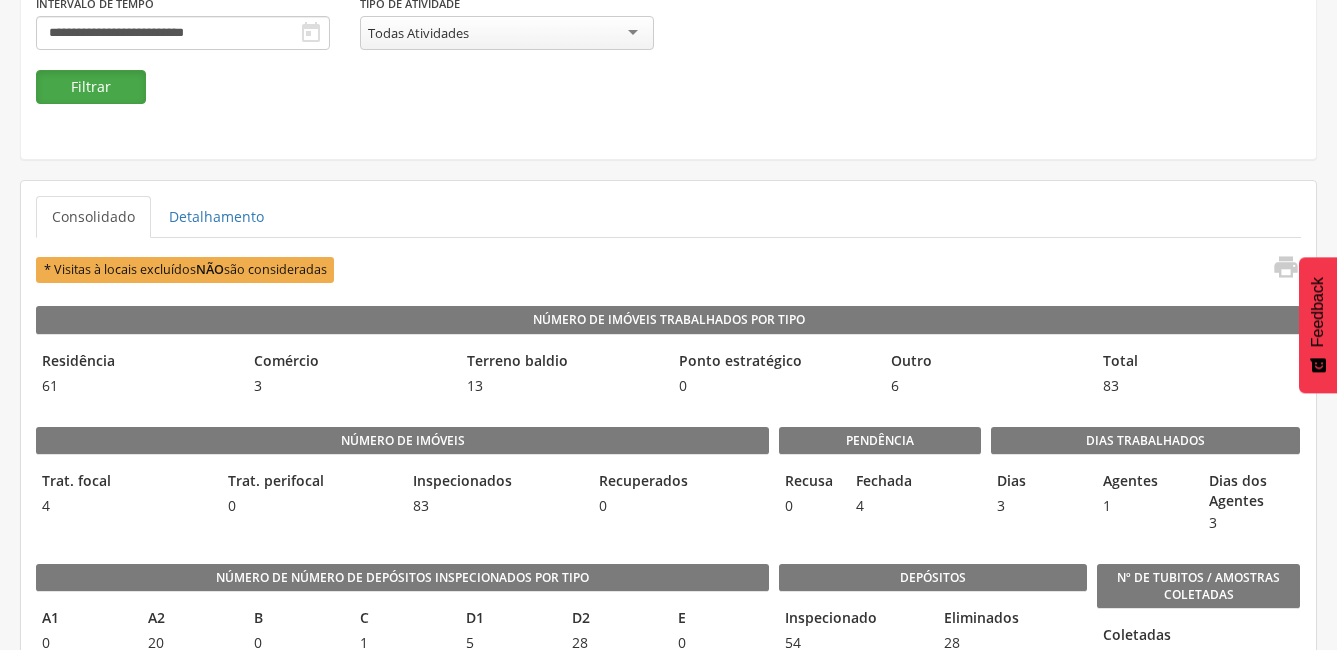 click on "Filtrar" at bounding box center [91, 87] 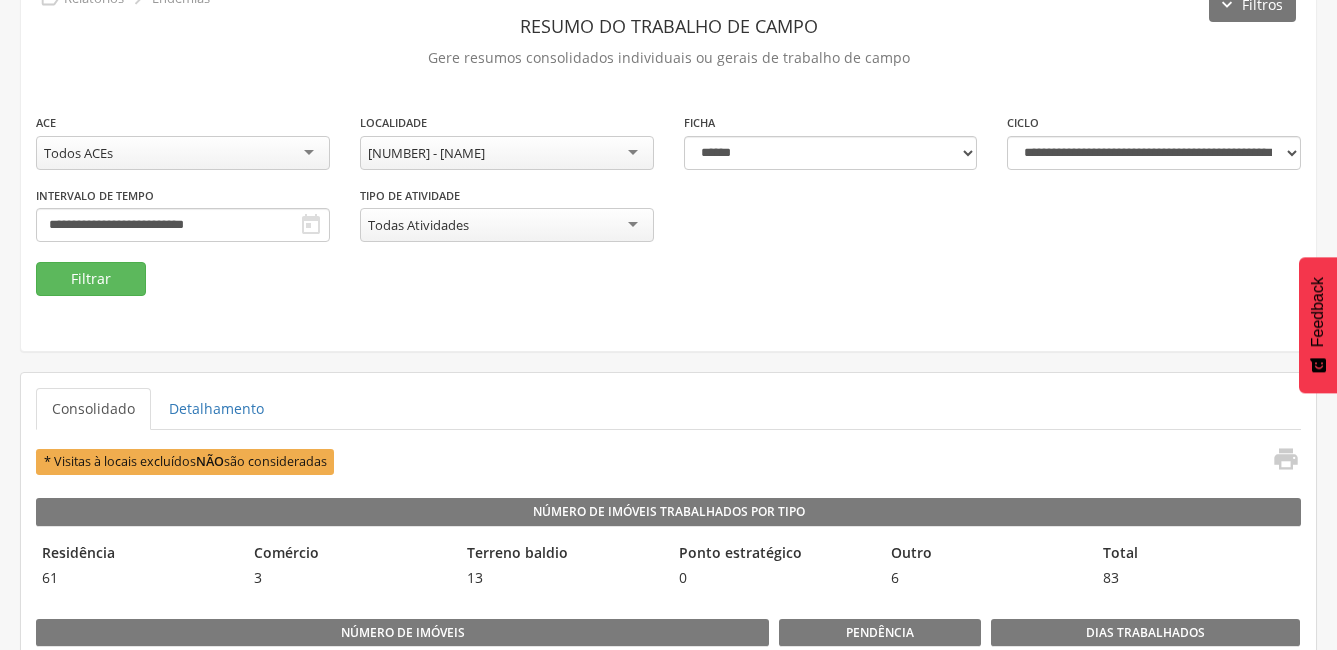 scroll, scrollTop: 100, scrollLeft: 0, axis: vertical 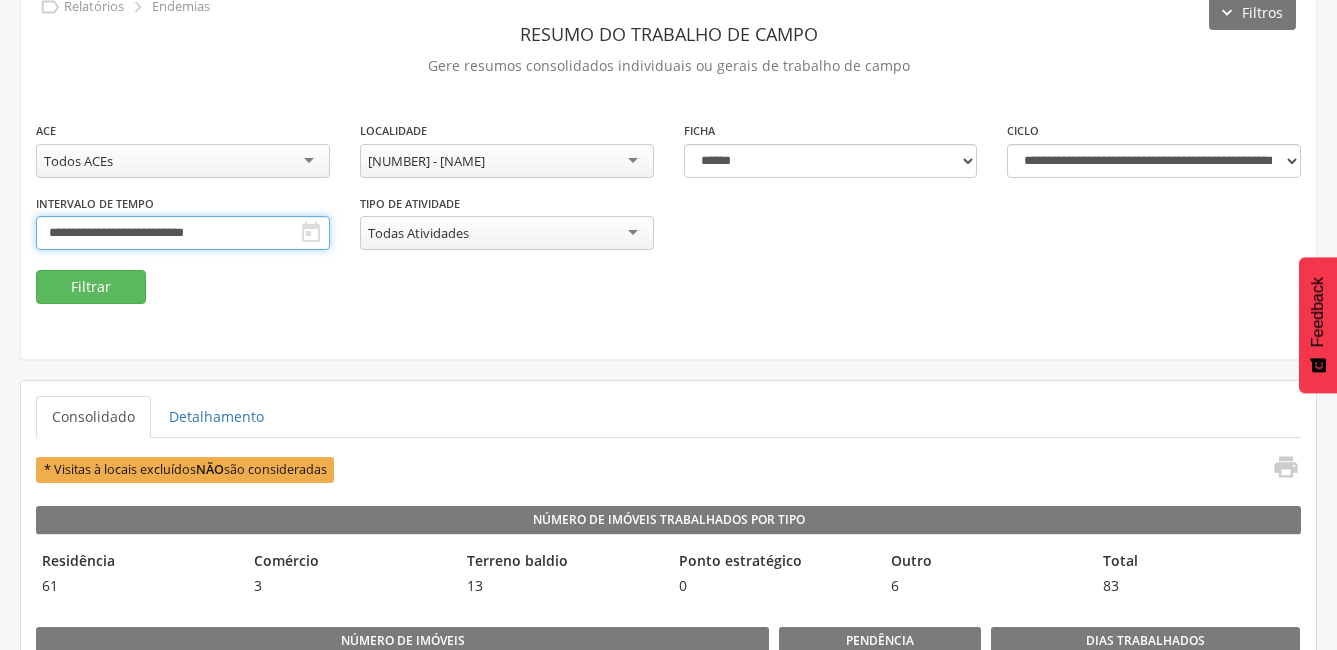 click on "**********" at bounding box center (183, 233) 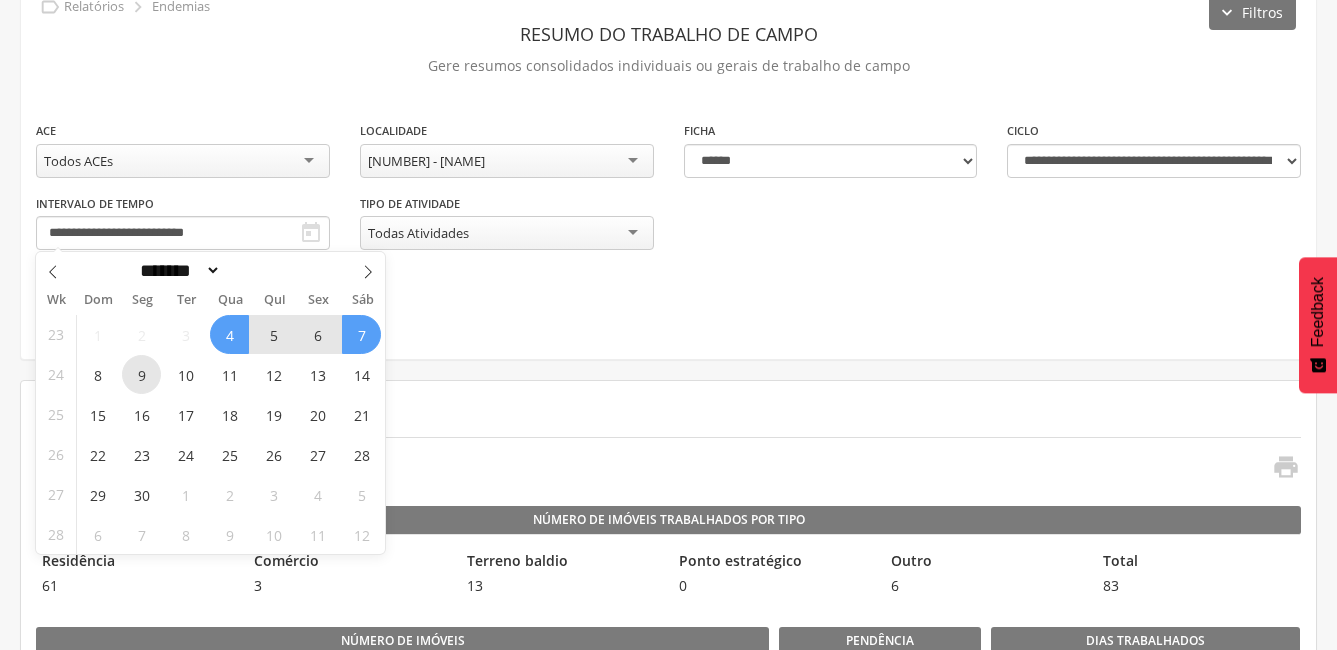 click on "9" at bounding box center [141, 374] 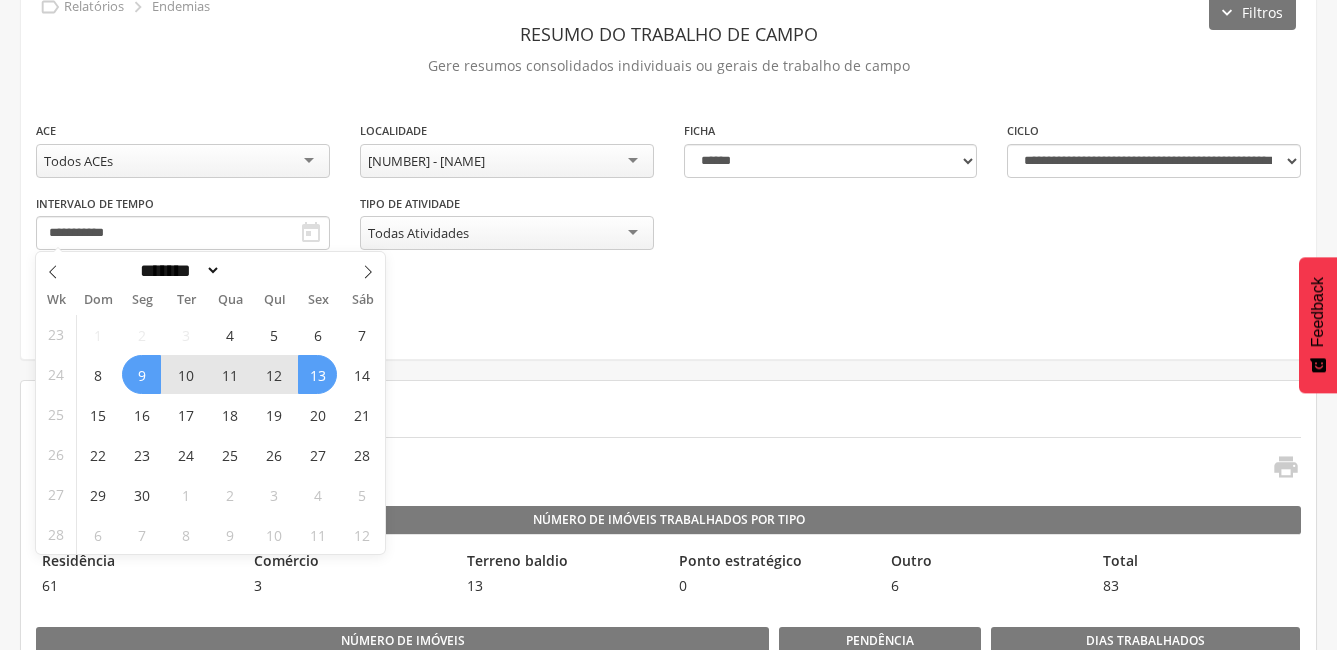 click on "13" at bounding box center [317, 374] 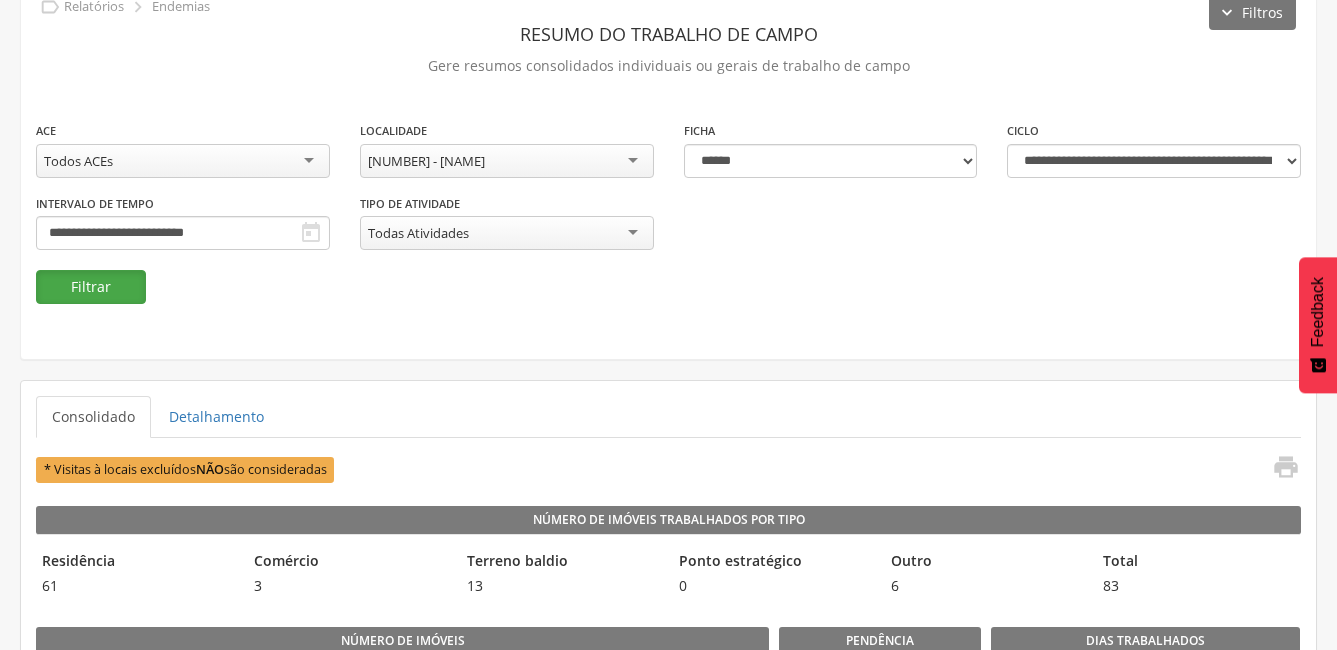 click on "Filtrar" at bounding box center (91, 287) 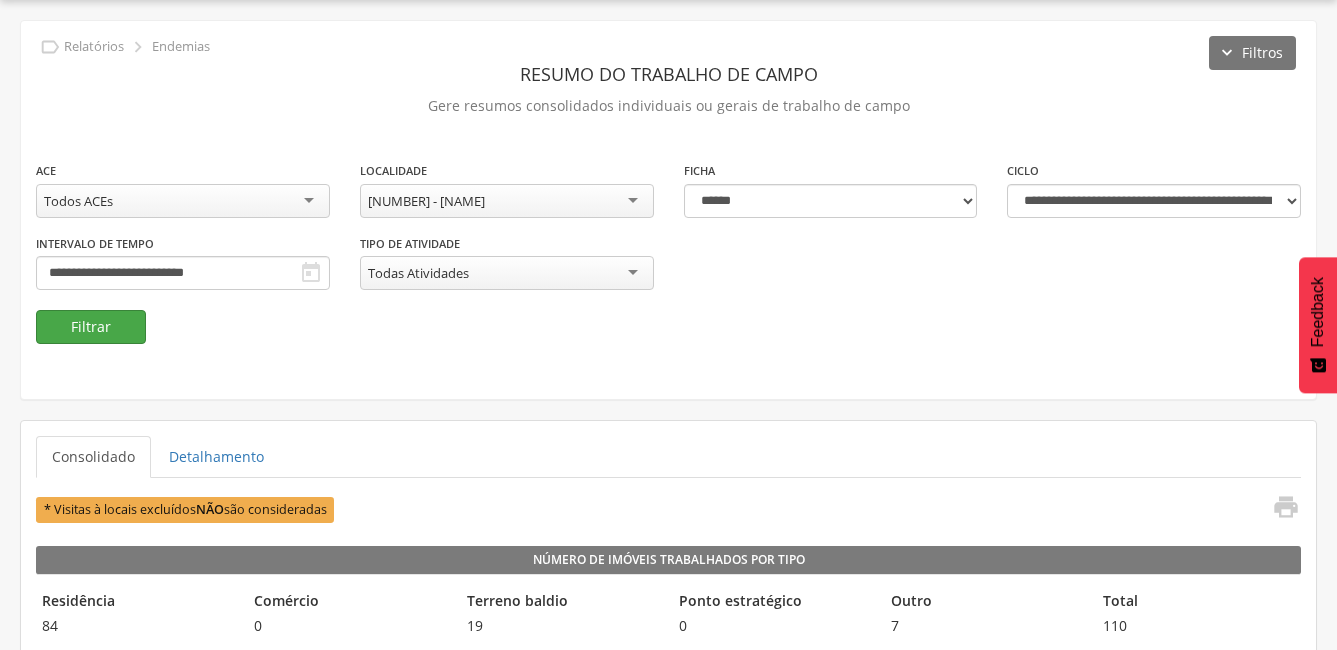 scroll, scrollTop: 100, scrollLeft: 0, axis: vertical 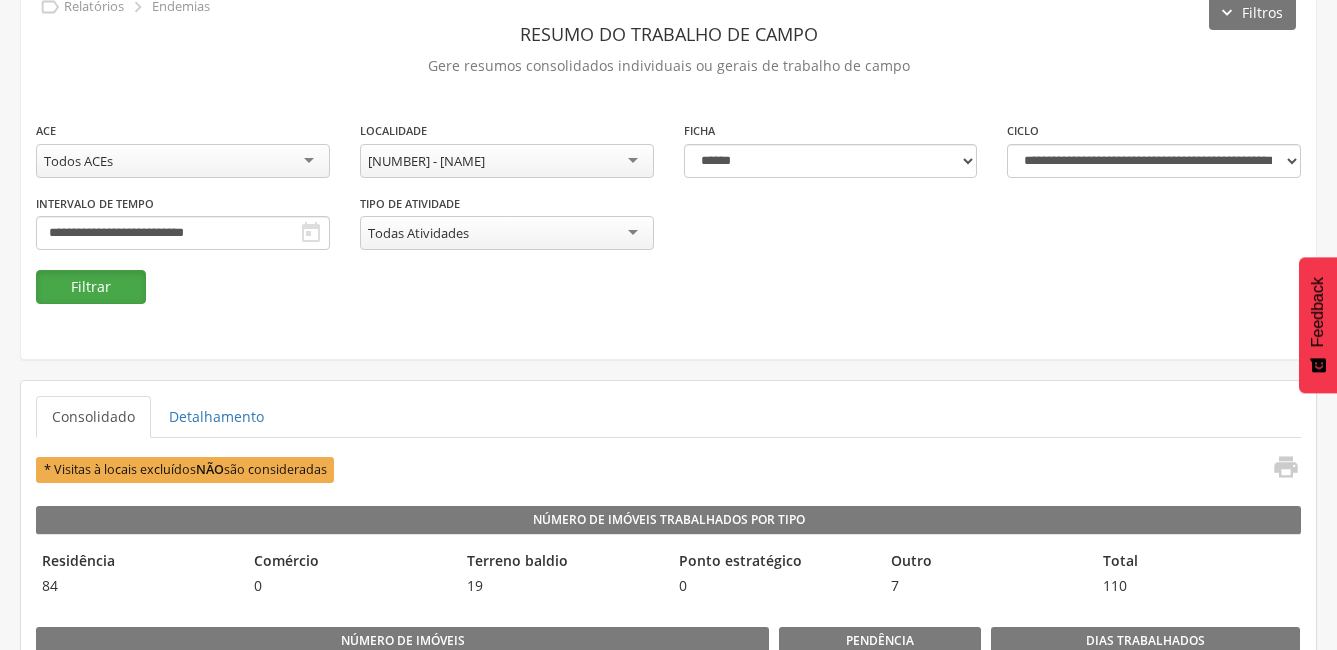 click on "Filtrar" at bounding box center (91, 287) 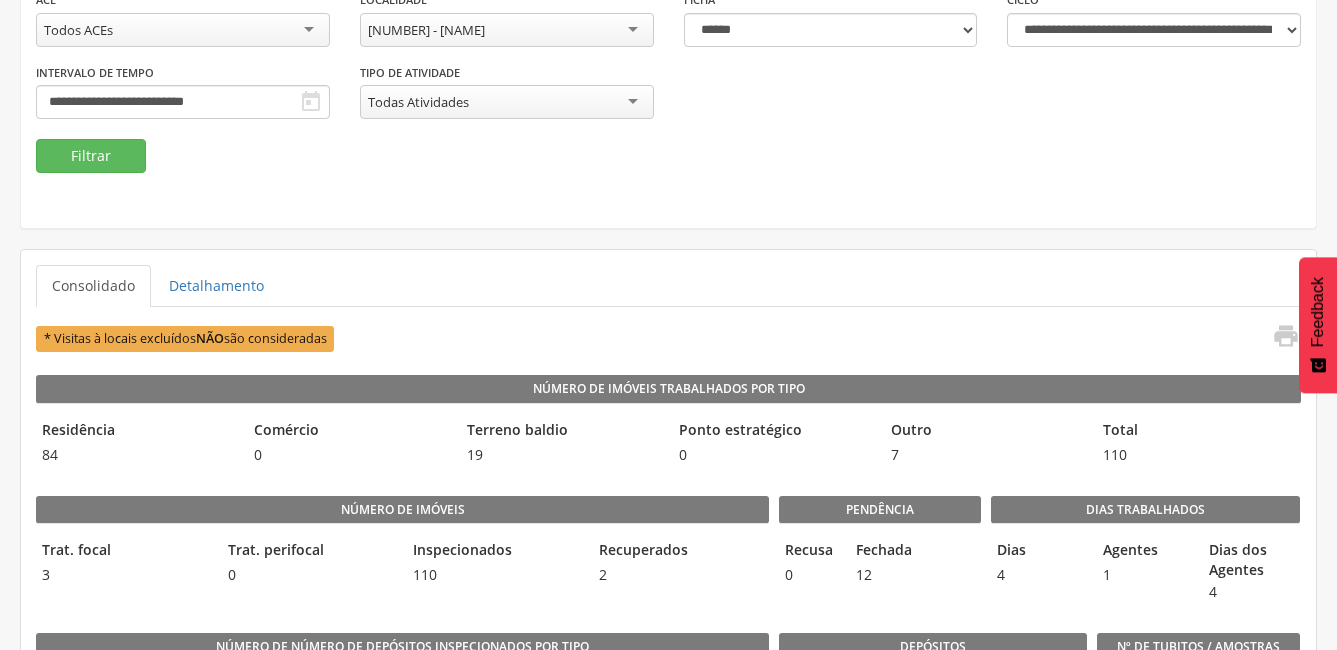 scroll, scrollTop: 0, scrollLeft: 0, axis: both 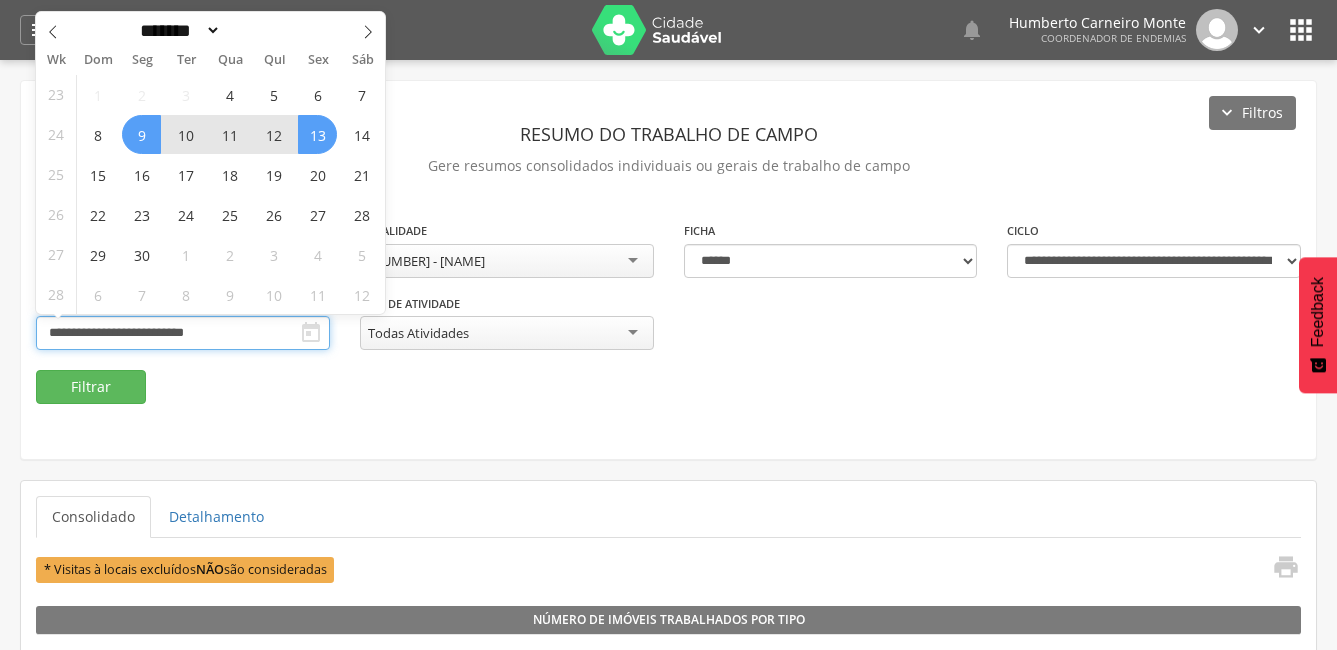 click on "**********" at bounding box center (183, 333) 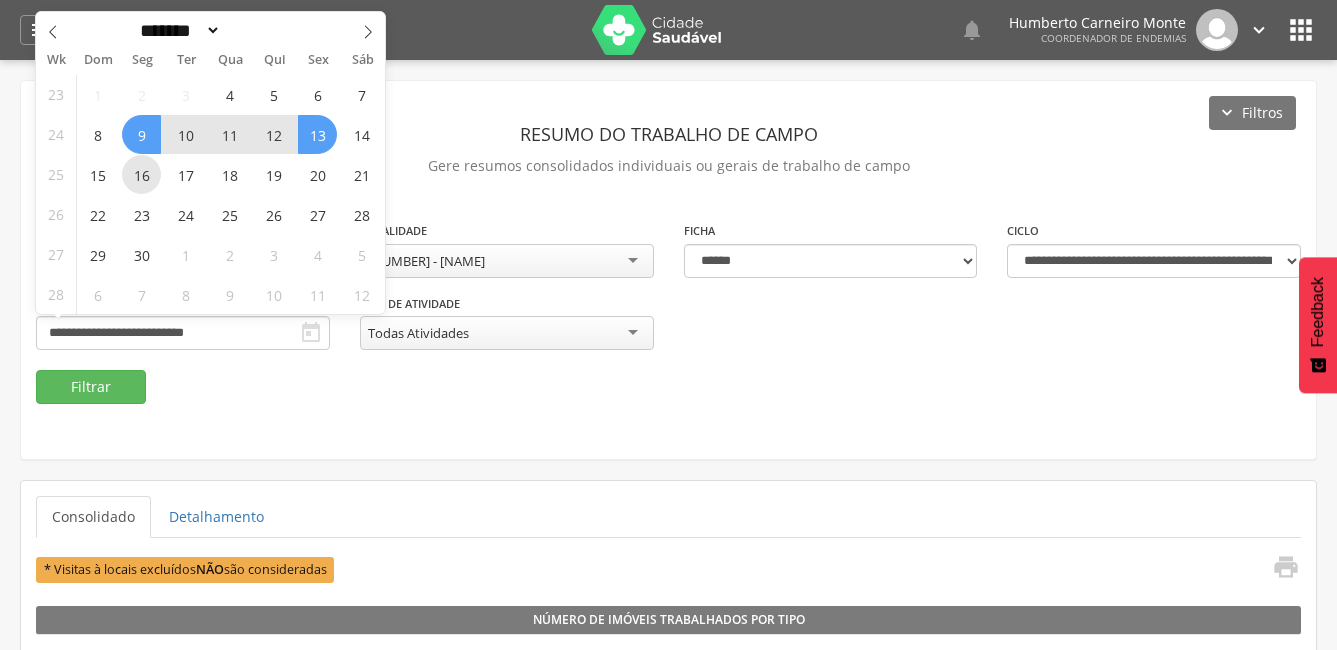 click on "16" at bounding box center [141, 174] 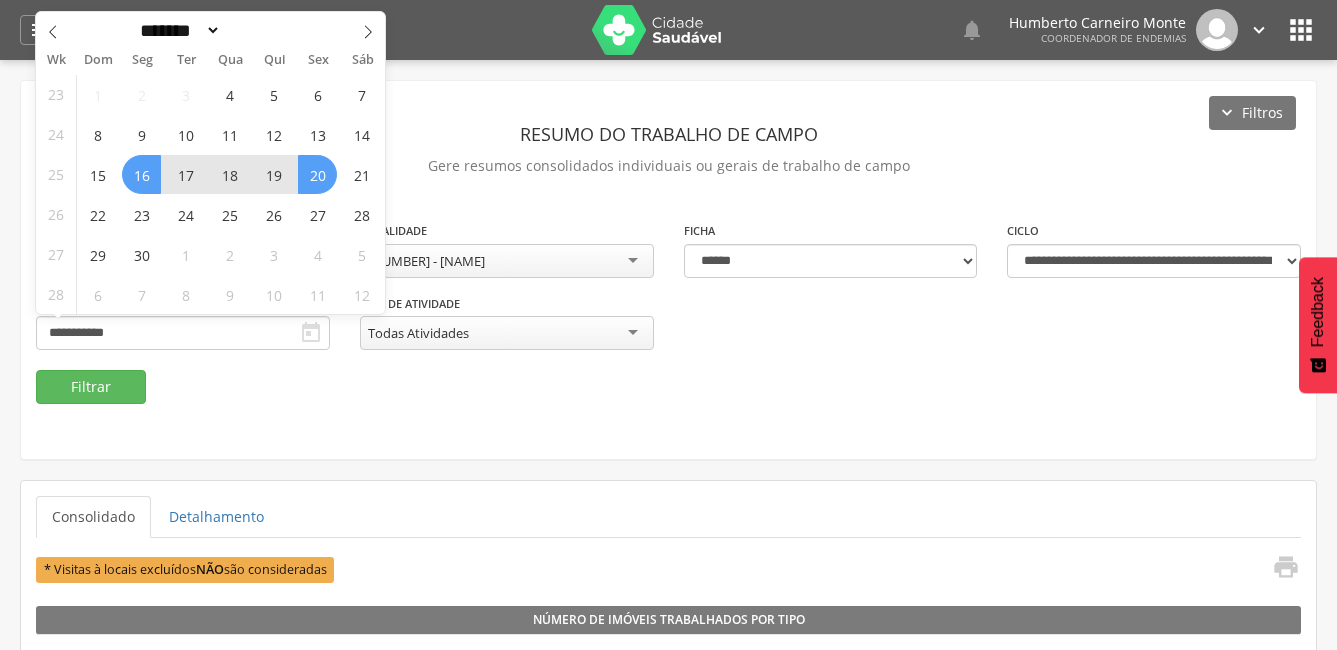 click on "20" at bounding box center (317, 174) 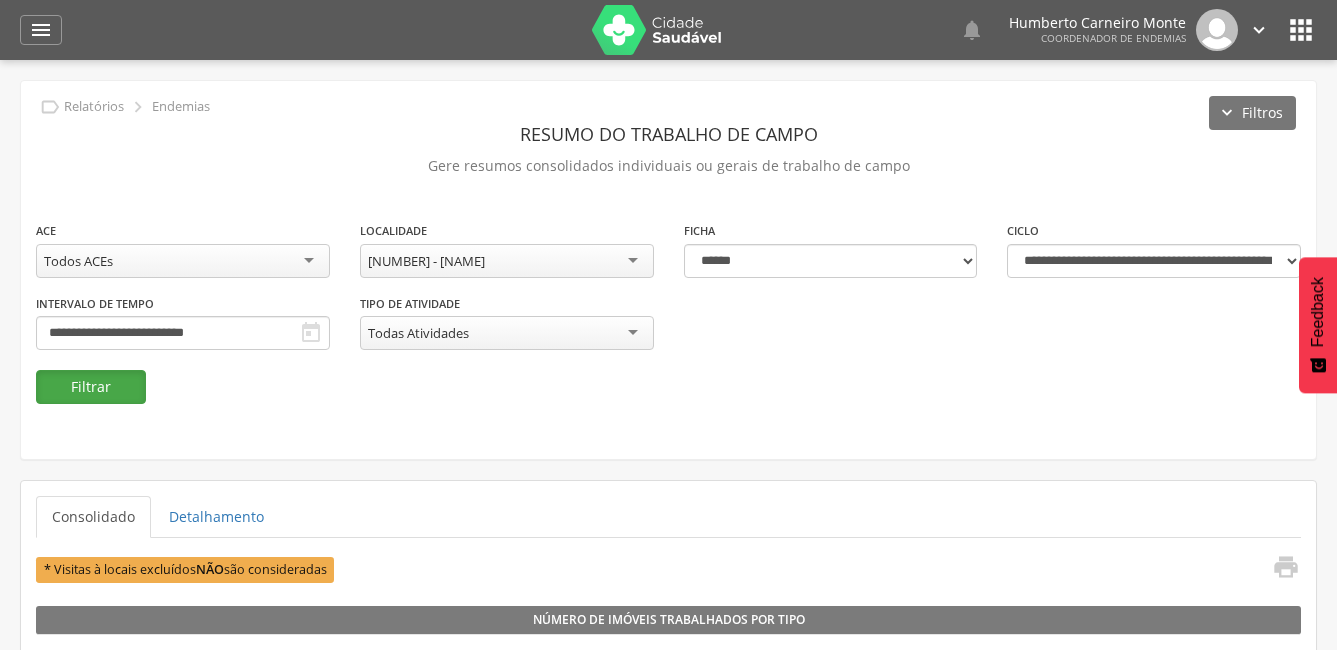 click on "Filtrar" at bounding box center (91, 387) 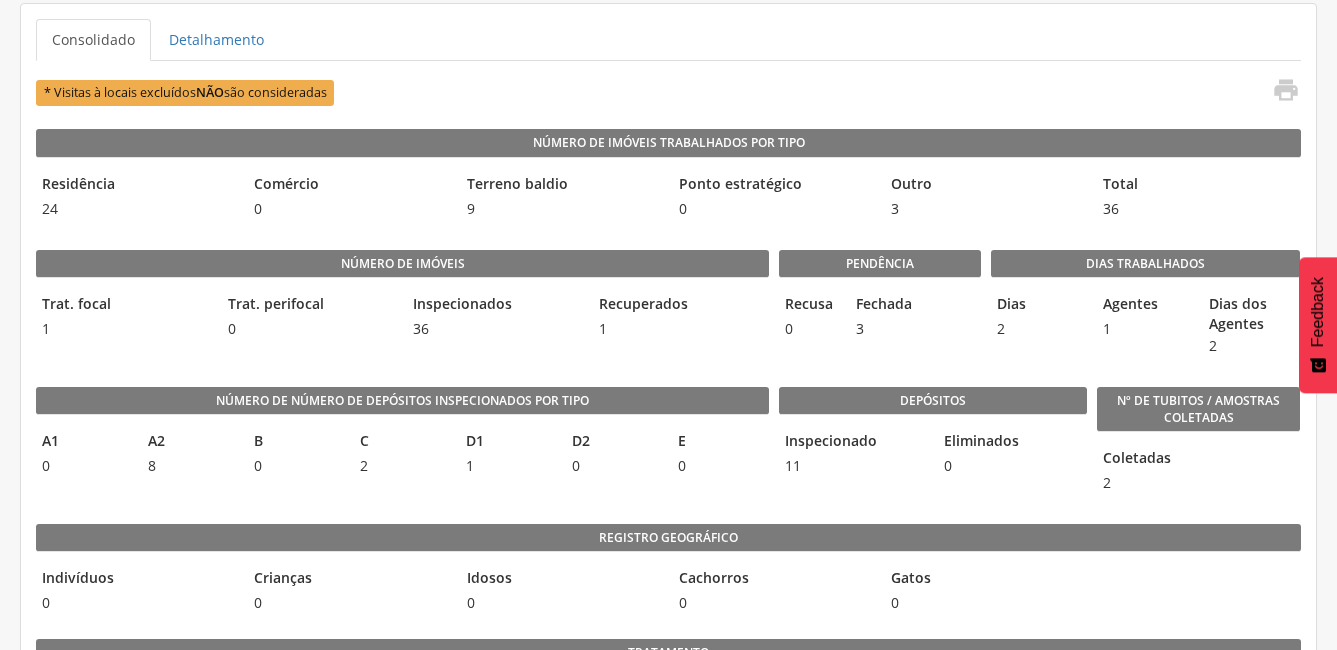 scroll, scrollTop: 100, scrollLeft: 0, axis: vertical 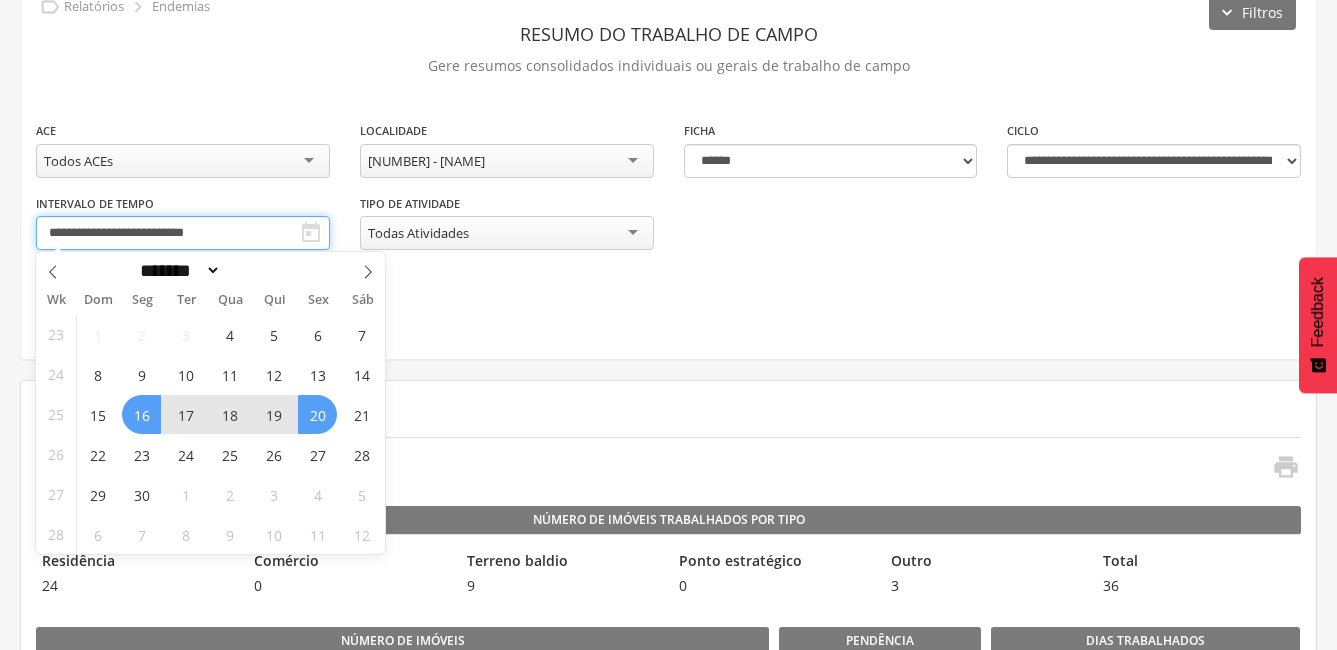 click on "**********" at bounding box center [183, 233] 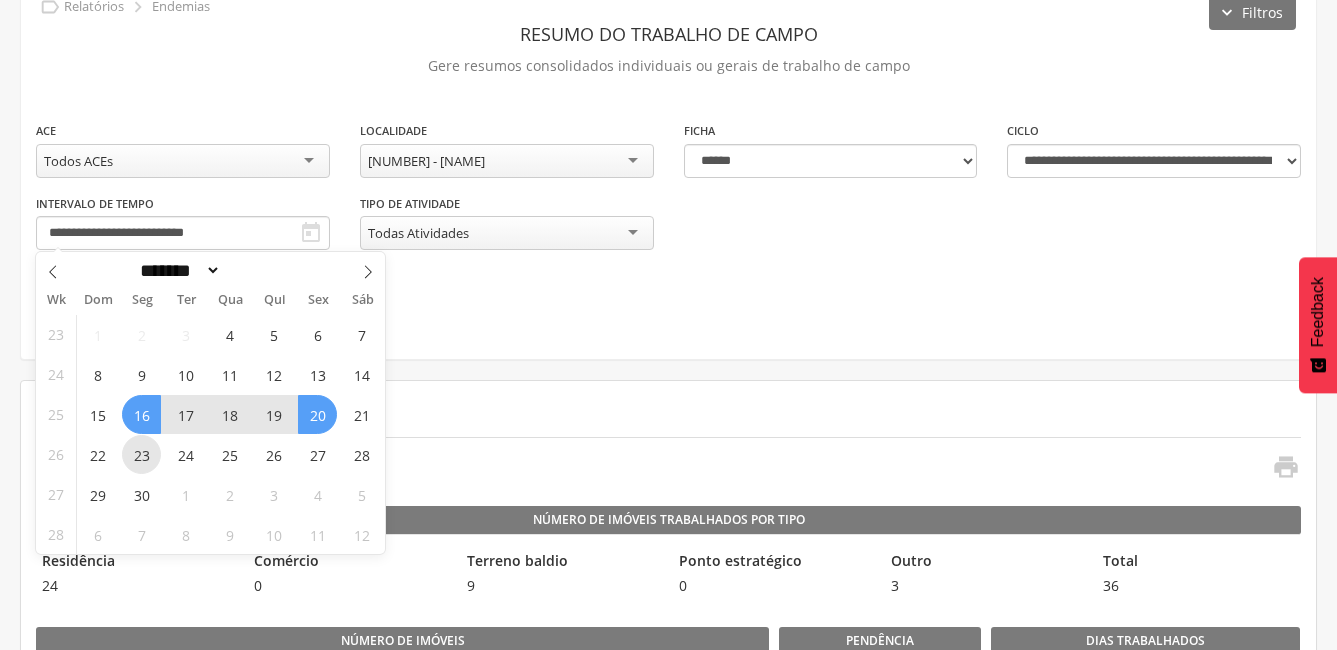 click on "23" at bounding box center (141, 454) 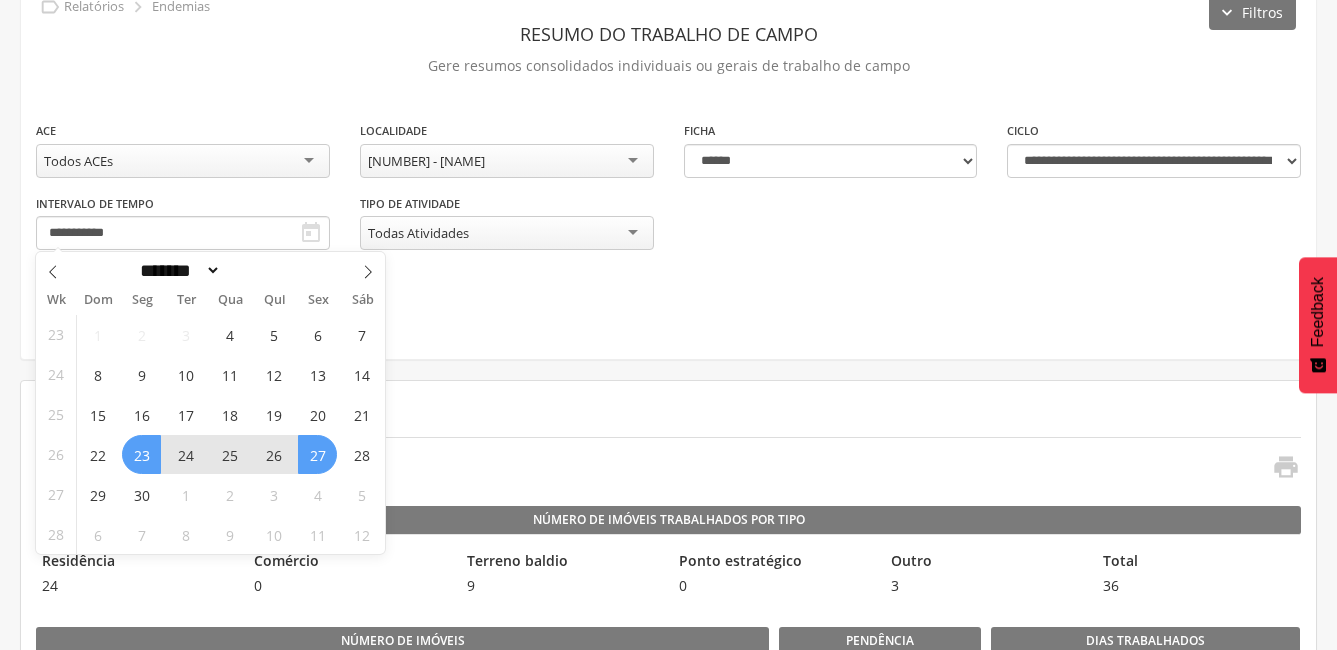 click on "27" at bounding box center [317, 454] 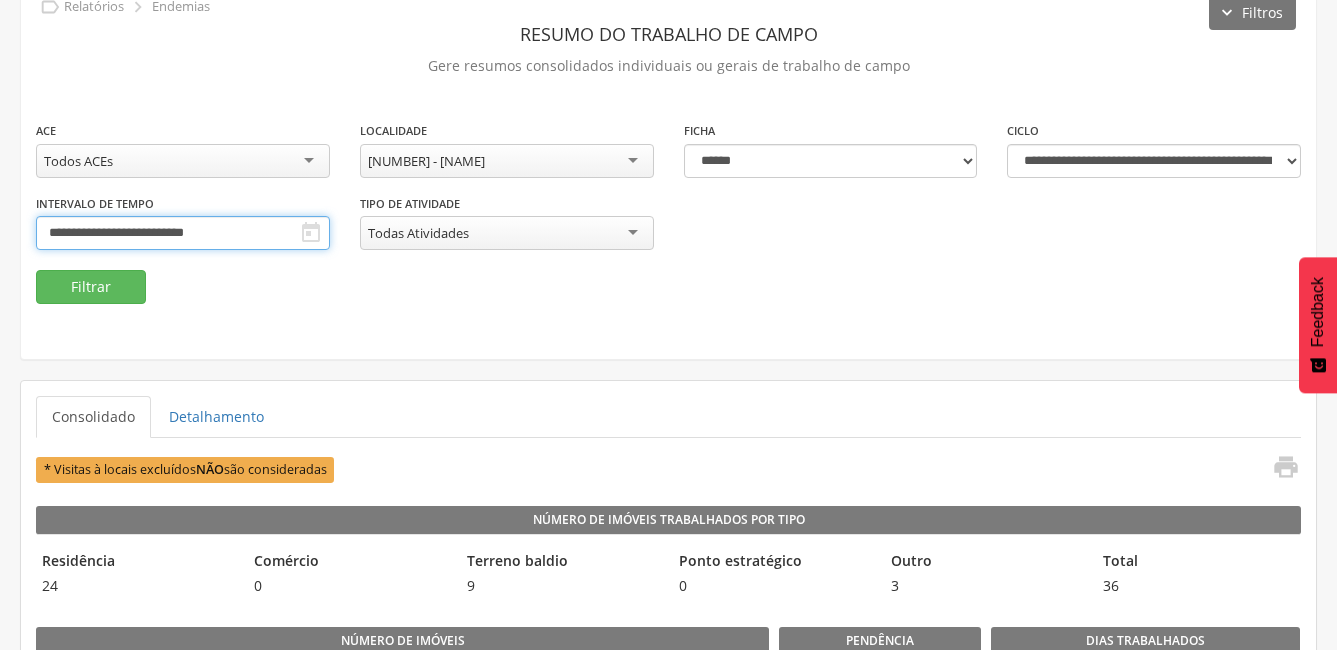 click on "**********" at bounding box center (183, 233) 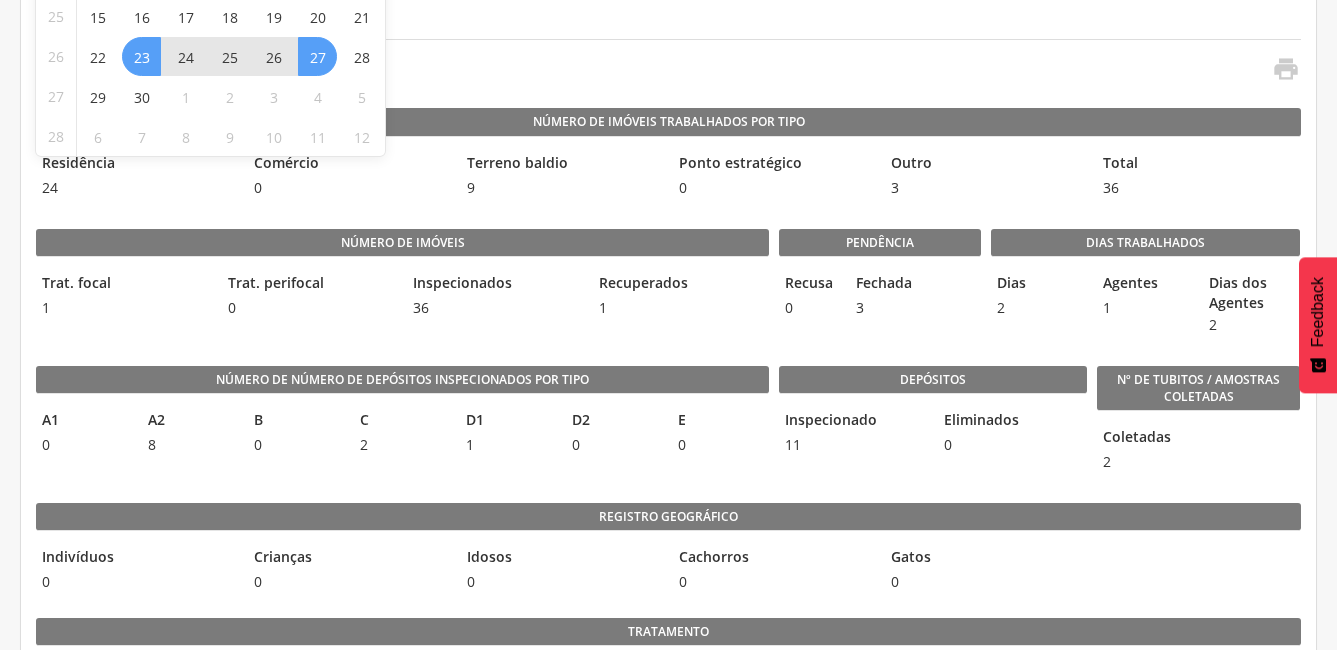 scroll, scrollTop: 500, scrollLeft: 0, axis: vertical 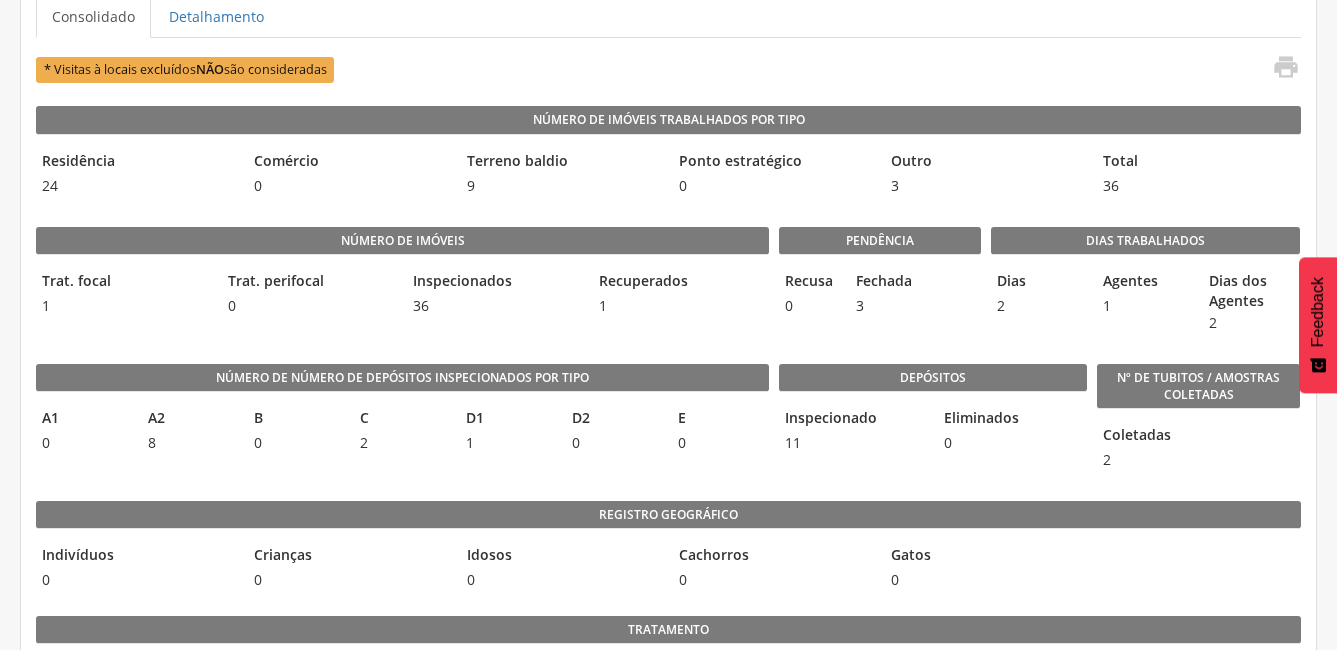 click on "* Visitas à locais excluídos  NÃO  são consideradas
" at bounding box center [668, 69] 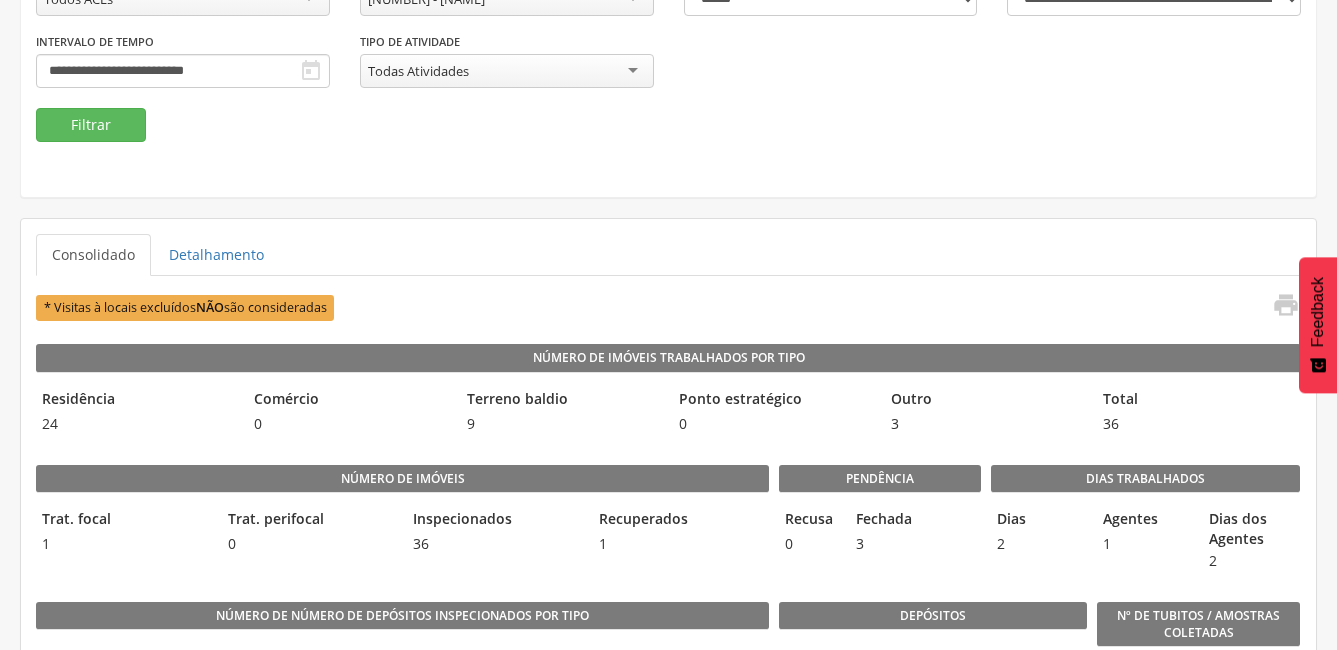 scroll, scrollTop: 200, scrollLeft: 0, axis: vertical 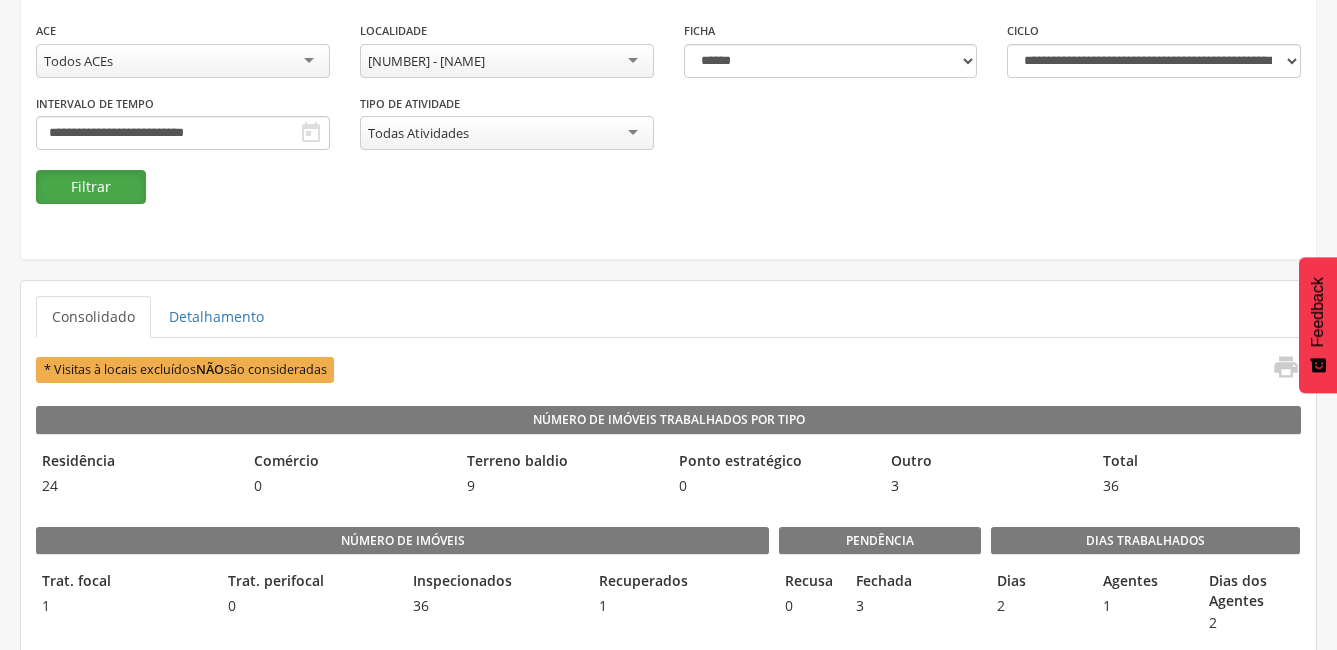 click on "Filtrar" at bounding box center [91, 187] 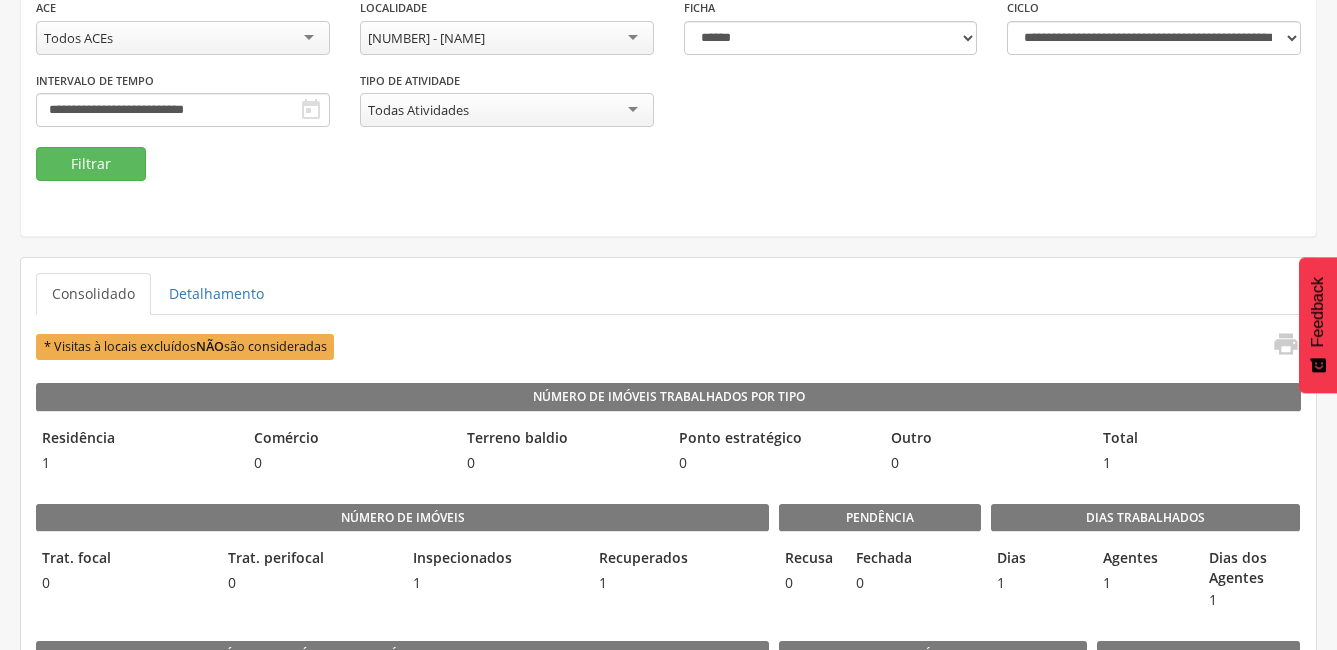 scroll, scrollTop: 100, scrollLeft: 0, axis: vertical 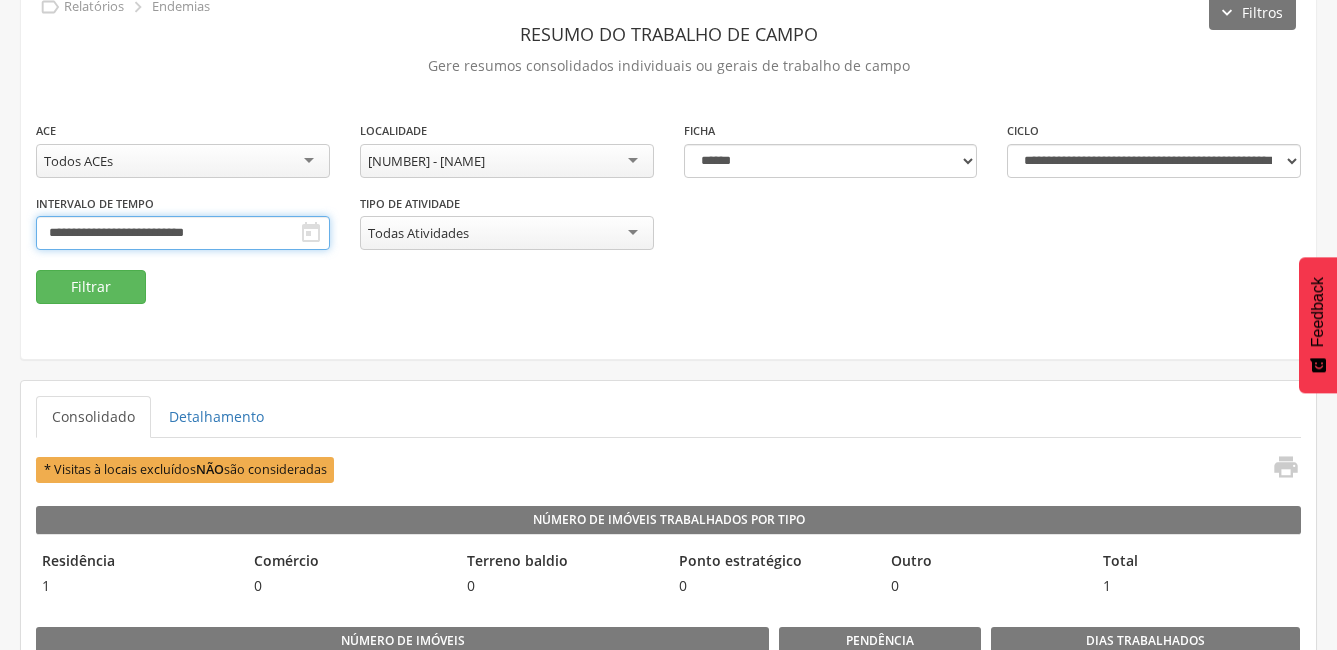 click on "**********" at bounding box center (183, 233) 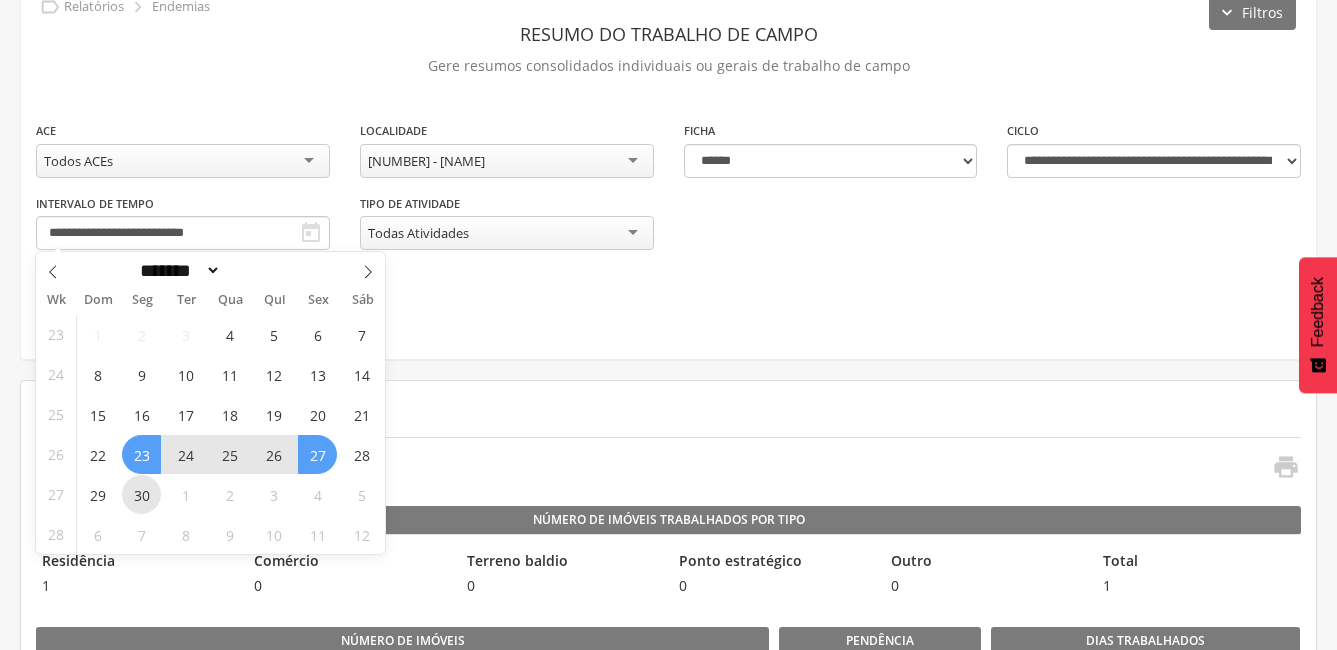 click on "30" at bounding box center (141, 494) 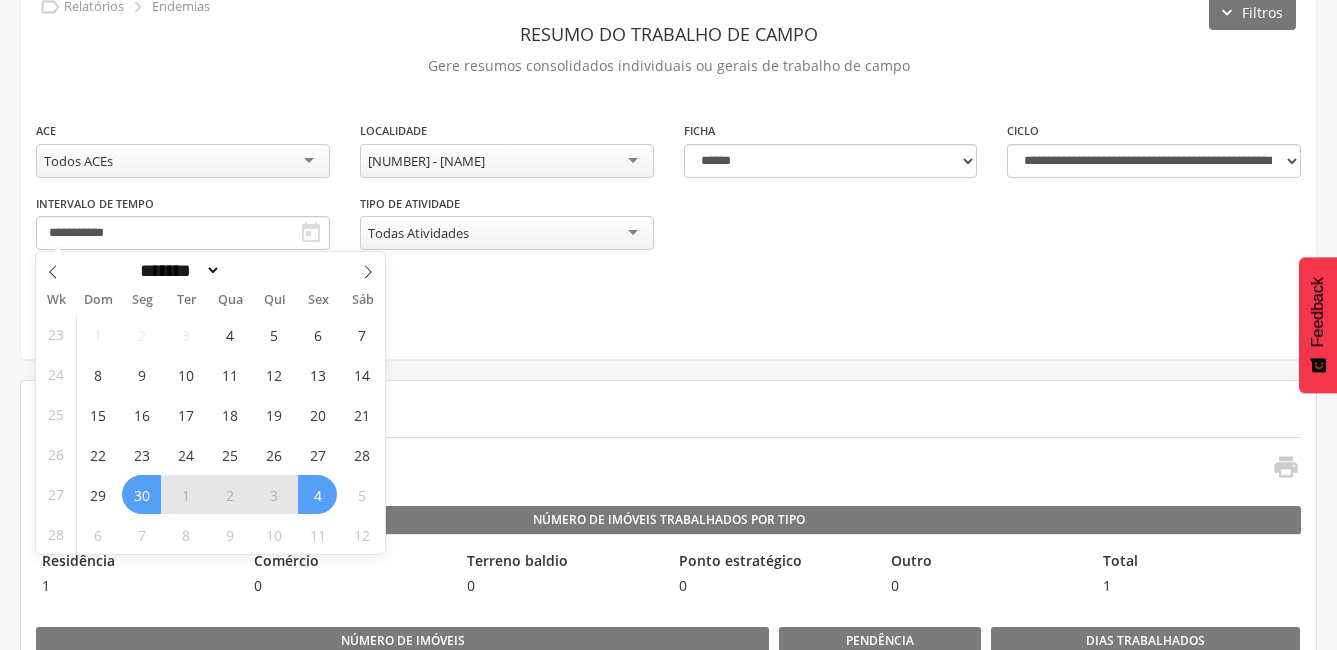 click on "4" at bounding box center (317, 494) 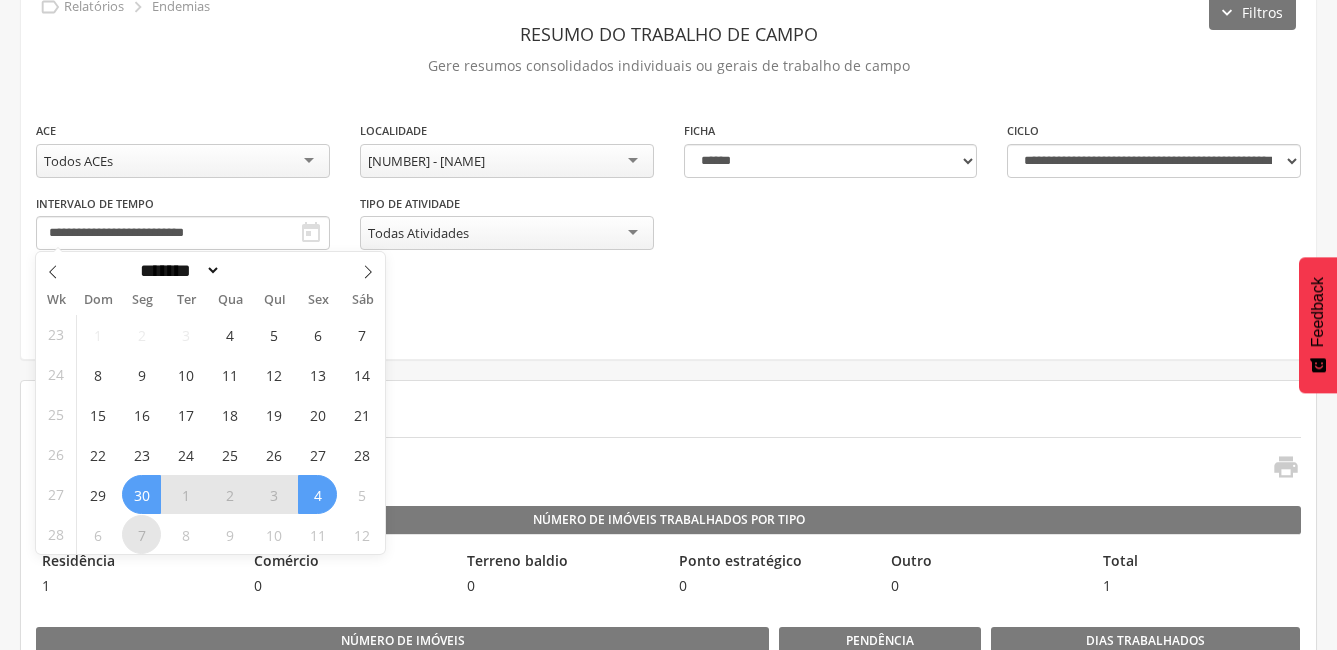 click on "7" at bounding box center [141, 534] 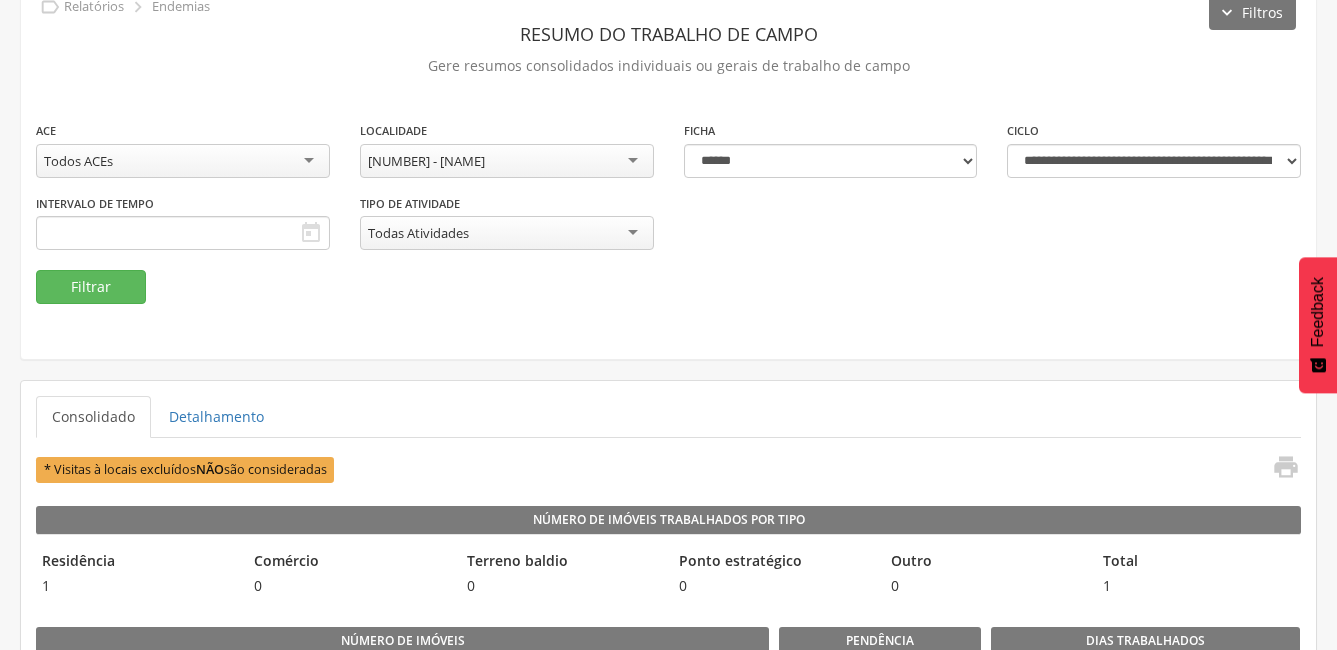 click on "* Visitas à locais excluídos  NÃO  são consideradas
" at bounding box center [668, 469] 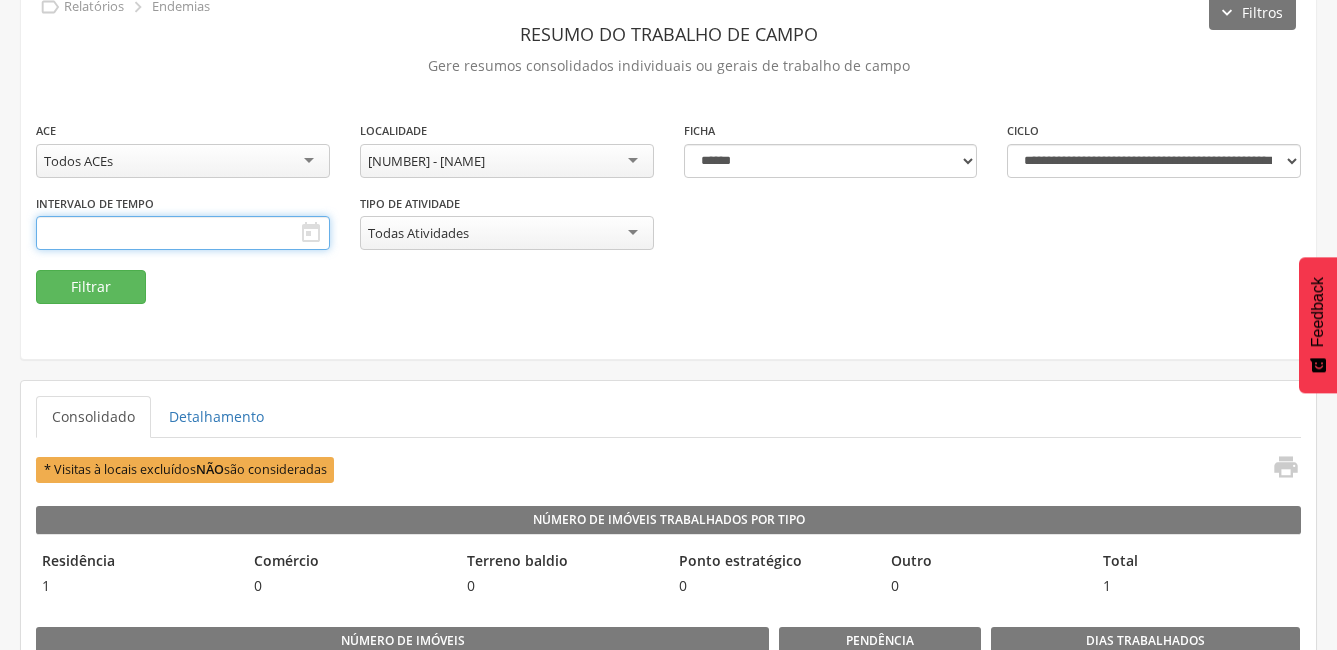 click at bounding box center (183, 233) 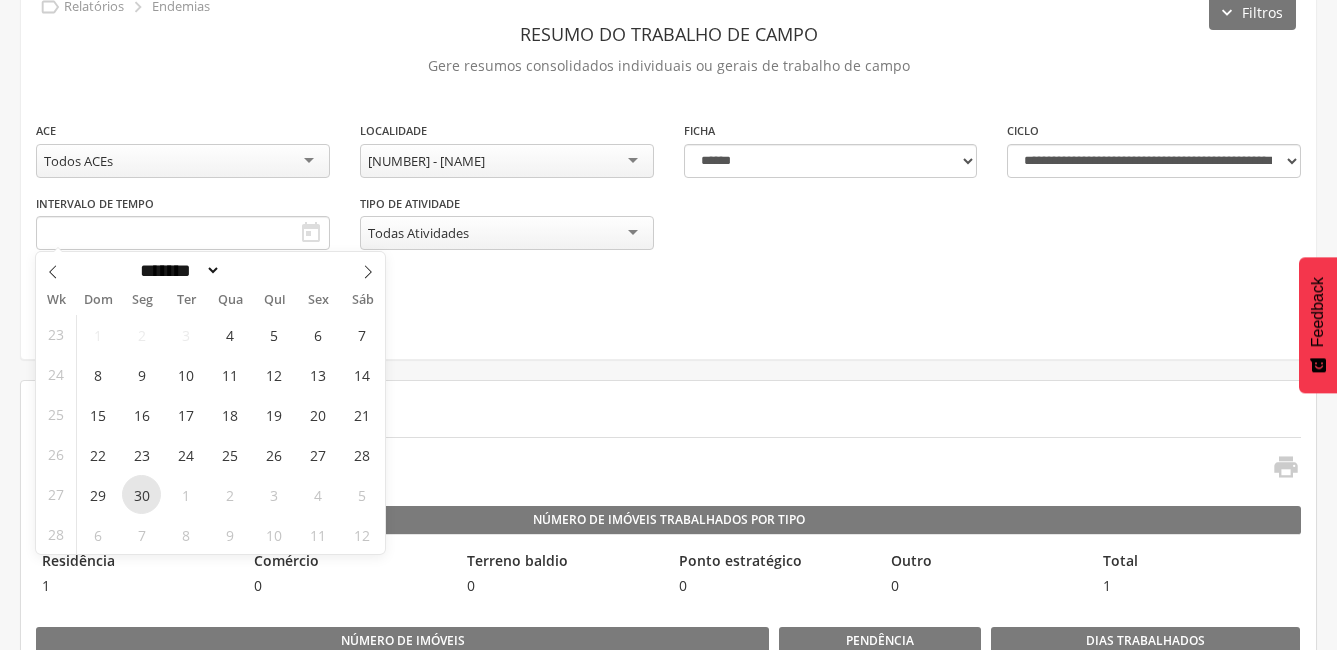 click on "30" at bounding box center (141, 494) 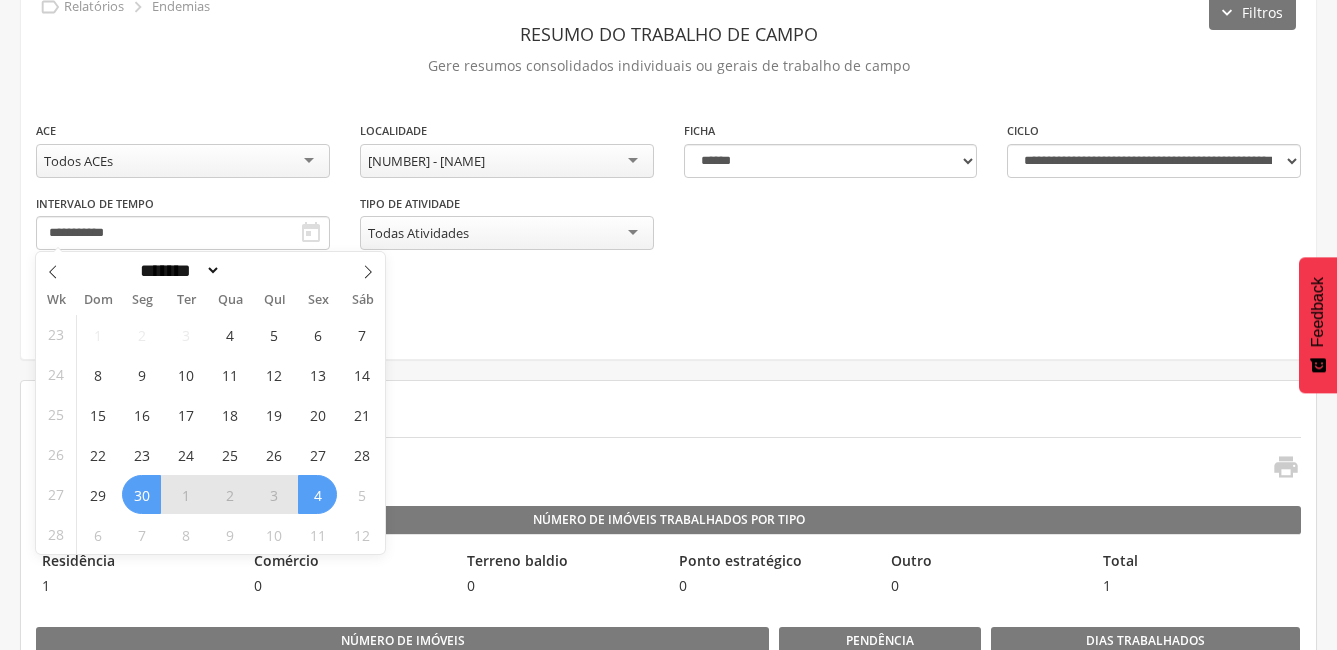 click on "4" at bounding box center [317, 494] 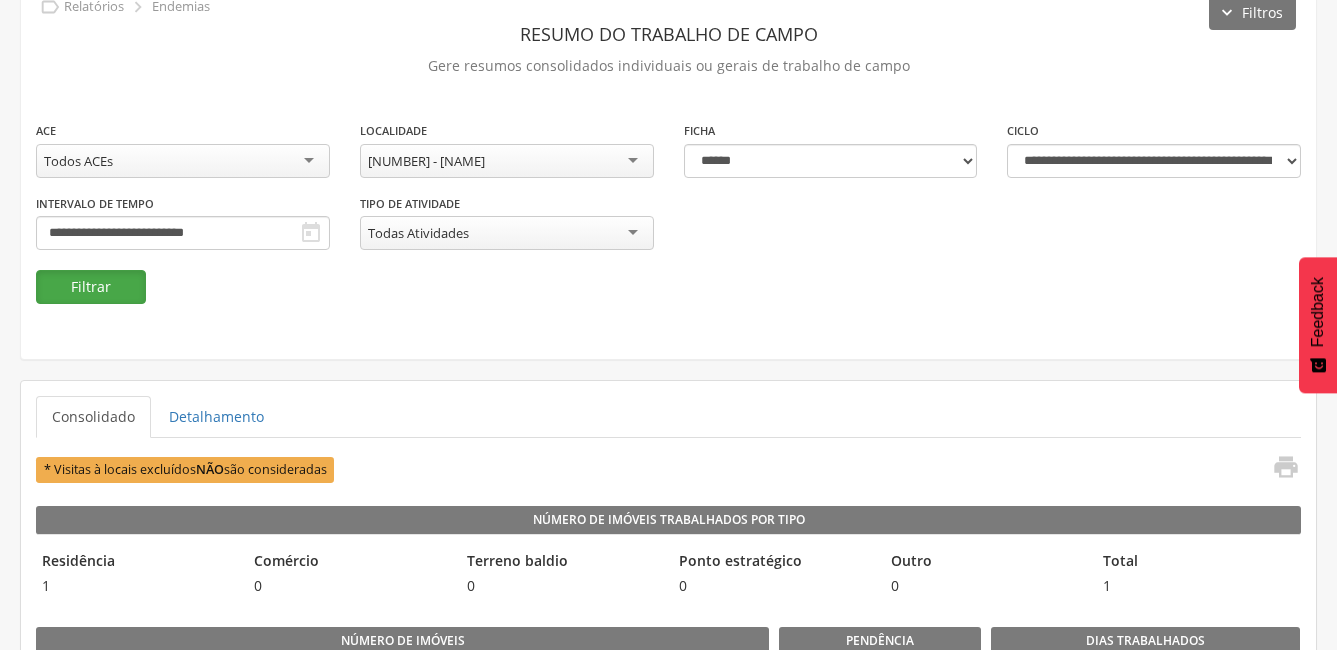 click on "Filtrar" at bounding box center (91, 287) 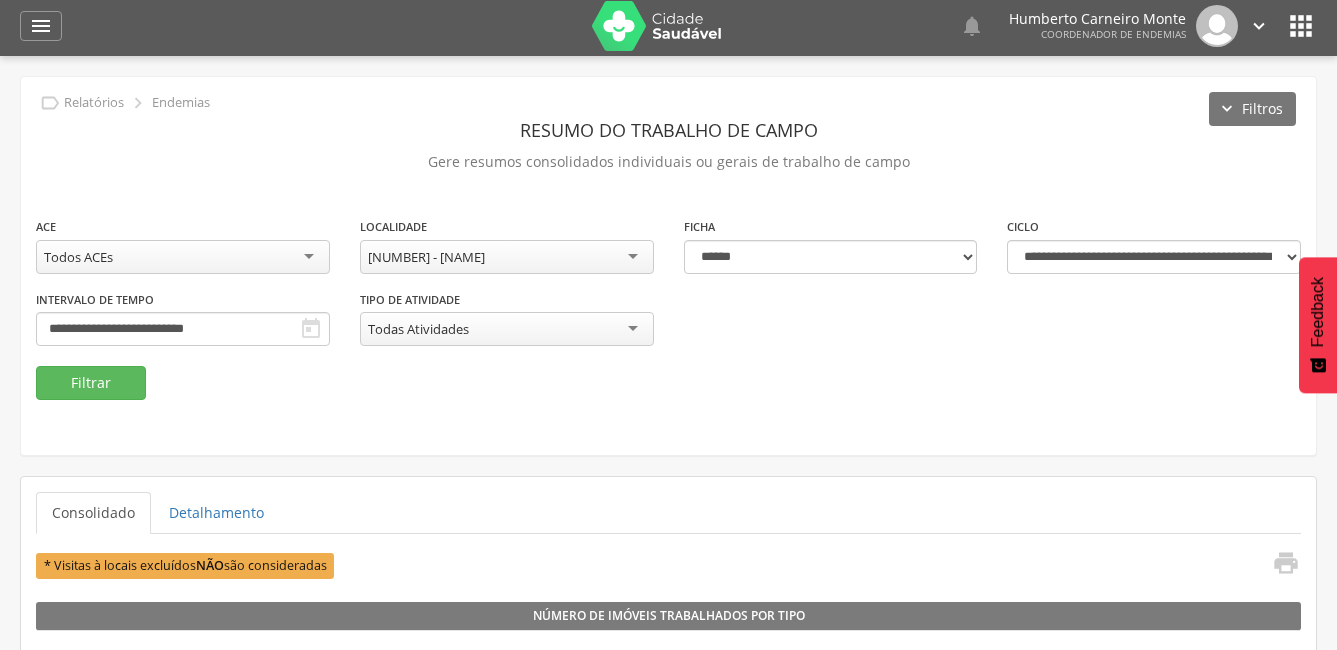 scroll, scrollTop: 0, scrollLeft: 0, axis: both 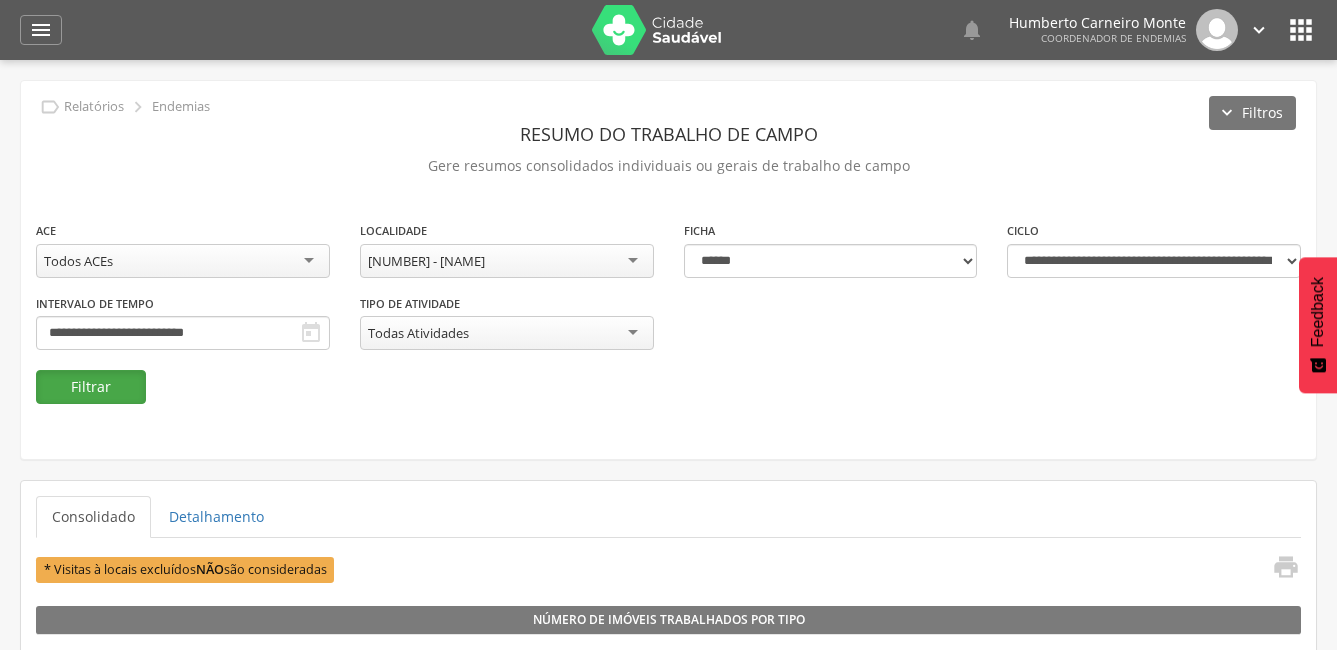 click on "Filtrar" at bounding box center [91, 387] 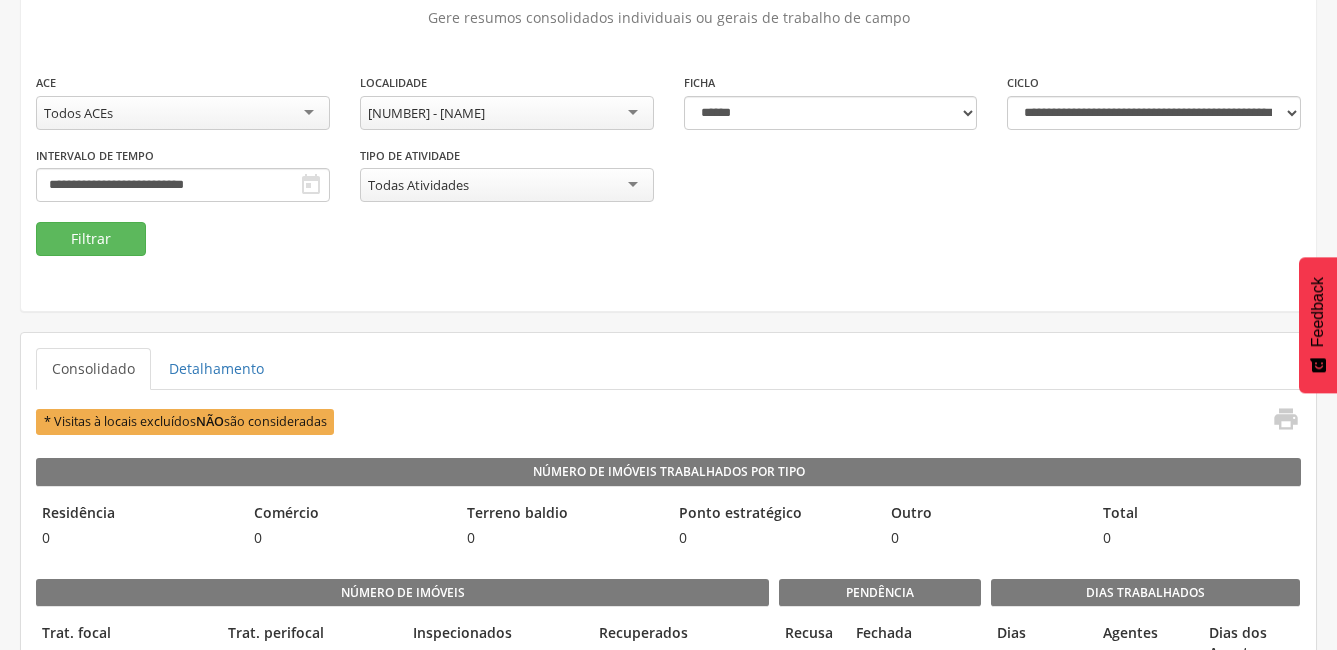 scroll, scrollTop: 130, scrollLeft: 0, axis: vertical 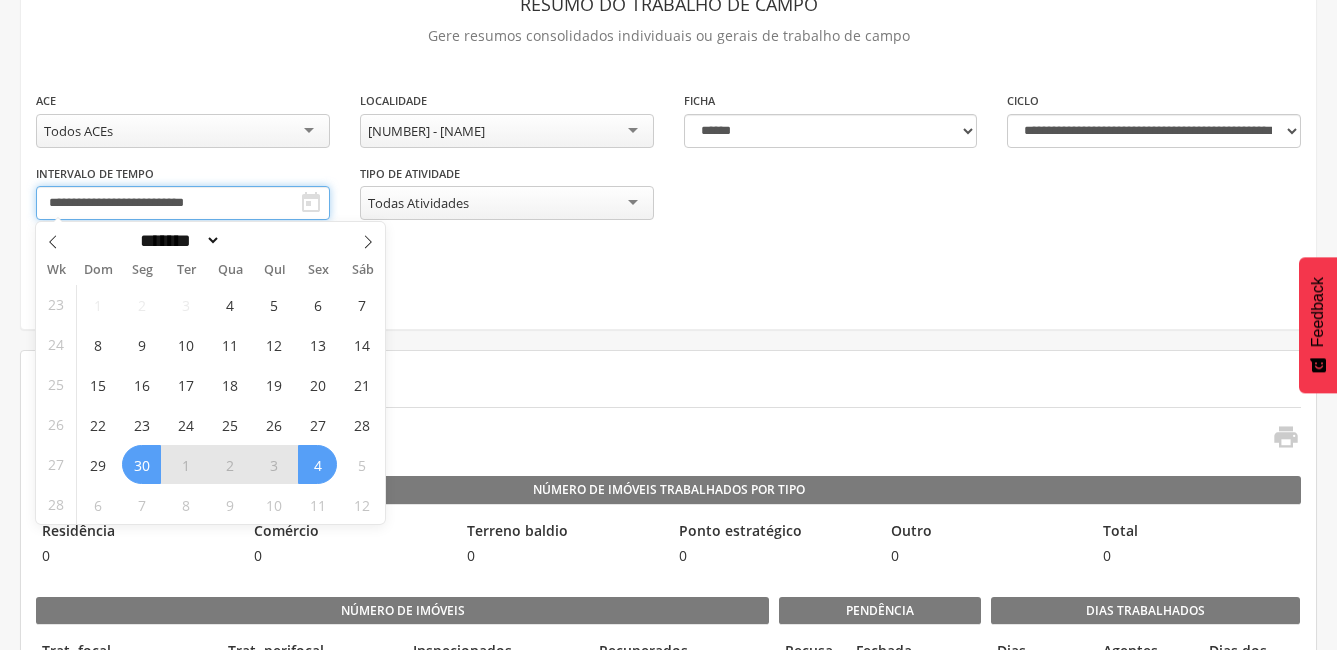click on "**********" at bounding box center (183, 203) 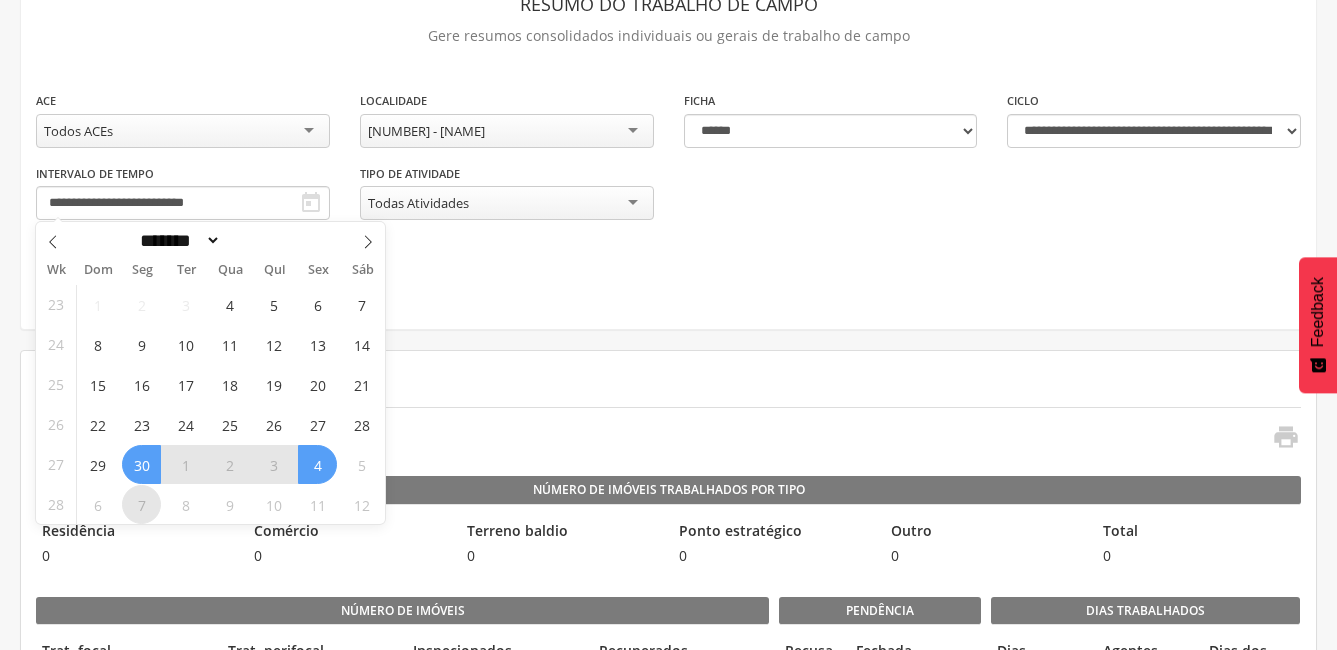 click on "7" at bounding box center (141, 504) 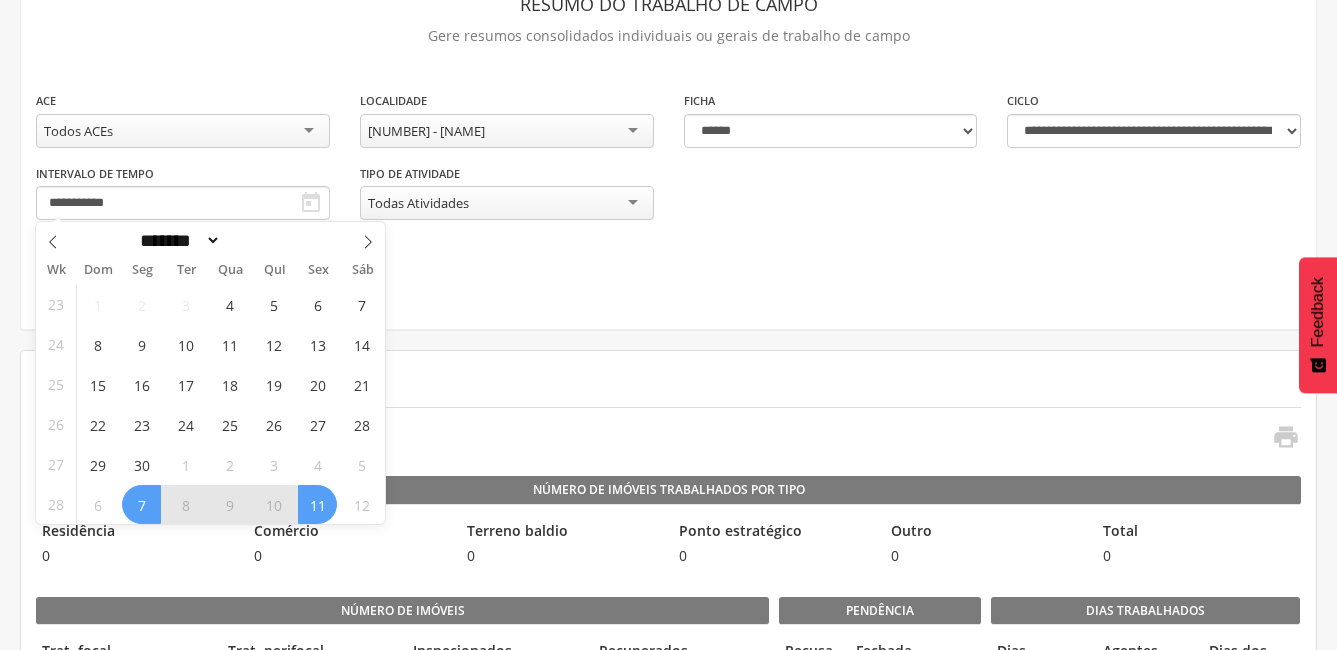 click on "11" at bounding box center [317, 504] 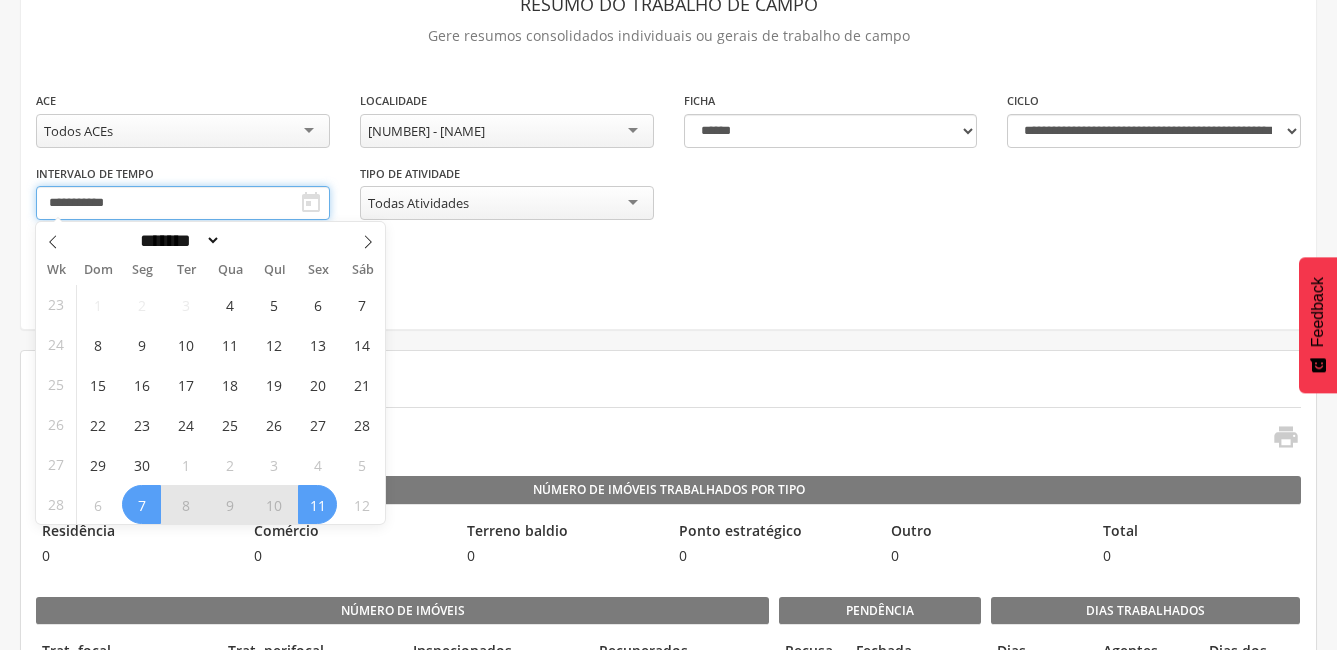 type on "**********" 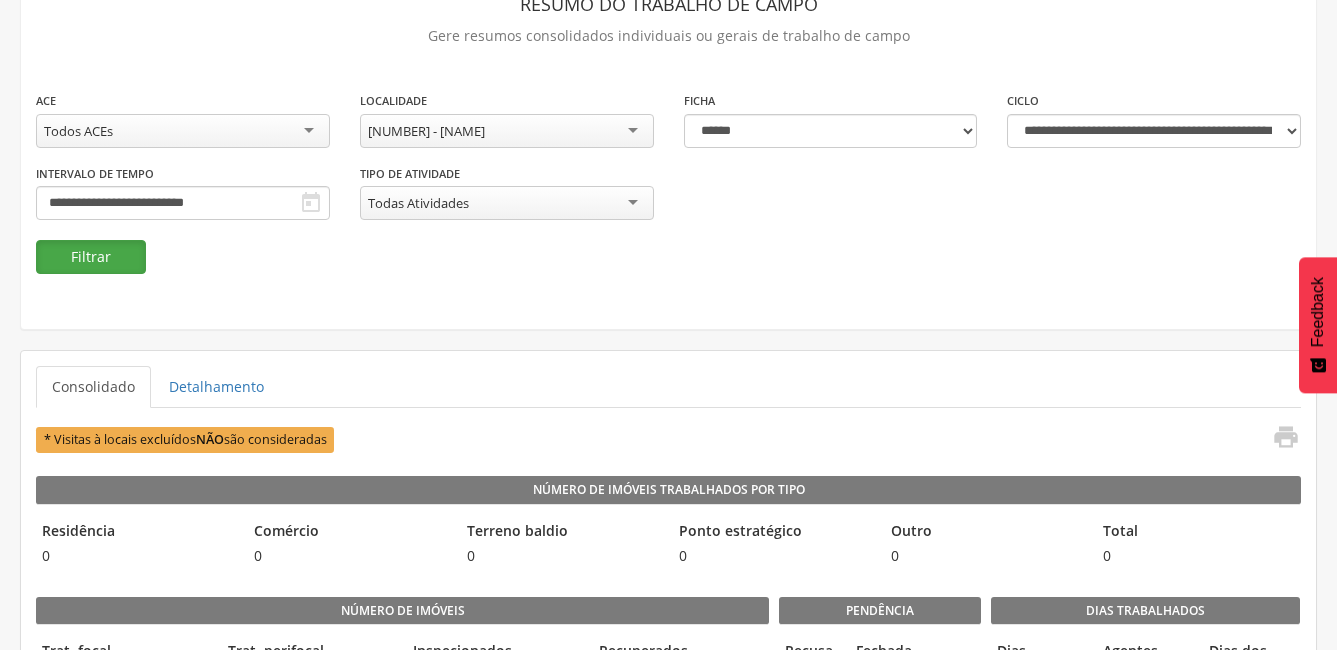 click on "Filtrar" at bounding box center (91, 257) 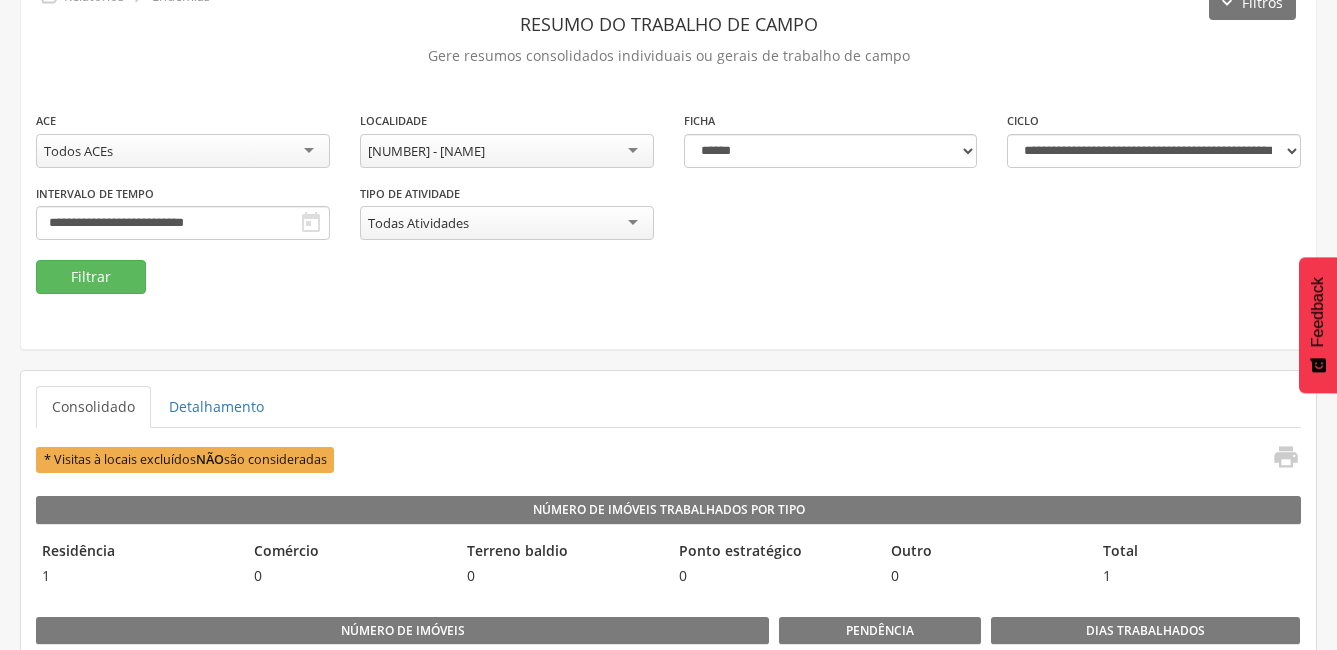 scroll, scrollTop: 0, scrollLeft: 0, axis: both 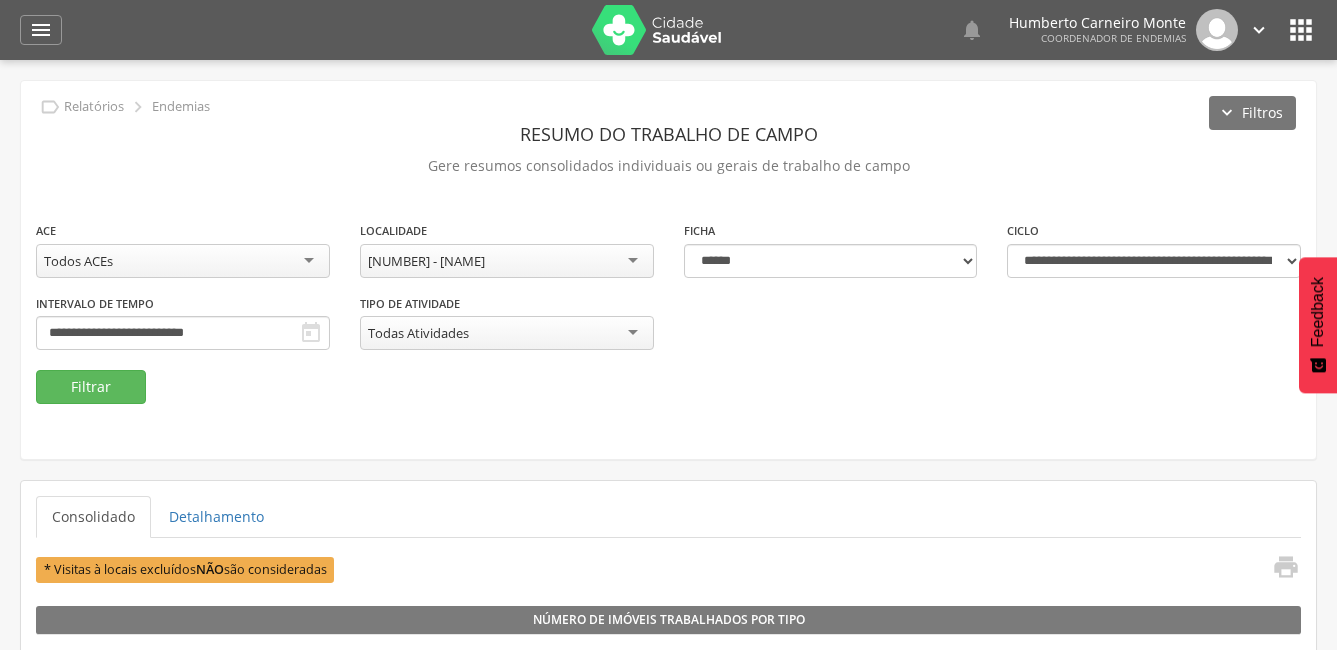 click on "Todos ACEs" at bounding box center [183, 261] 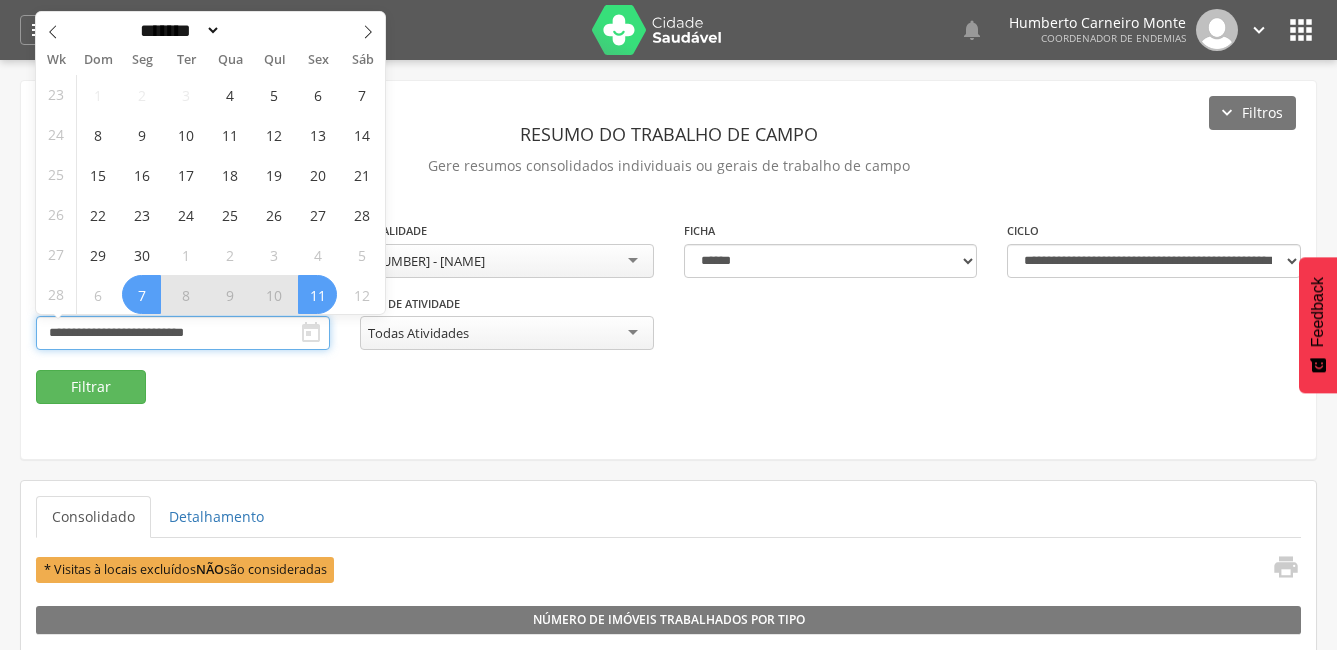 click on "**********" at bounding box center [183, 333] 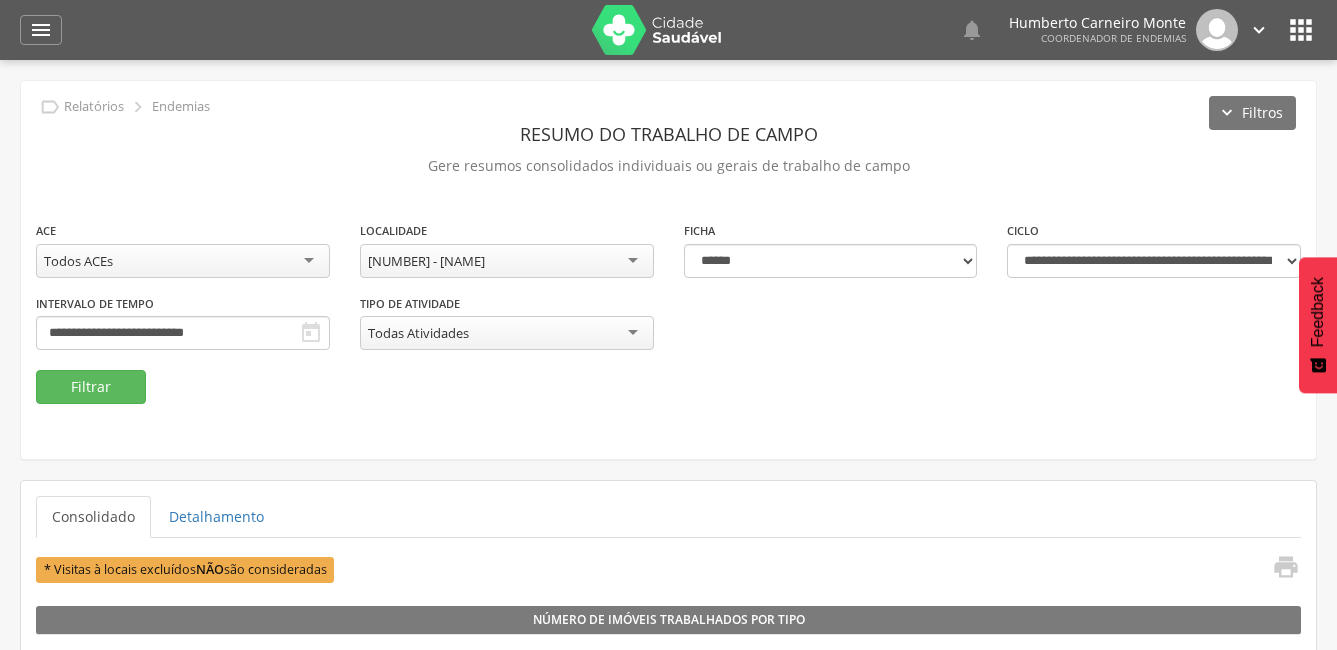 click on "**********" at bounding box center [668, 270] 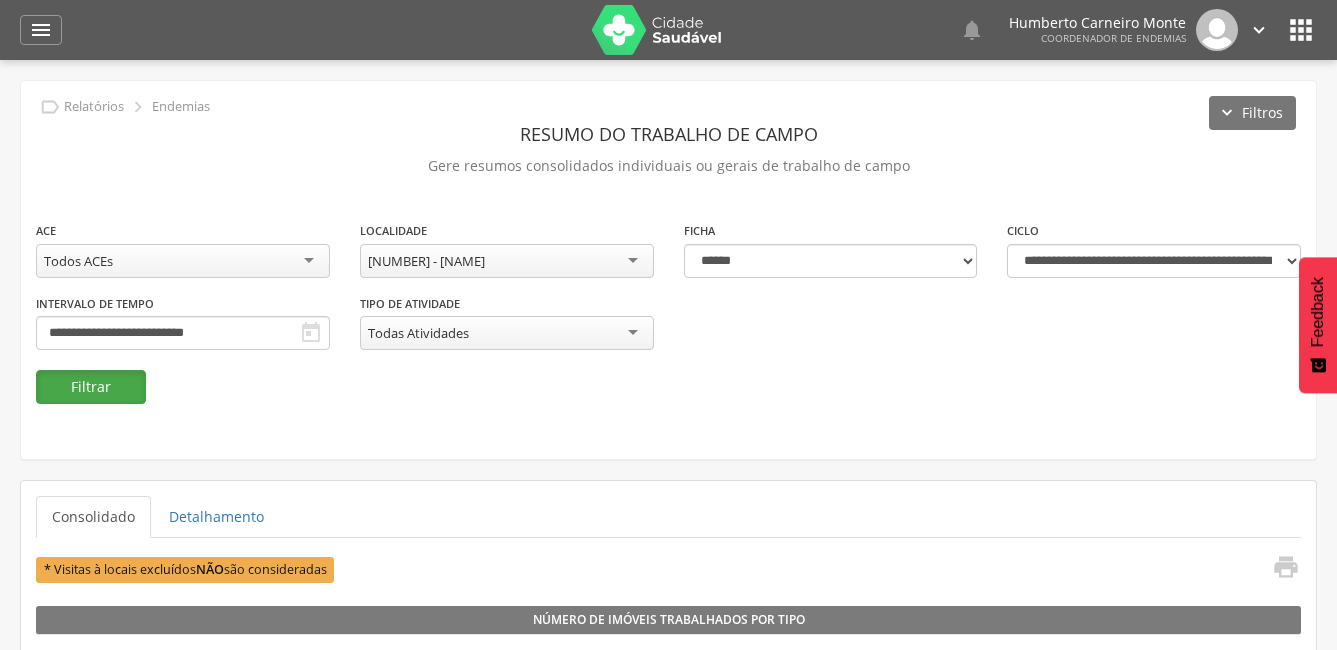 click on "Filtrar" at bounding box center [91, 387] 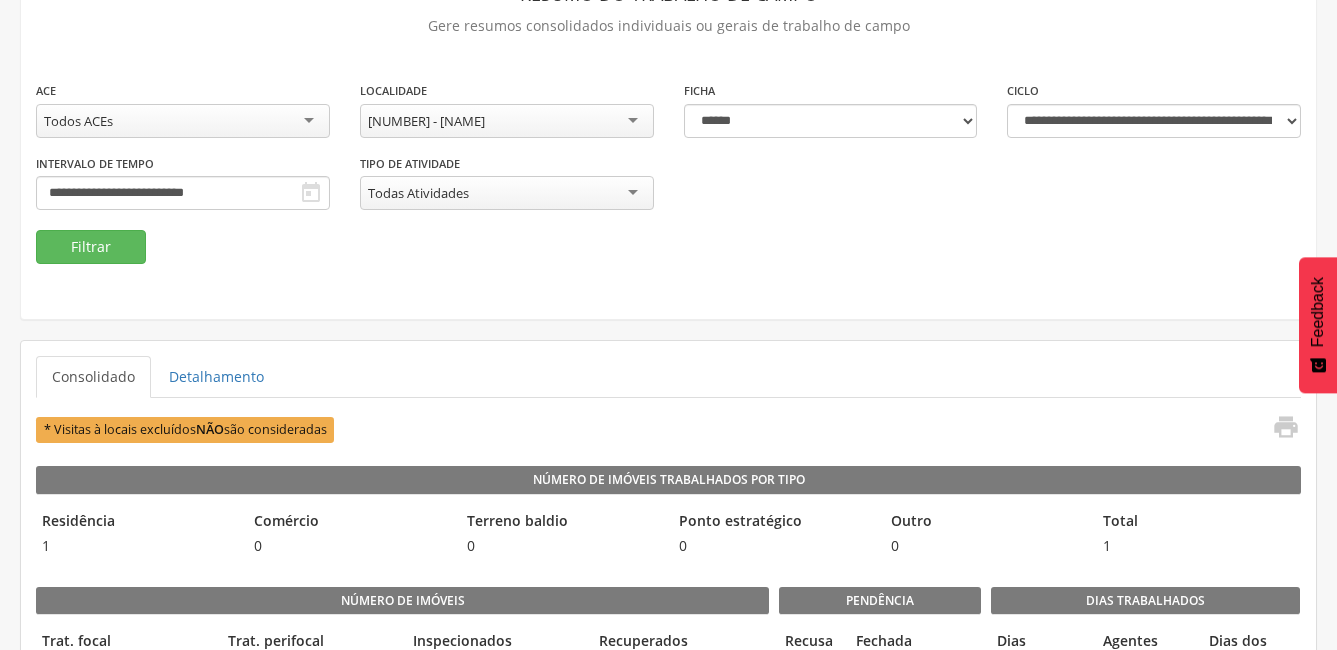 scroll, scrollTop: 0, scrollLeft: 0, axis: both 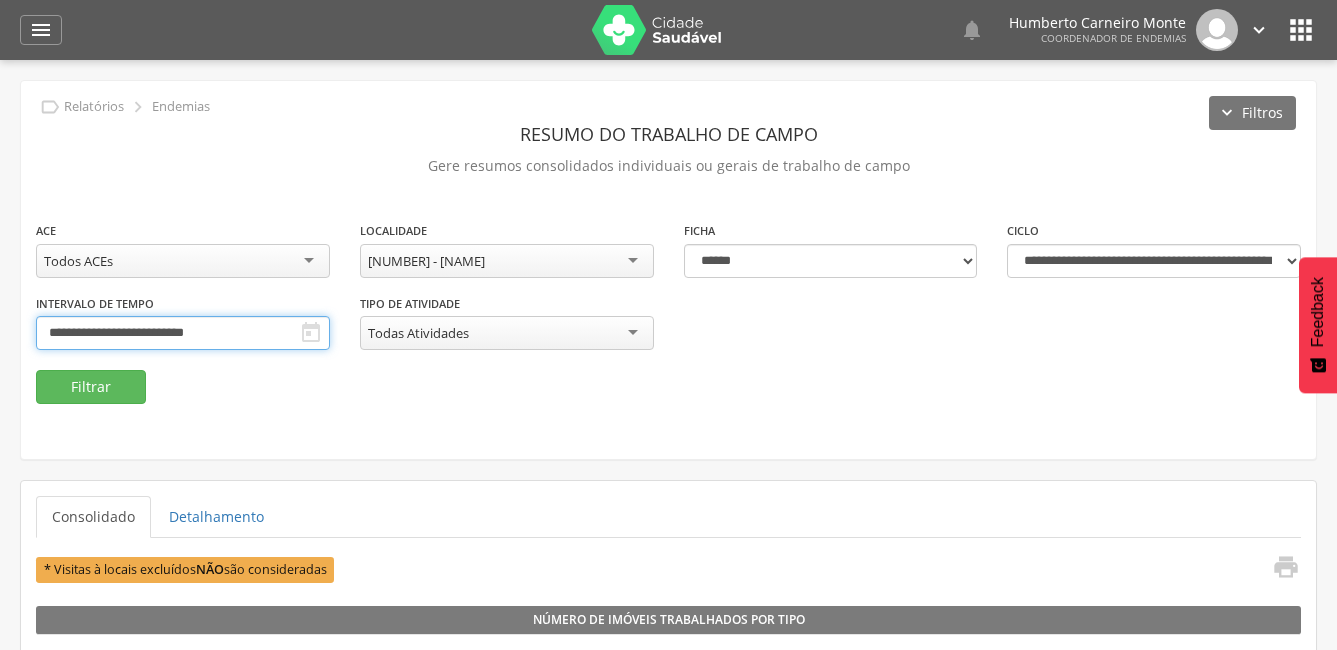 click on "**********" at bounding box center (183, 333) 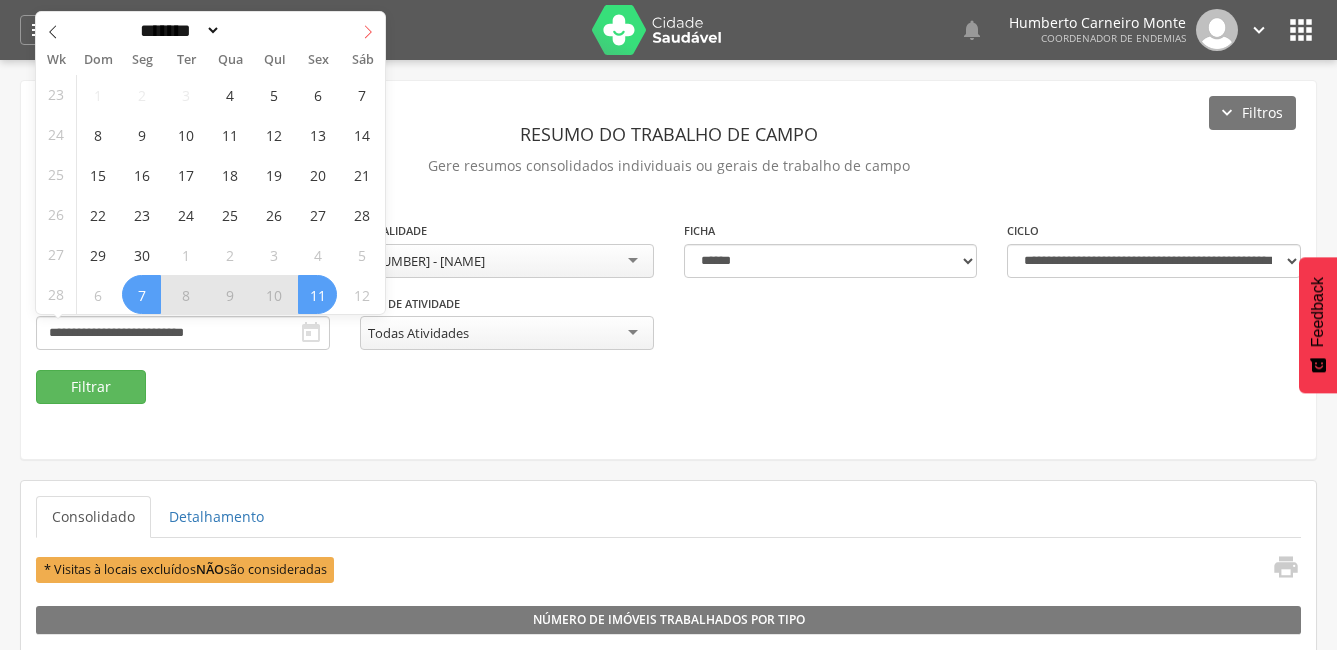 click at bounding box center (368, 29) 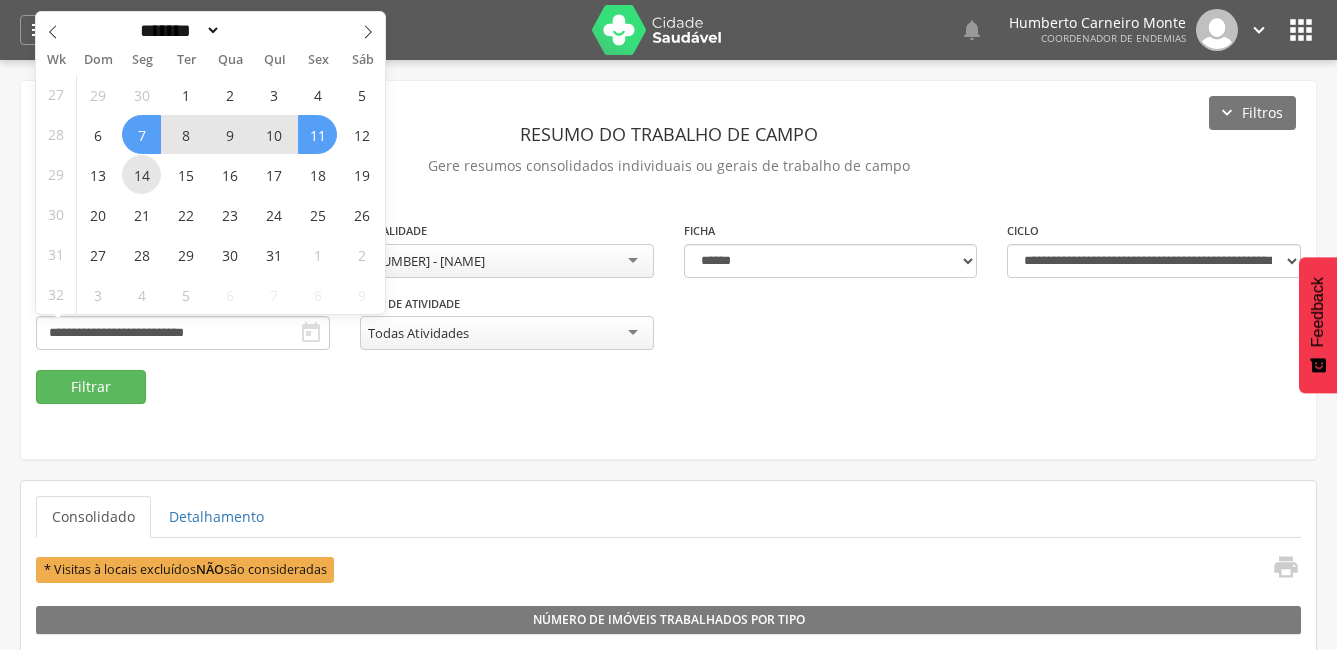 click on "14" at bounding box center (141, 174) 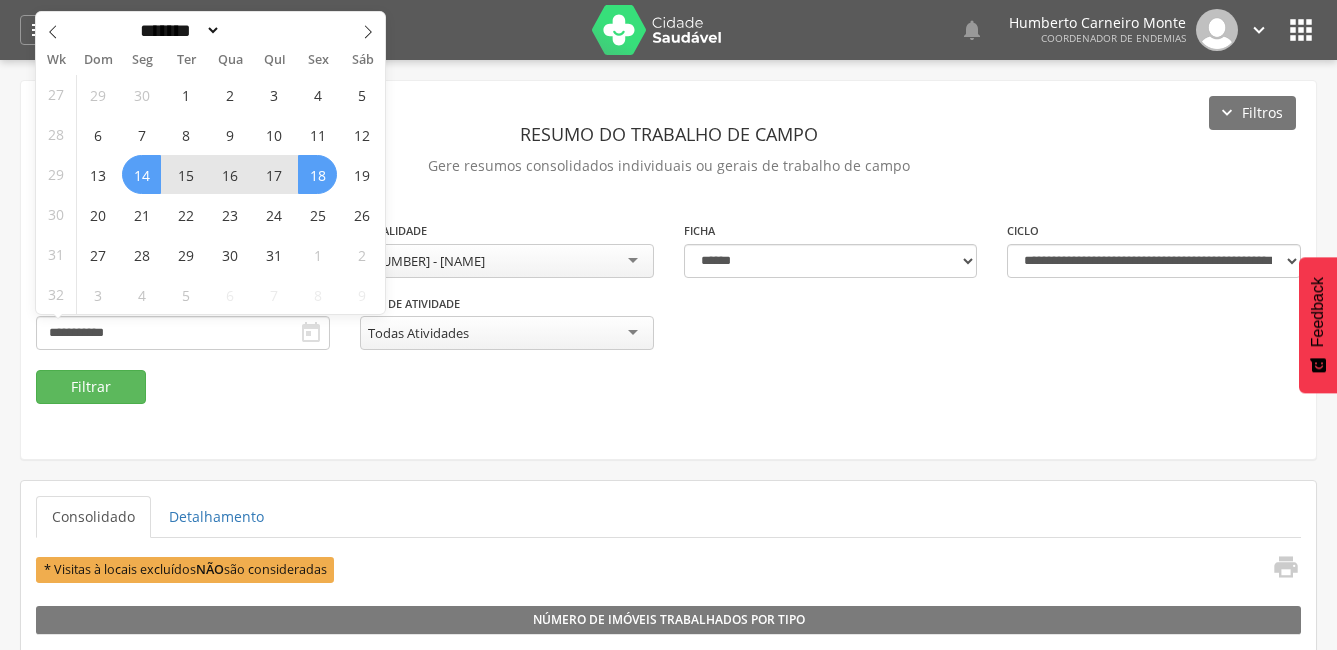 click on "18" at bounding box center [317, 174] 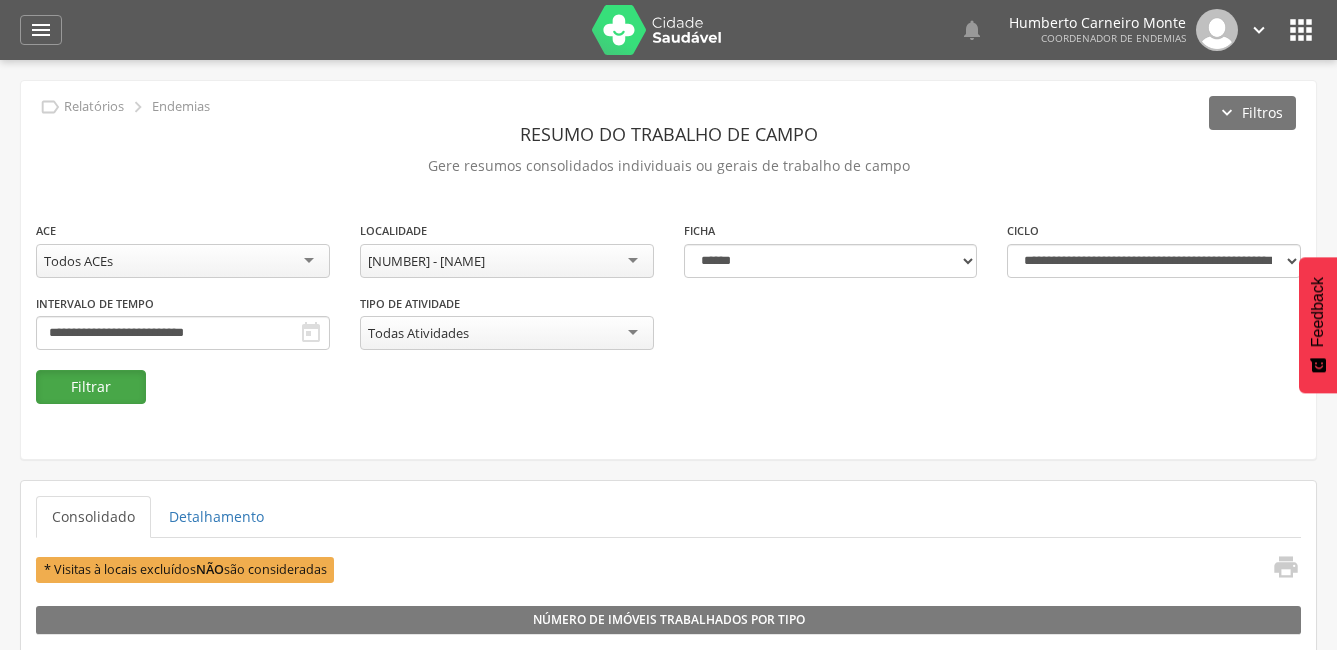 click on "Filtrar" at bounding box center (91, 387) 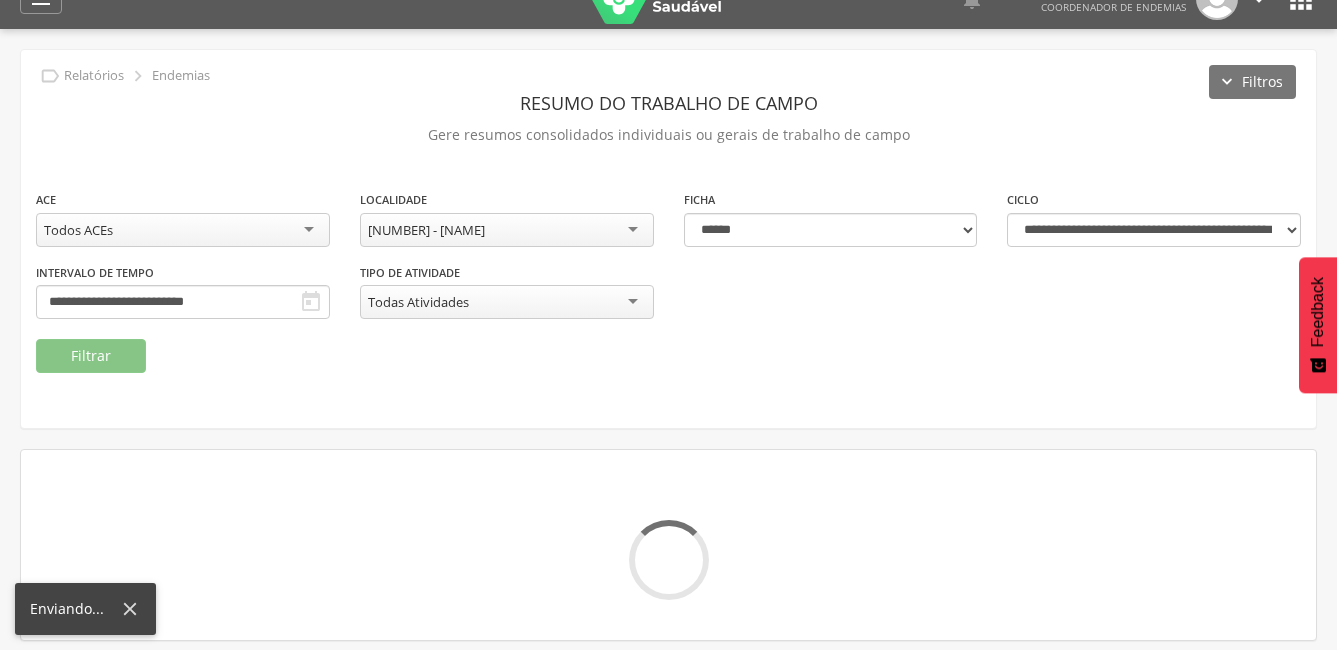 scroll, scrollTop: 60, scrollLeft: 0, axis: vertical 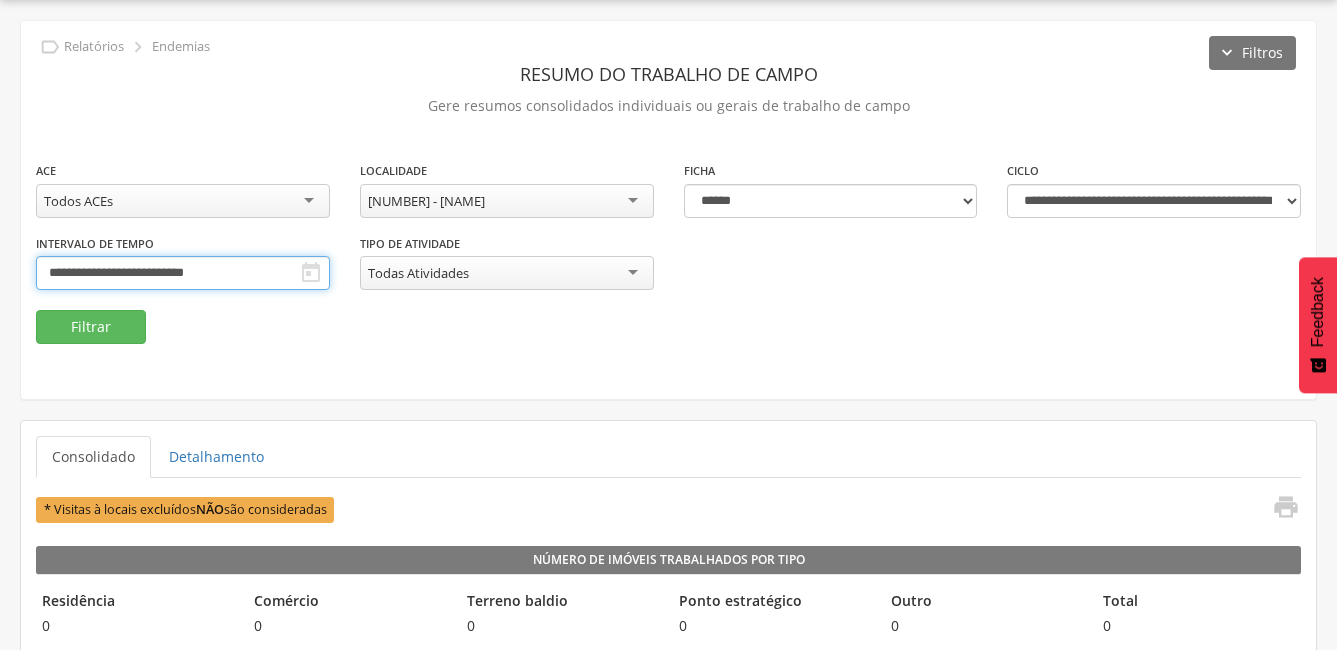 click on "**********" at bounding box center [183, 273] 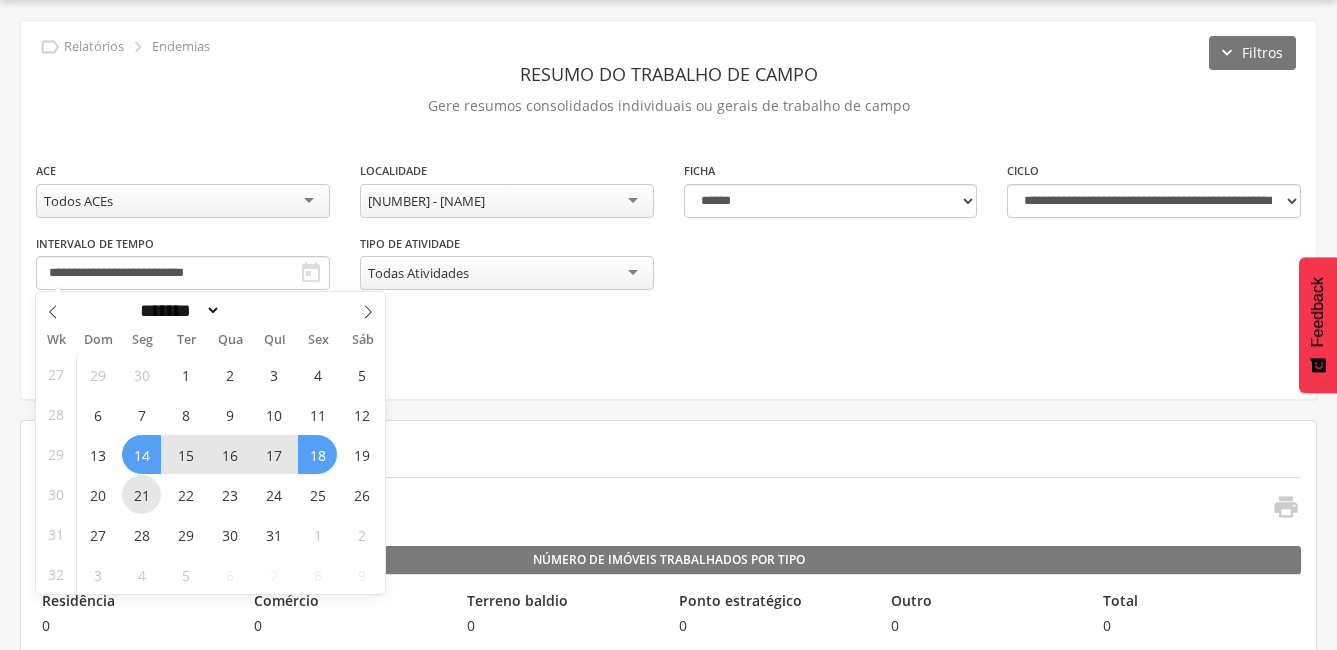 click on "21" at bounding box center [141, 494] 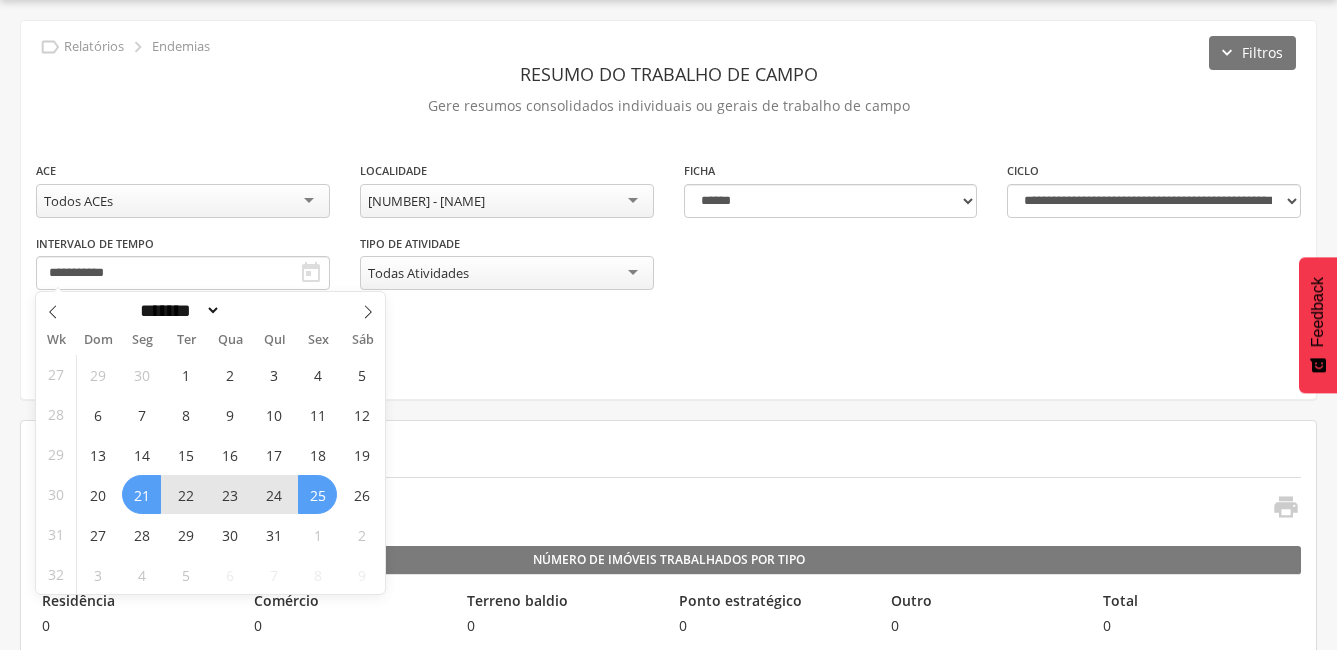 click on "25" at bounding box center [317, 494] 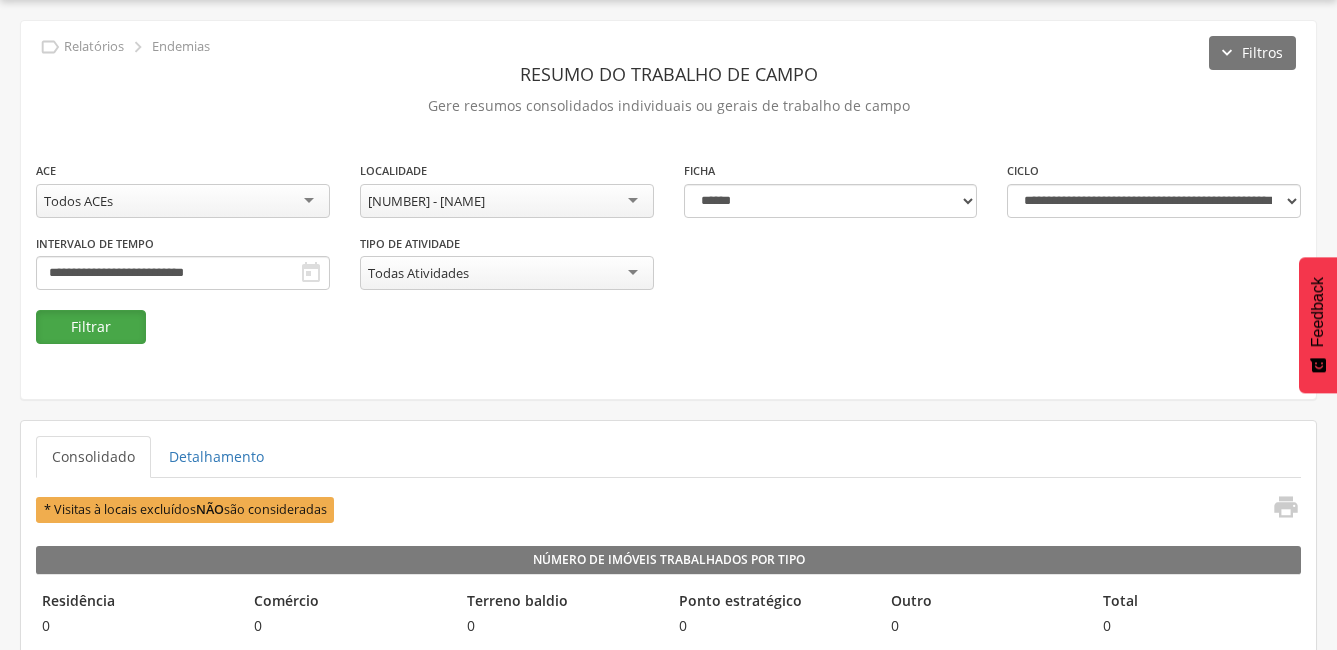 click on "Filtrar" at bounding box center (91, 327) 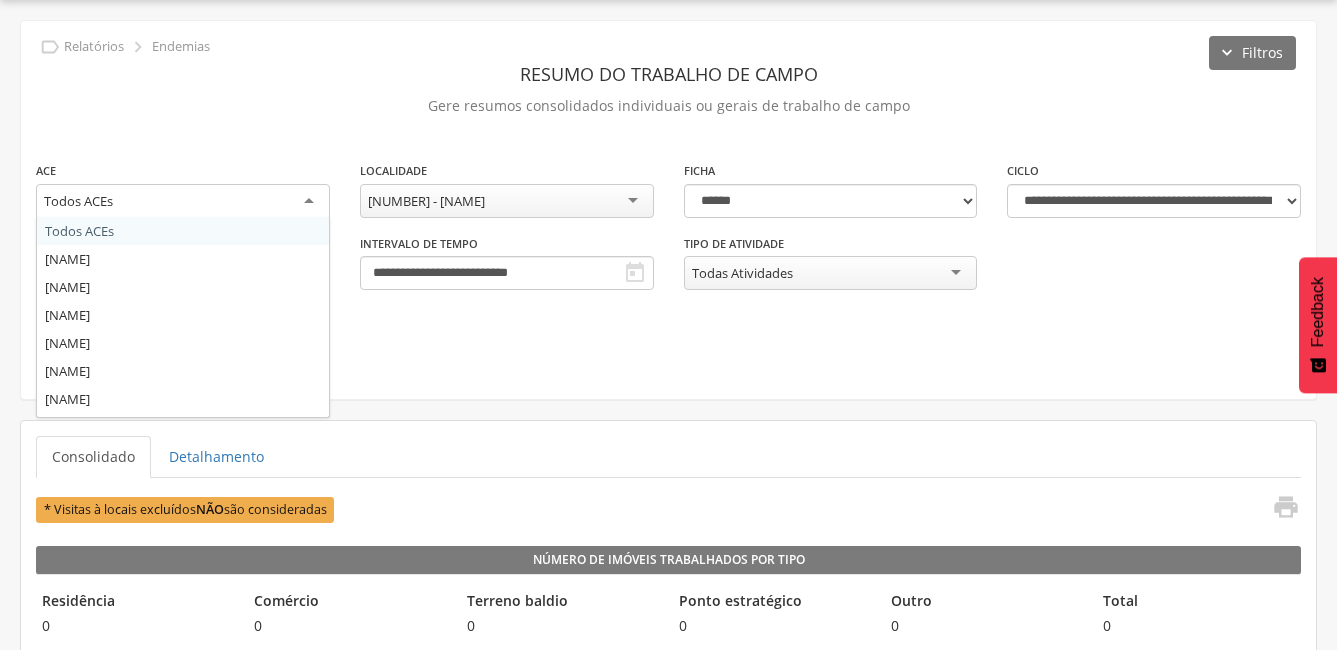 click on "Todos ACEs" at bounding box center [183, 202] 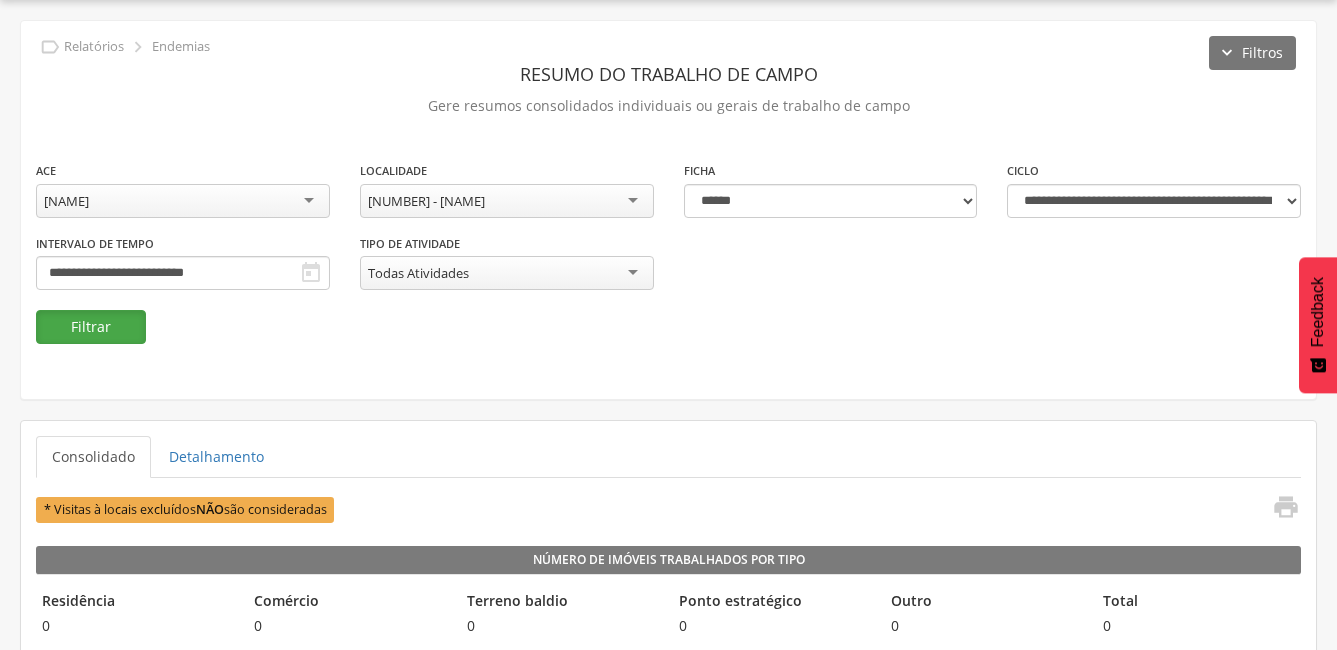 click on "Filtrar" at bounding box center (91, 327) 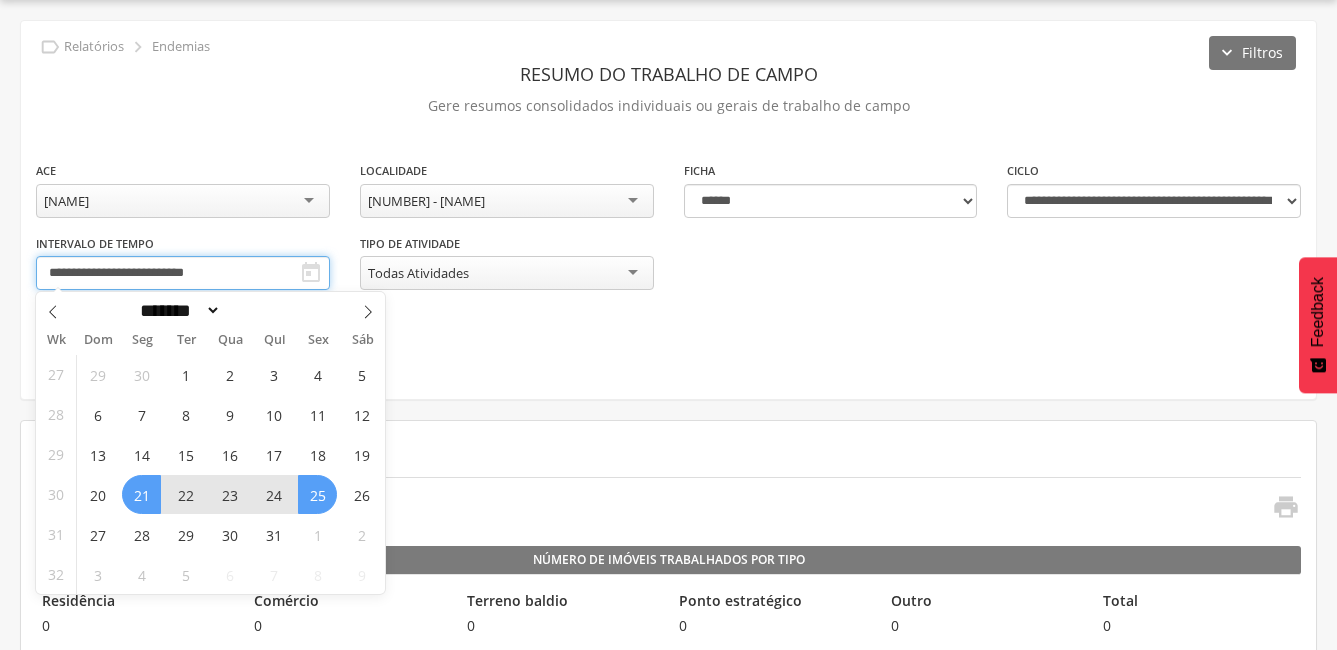 click on "**********" at bounding box center (183, 273) 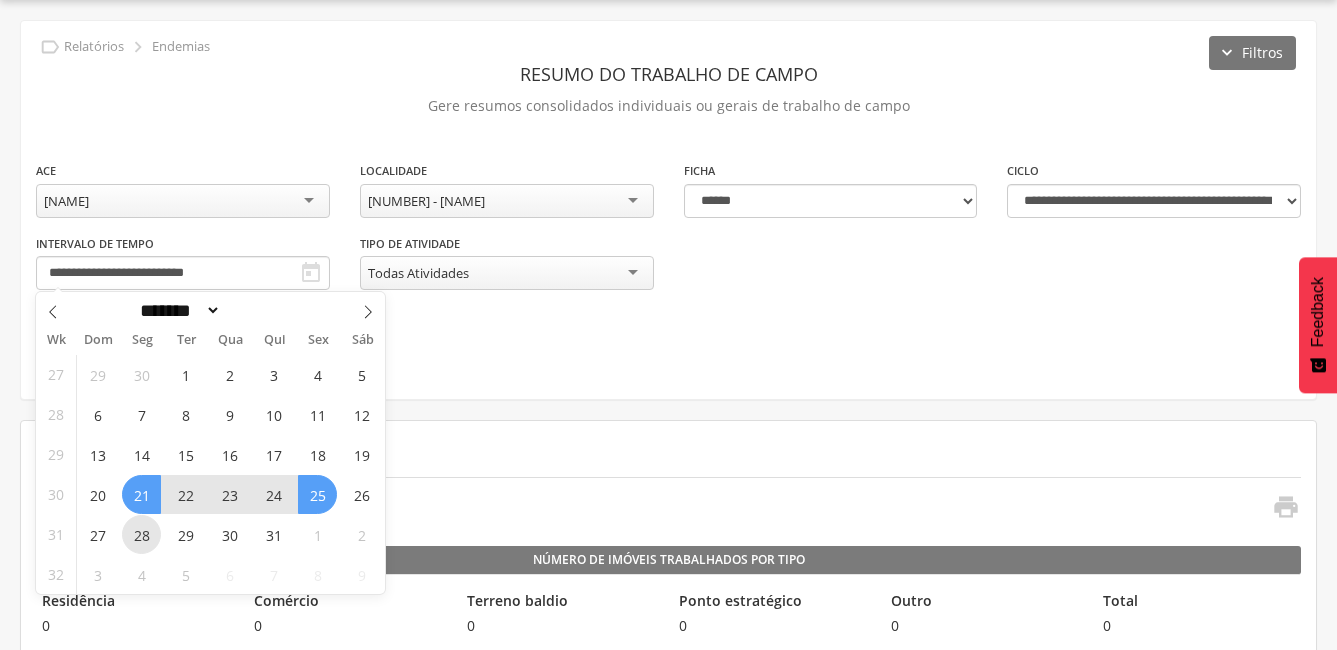 click on "28" at bounding box center (141, 534) 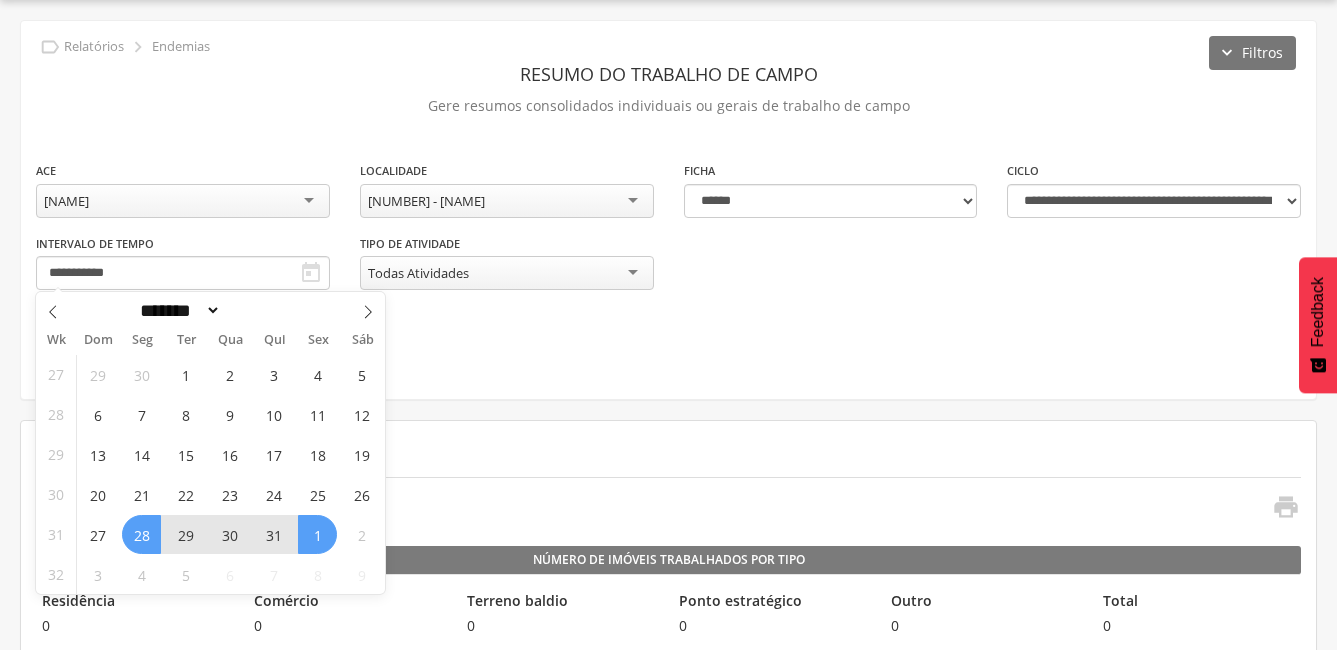 click on "1" at bounding box center (317, 534) 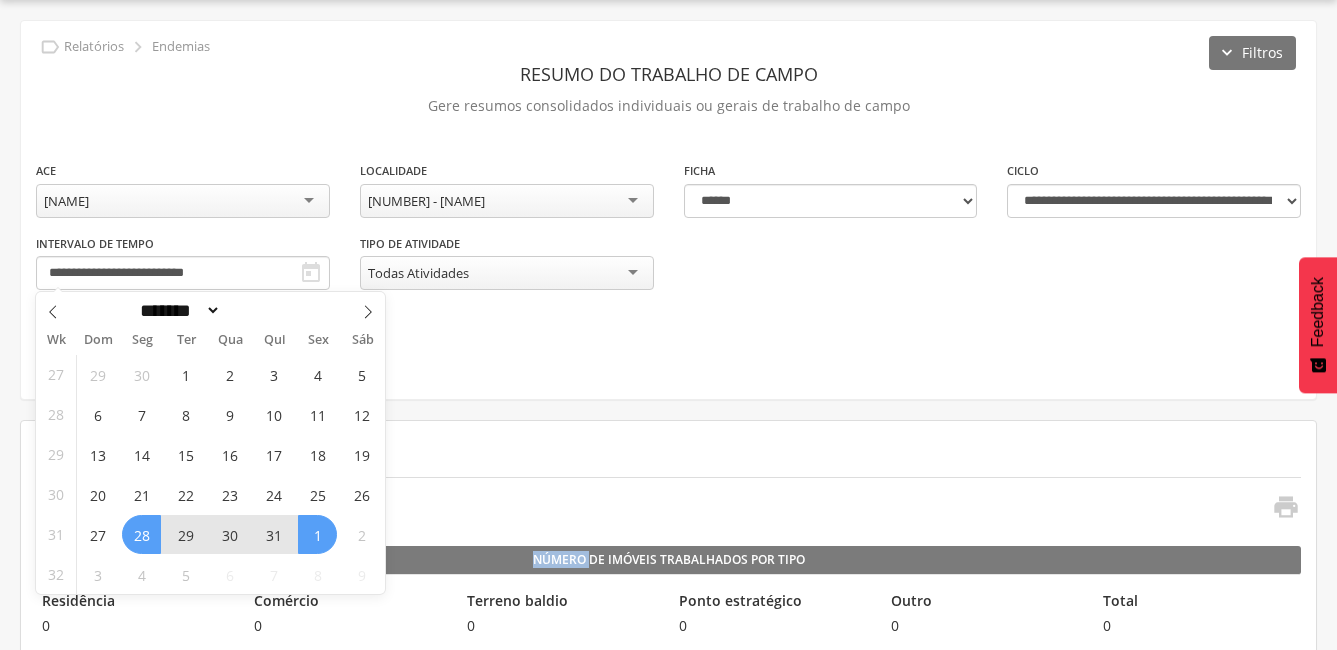 click on "* Visitas à locais excluídos  NÃO  são consideradas

Número de Imóveis Trabalhados por Tipo
Residência
[NUMBER]
Comércio
[NUMBER]
Terreno baldio
[NUMBER]
Ponto estratégico
[NUMBER]
Outro
[NUMBER]
Total
[NUMBER]
Número de imóveis
Trat. focal
[NUMBER]
Trat. perifocal
[NUMBER]
Inspecionados
[NUMBER]
Recuperados
[NUMBER]
Pendência
Recusa
[NUMBER]
Fechada
[NUMBER]
Dias Trabalhados
Dias
[NUMBER]
Agentes
[NUMBER]
Dias dos Agentes
[NUMBER]
Número de Número de Depósitos Inspecionados por Tipo
A1
[NUMBER]
A2
[NUMBER]
B
[NUMBER]
C
[NUMBER]
D1
[NUMBER]
D2
[NUMBER]
E" at bounding box center (668, 1248) 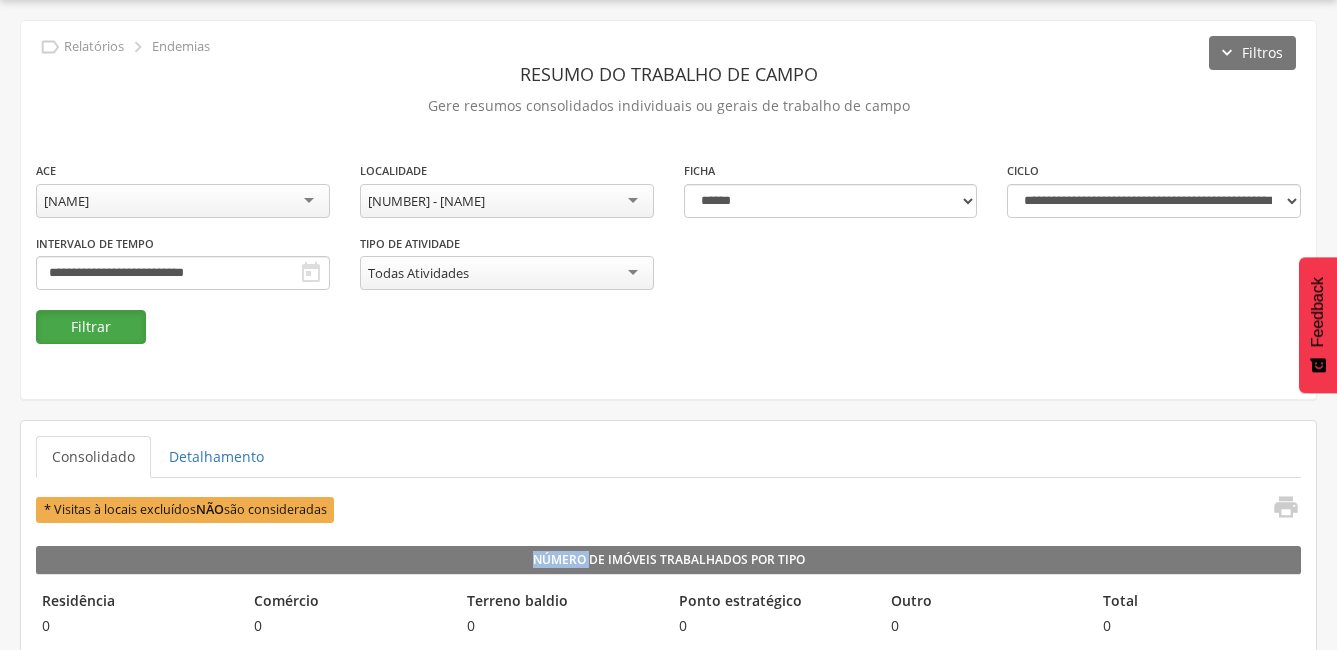 click on "Filtrar" at bounding box center [91, 327] 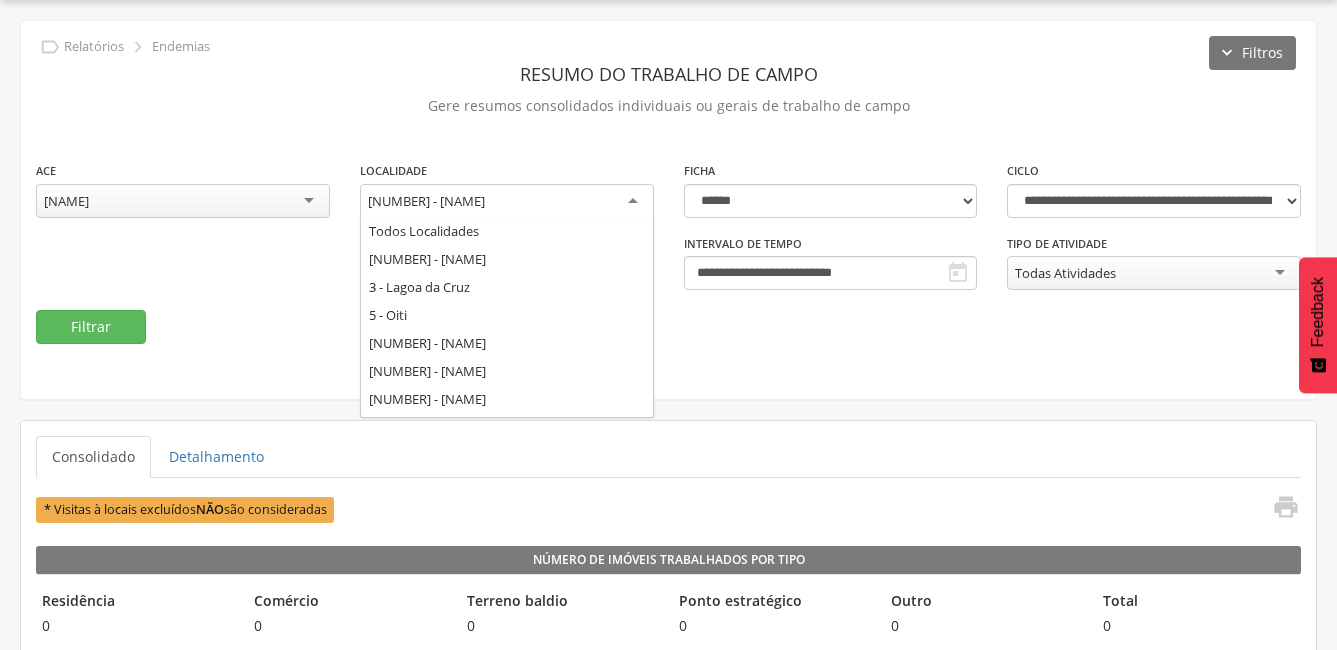 click on "[NUMBER] - [NAME]" at bounding box center (426, 201) 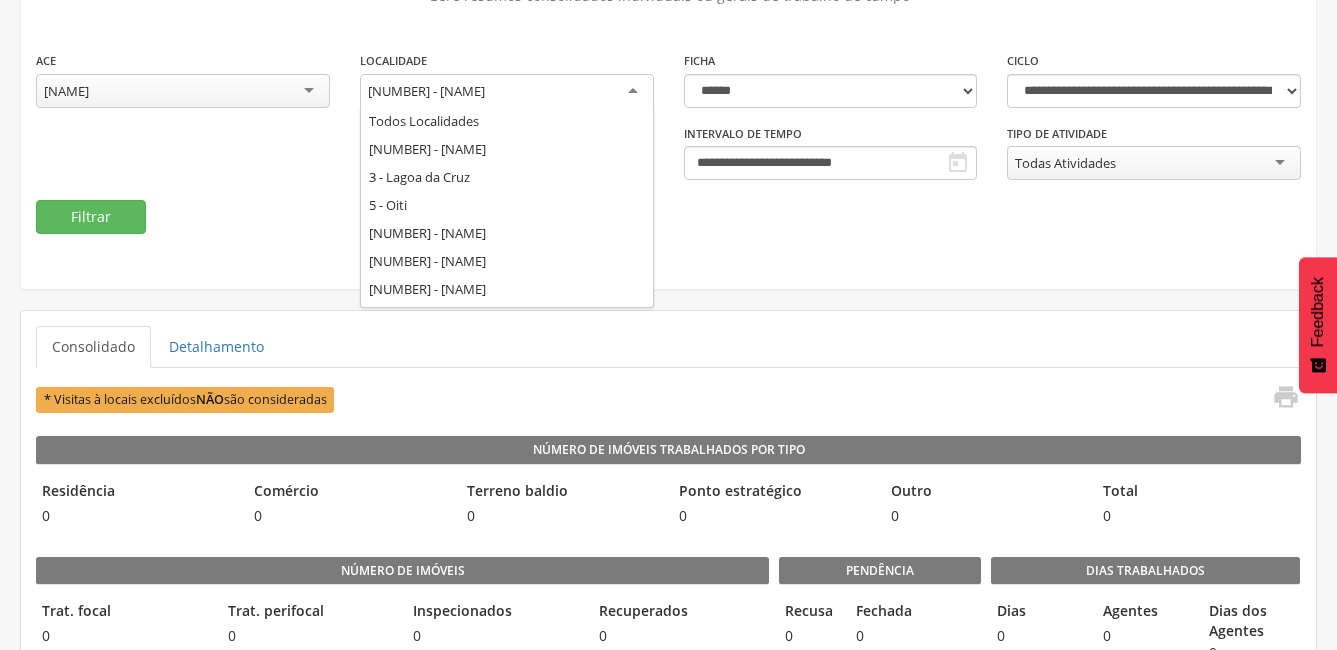 scroll, scrollTop: 160, scrollLeft: 0, axis: vertical 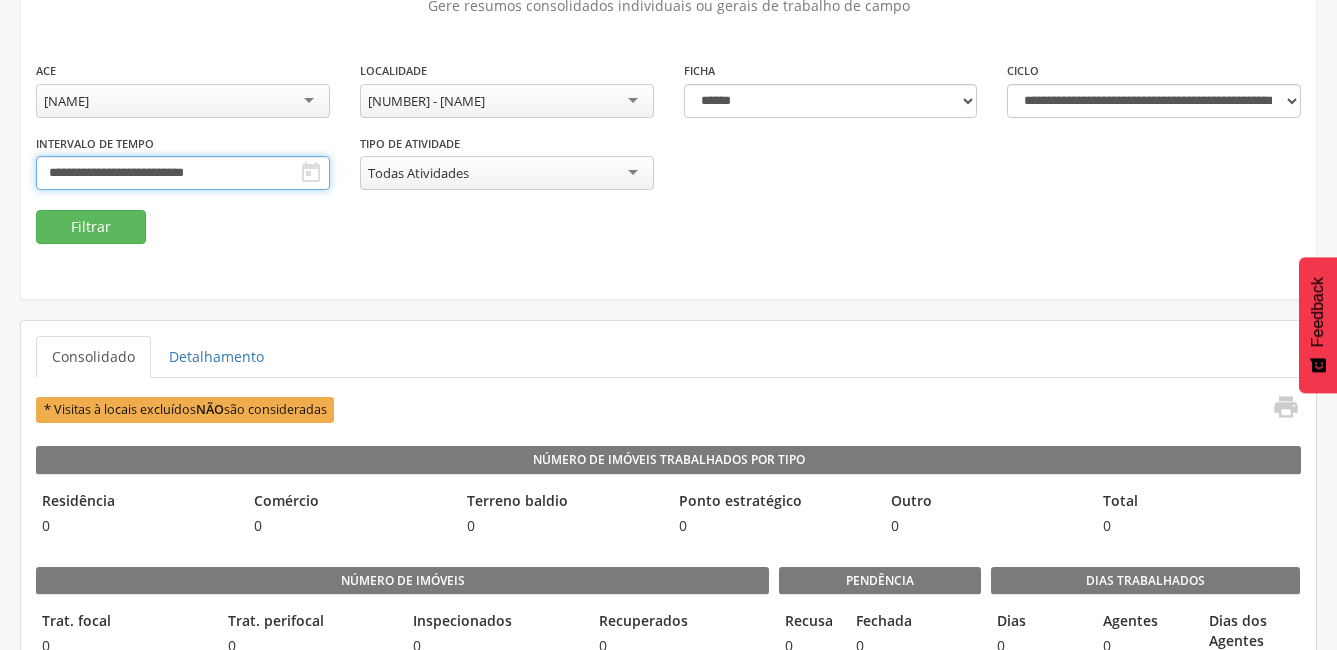 click on "**********" at bounding box center [183, 173] 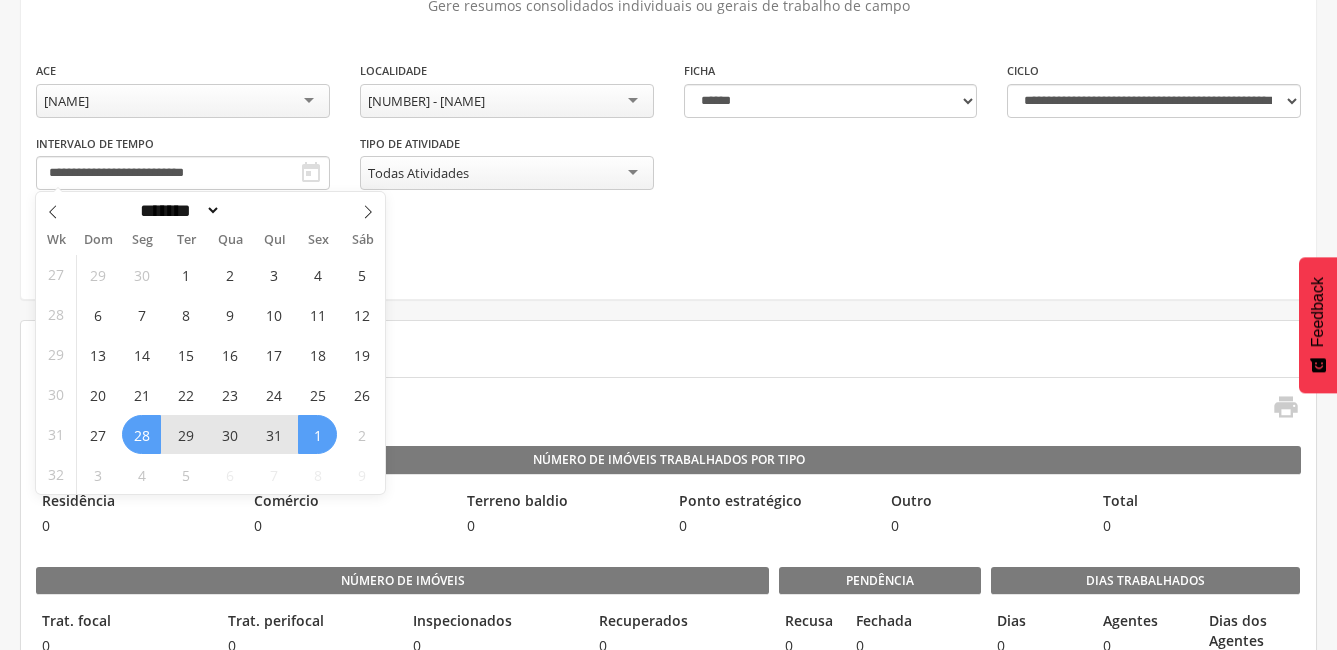 click on "28" at bounding box center (141, 434) 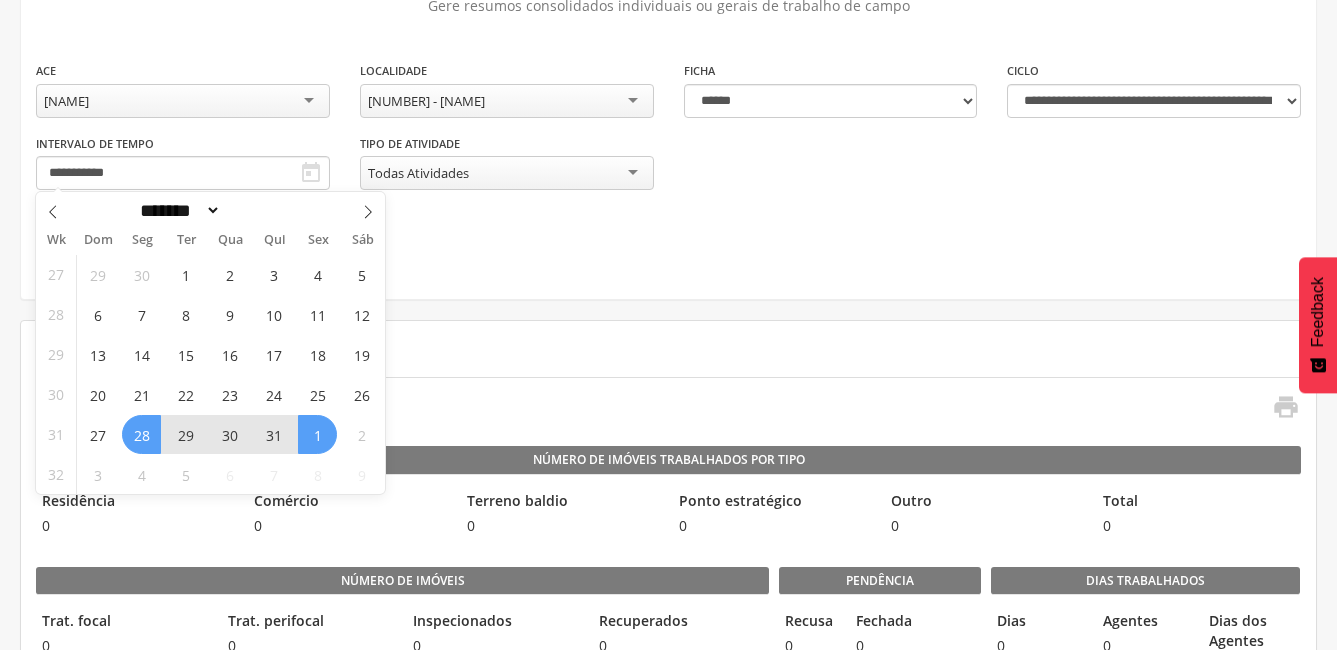click on "1" at bounding box center [317, 434] 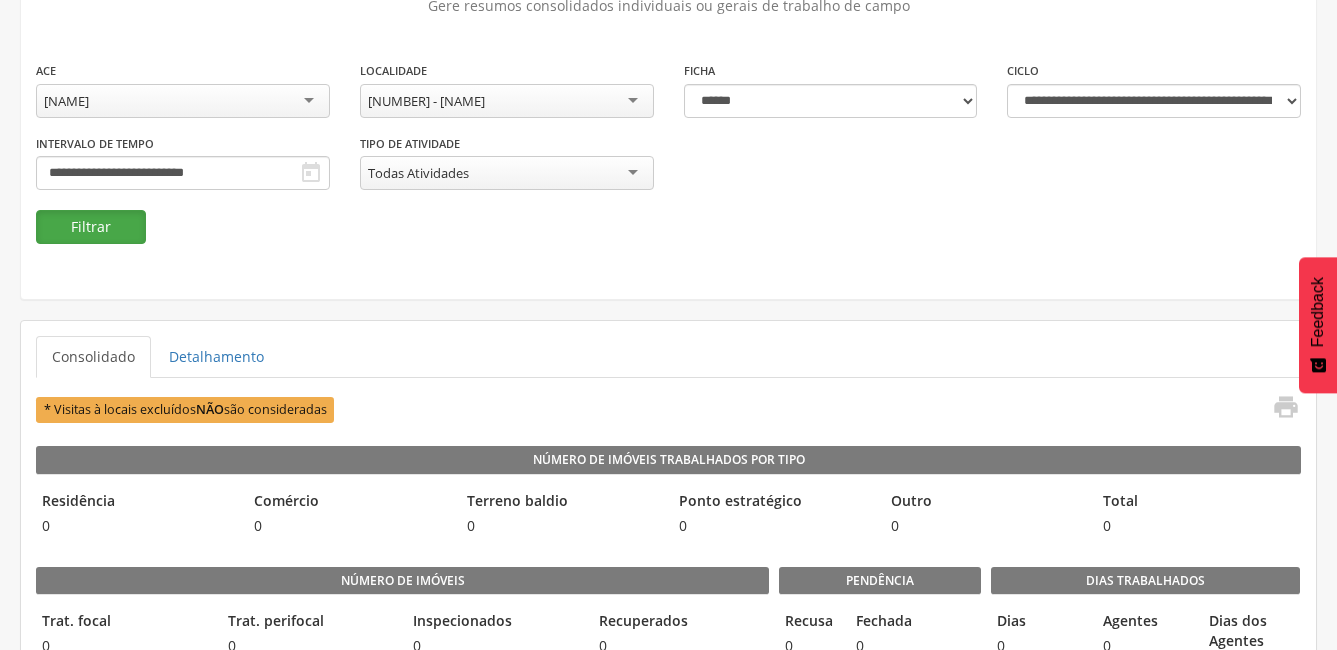 click on "Filtrar" at bounding box center [91, 227] 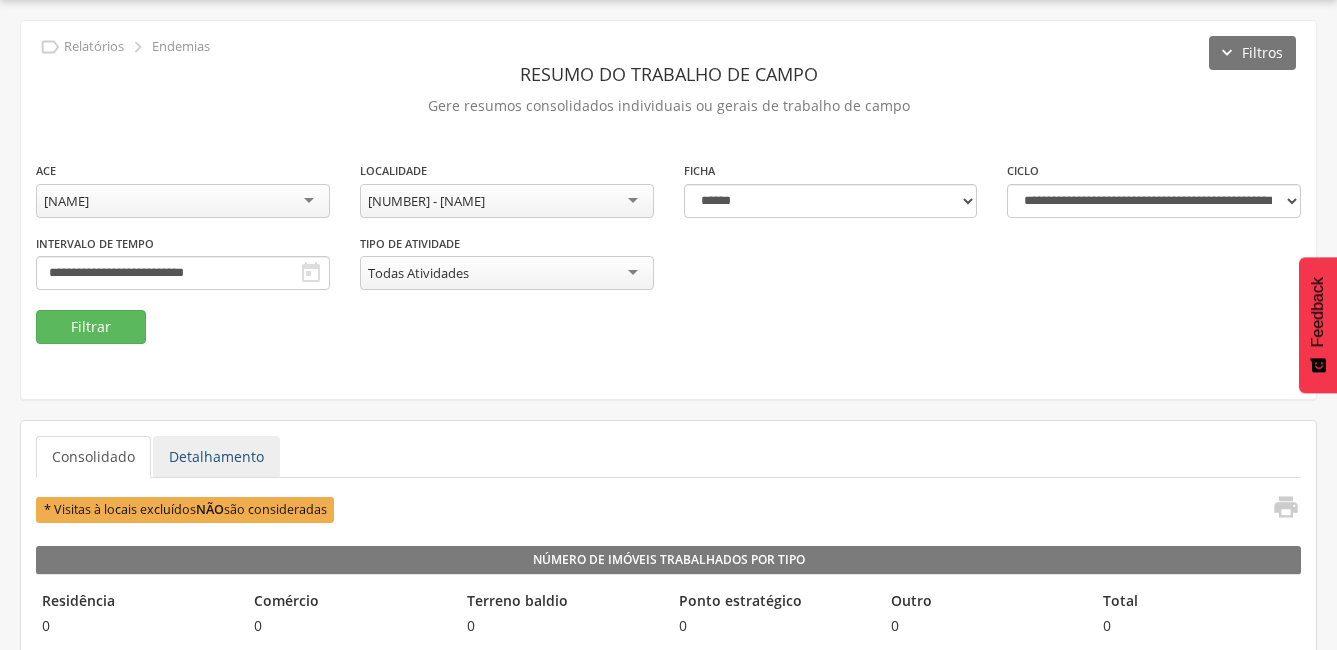 scroll, scrollTop: 160, scrollLeft: 0, axis: vertical 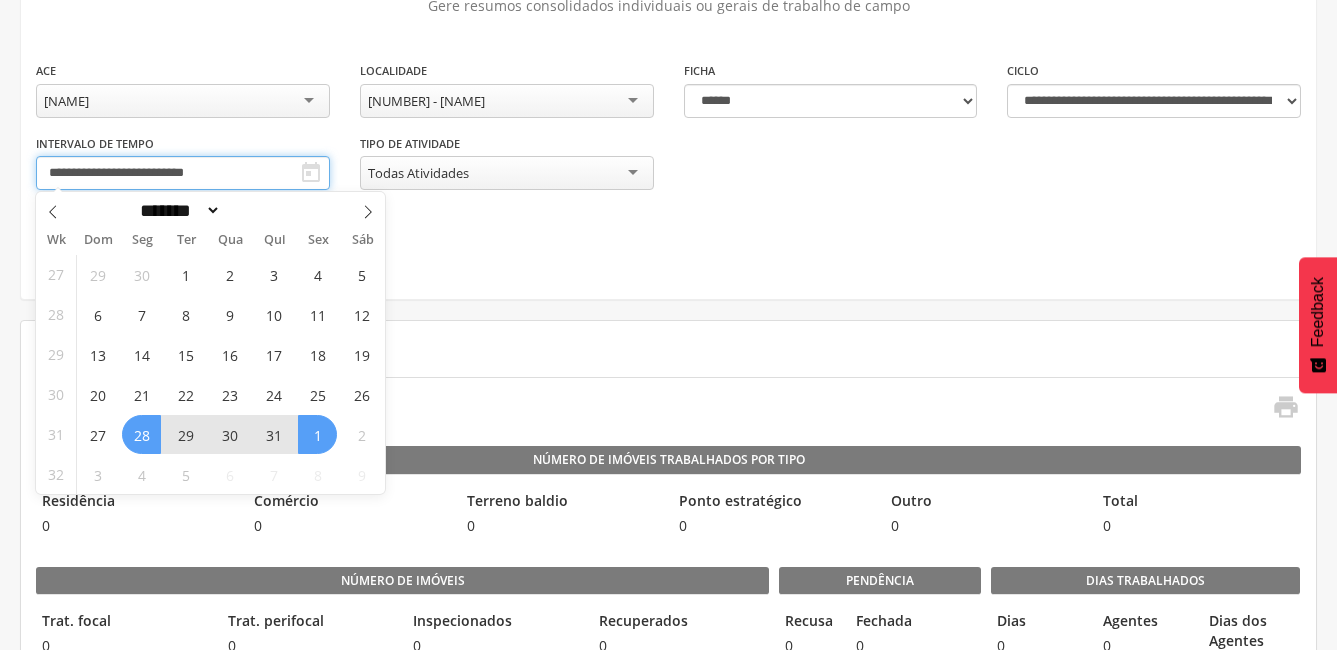 click on "**********" at bounding box center [183, 173] 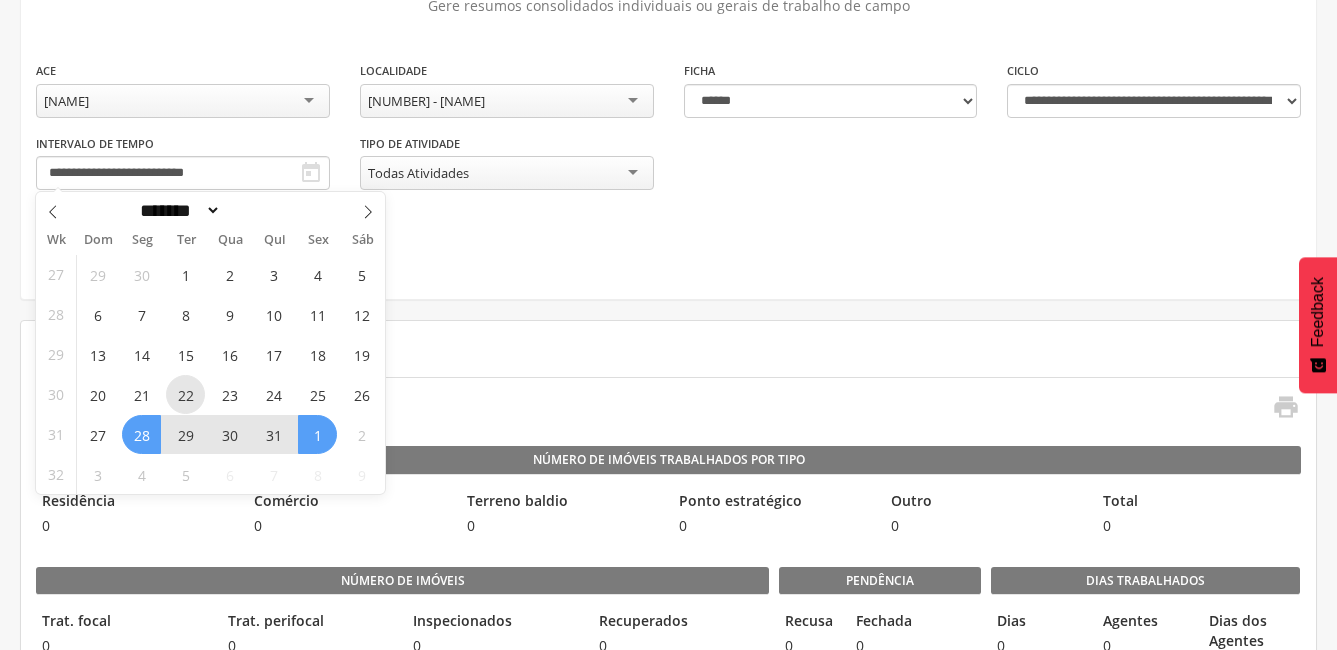 click on "22" at bounding box center [185, 394] 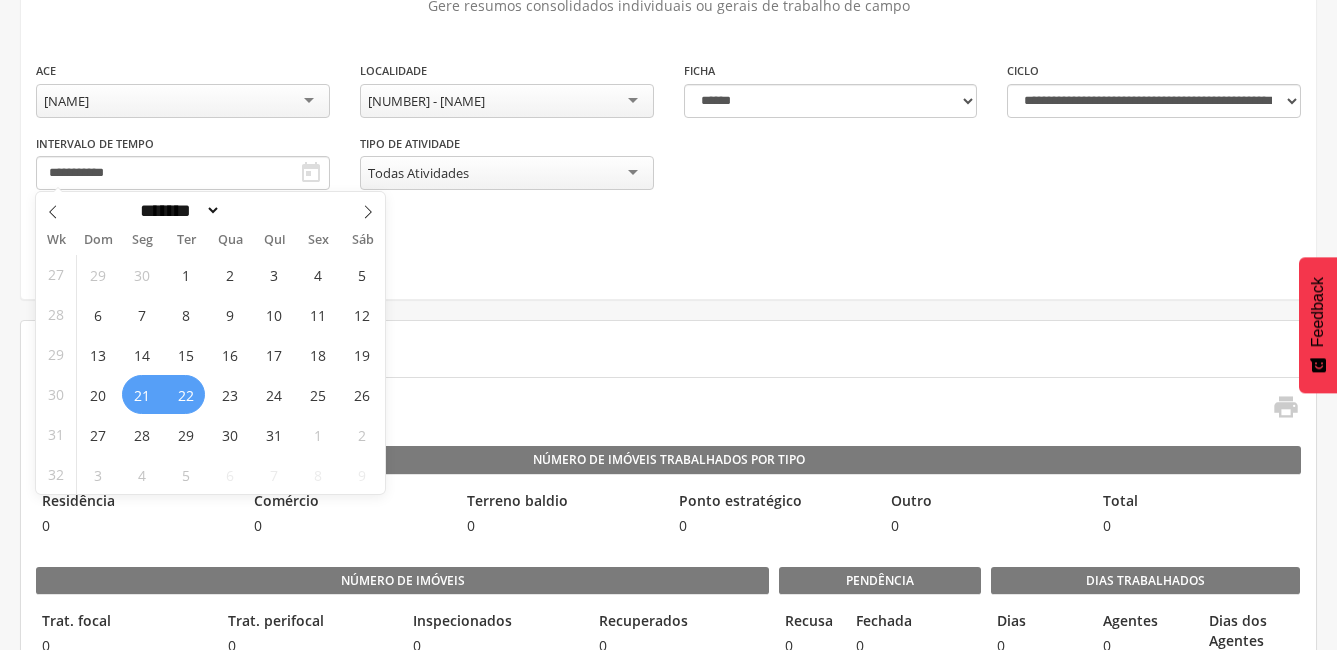 click on "21" at bounding box center [141, 394] 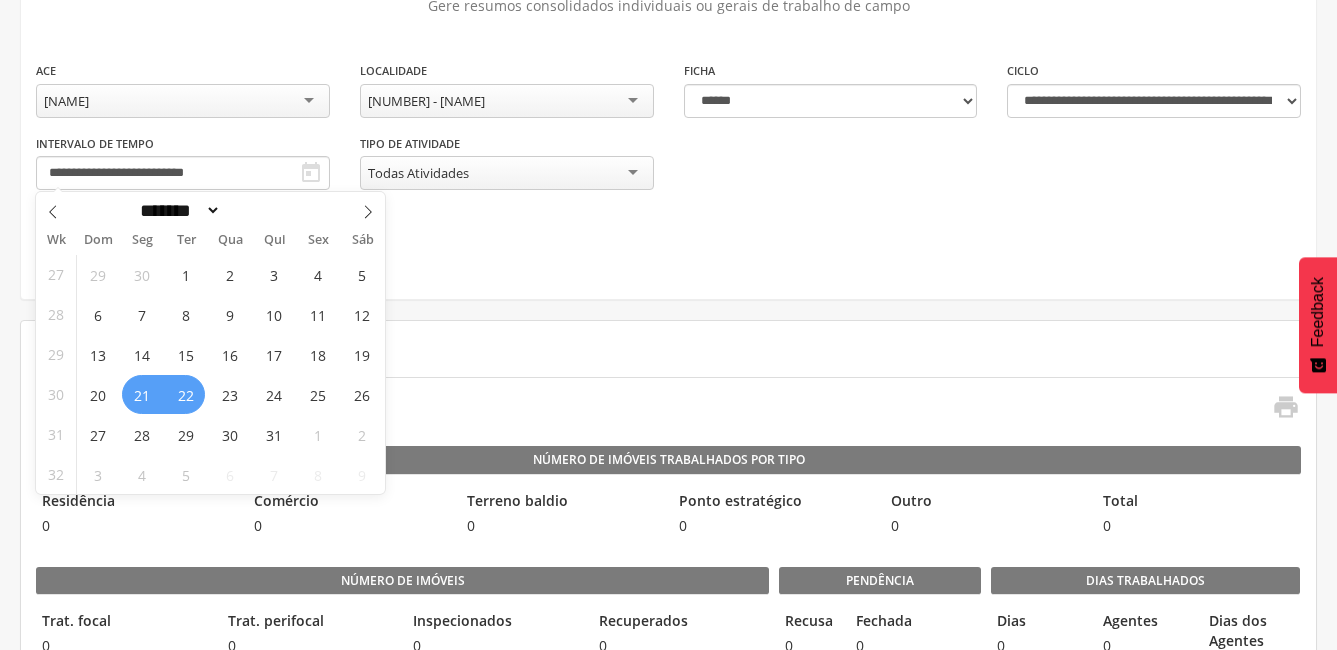 click on "* Visitas à locais excluídos  NÃO  são consideradas" at bounding box center [185, 409] 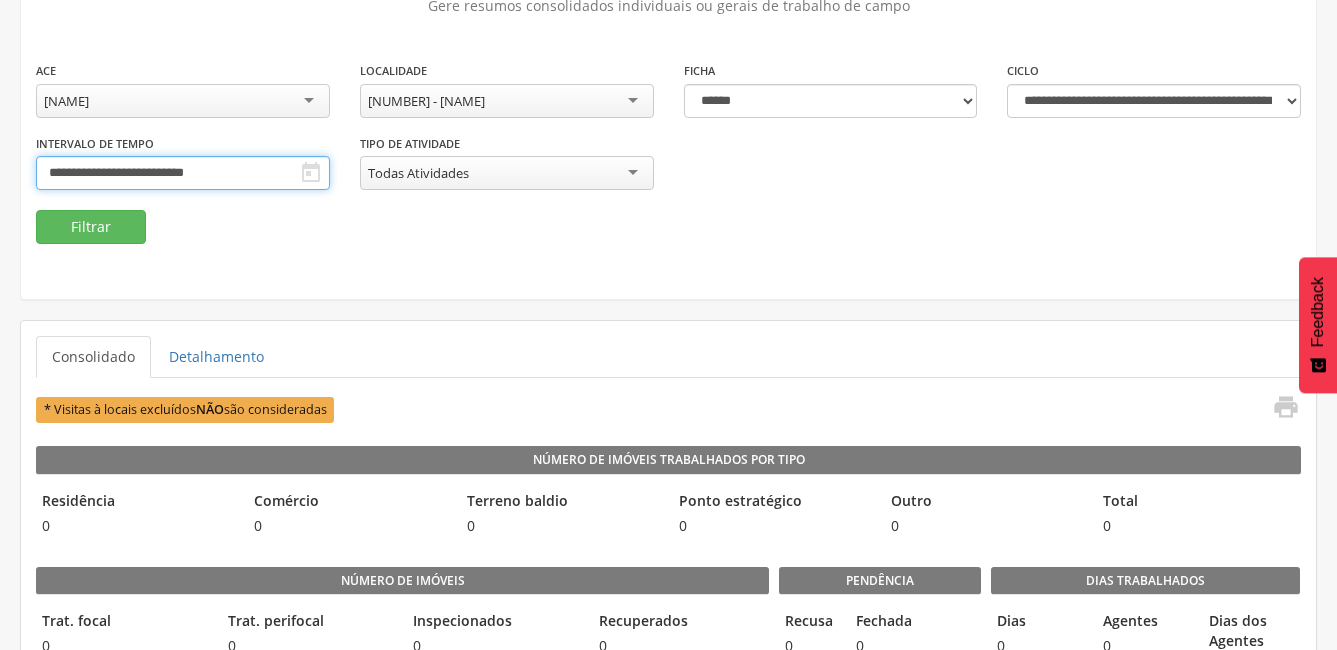 drag, startPoint x: 144, startPoint y: 397, endPoint x: 200, endPoint y: 175, distance: 228.95415 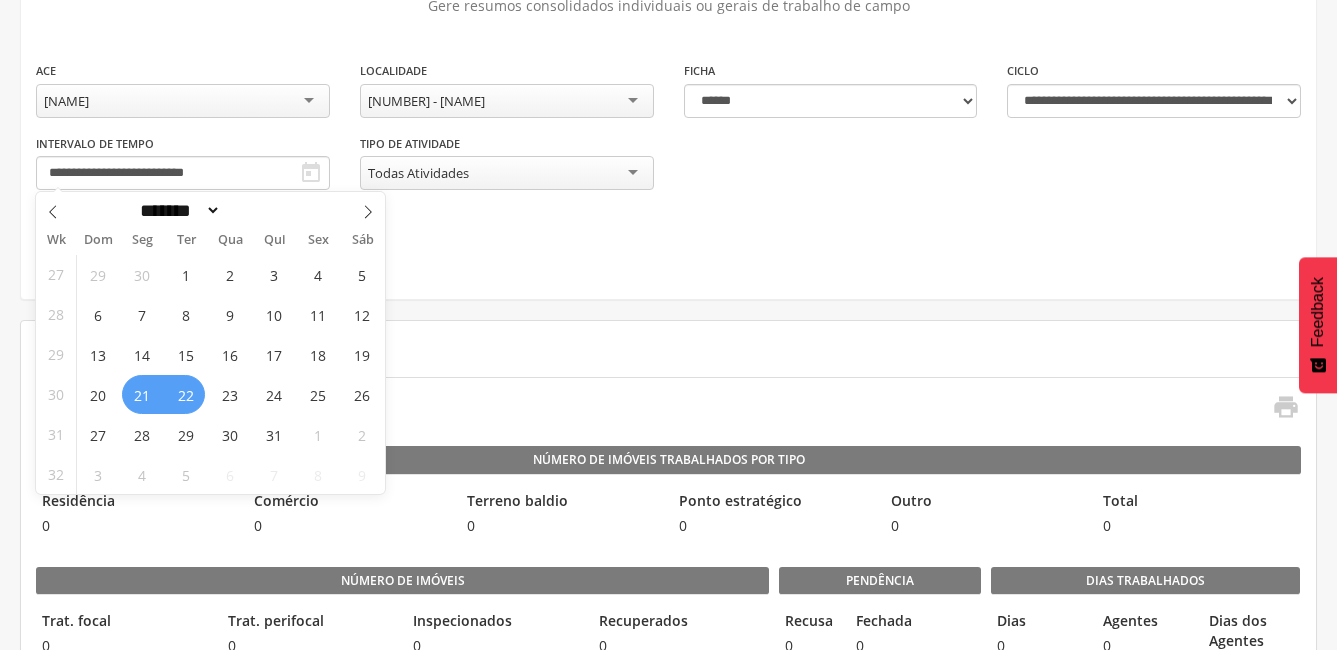 click on "21" at bounding box center (141, 394) 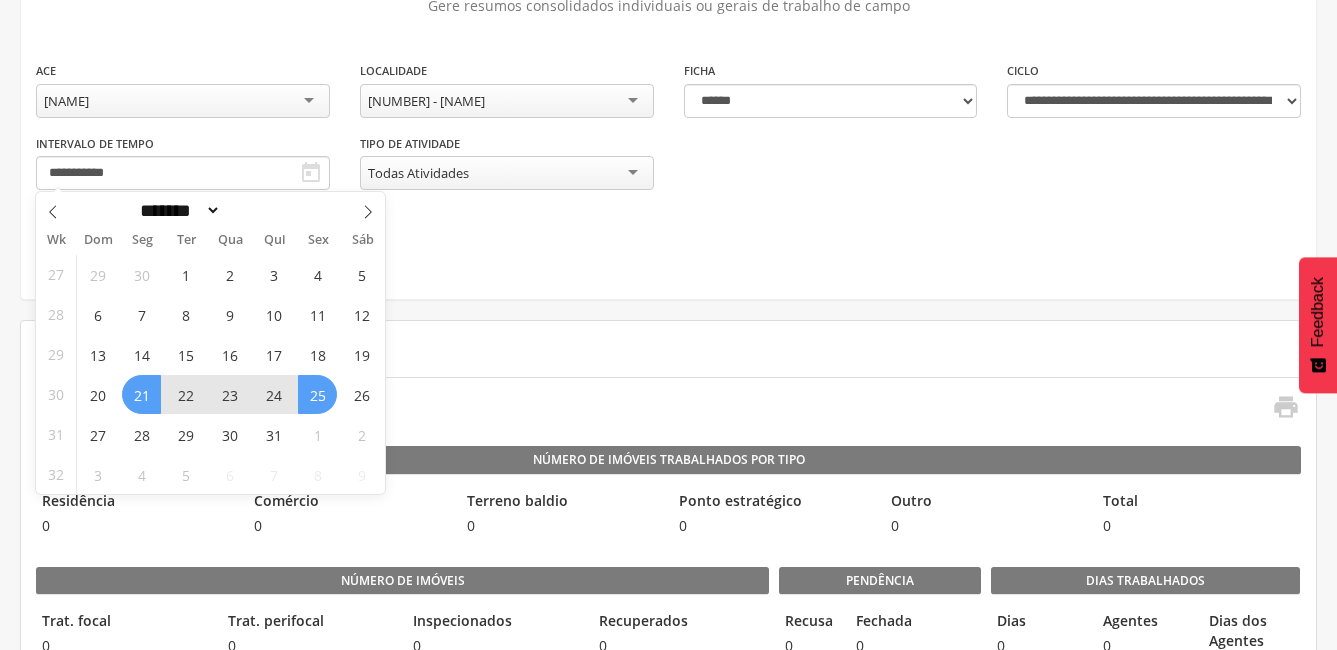 click on "25" at bounding box center [317, 394] 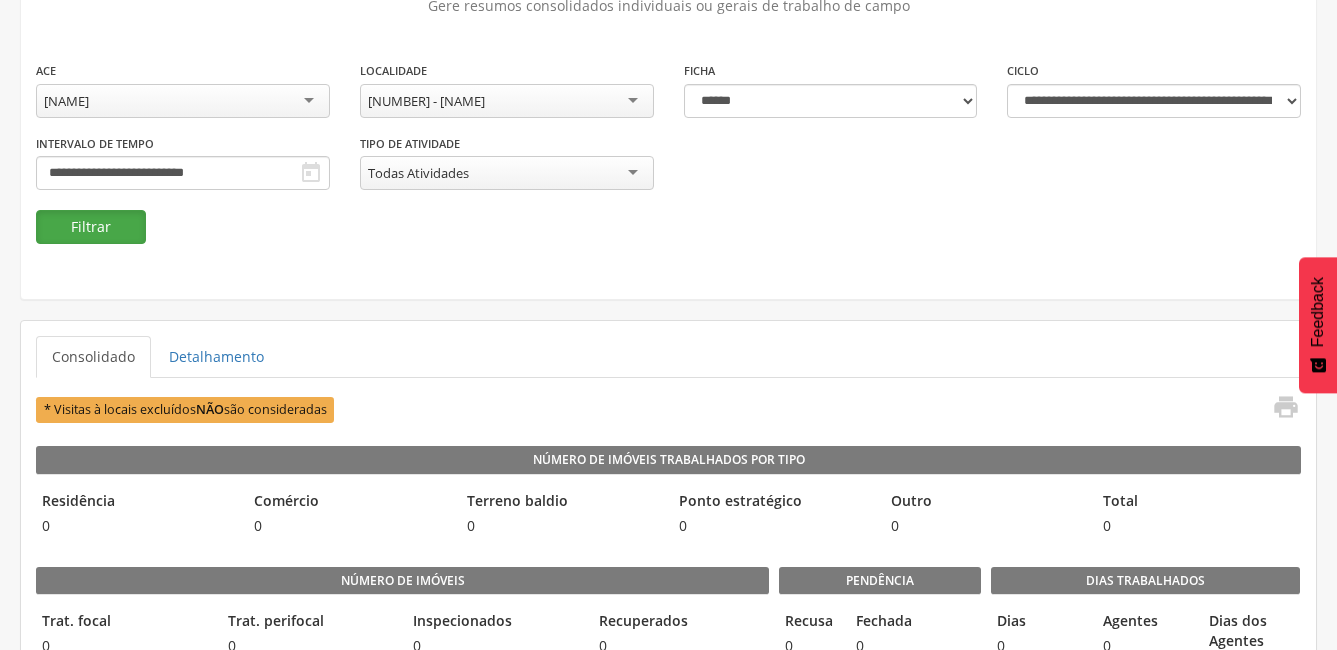 click on "Filtrar" at bounding box center [91, 227] 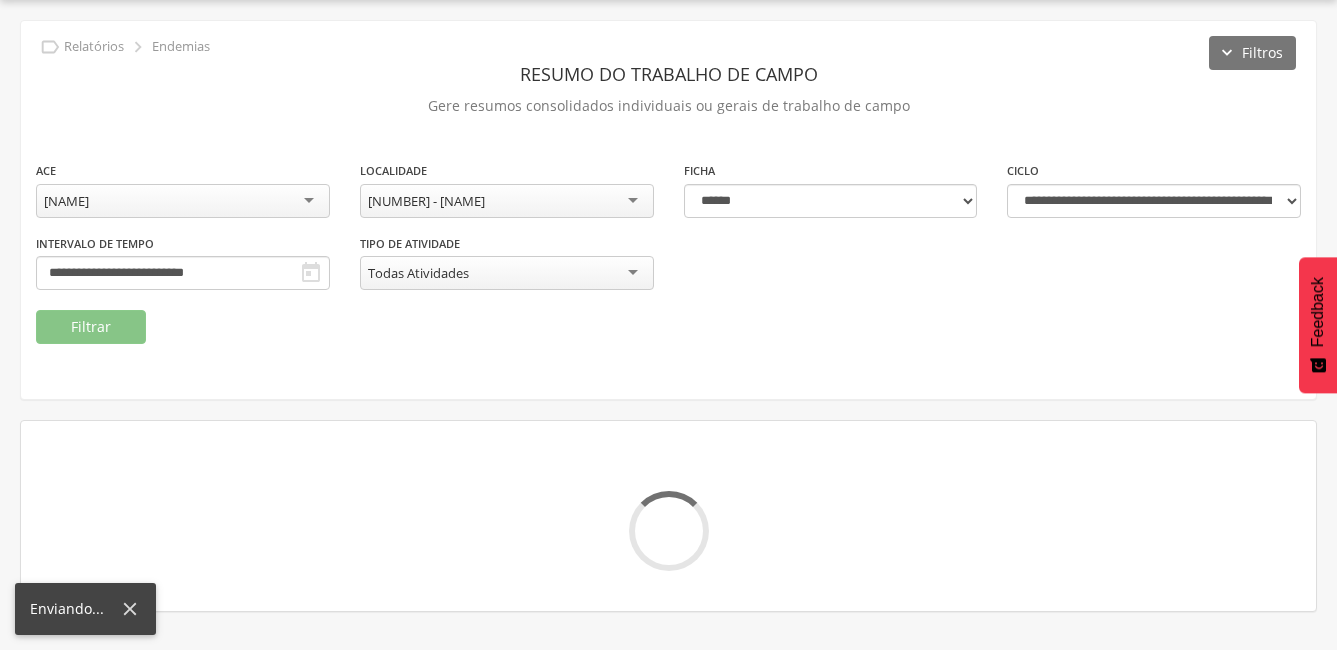scroll, scrollTop: 160, scrollLeft: 0, axis: vertical 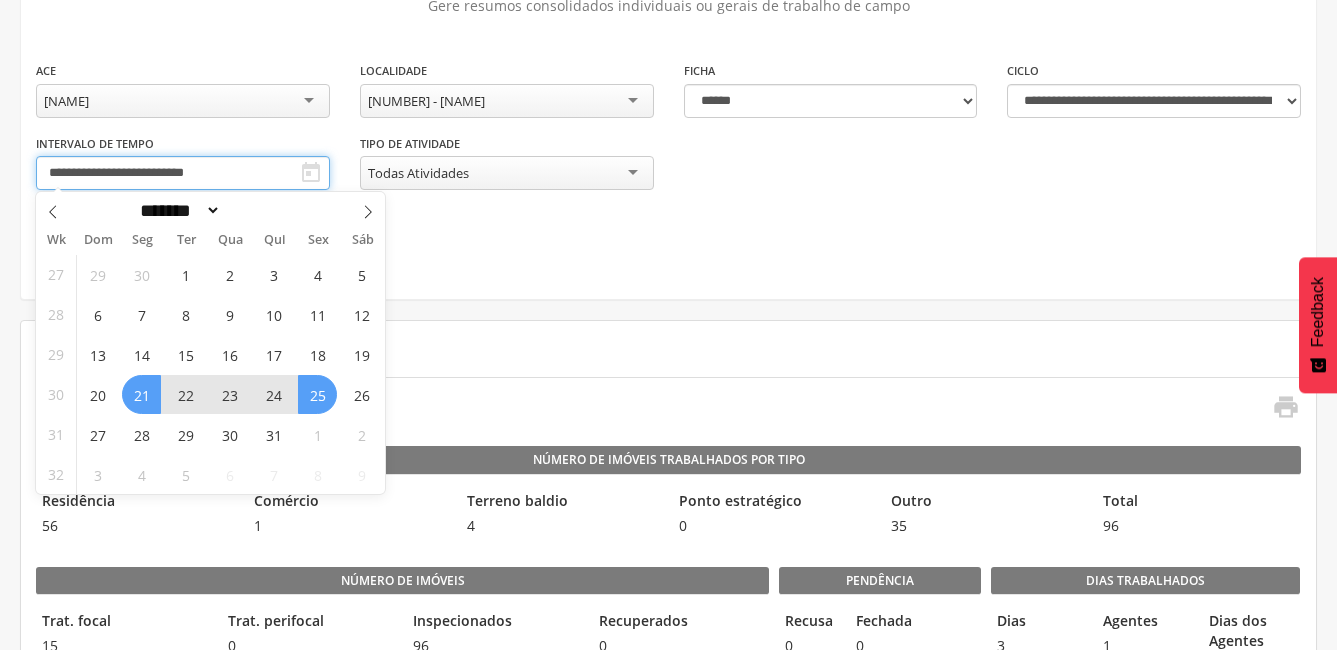 click on "**********" at bounding box center [183, 173] 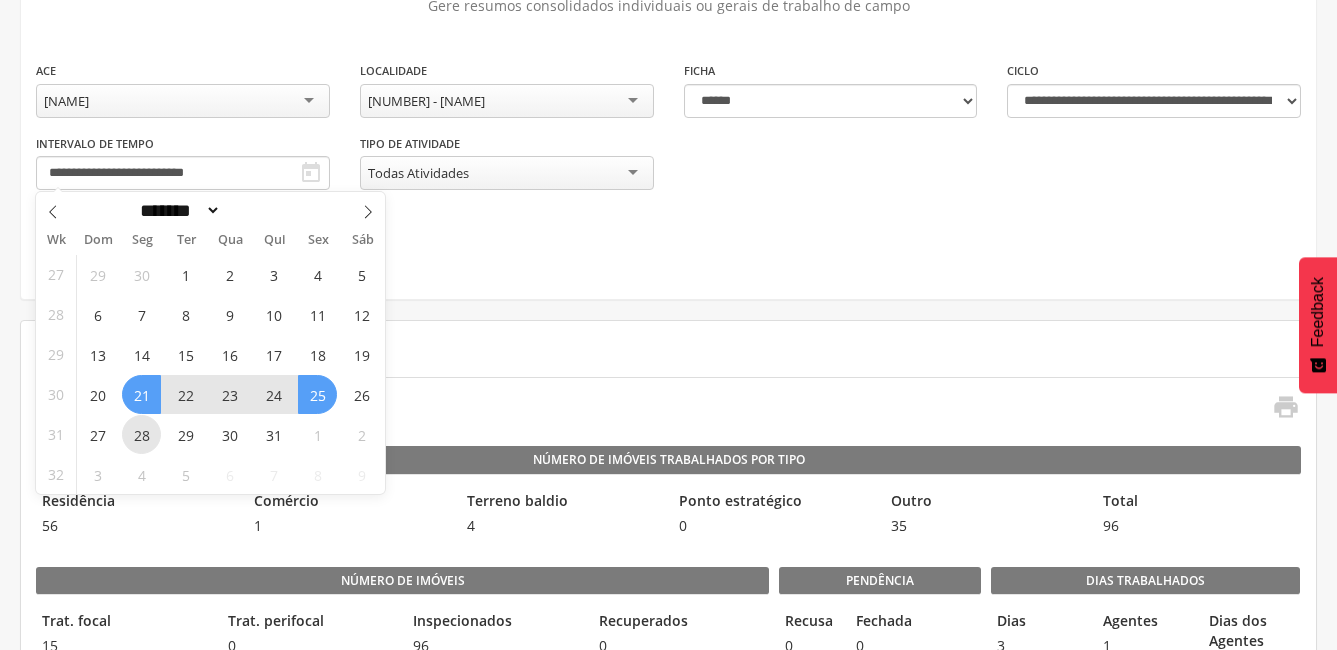 click on "28" at bounding box center (141, 434) 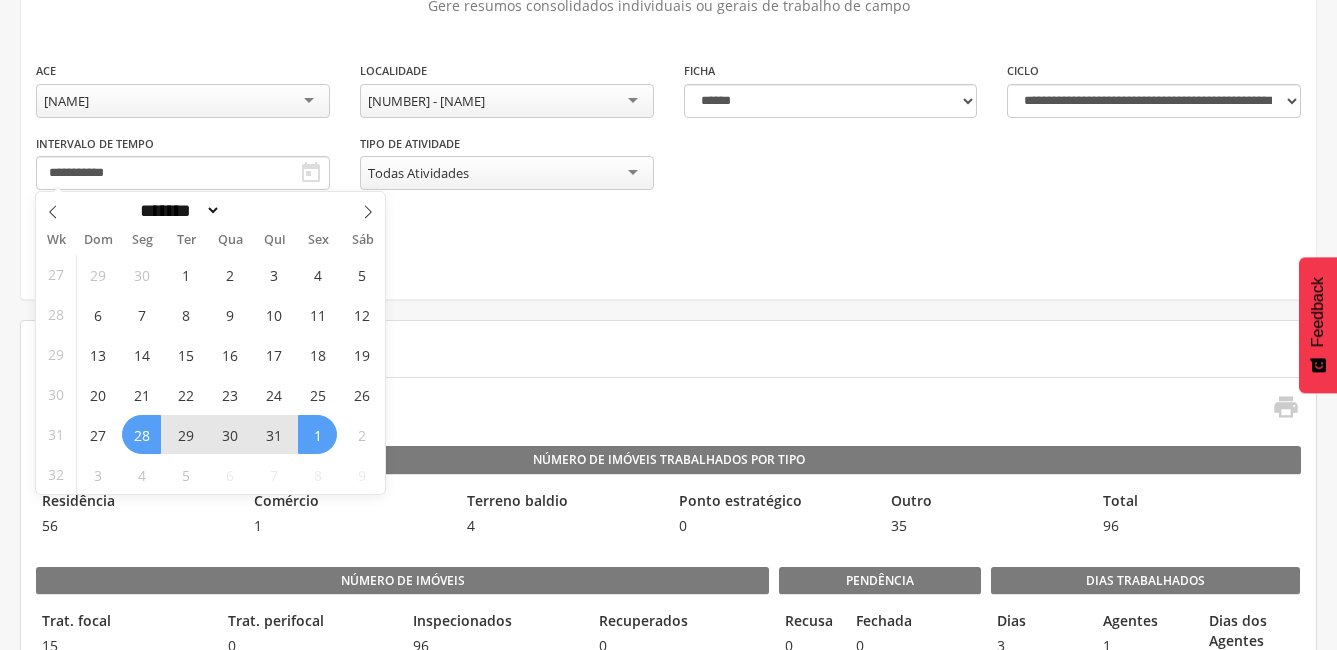 click on "1" at bounding box center [317, 434] 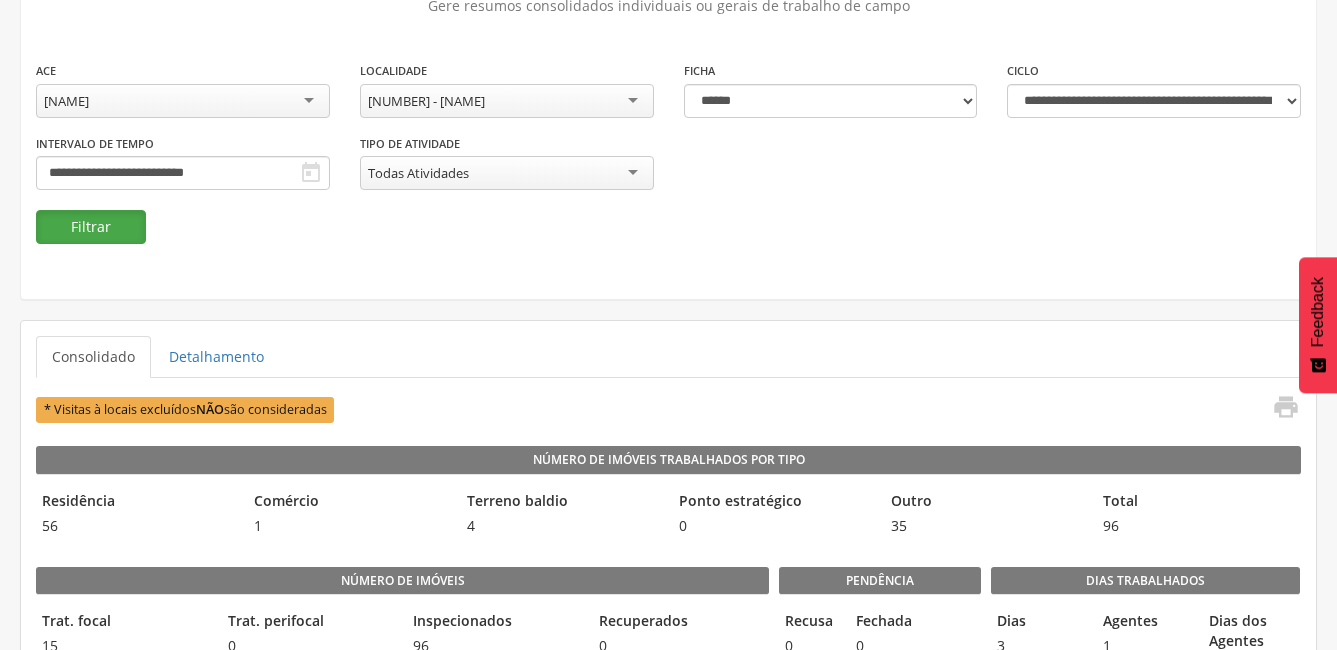 click on "Filtrar" at bounding box center [91, 227] 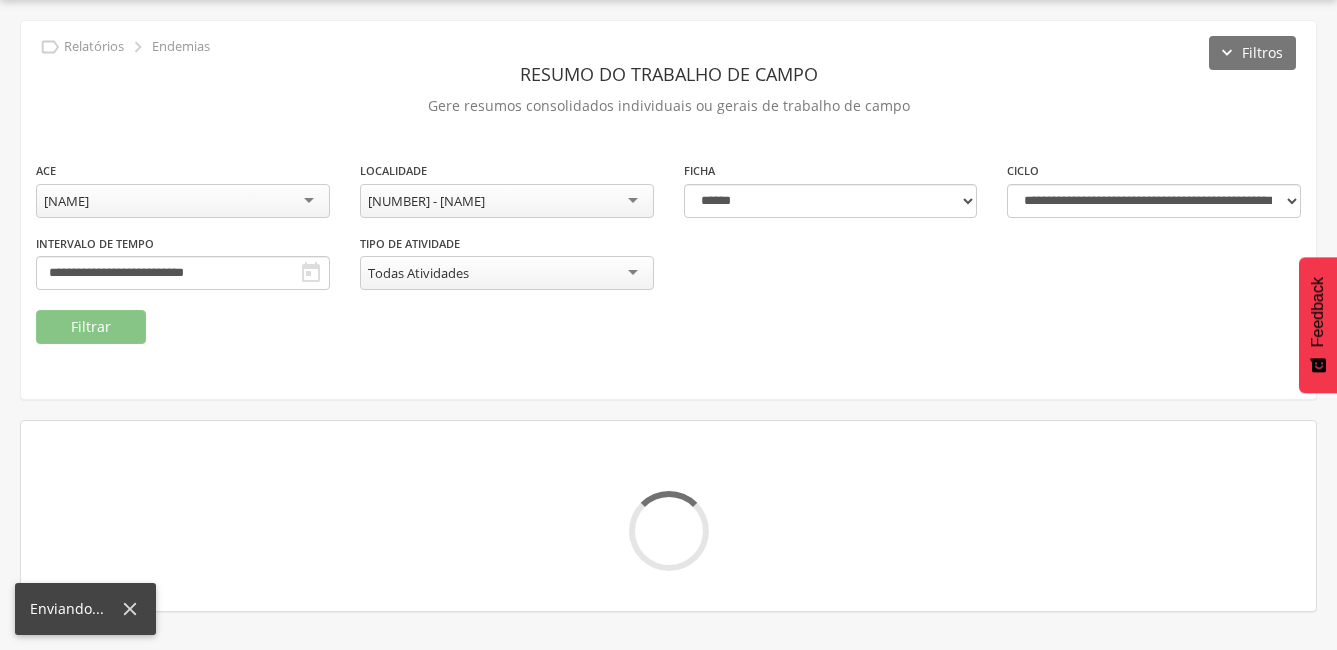 scroll, scrollTop: 160, scrollLeft: 0, axis: vertical 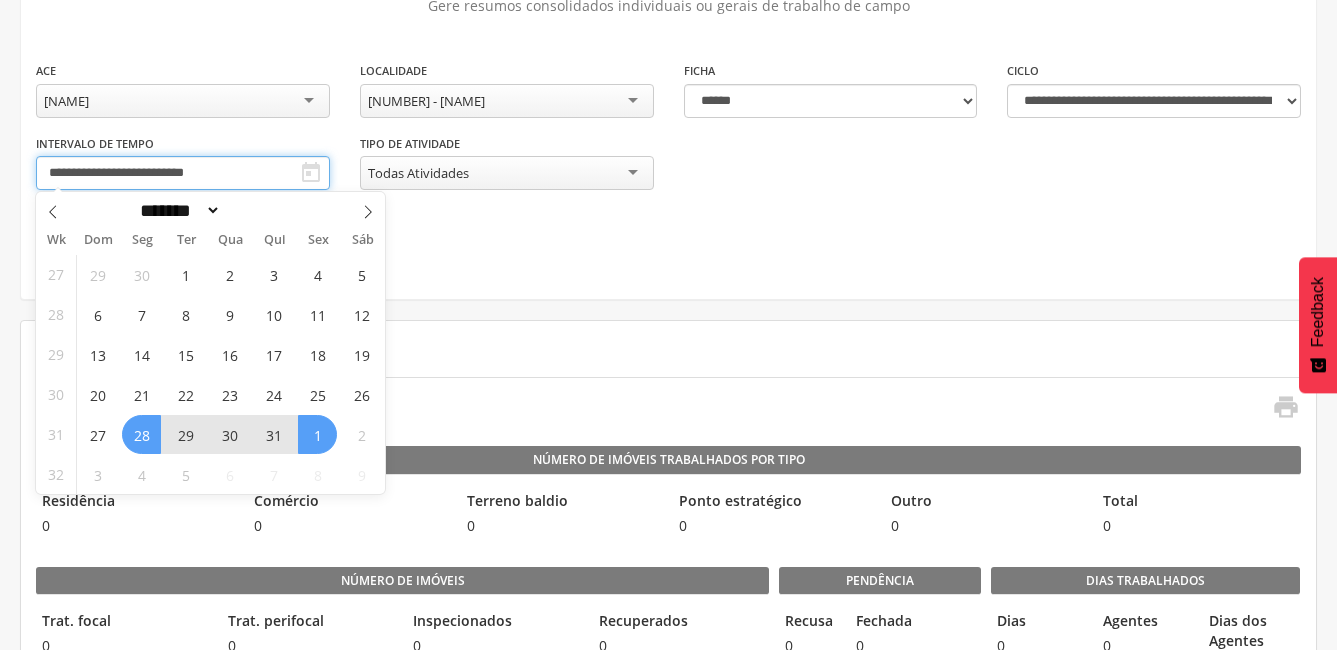 click on "**********" at bounding box center [183, 173] 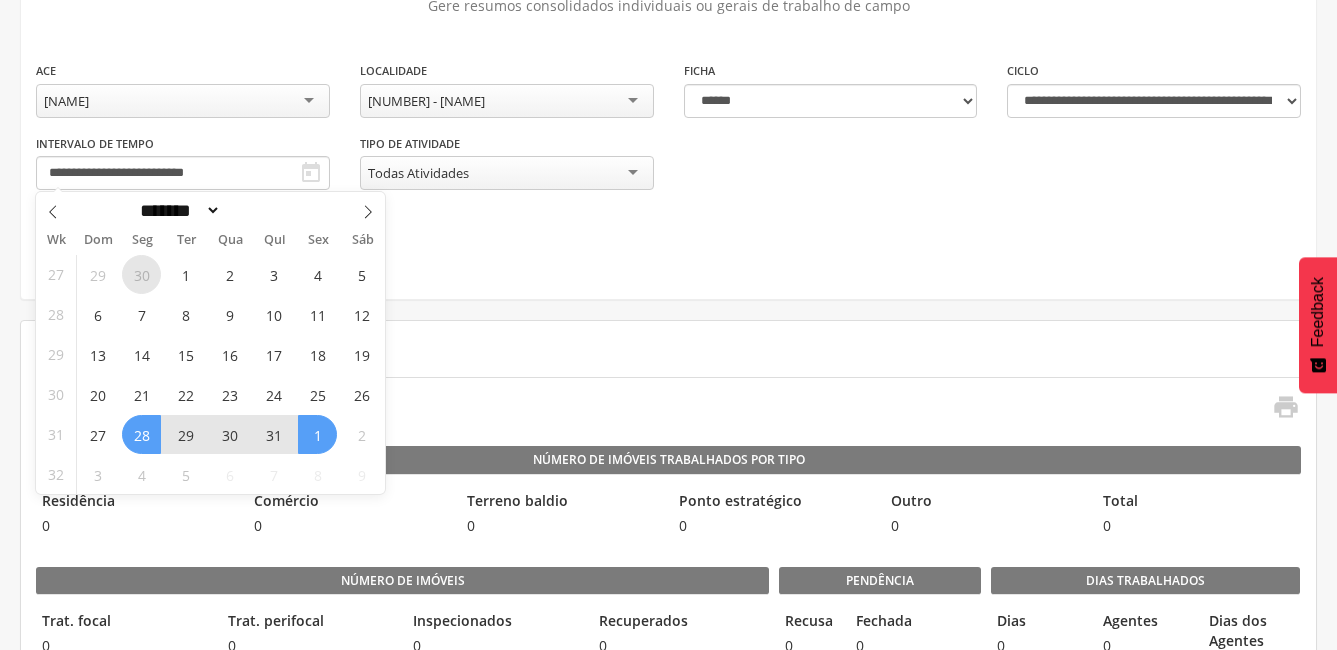 click on "30" at bounding box center (141, 274) 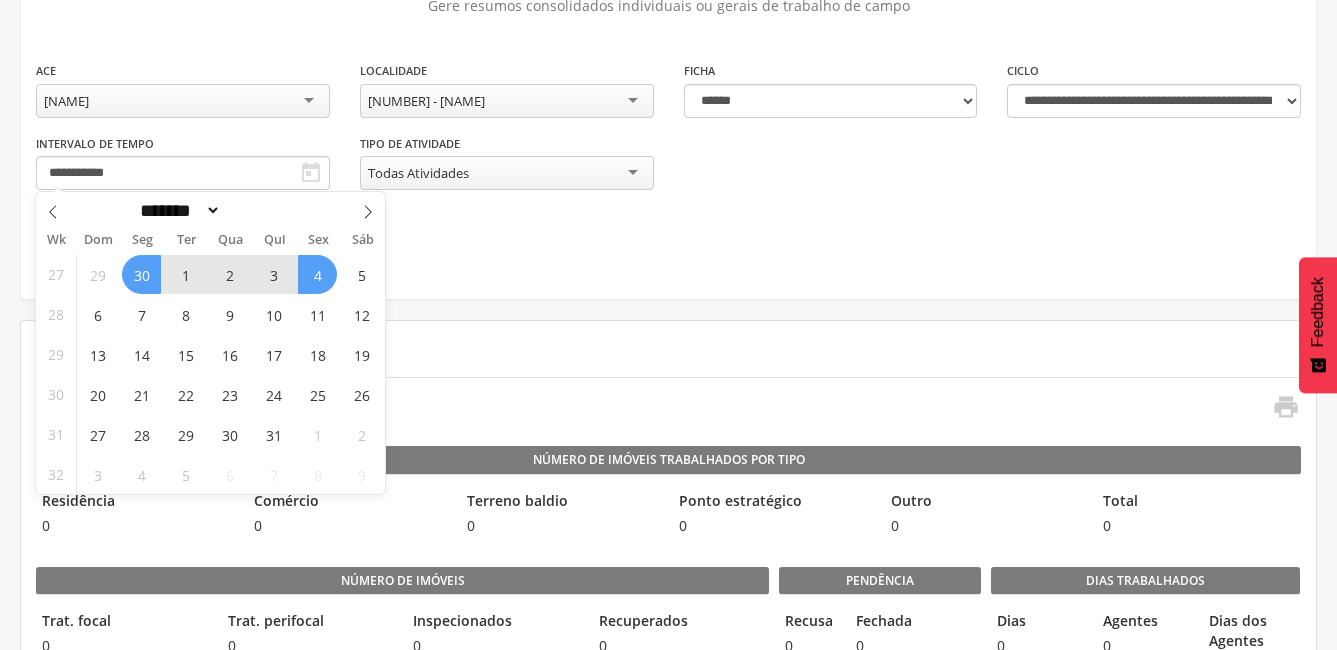 click on "4" at bounding box center [317, 274] 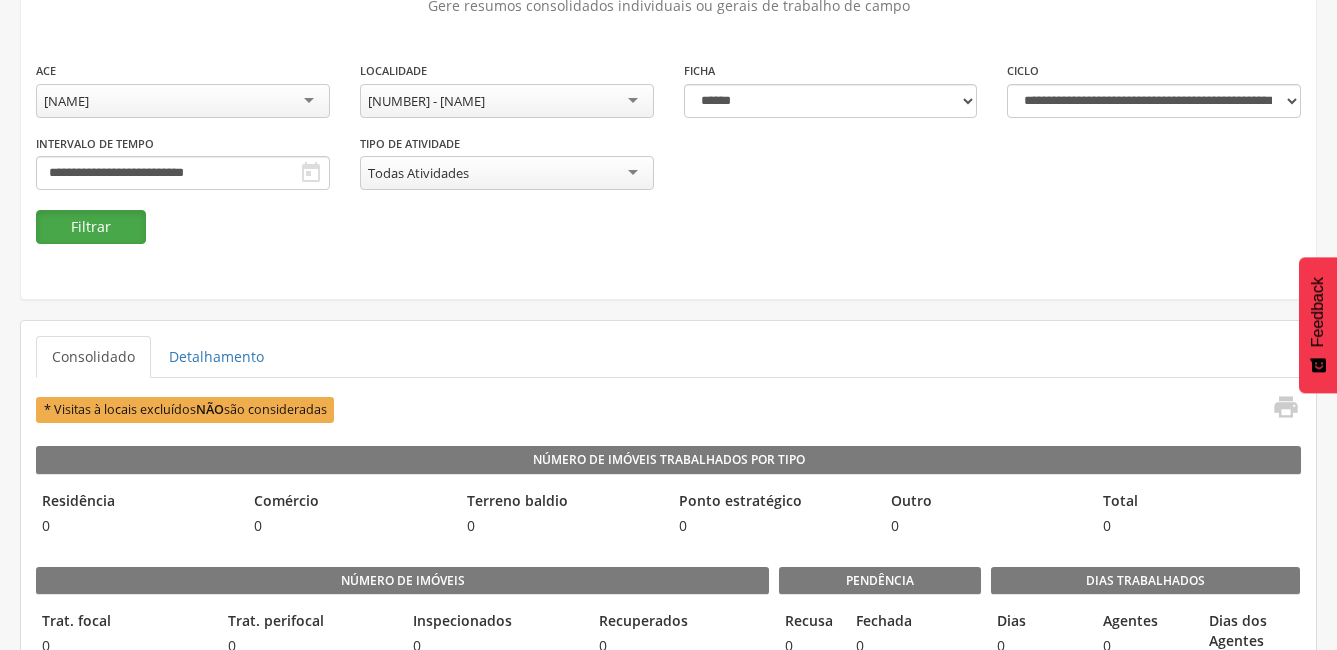 click on "Filtrar" at bounding box center [91, 227] 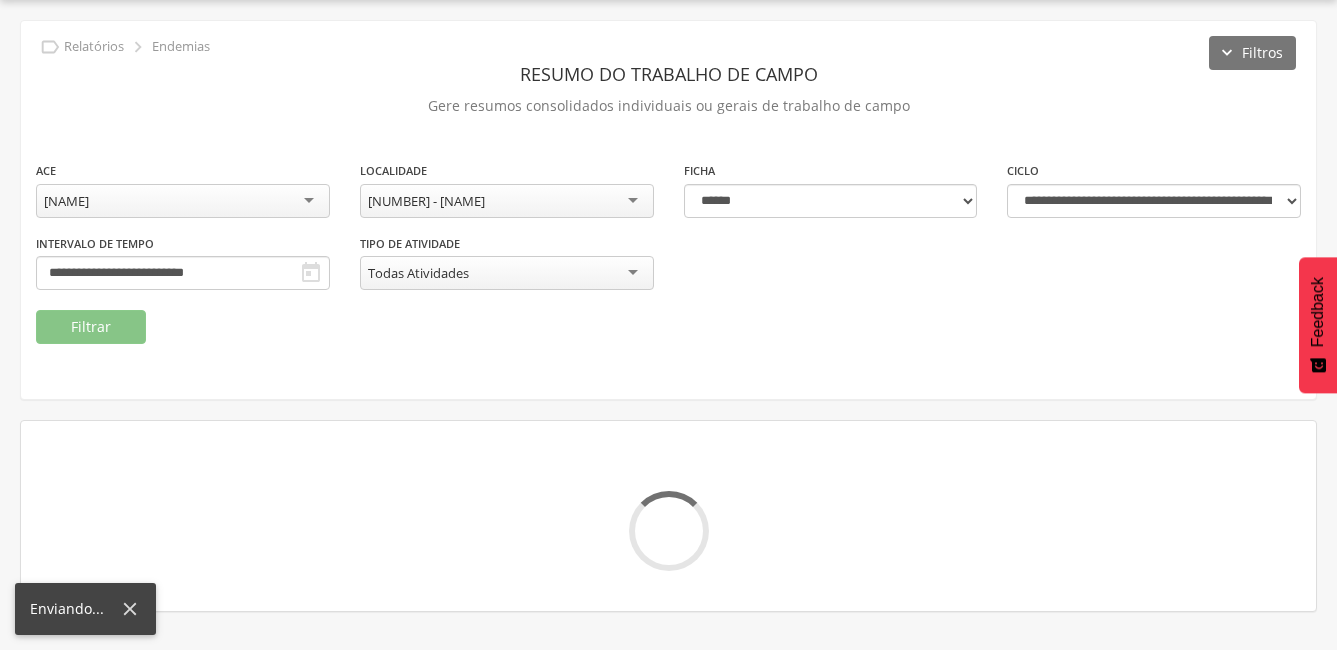 scroll, scrollTop: 160, scrollLeft: 0, axis: vertical 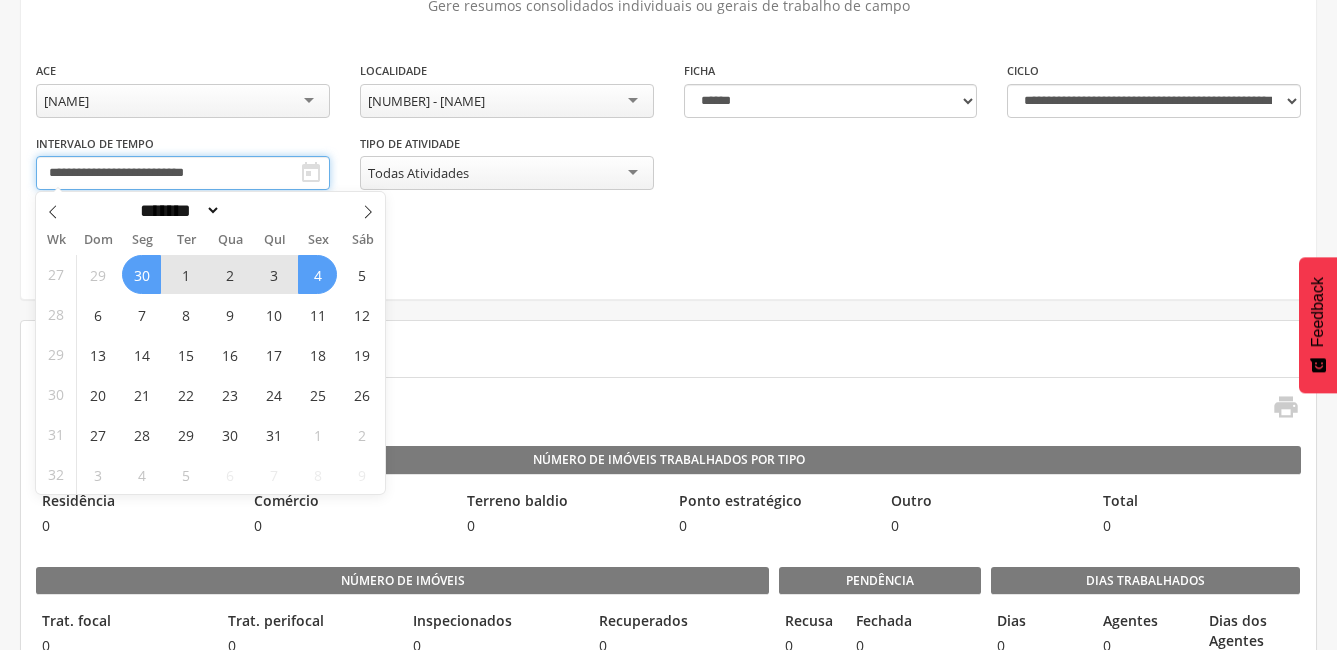 click on "**********" at bounding box center [183, 173] 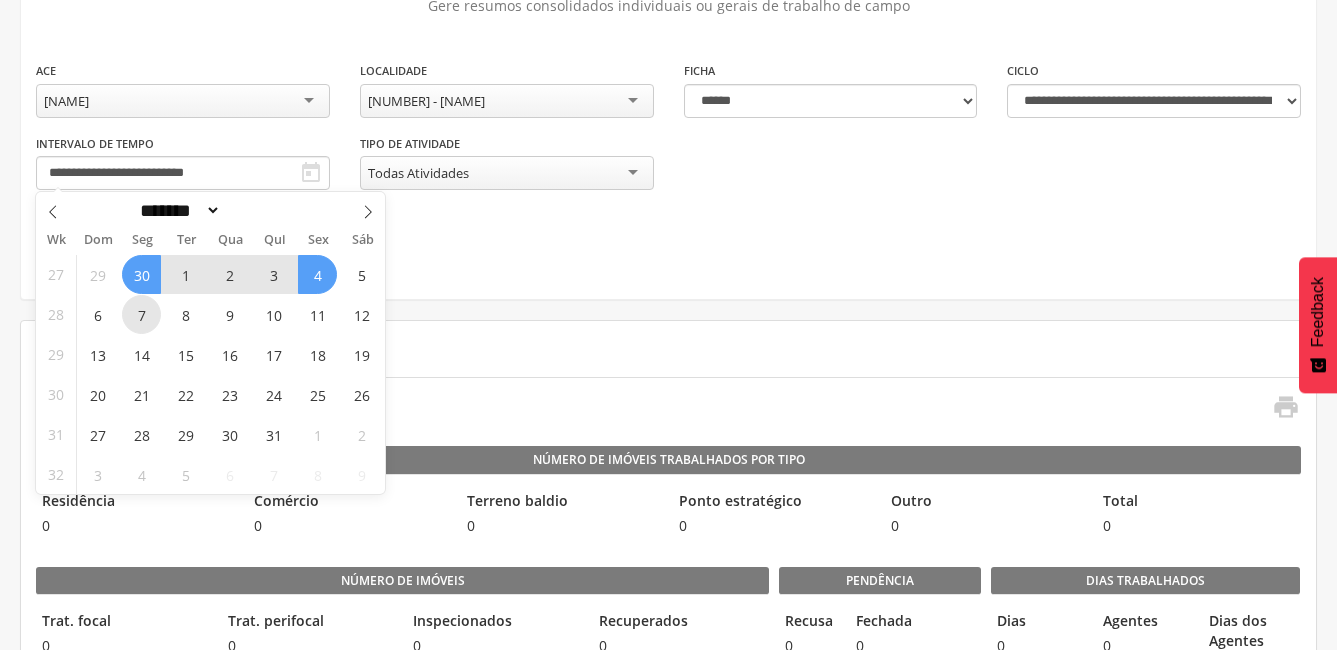 click on "7" at bounding box center (141, 314) 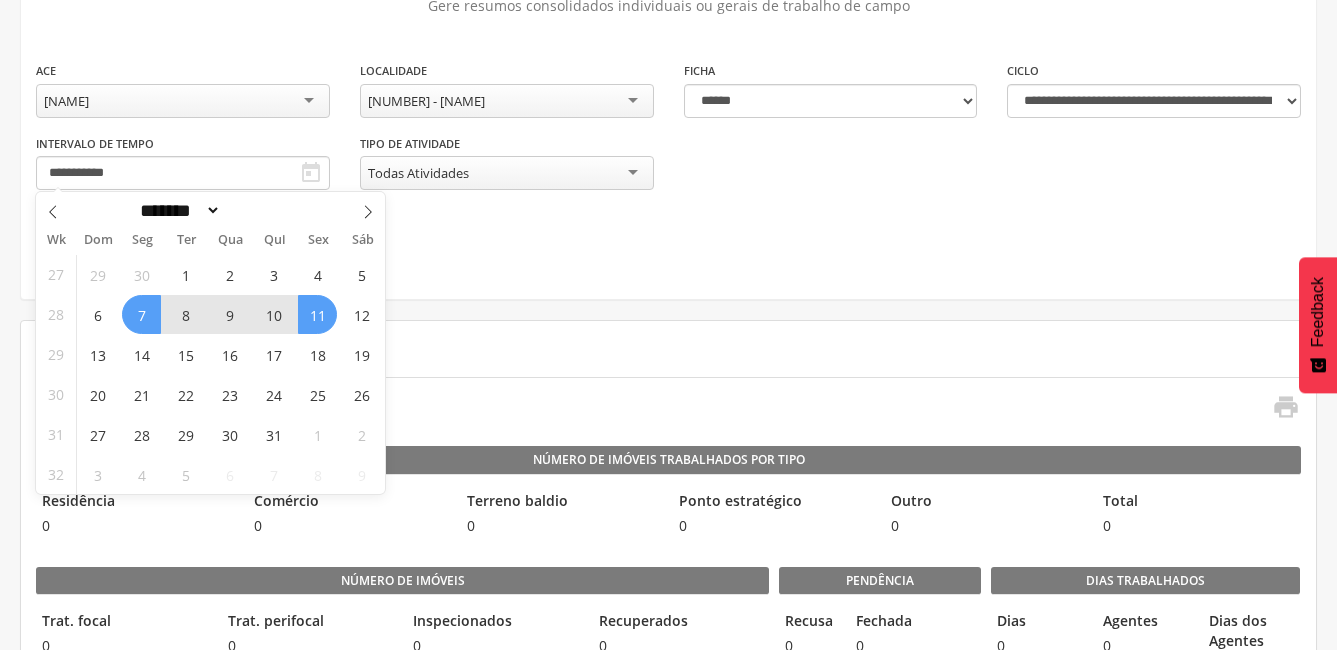 click on "11" at bounding box center (317, 314) 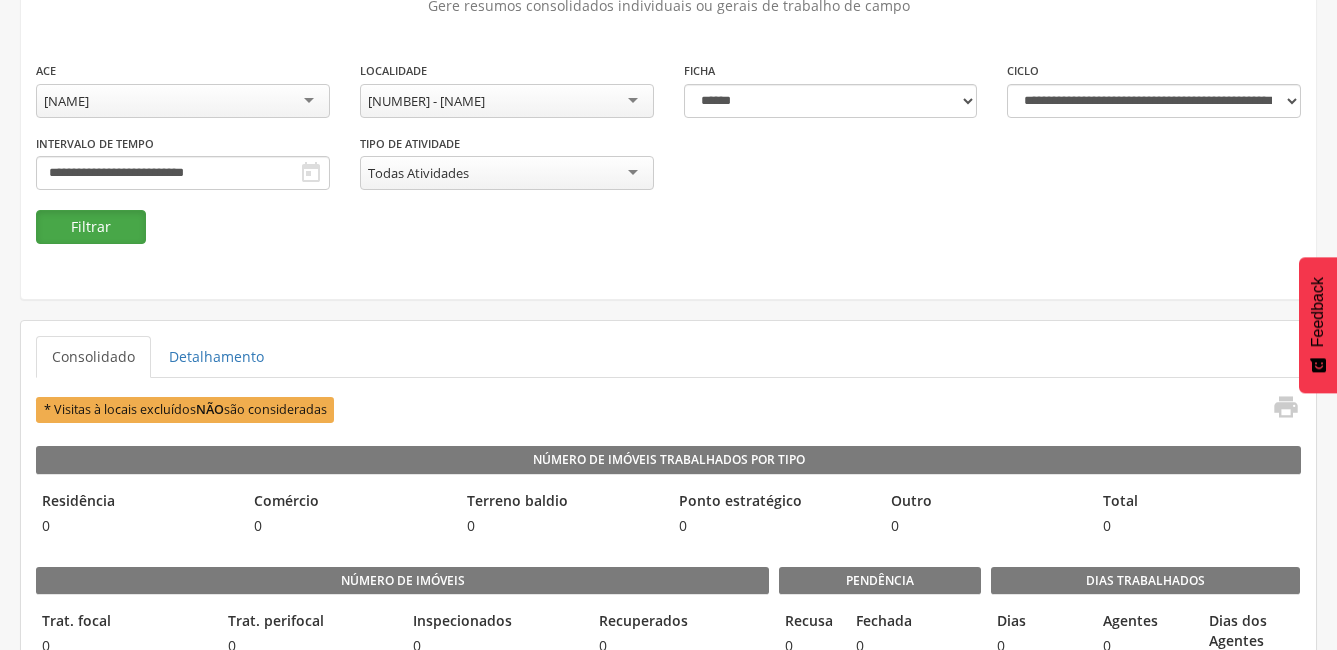 click on "Filtrar" at bounding box center [91, 227] 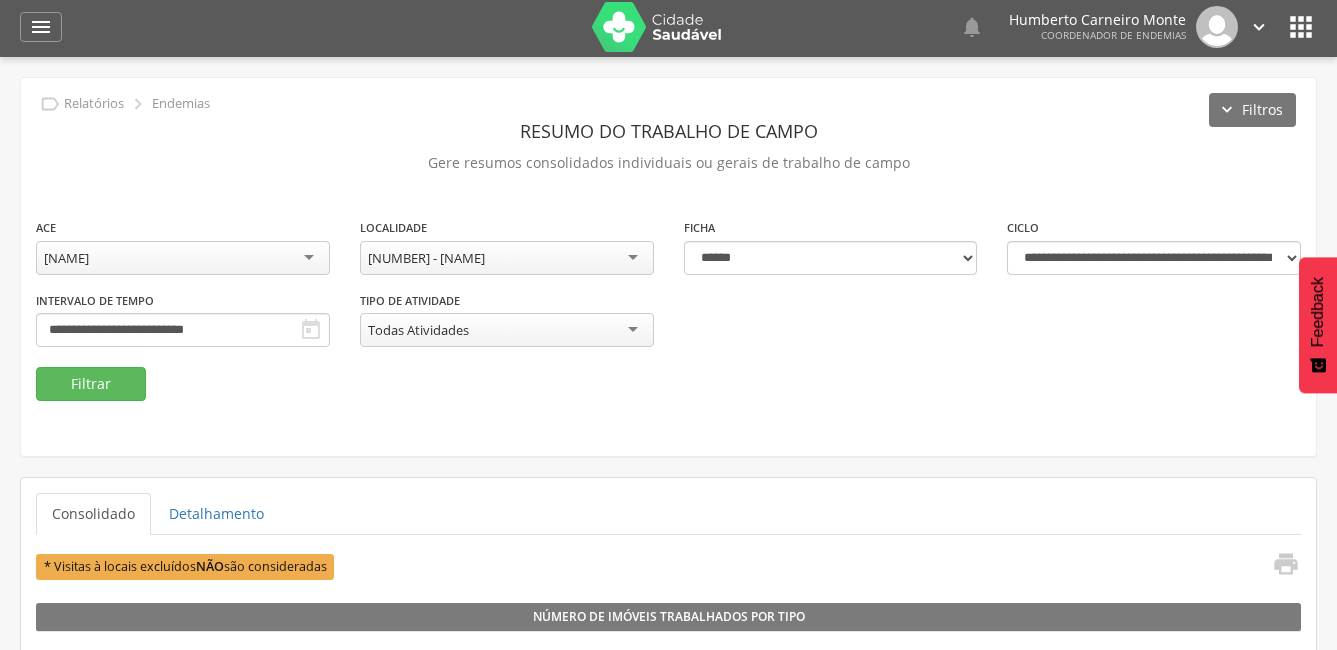 scroll, scrollTop: 0, scrollLeft: 0, axis: both 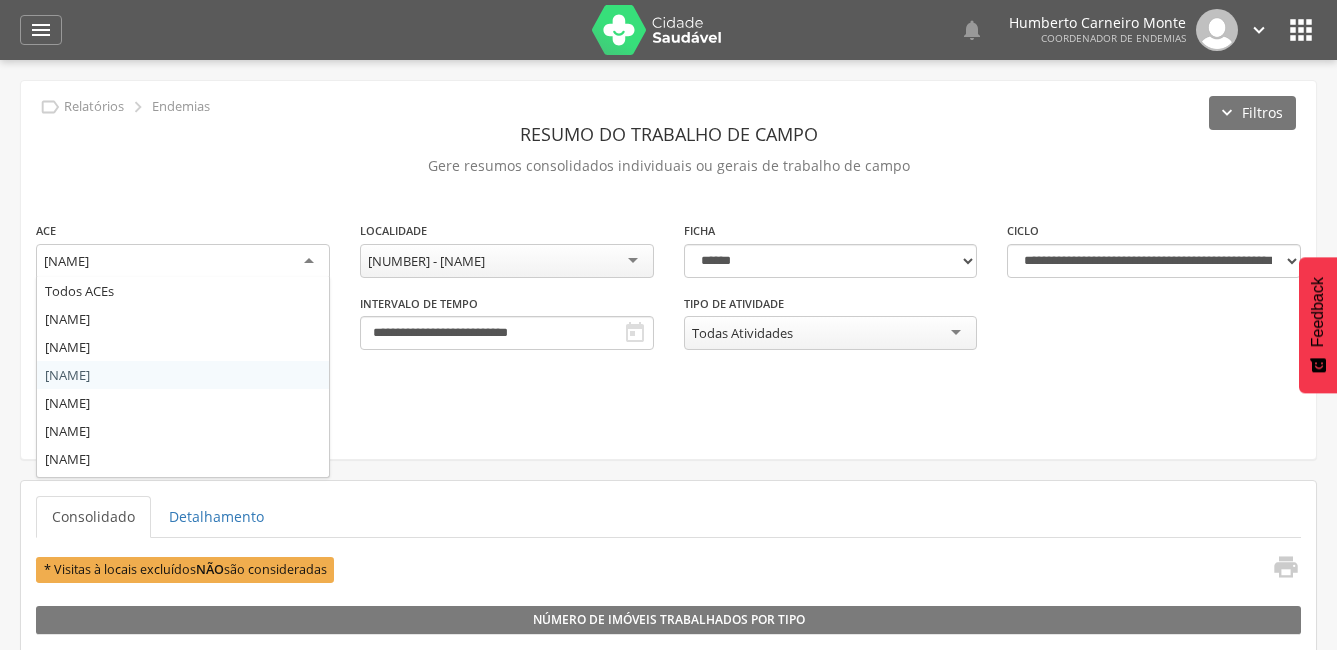 click on "[NAME]" at bounding box center (66, 261) 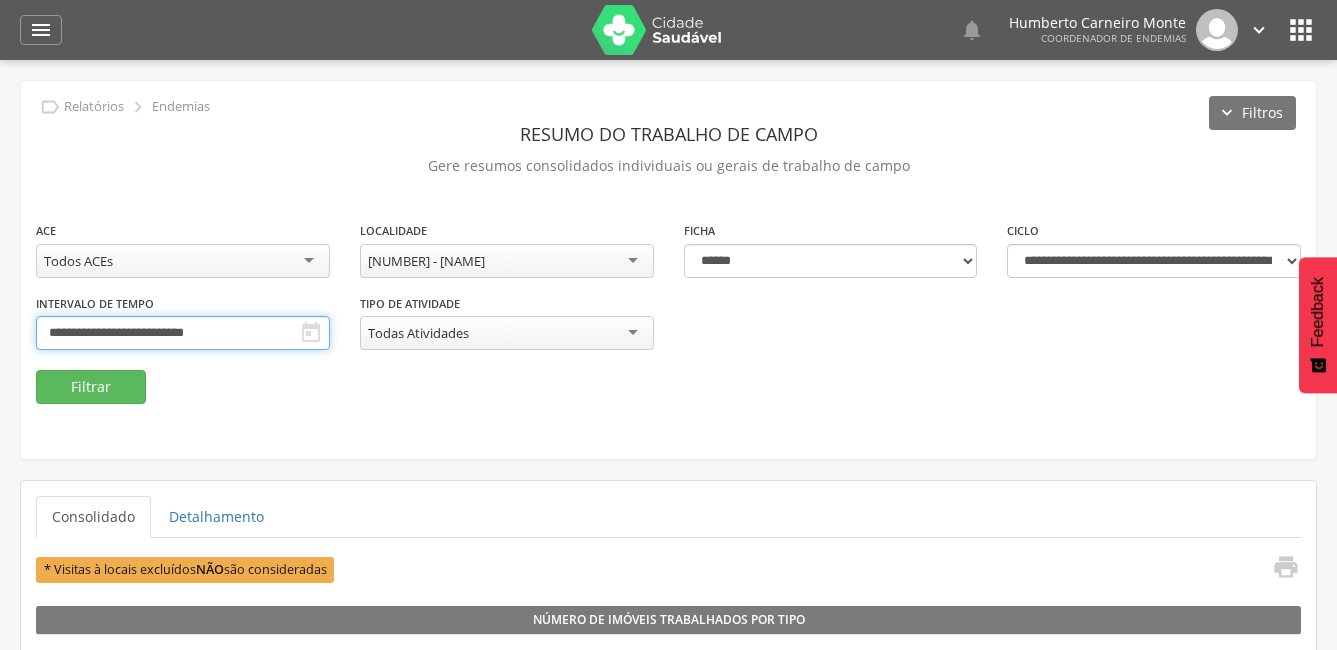 click on "**********" at bounding box center [183, 333] 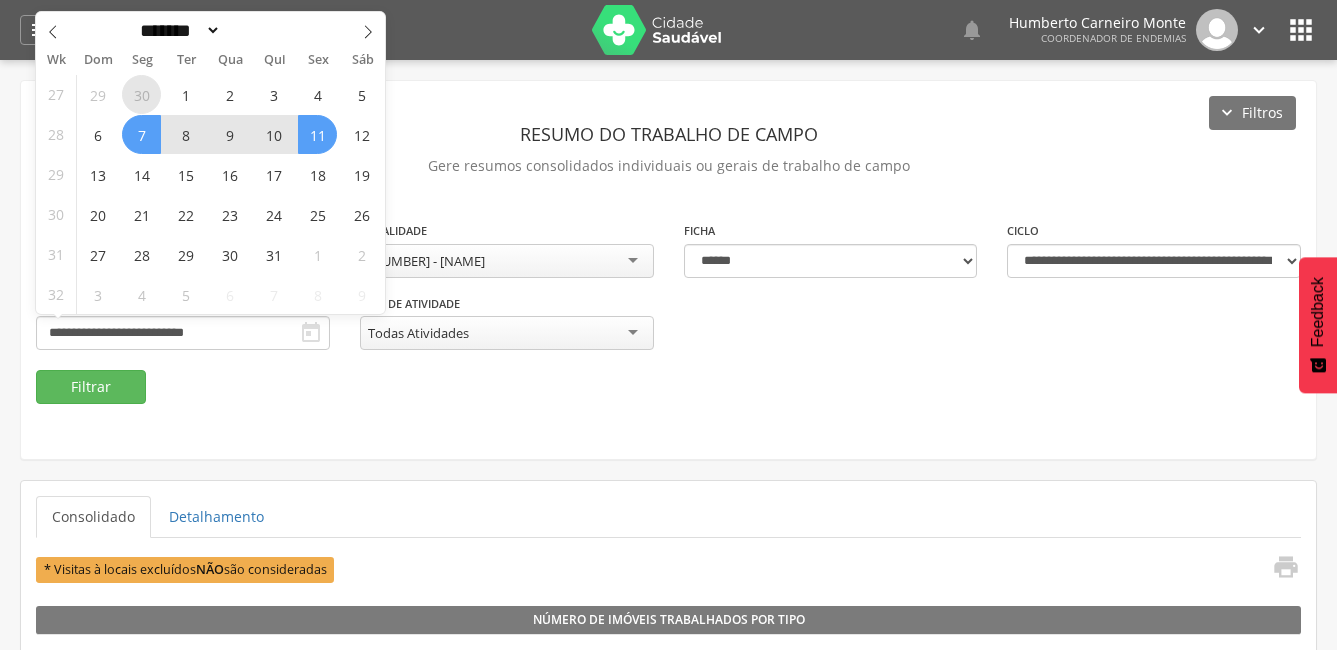 click on "30" at bounding box center [141, 94] 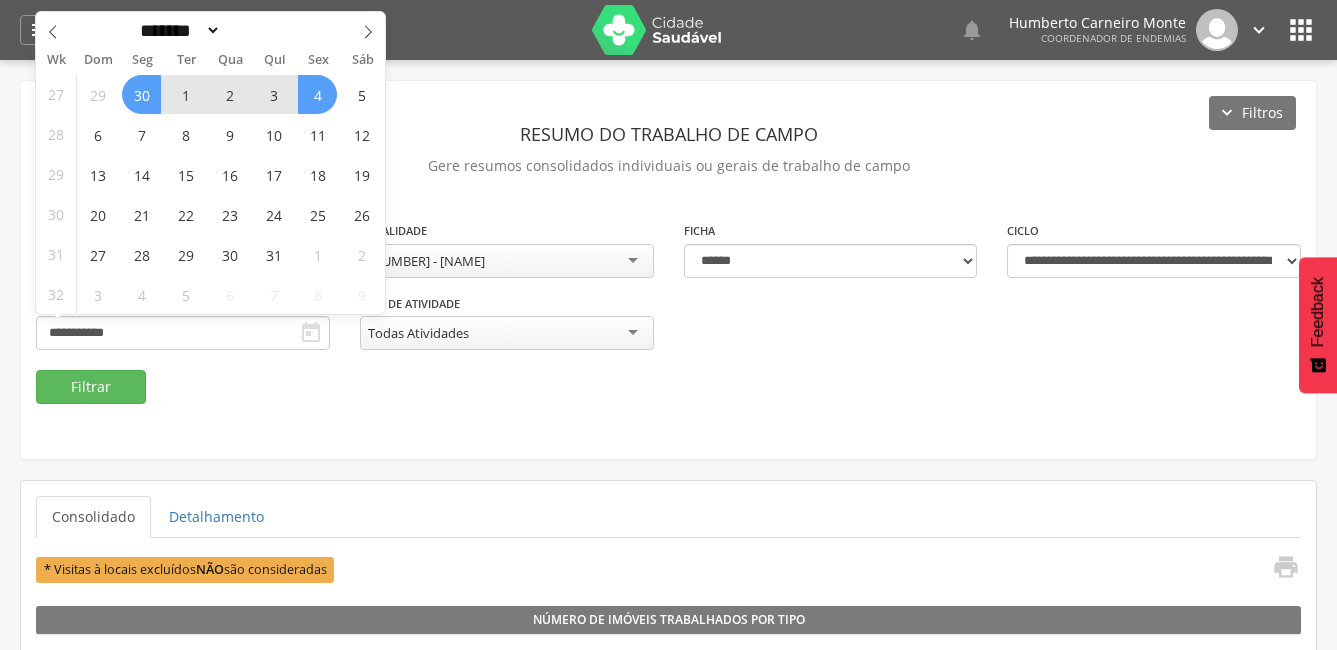 click on "4" at bounding box center [317, 94] 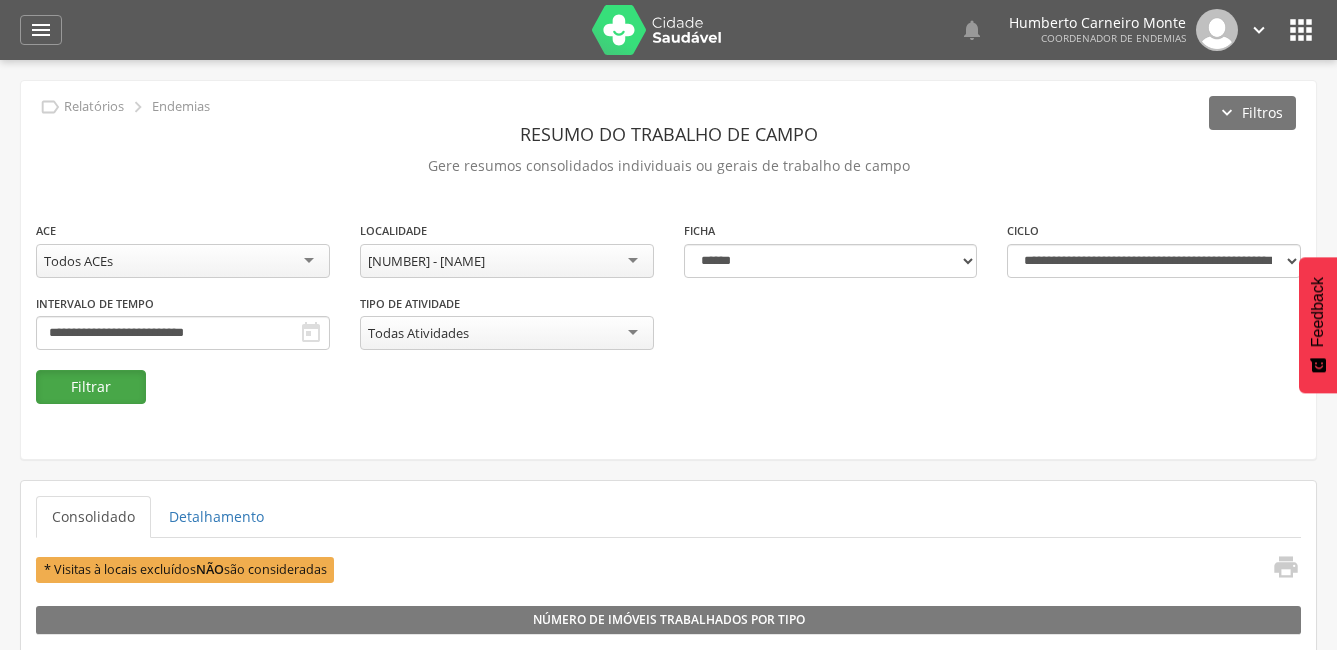 click on "Filtrar" at bounding box center (91, 387) 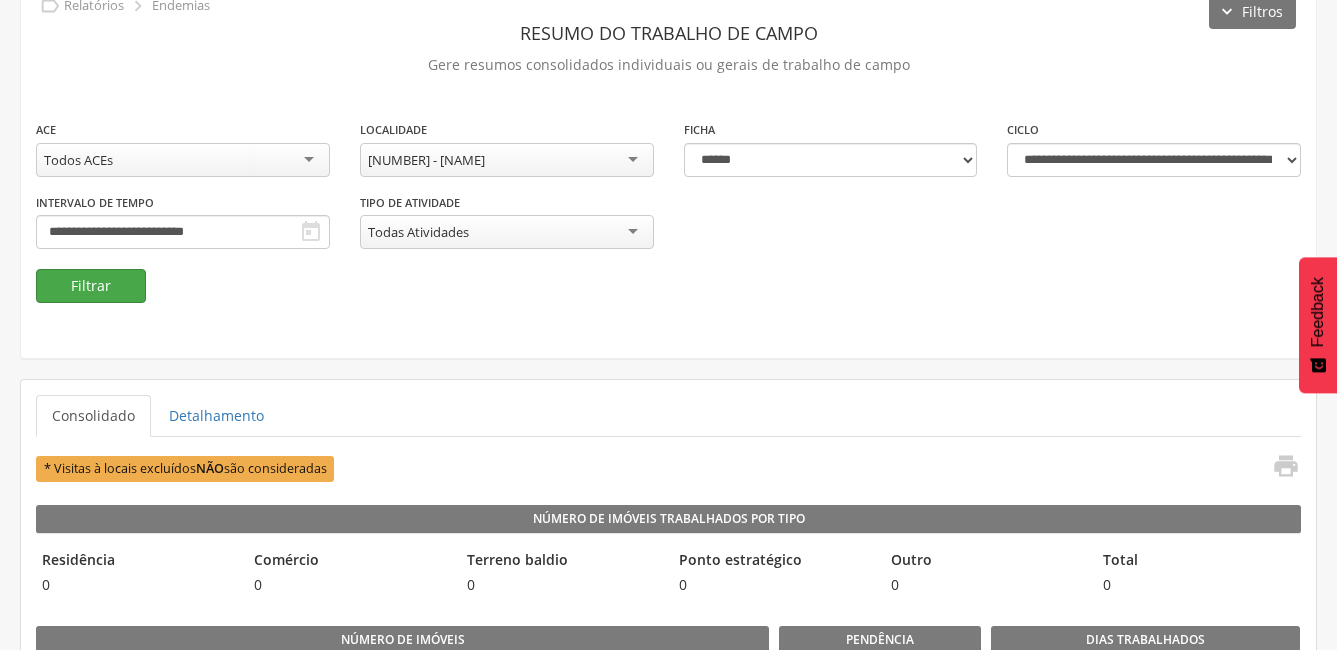 scroll, scrollTop: 100, scrollLeft: 0, axis: vertical 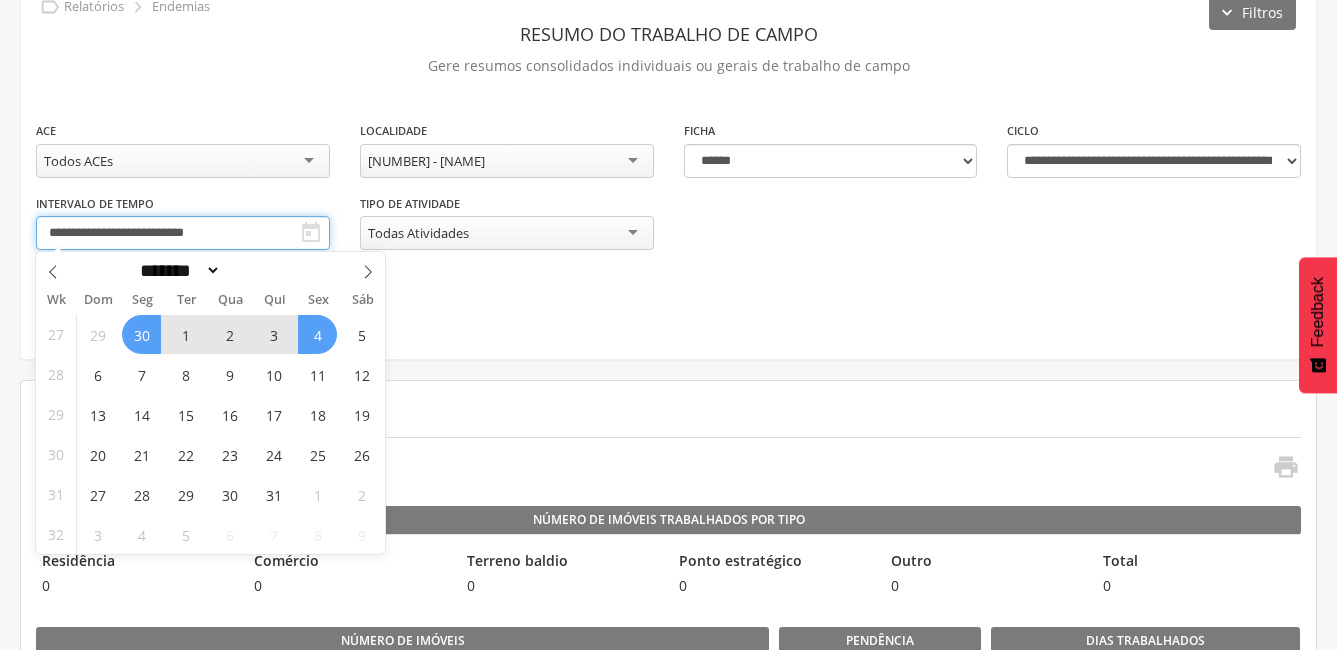 click on "**********" at bounding box center [183, 233] 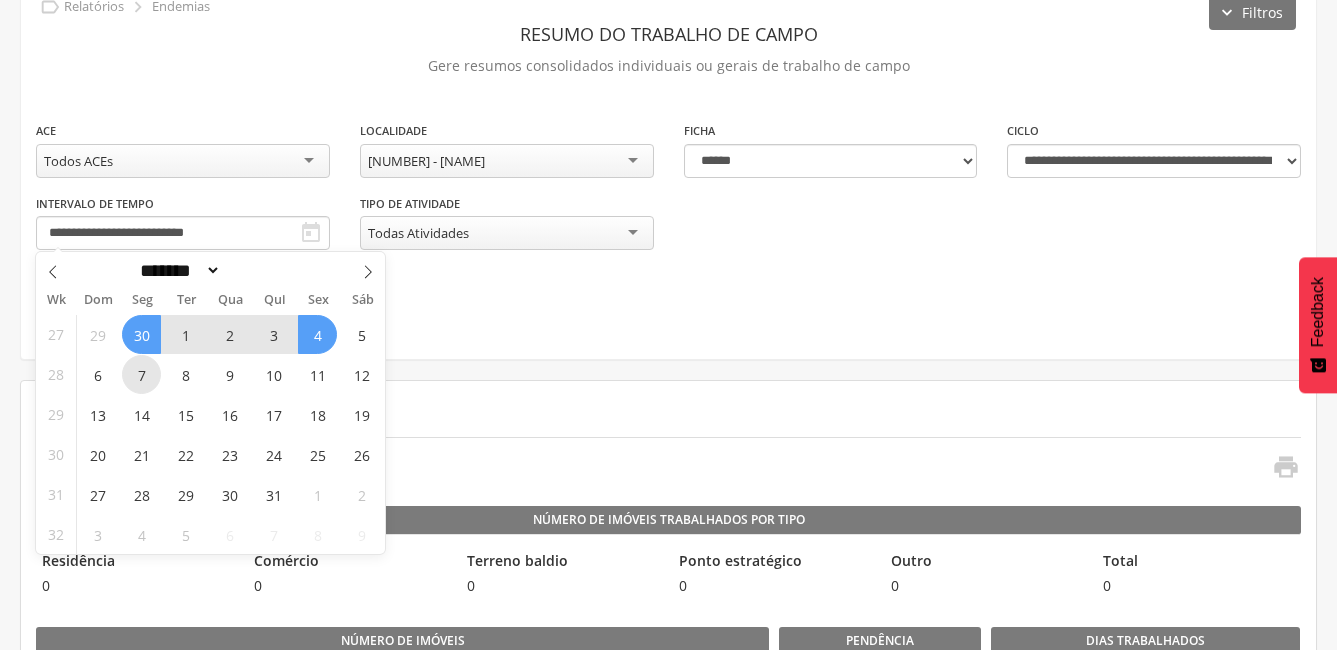 click on "7" at bounding box center (141, 374) 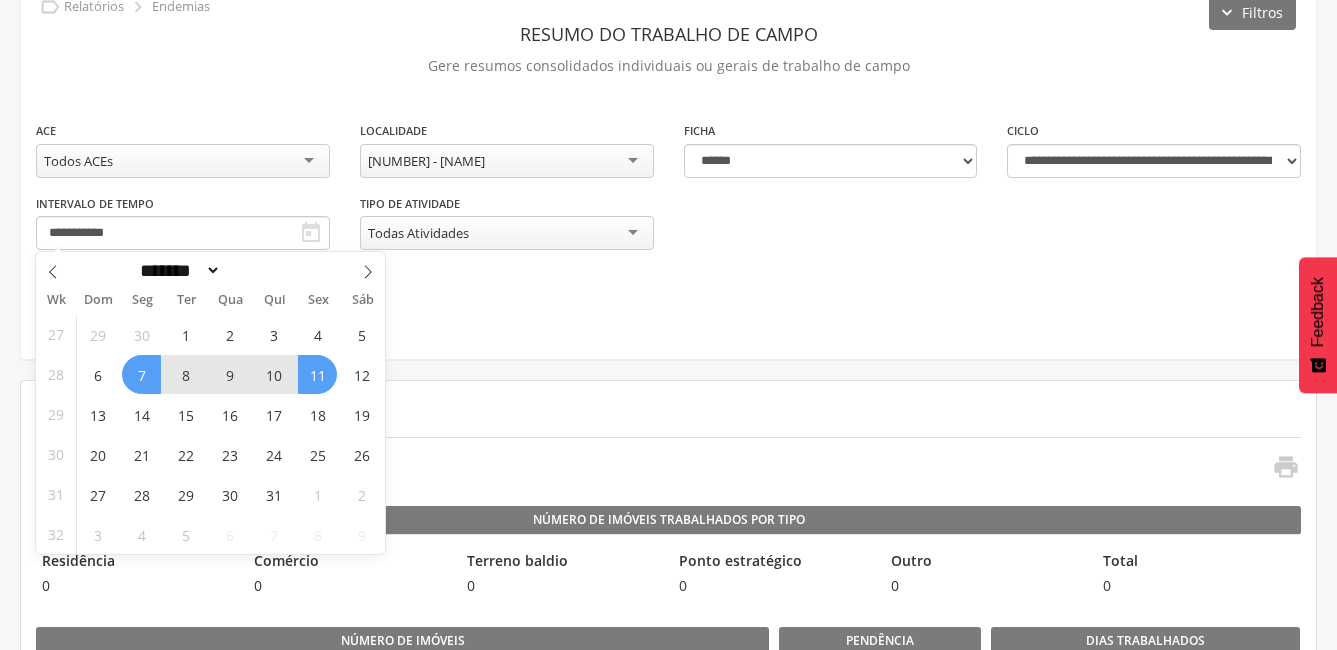click on "11" at bounding box center (317, 374) 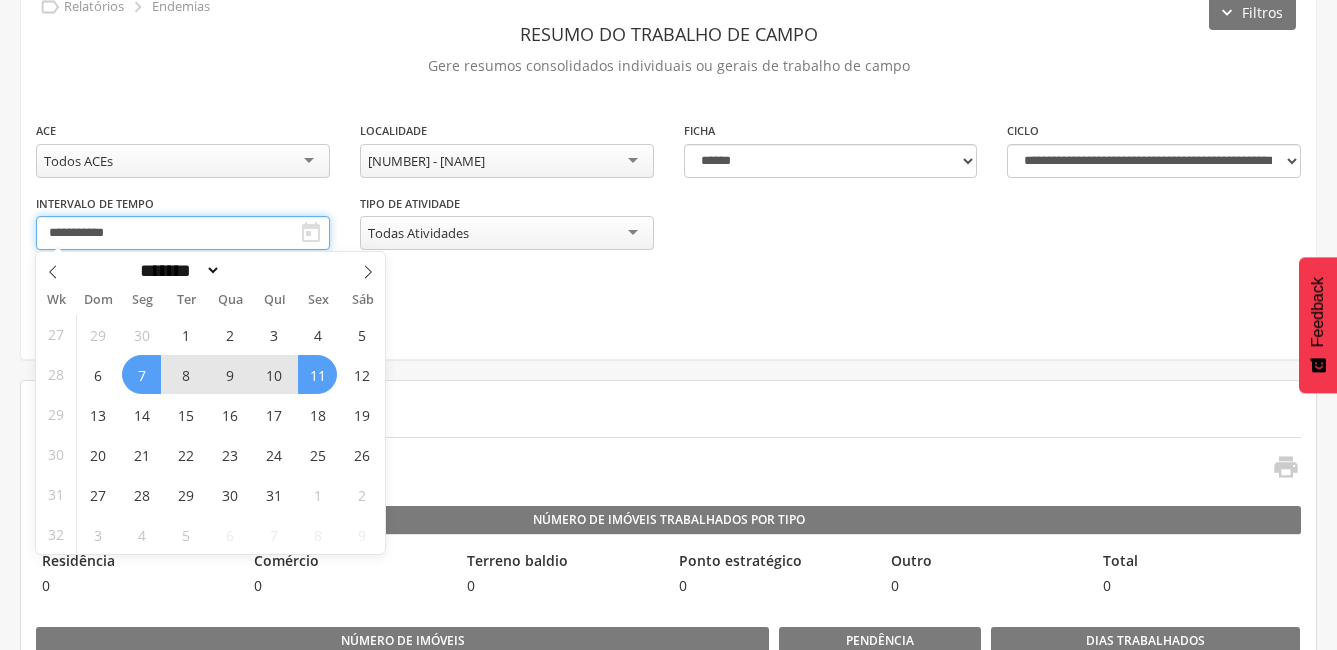 type on "**********" 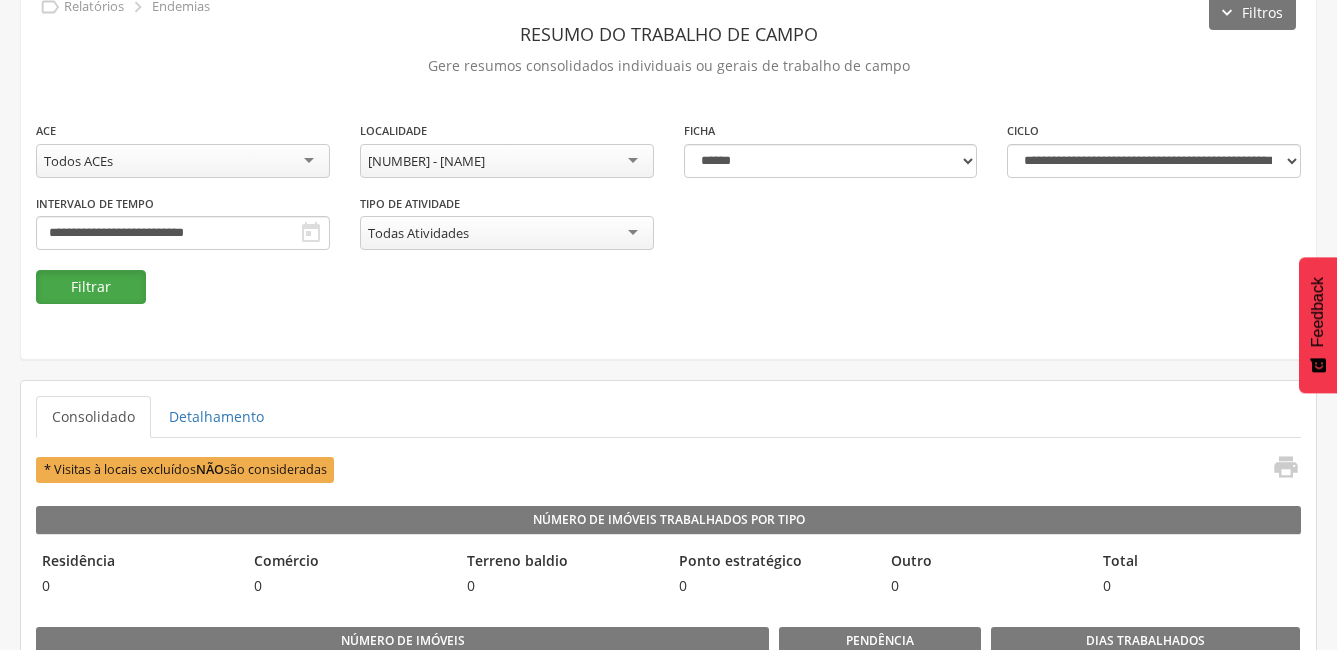 click on "Filtrar" at bounding box center [91, 287] 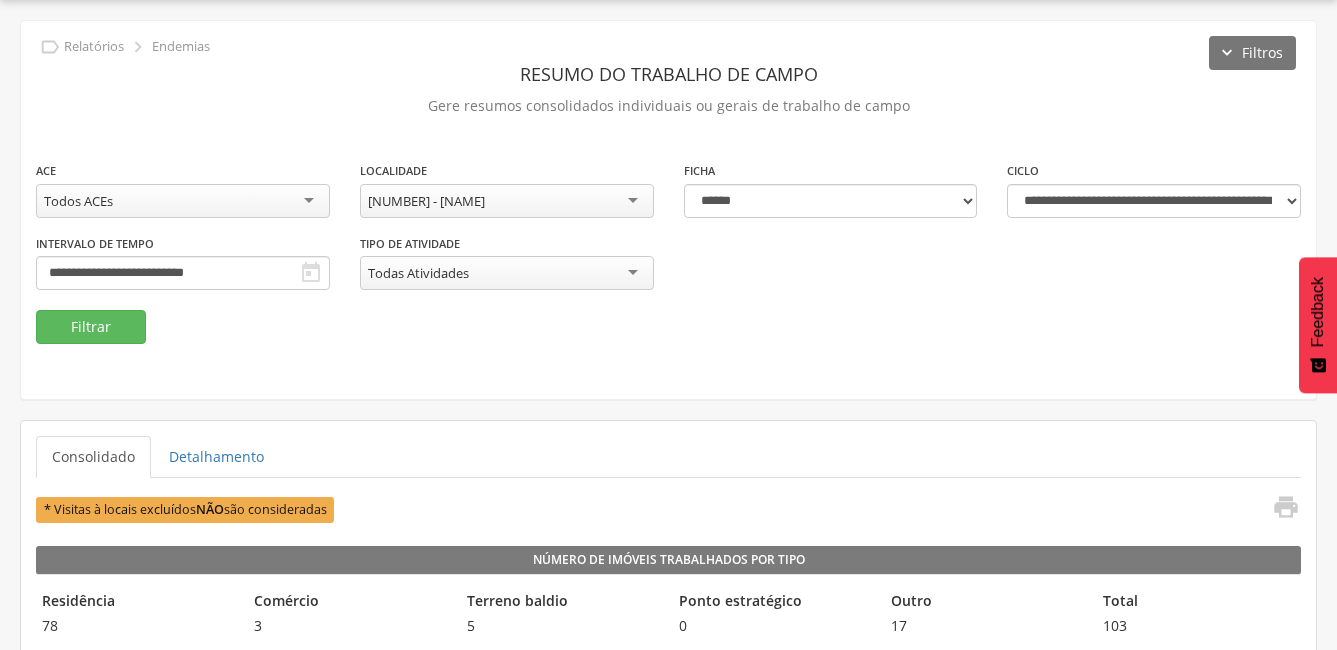 scroll, scrollTop: 100, scrollLeft: 0, axis: vertical 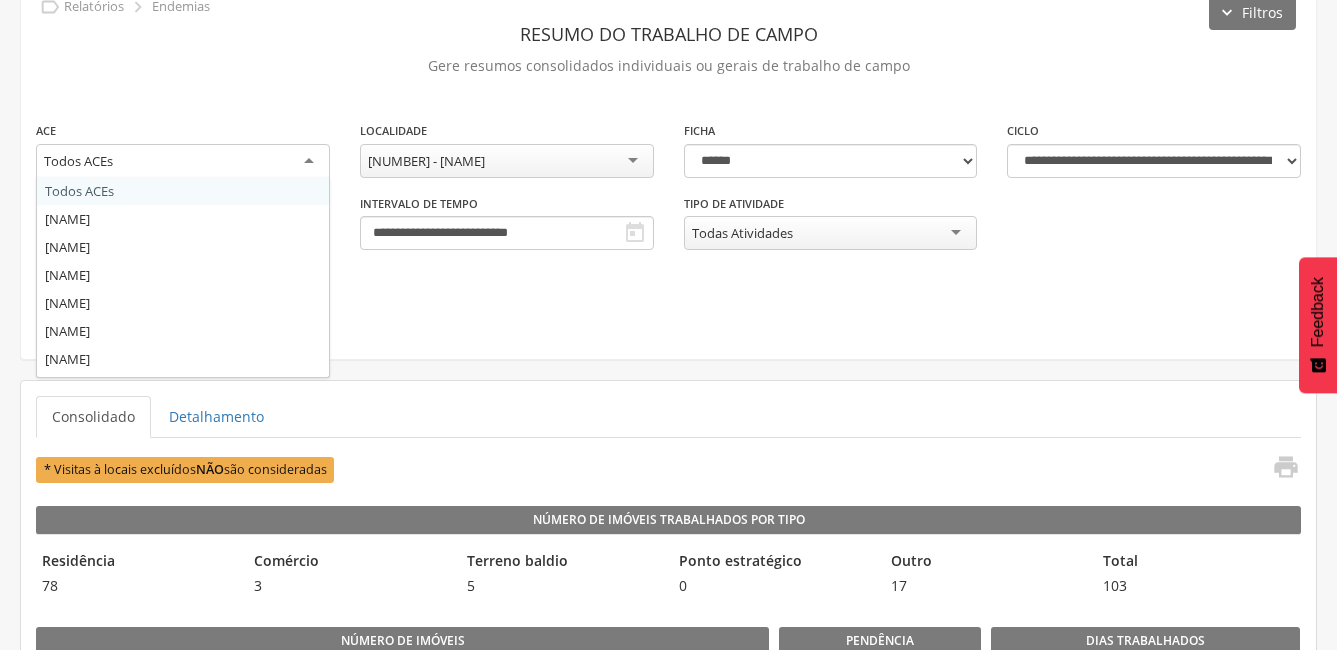 click on "Todos ACEs" at bounding box center (78, 161) 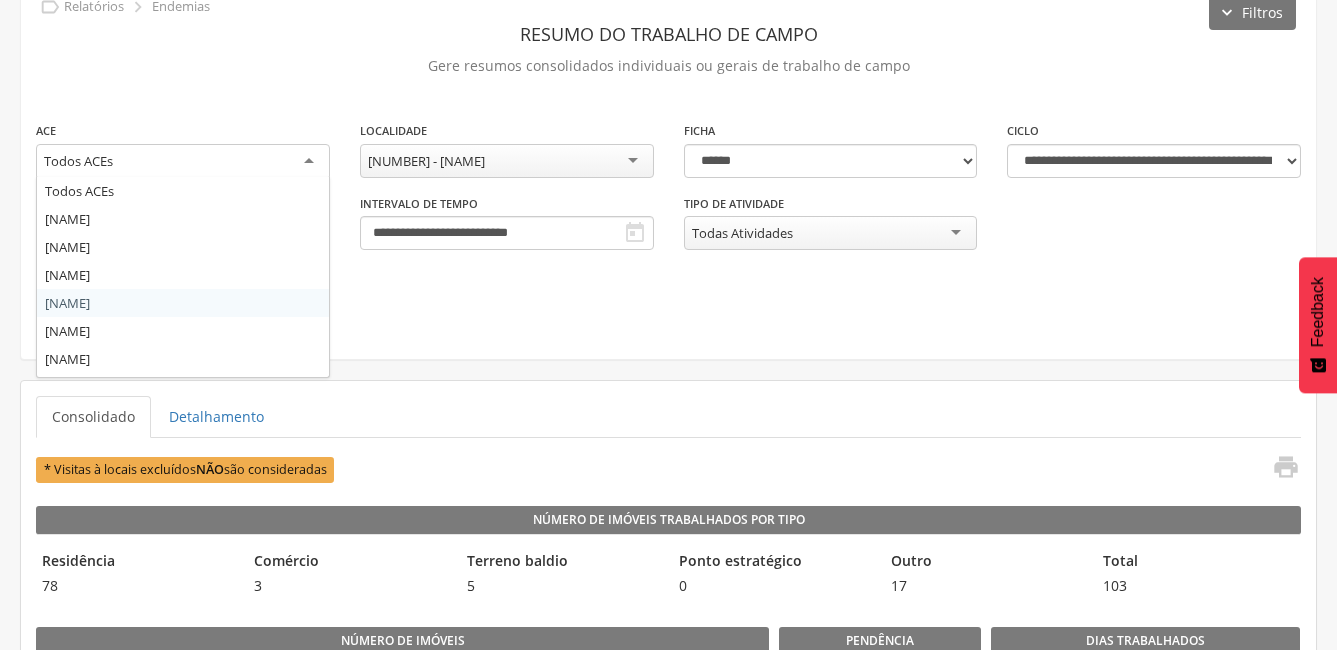 click on "**********" at bounding box center (668, 170) 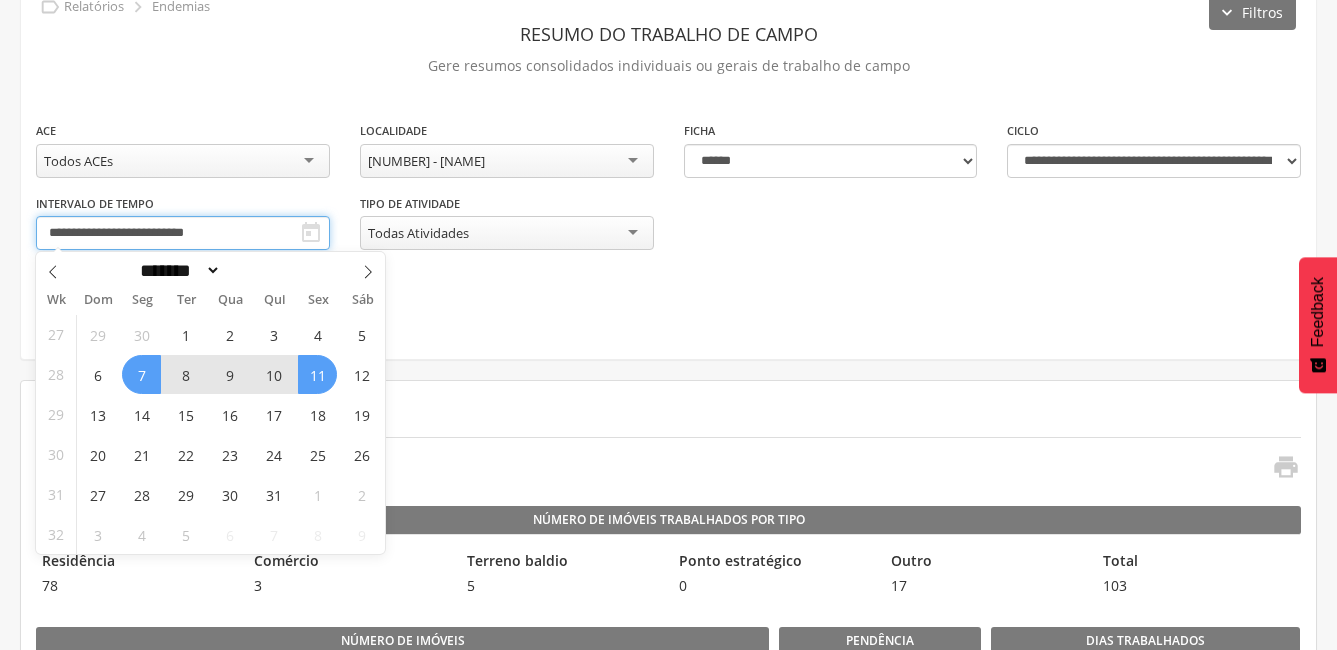 click on "**********" at bounding box center (183, 233) 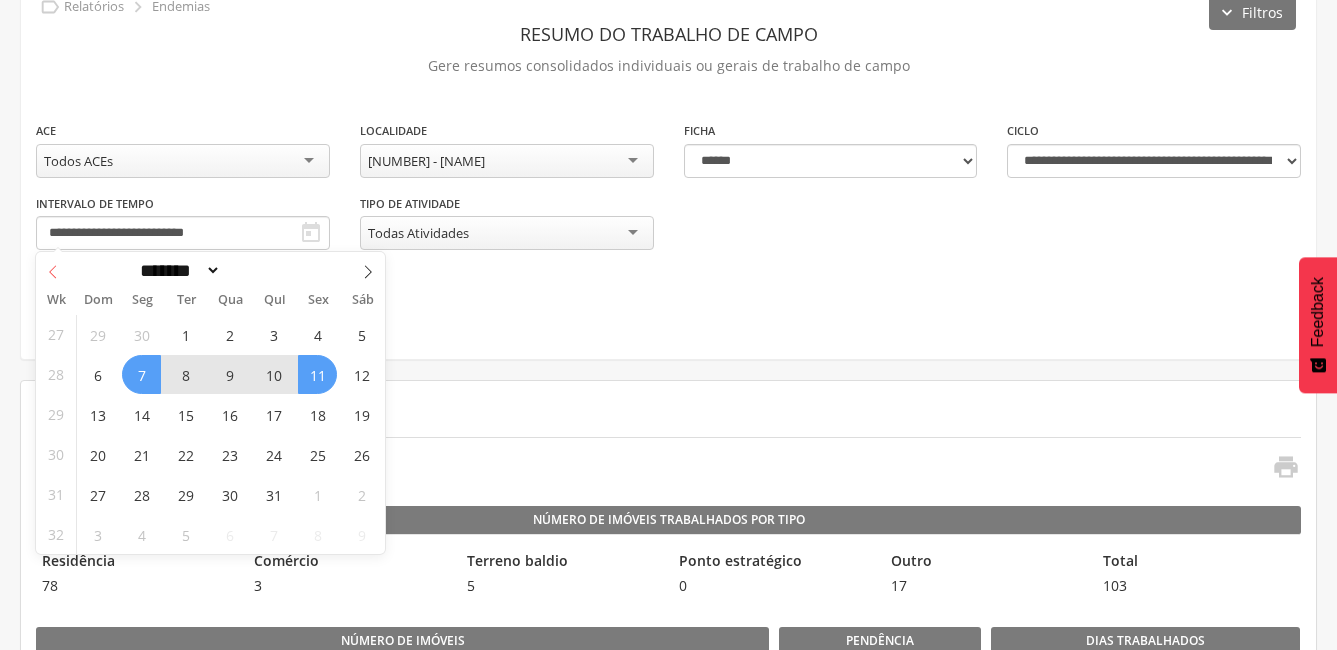 click 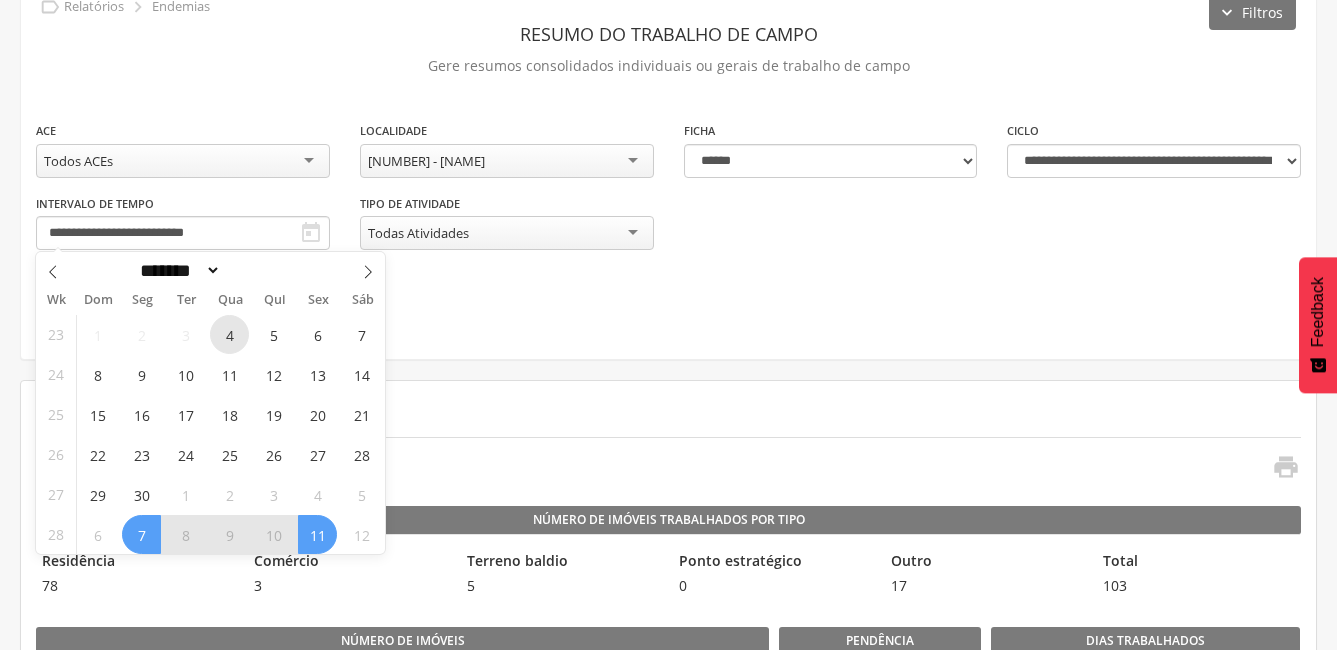 click on "4" at bounding box center [229, 334] 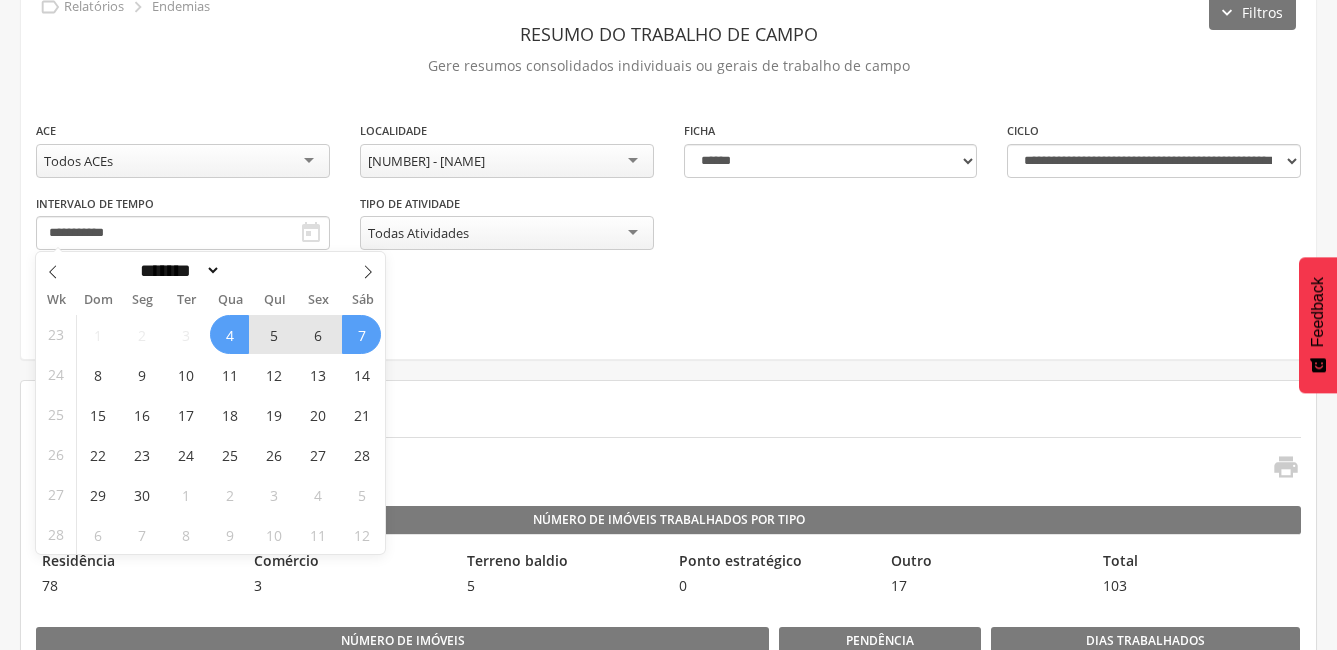 click on "7" at bounding box center [361, 334] 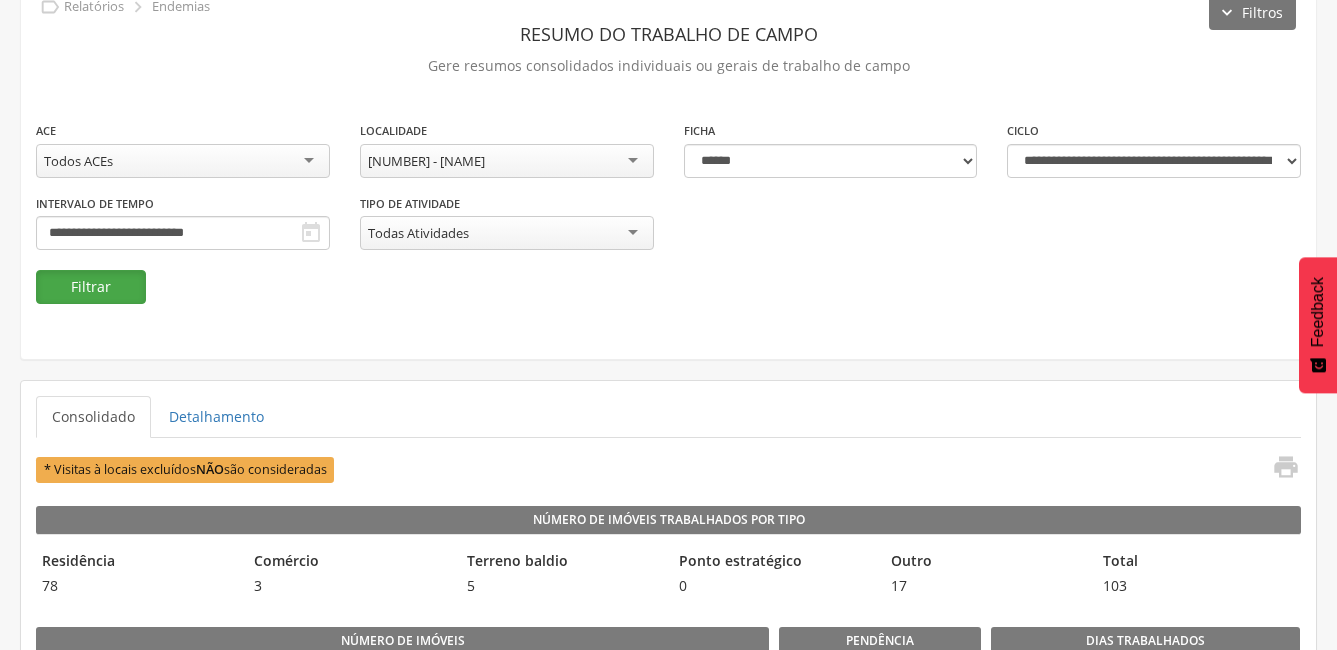 click on "Filtrar" at bounding box center [91, 287] 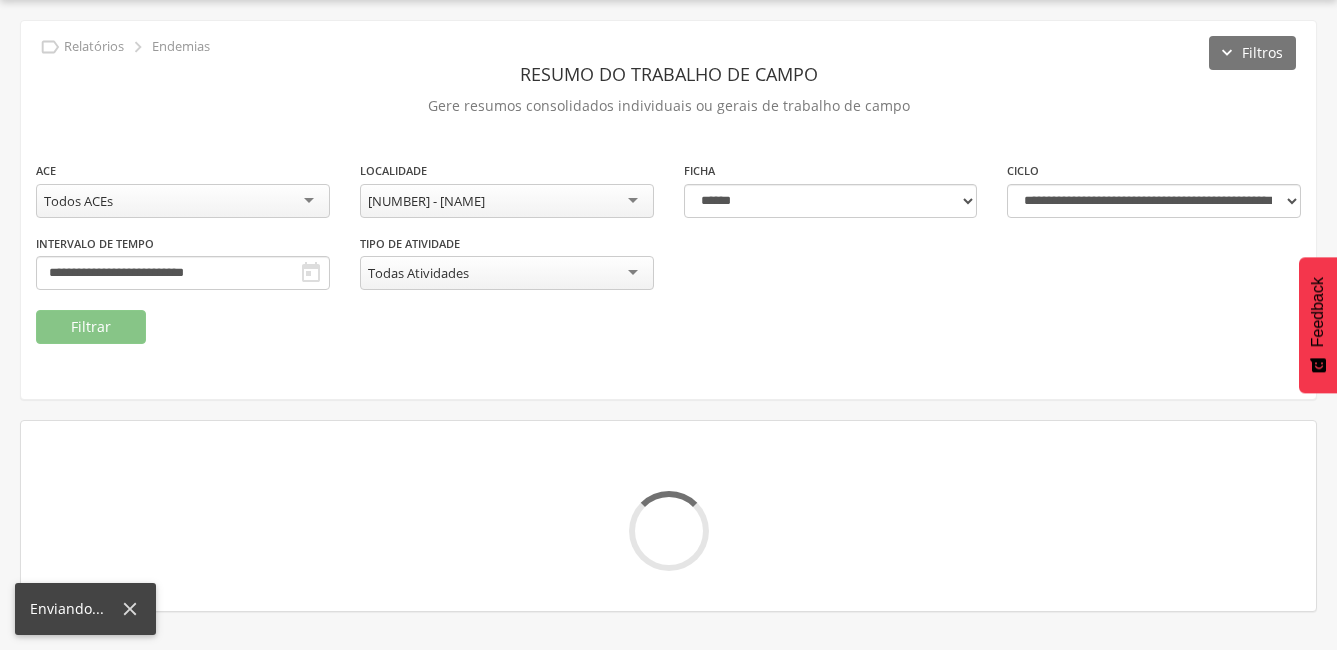 scroll, scrollTop: 100, scrollLeft: 0, axis: vertical 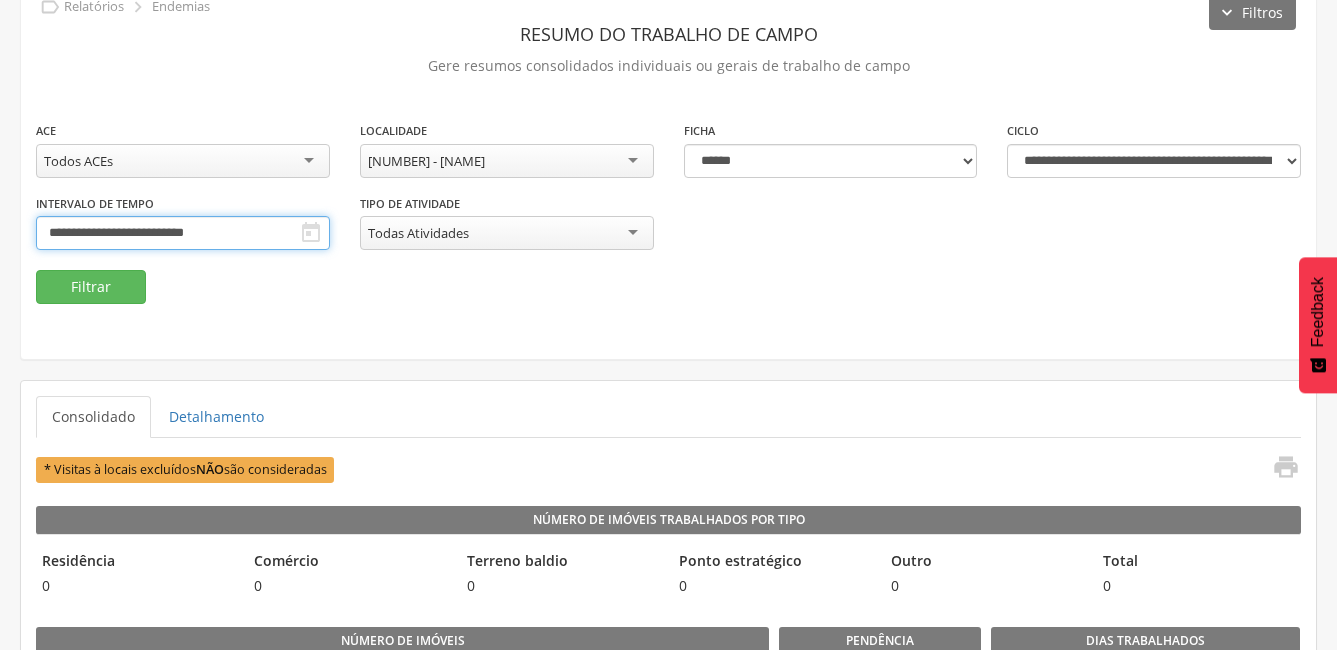 click on "**********" at bounding box center [183, 233] 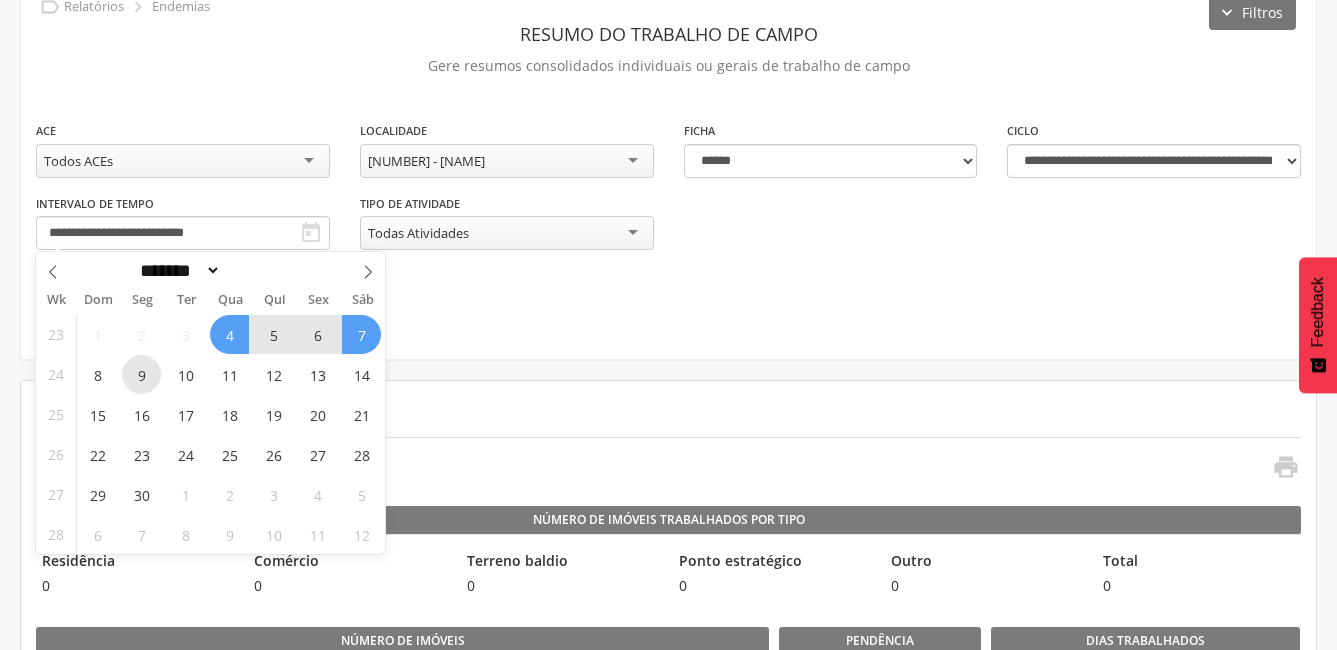 click on "9" at bounding box center [141, 374] 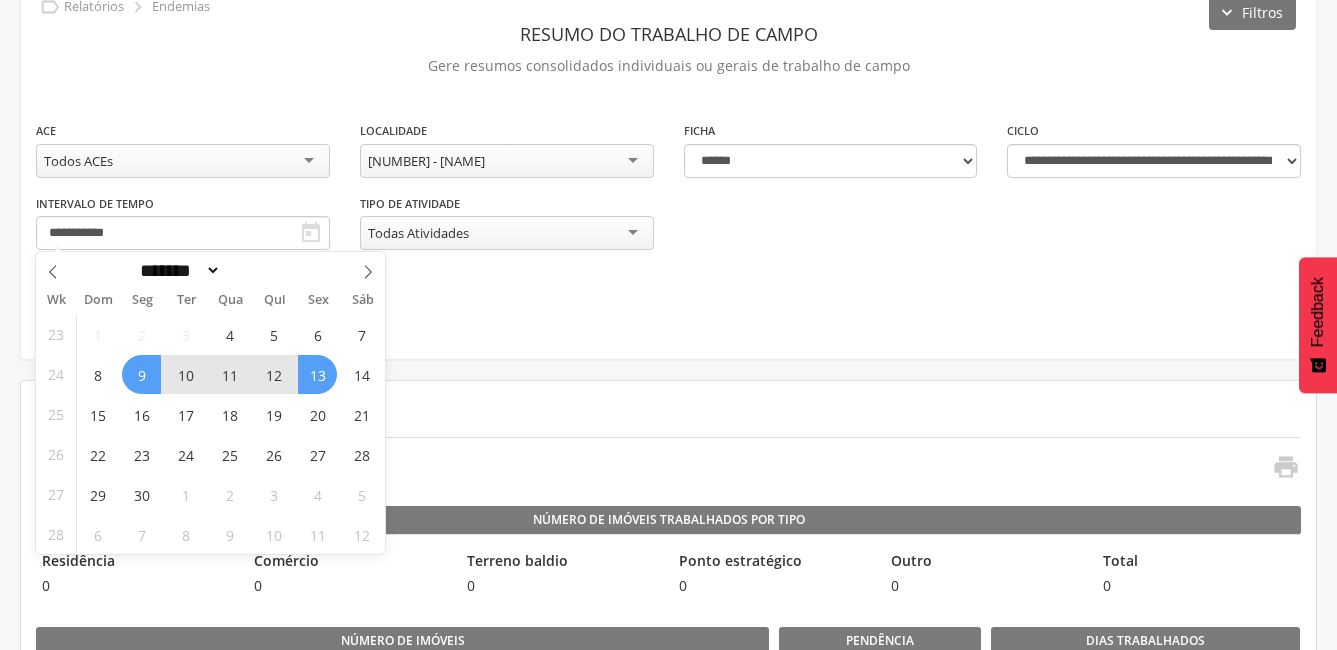 click on "13" at bounding box center [317, 374] 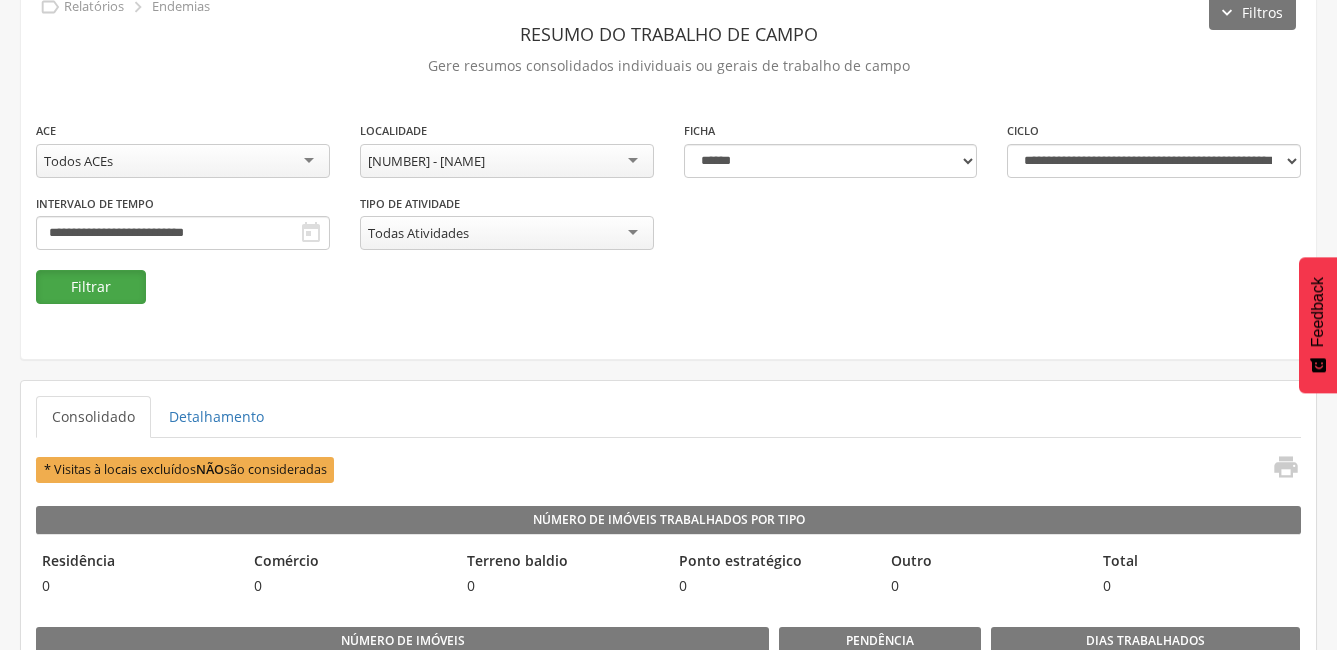 click on "Filtrar" at bounding box center (91, 287) 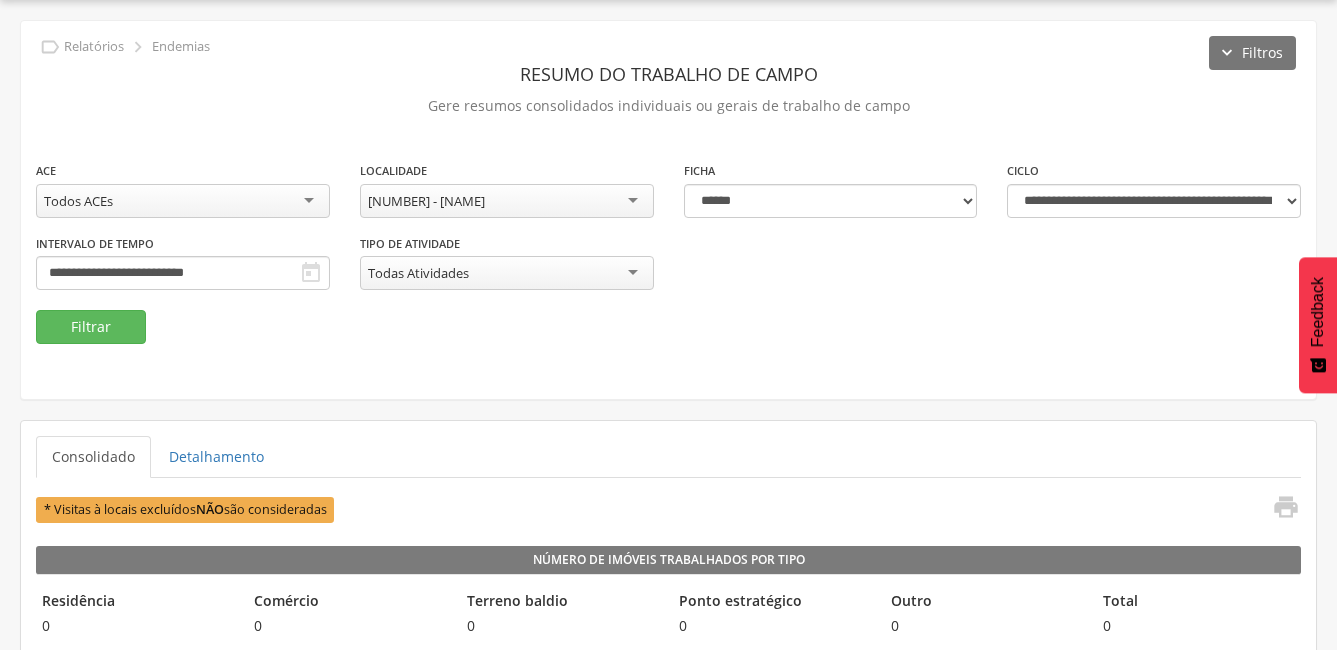 scroll, scrollTop: 100, scrollLeft: 0, axis: vertical 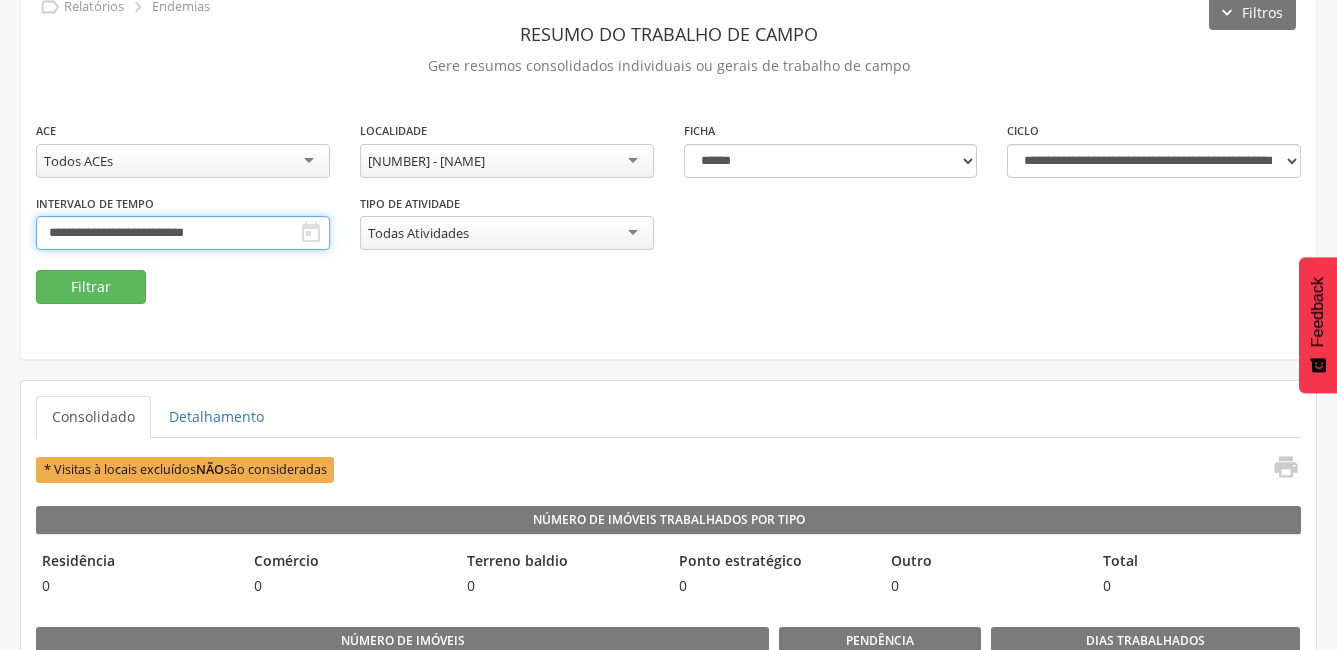 click on "**********" at bounding box center [183, 233] 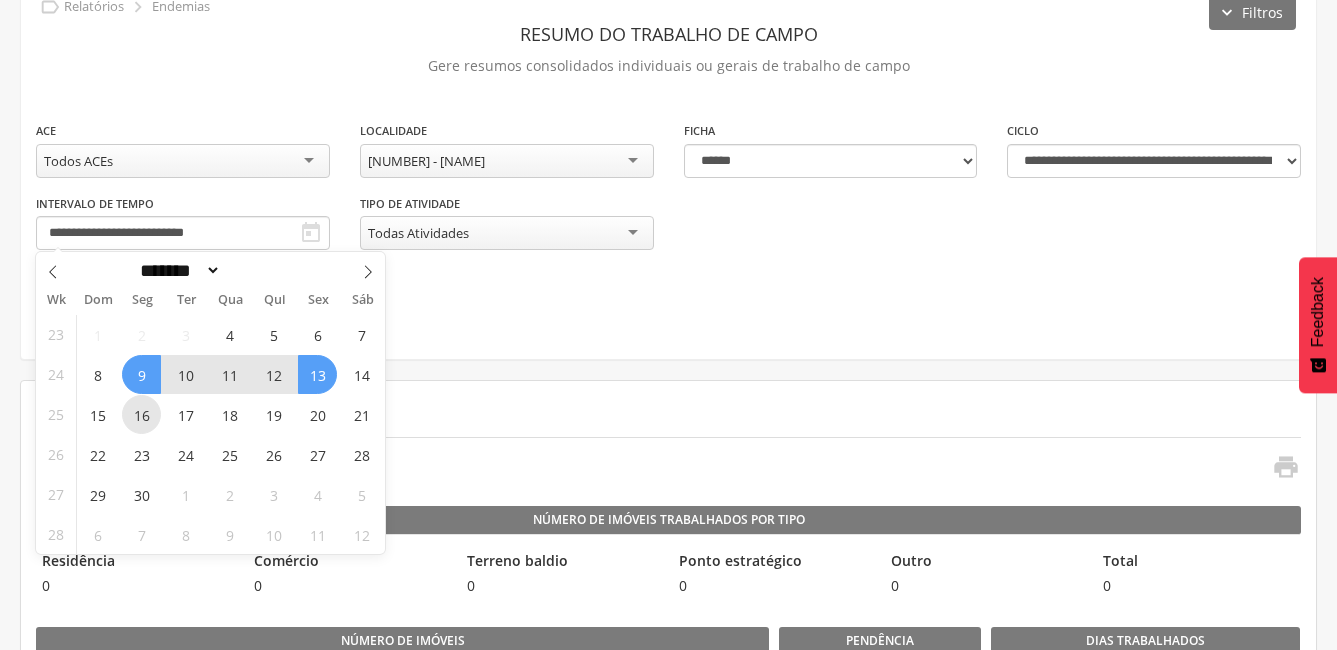 click on "16" at bounding box center [141, 414] 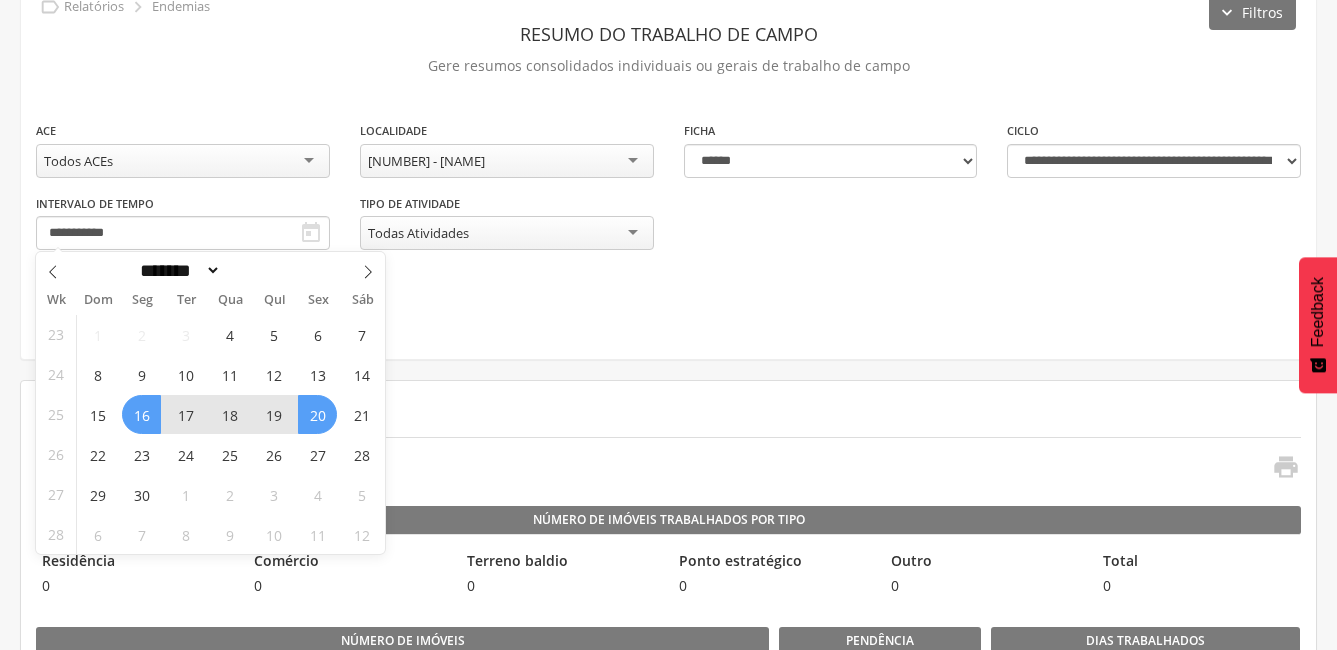 click on "20" at bounding box center (317, 414) 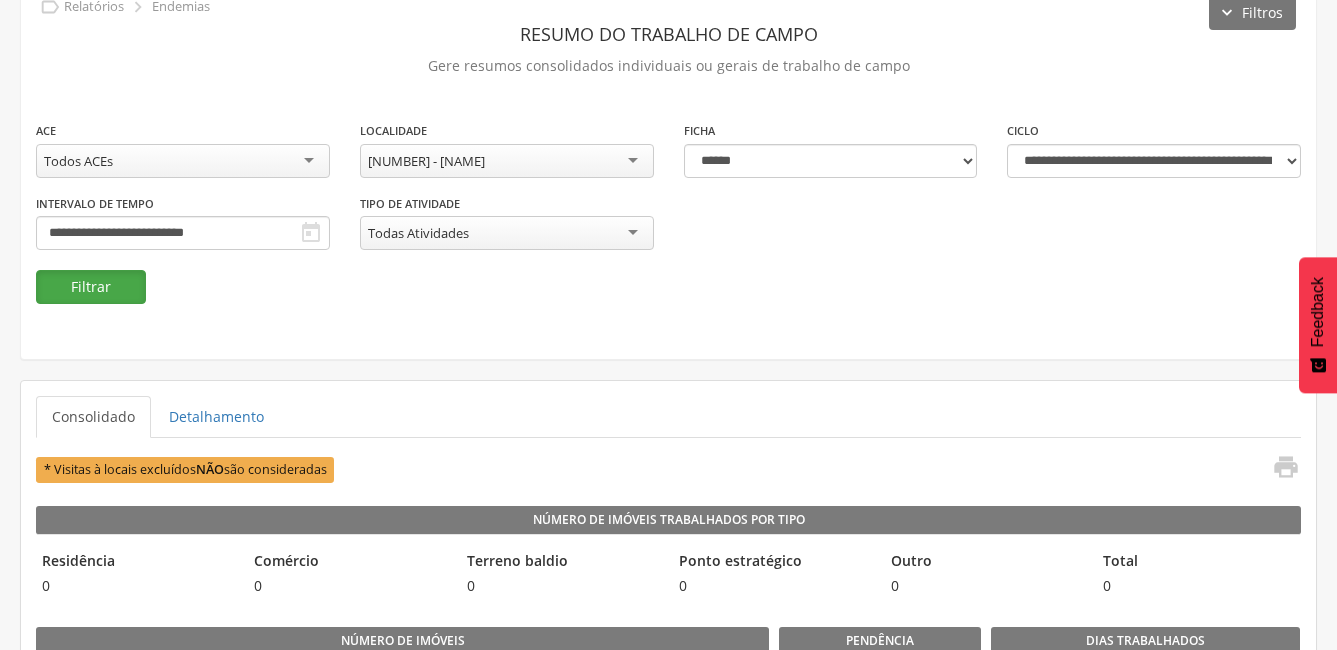 click on "Filtrar" at bounding box center (91, 287) 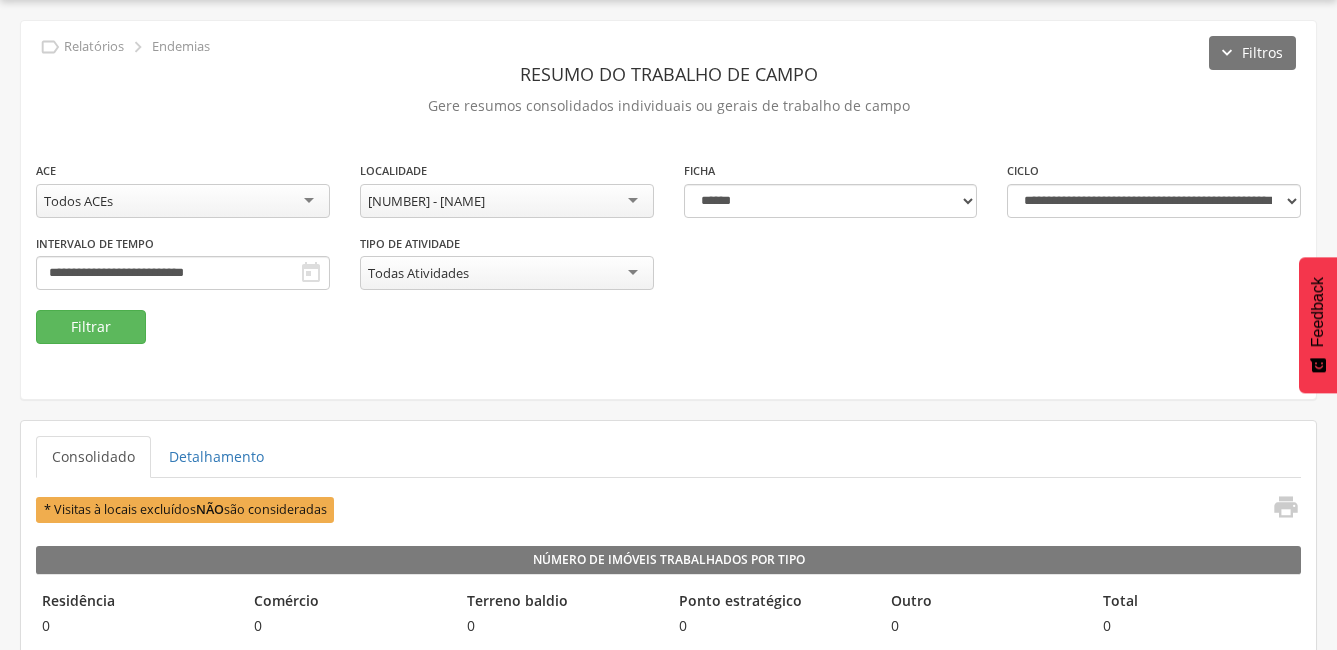 scroll, scrollTop: 100, scrollLeft: 0, axis: vertical 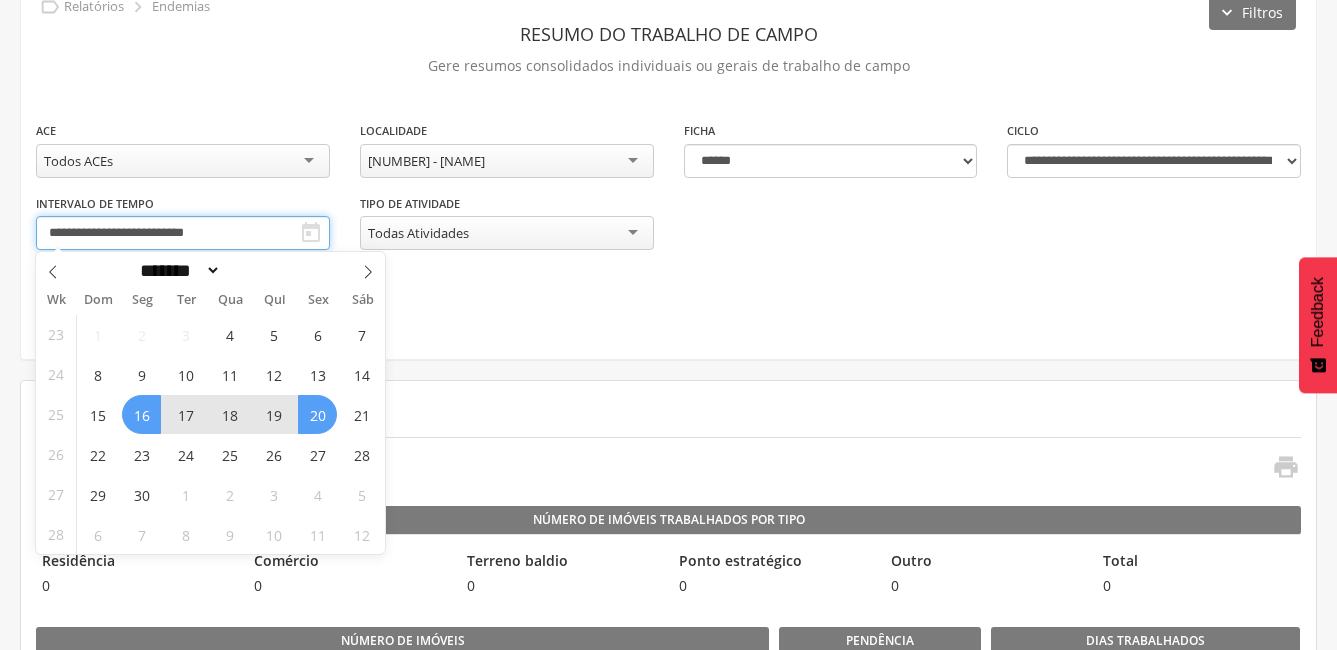 click on "**********" at bounding box center [183, 233] 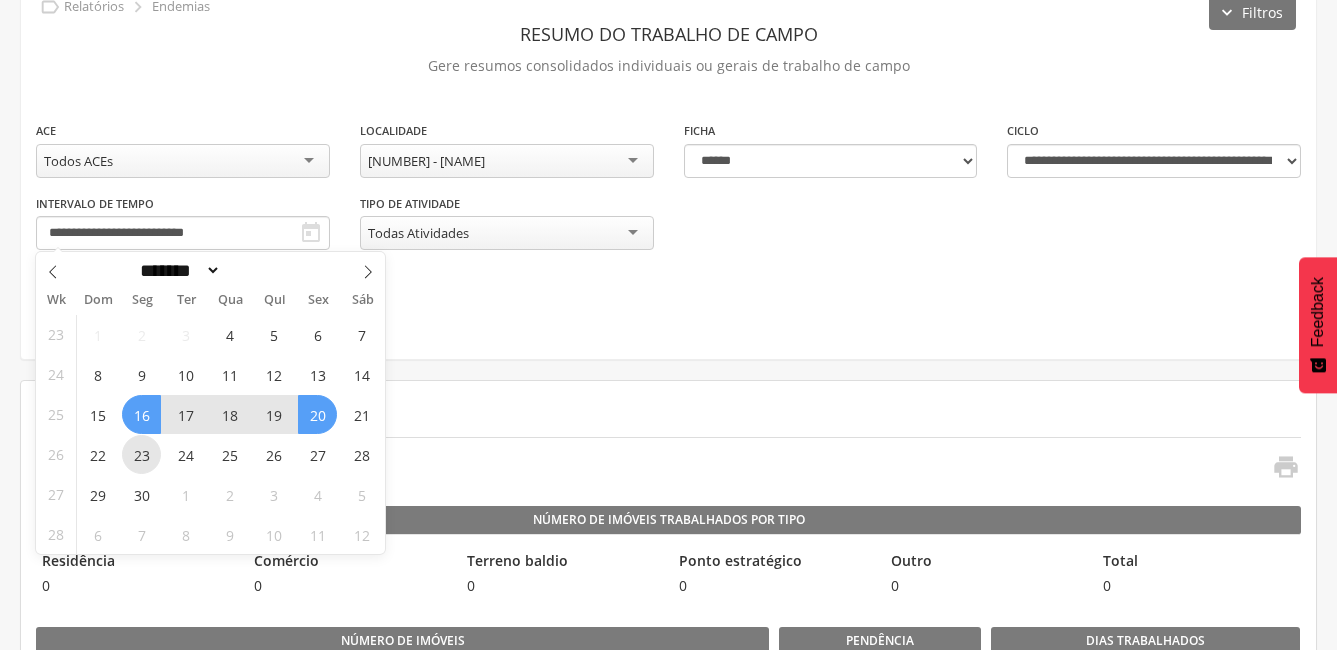 click on "23" at bounding box center [141, 454] 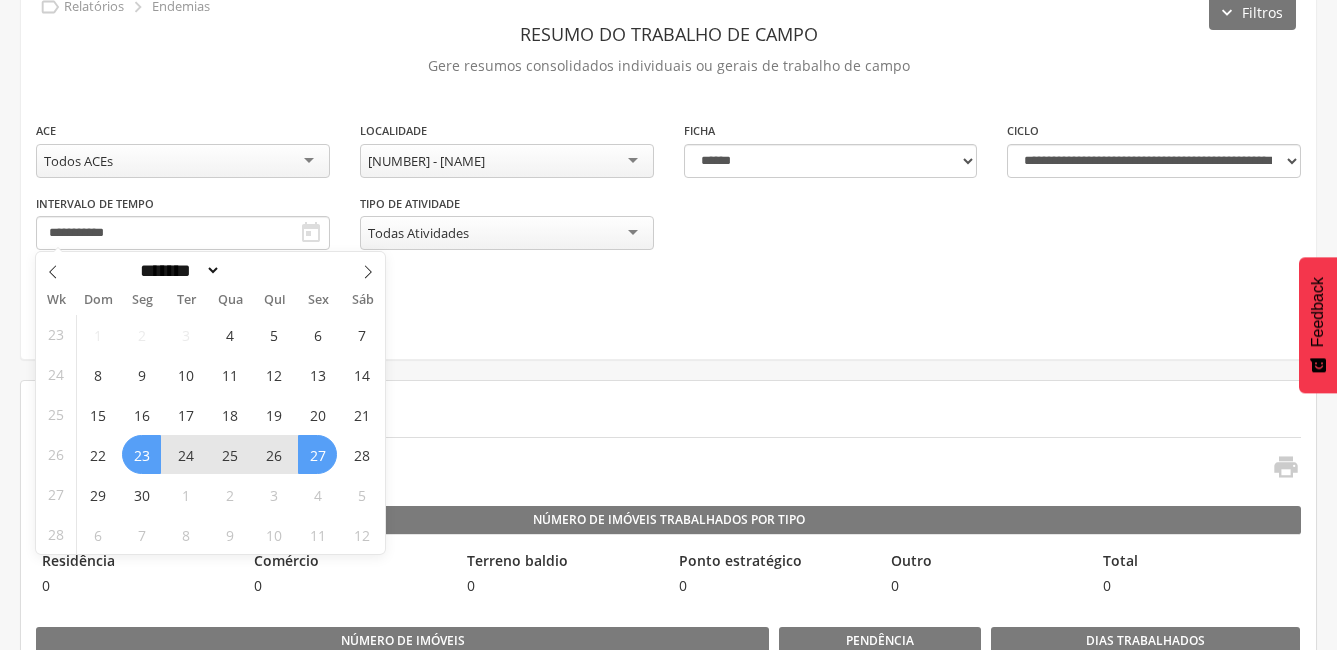 click on "27" at bounding box center (317, 454) 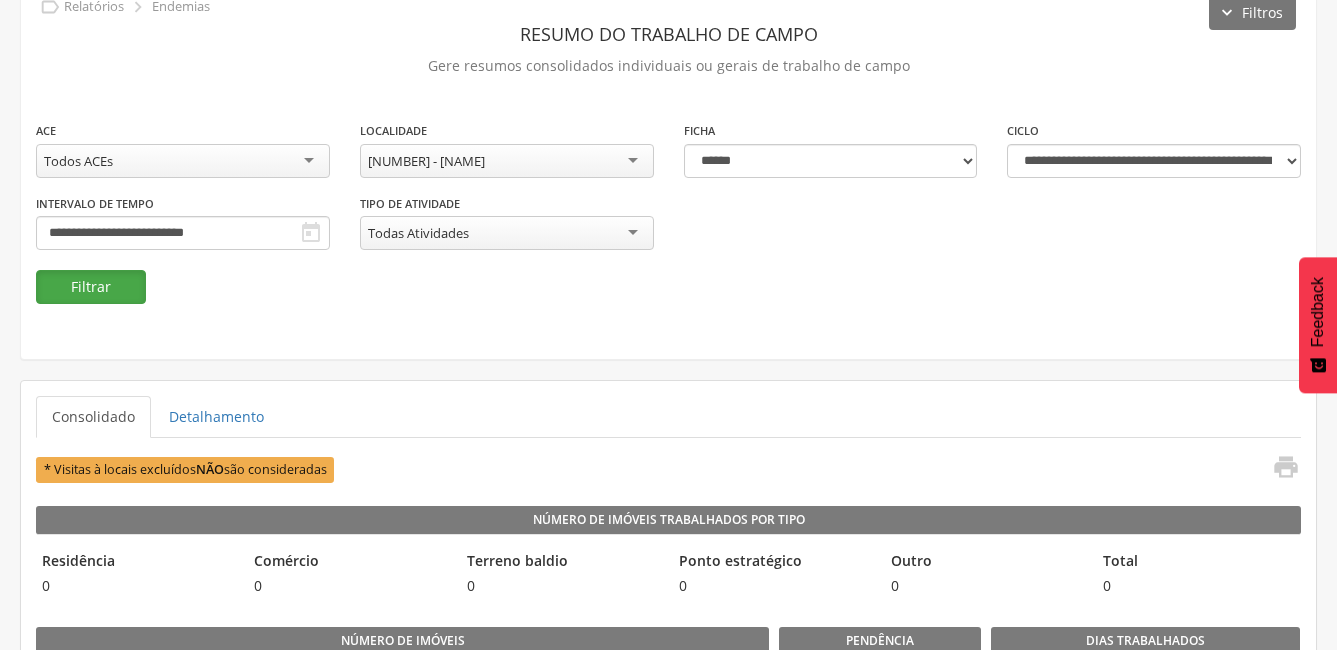 click on "Filtrar" at bounding box center (91, 287) 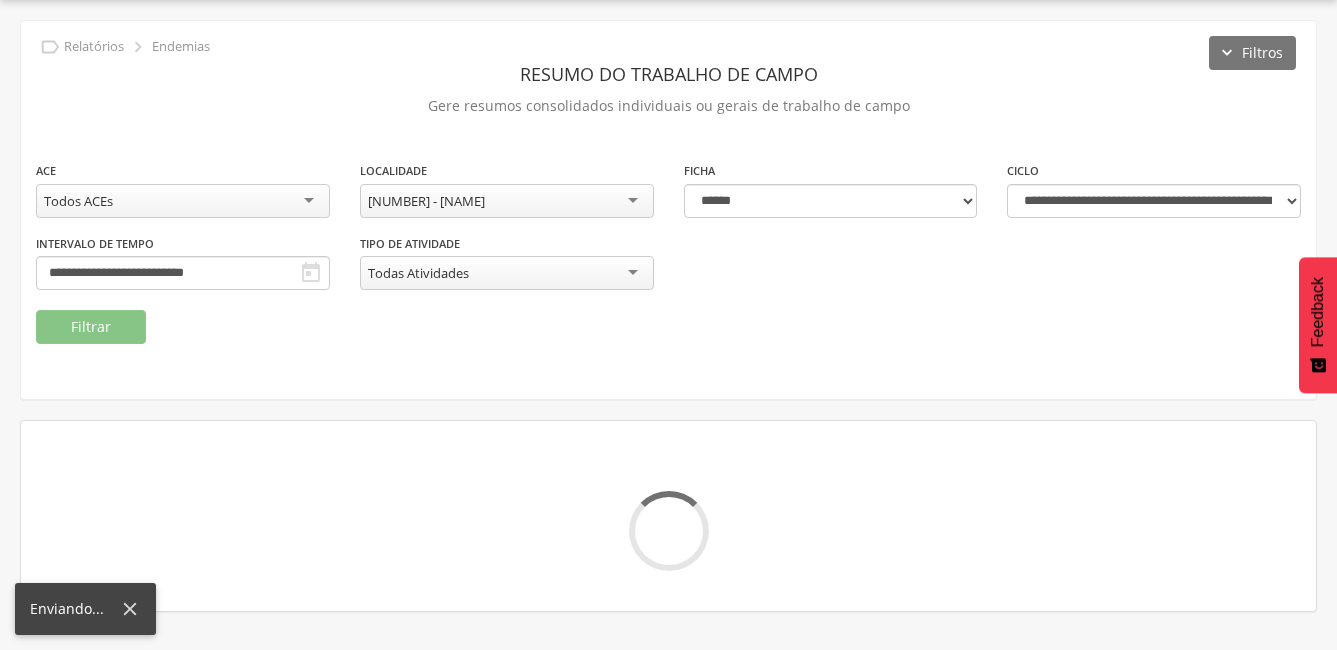 scroll, scrollTop: 100, scrollLeft: 0, axis: vertical 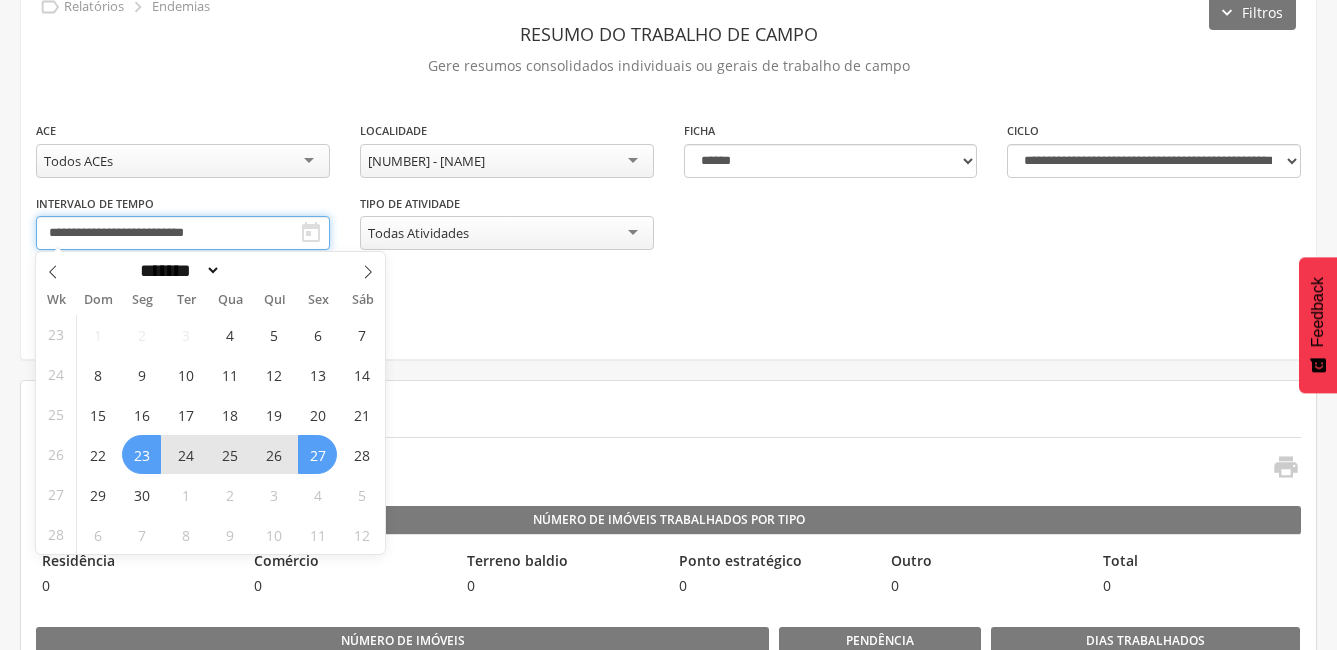 click on "**********" at bounding box center (183, 233) 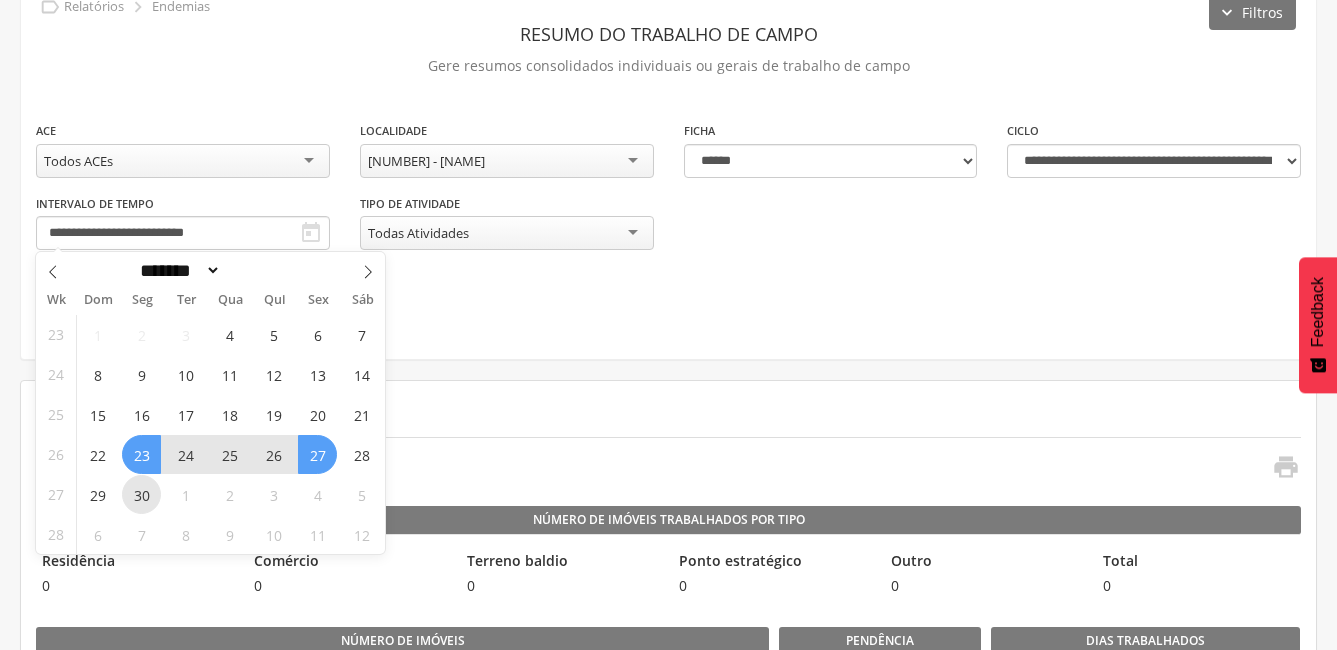 click on "30" at bounding box center [141, 494] 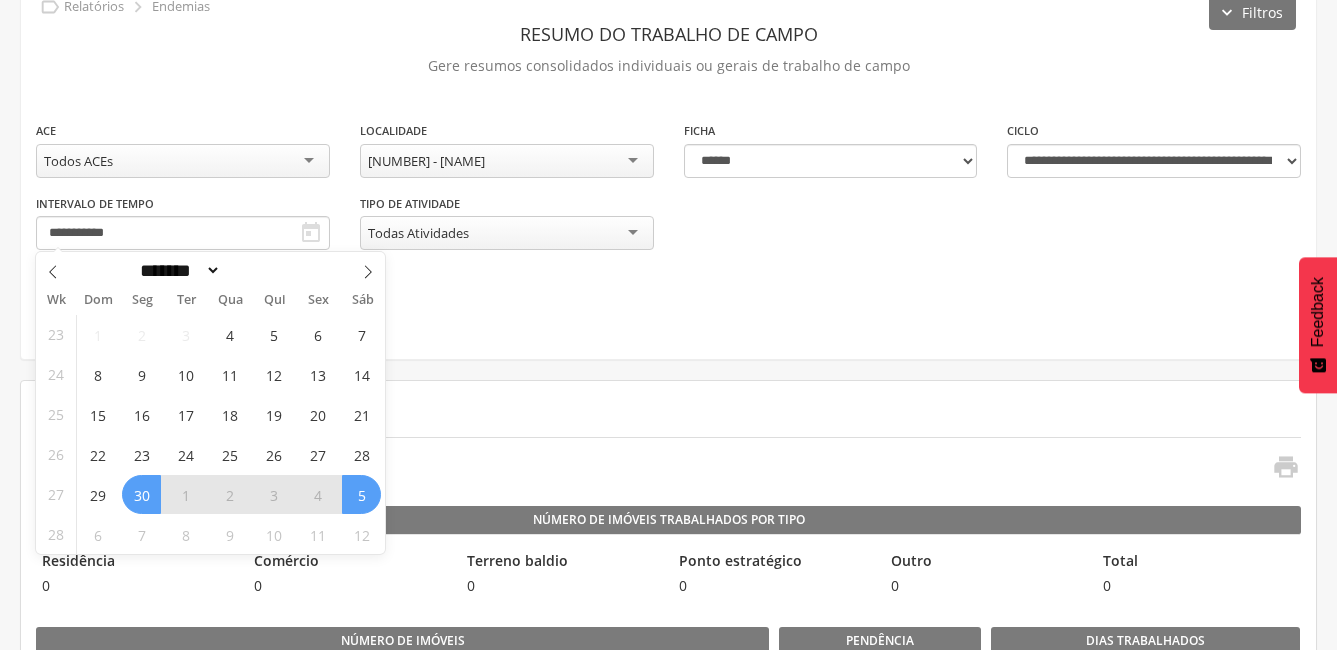 click on "5" at bounding box center [361, 494] 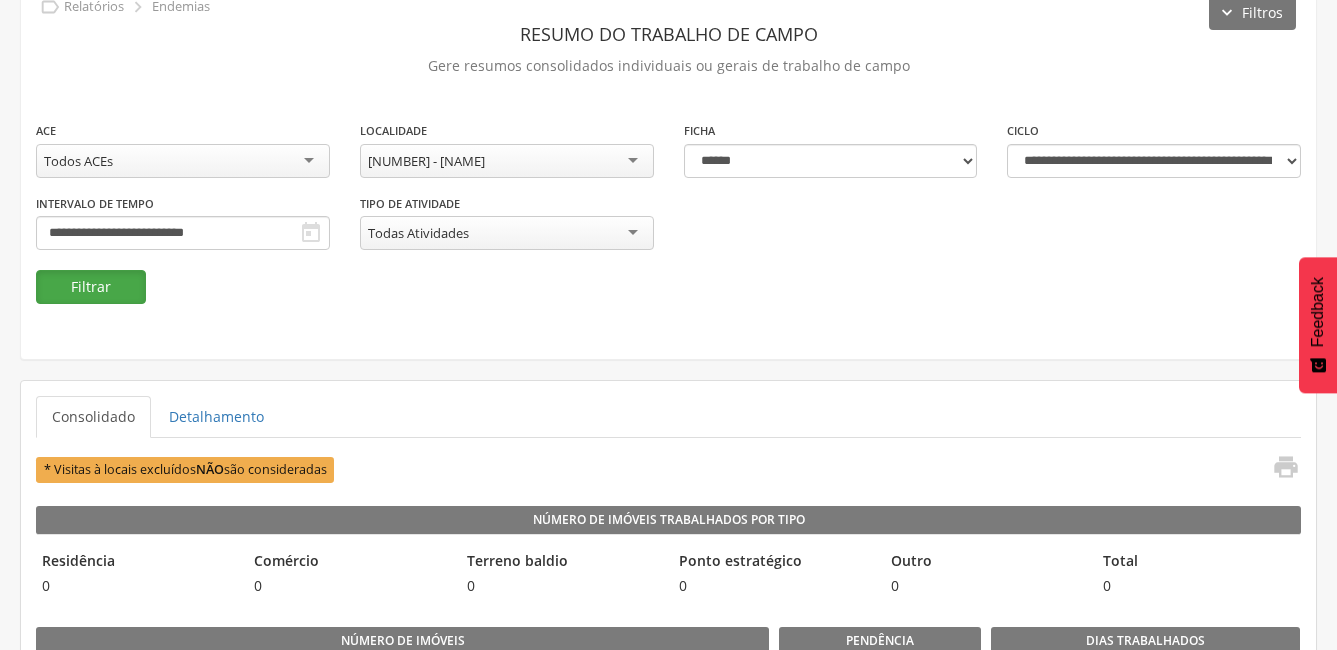 click on "Filtrar" at bounding box center (91, 287) 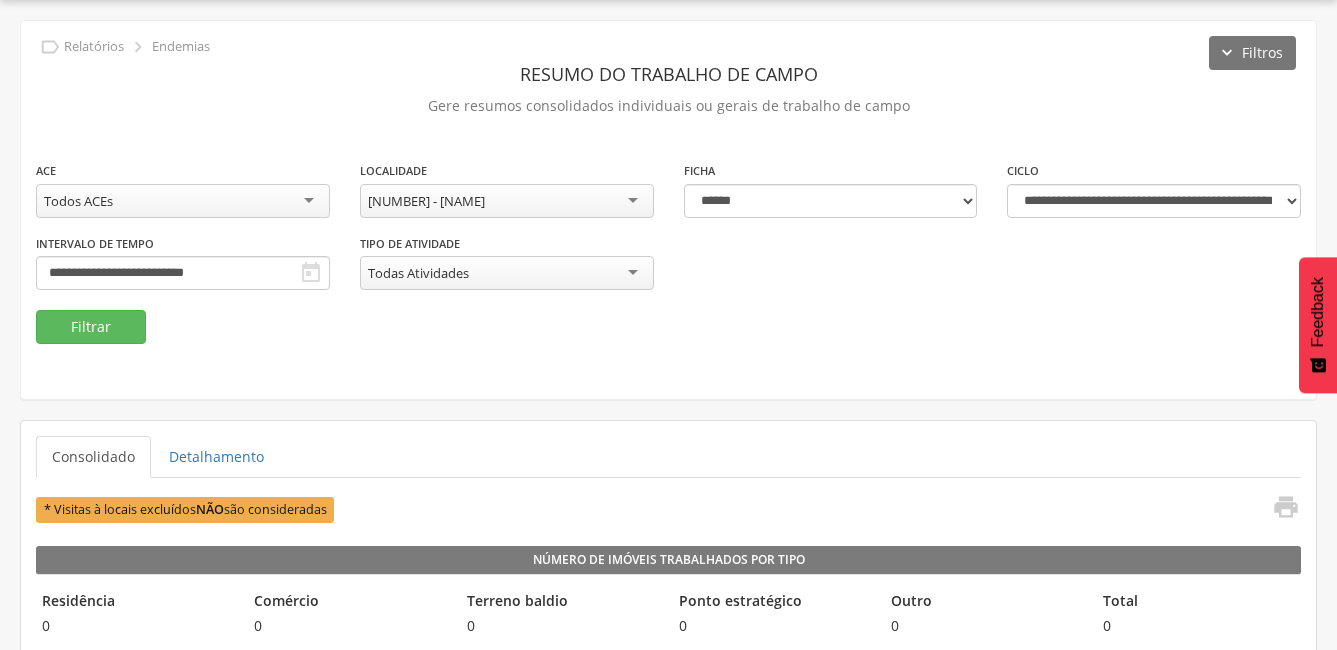 scroll, scrollTop: 100, scrollLeft: 0, axis: vertical 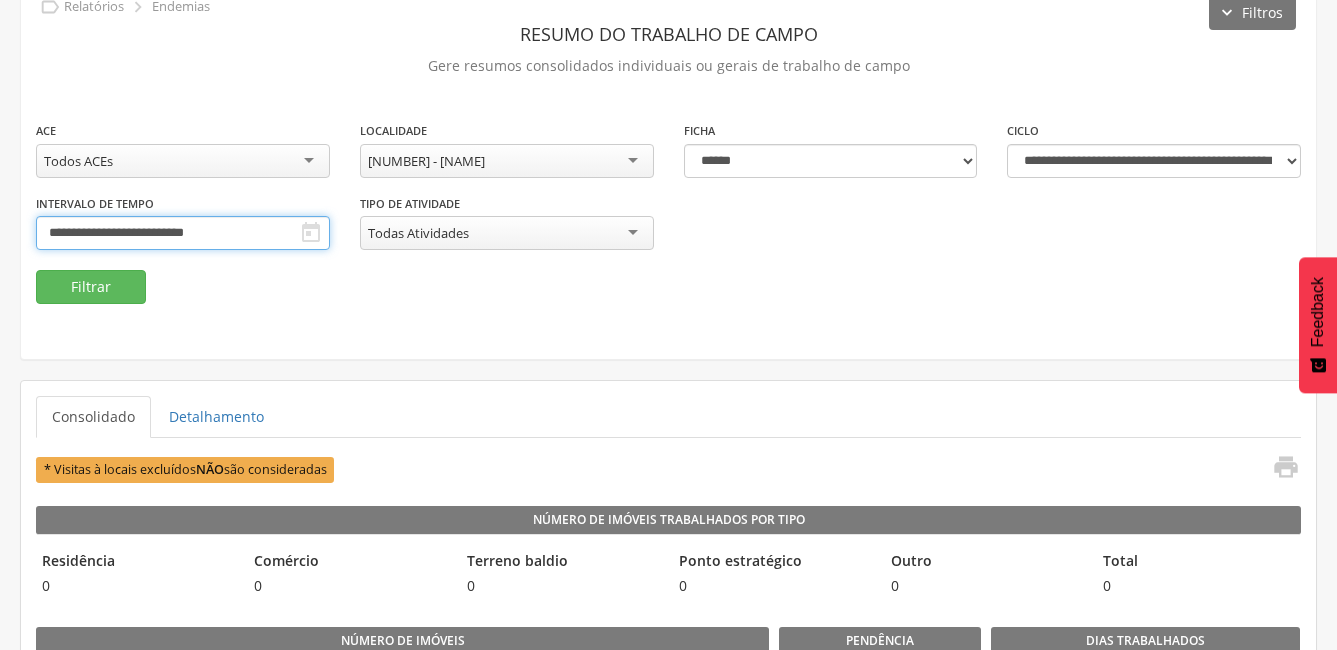 click on "**********" at bounding box center [183, 233] 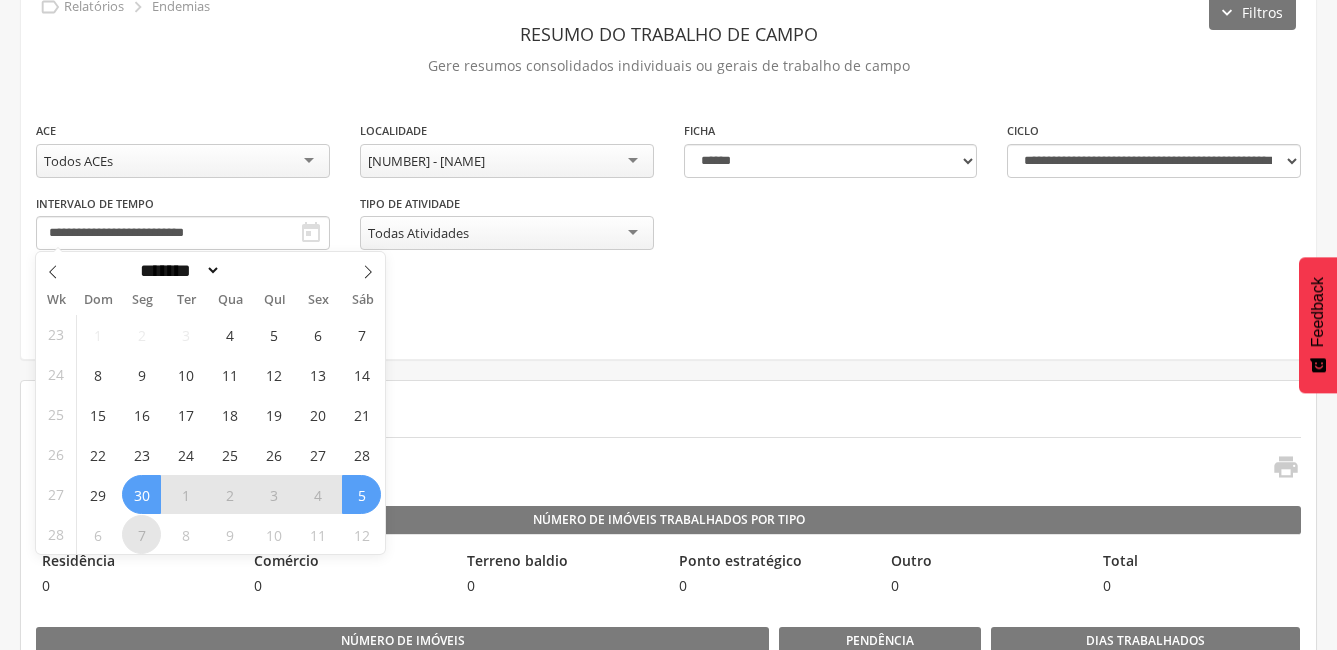 click on "7" at bounding box center [141, 534] 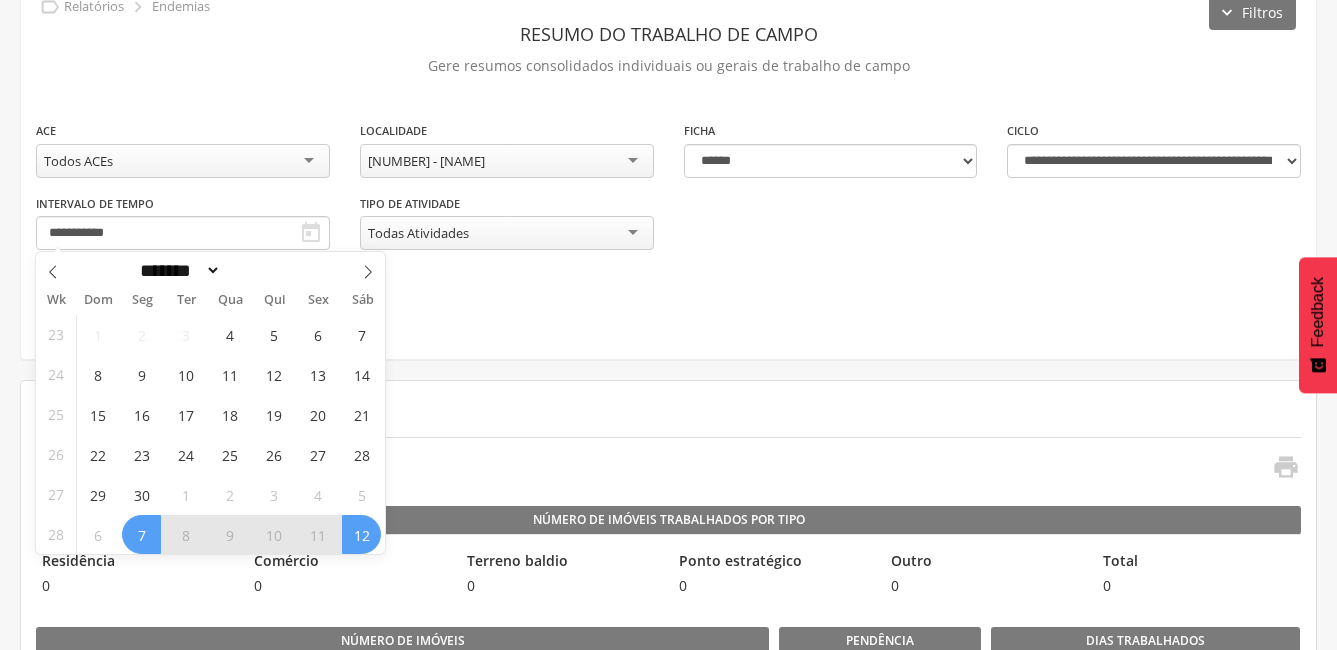 click on "12" at bounding box center (361, 534) 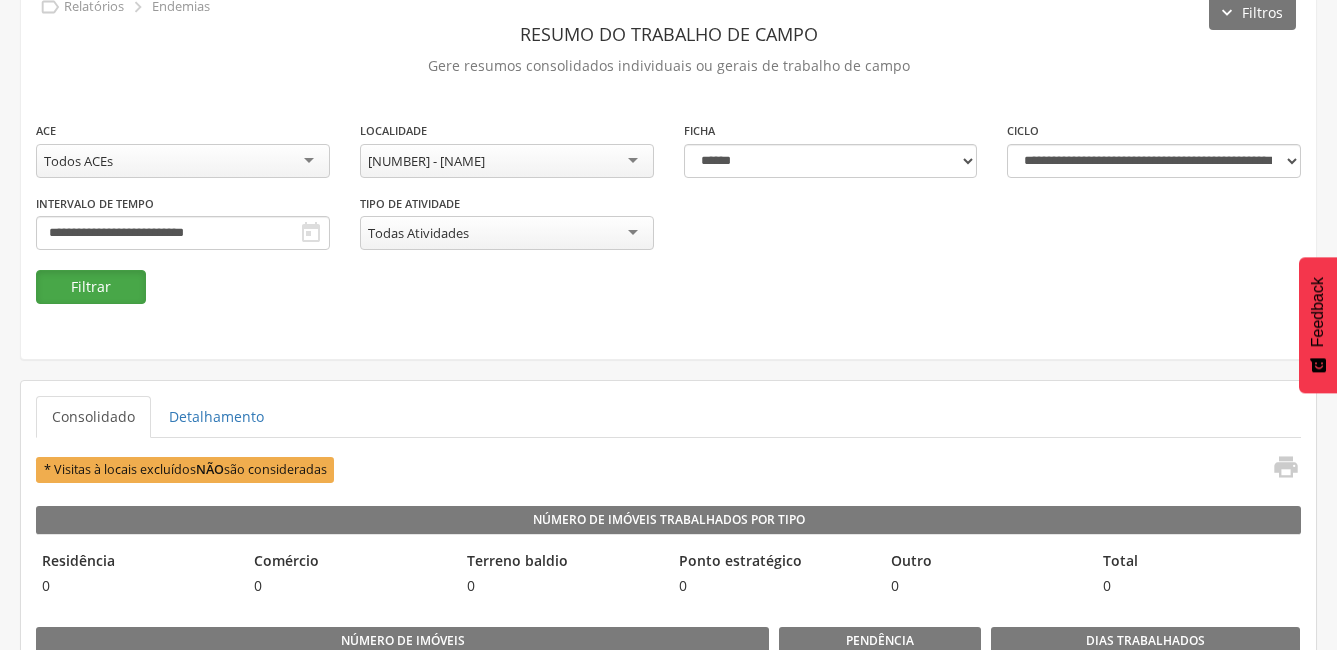 click on "Filtrar" at bounding box center (91, 287) 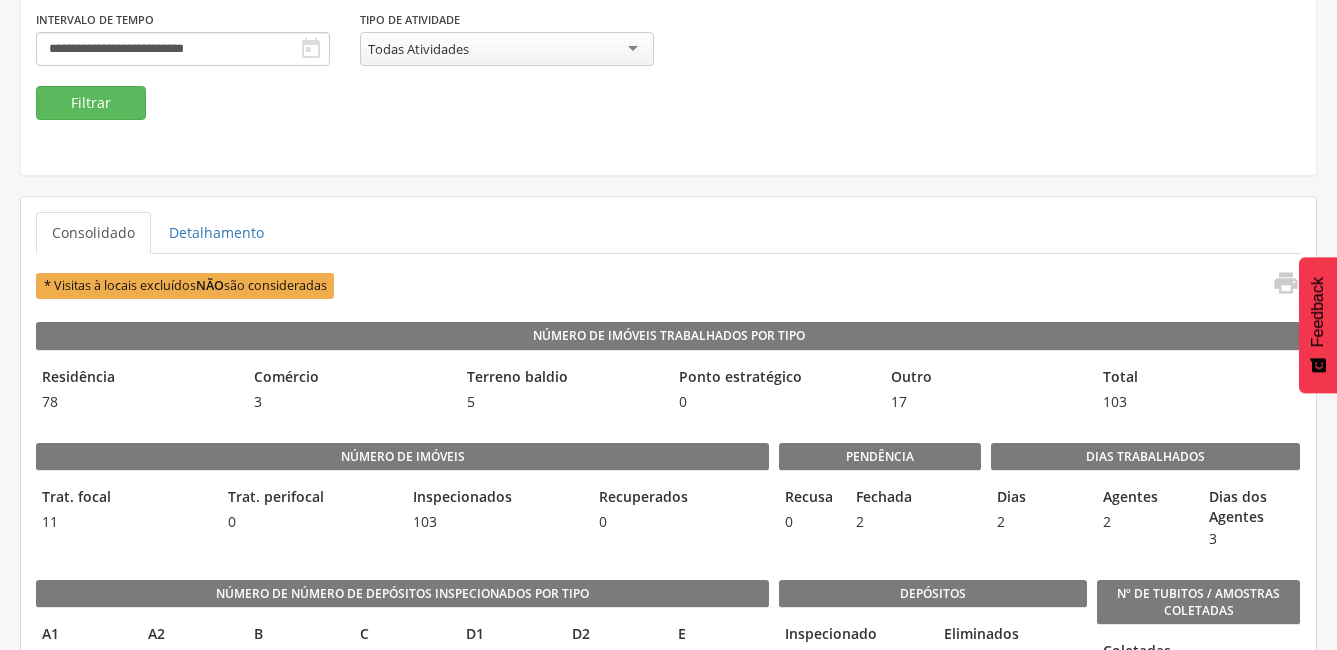 scroll, scrollTop: 300, scrollLeft: 0, axis: vertical 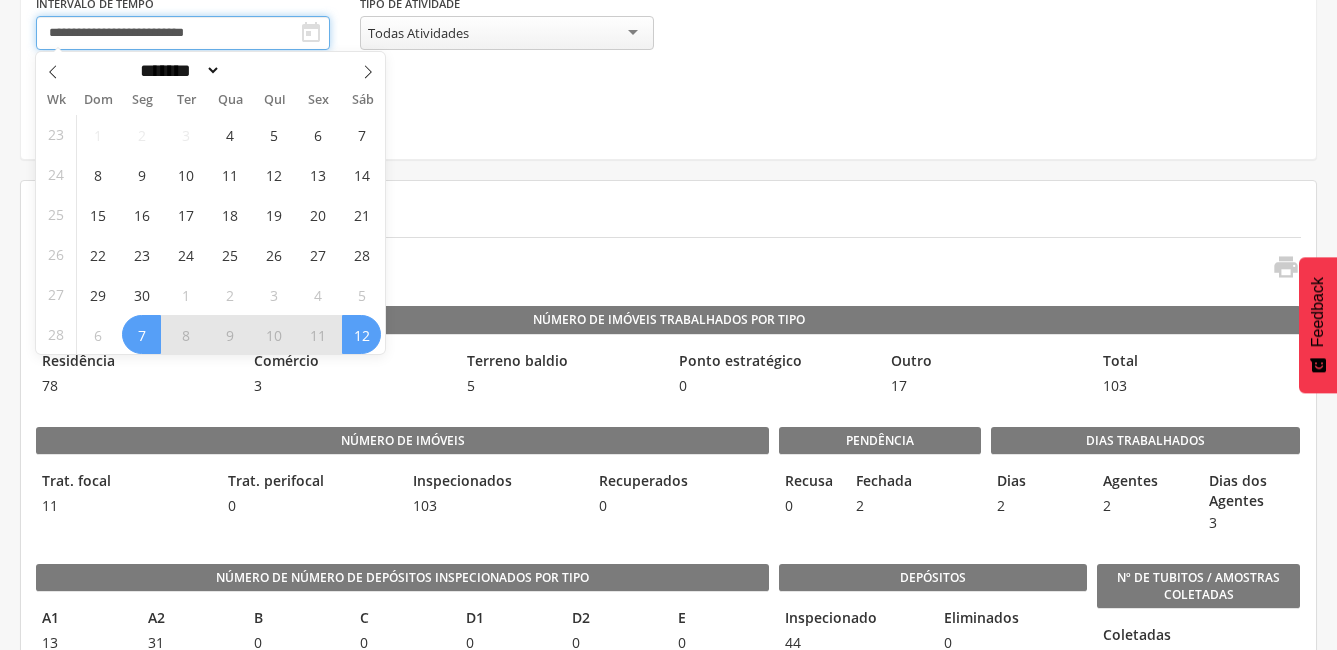 click on "**********" at bounding box center [183, 33] 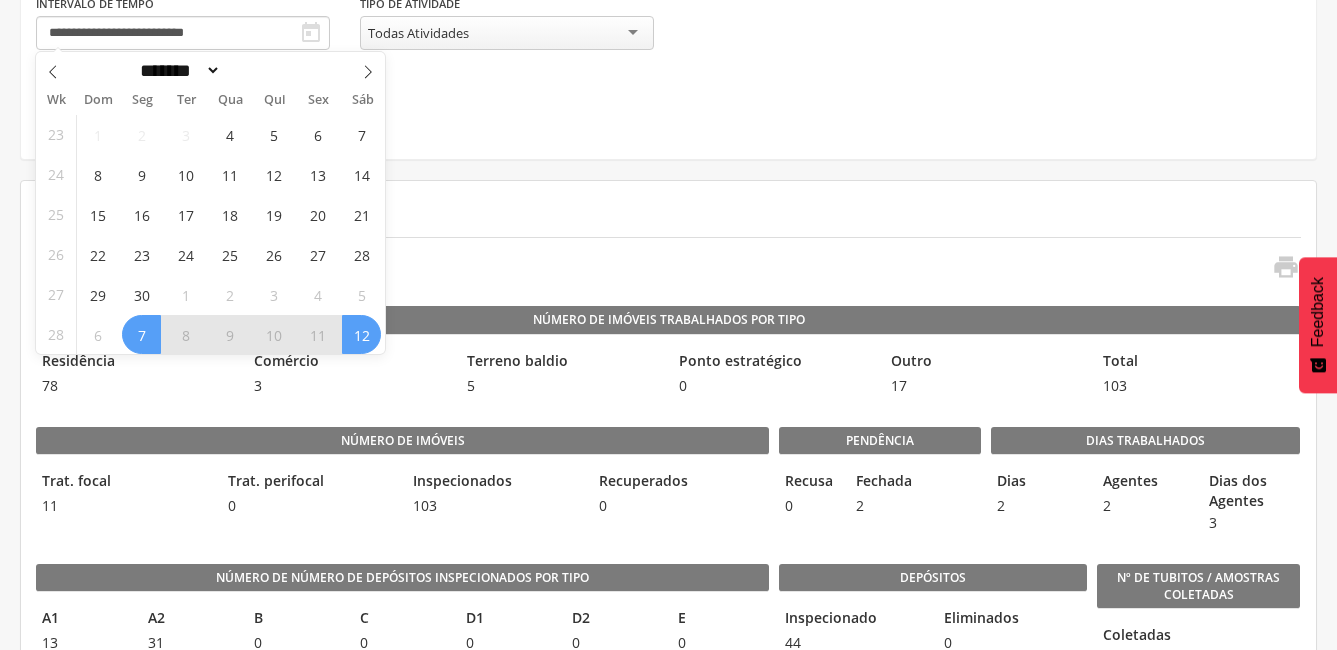 click on "**********" at bounding box center (668, -30) 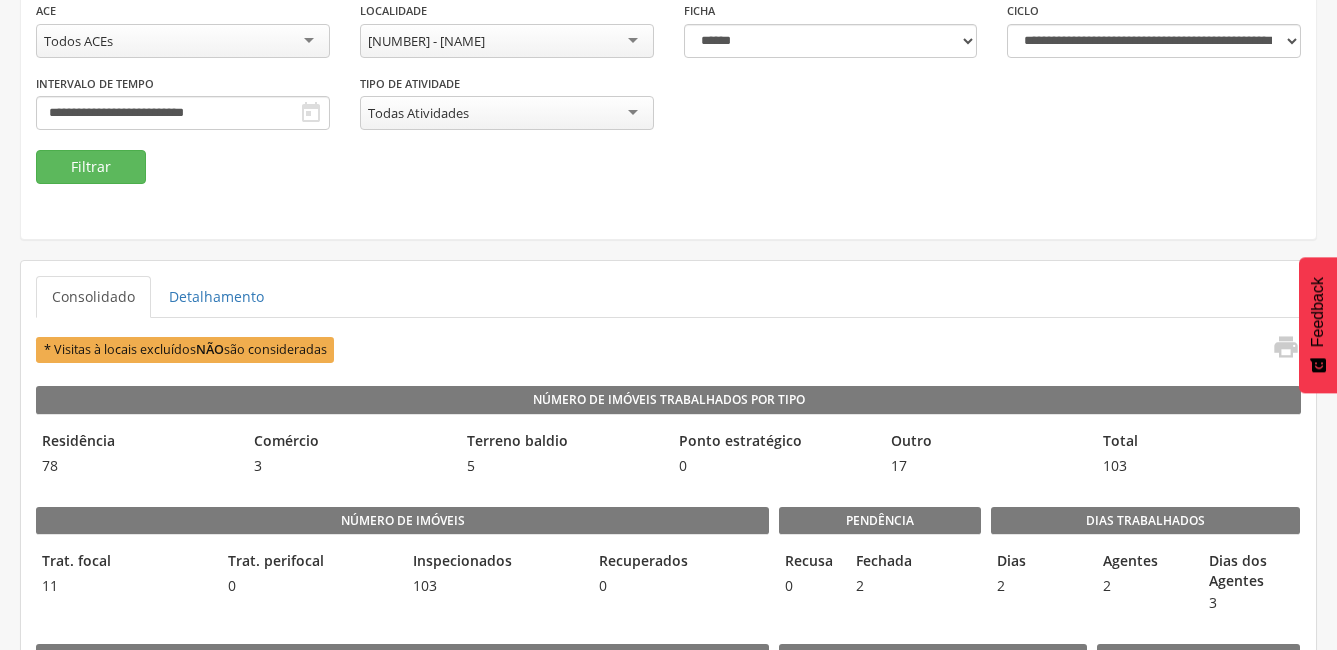 scroll, scrollTop: 100, scrollLeft: 0, axis: vertical 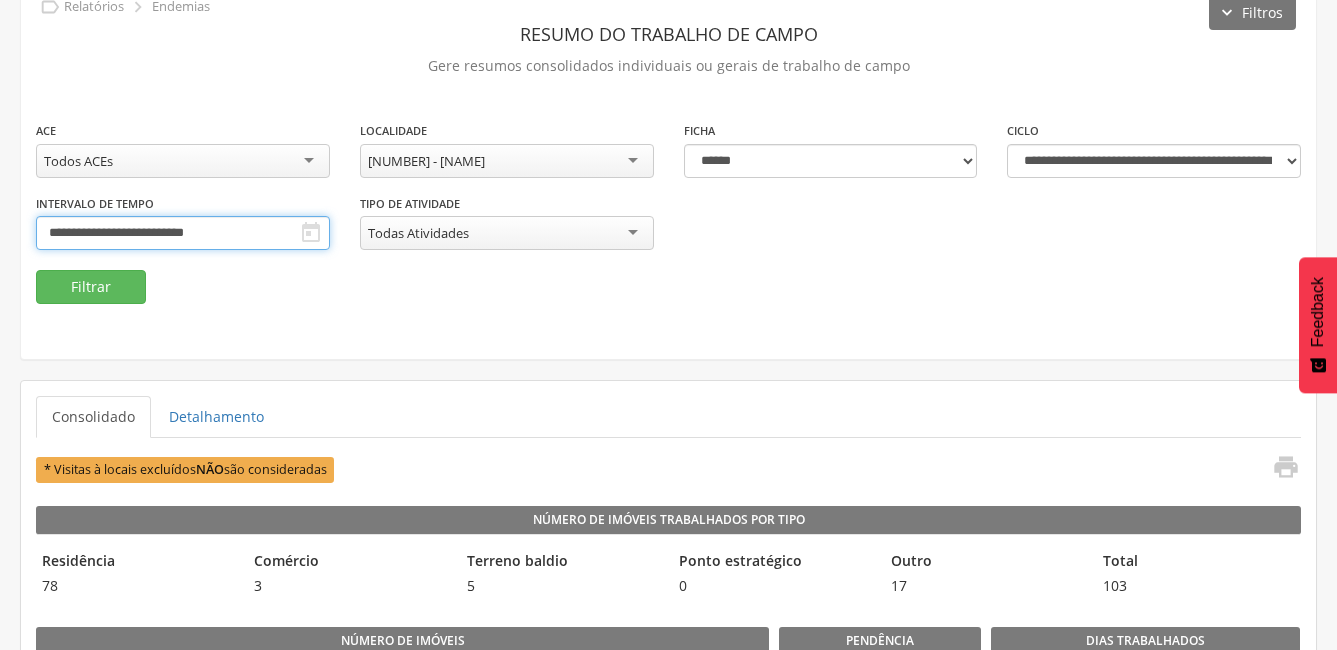 click on "**********" at bounding box center (183, 233) 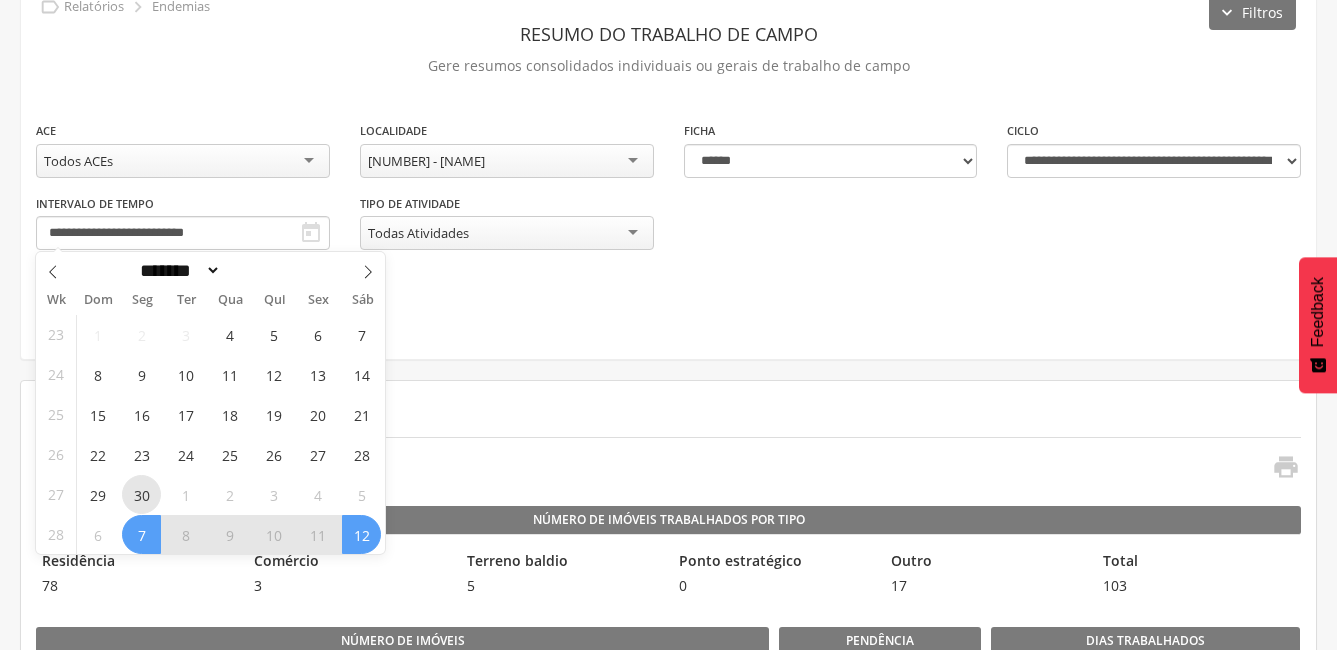 click on "30" at bounding box center (141, 494) 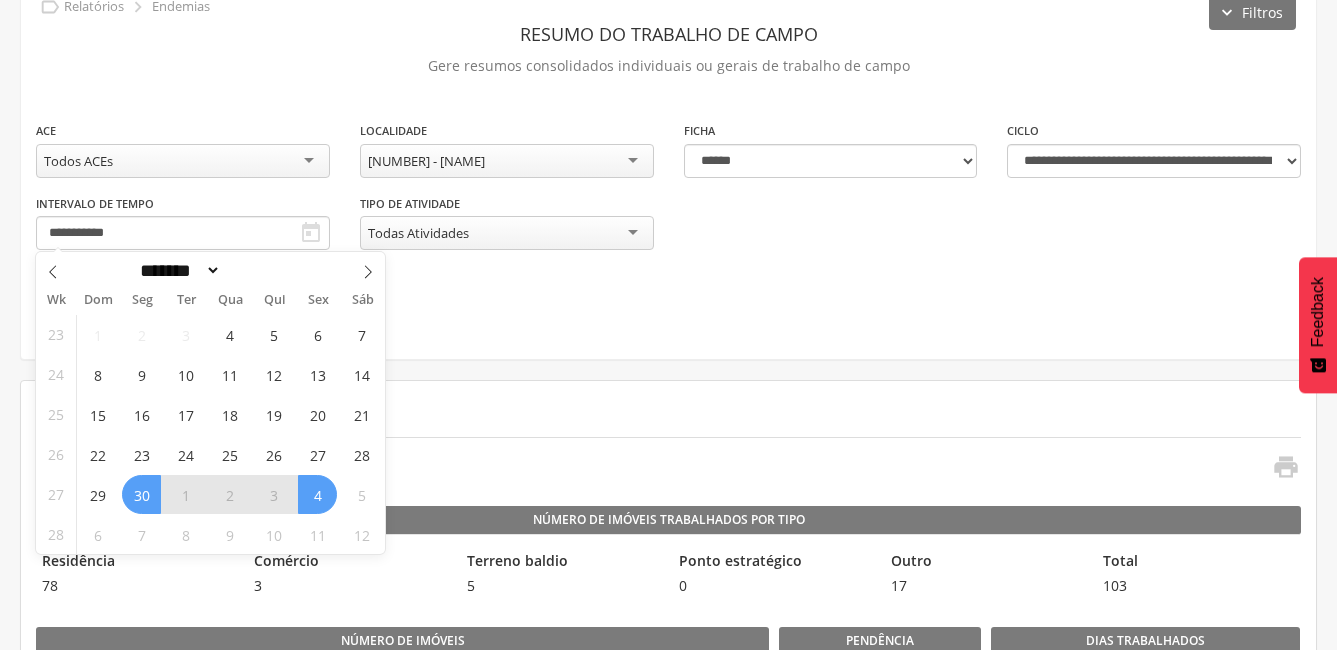 click on "4" at bounding box center (317, 494) 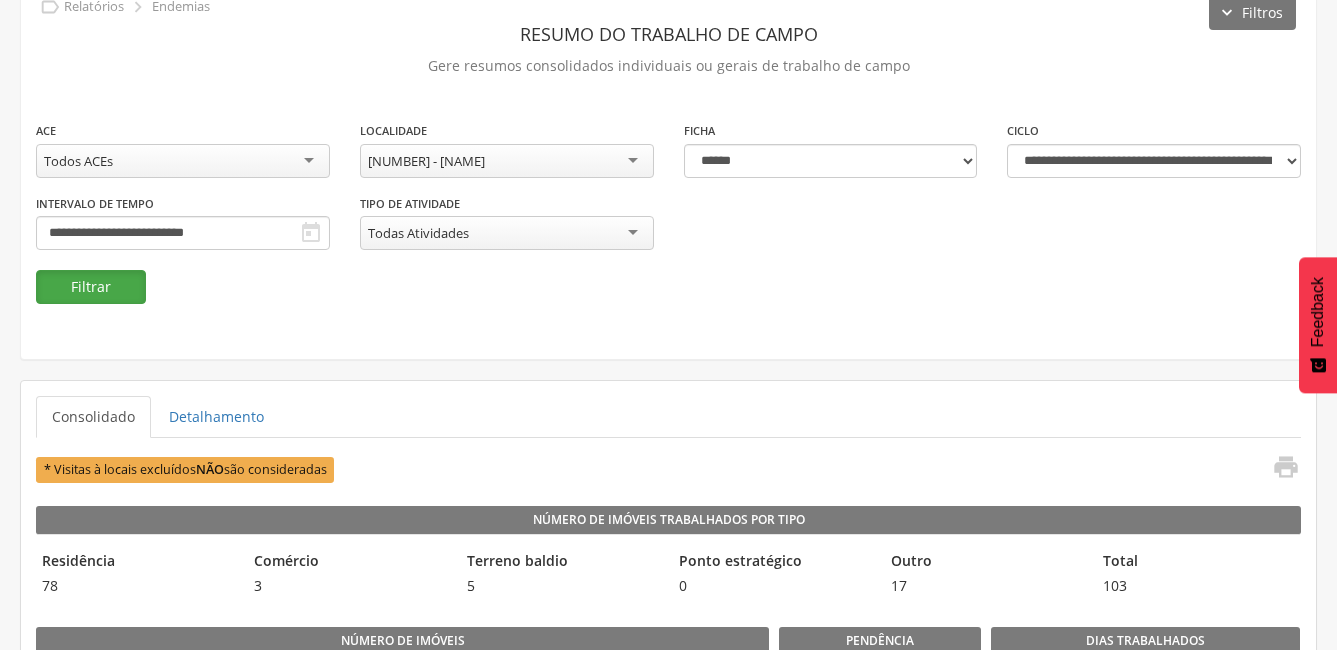 click on "Filtrar" at bounding box center (91, 287) 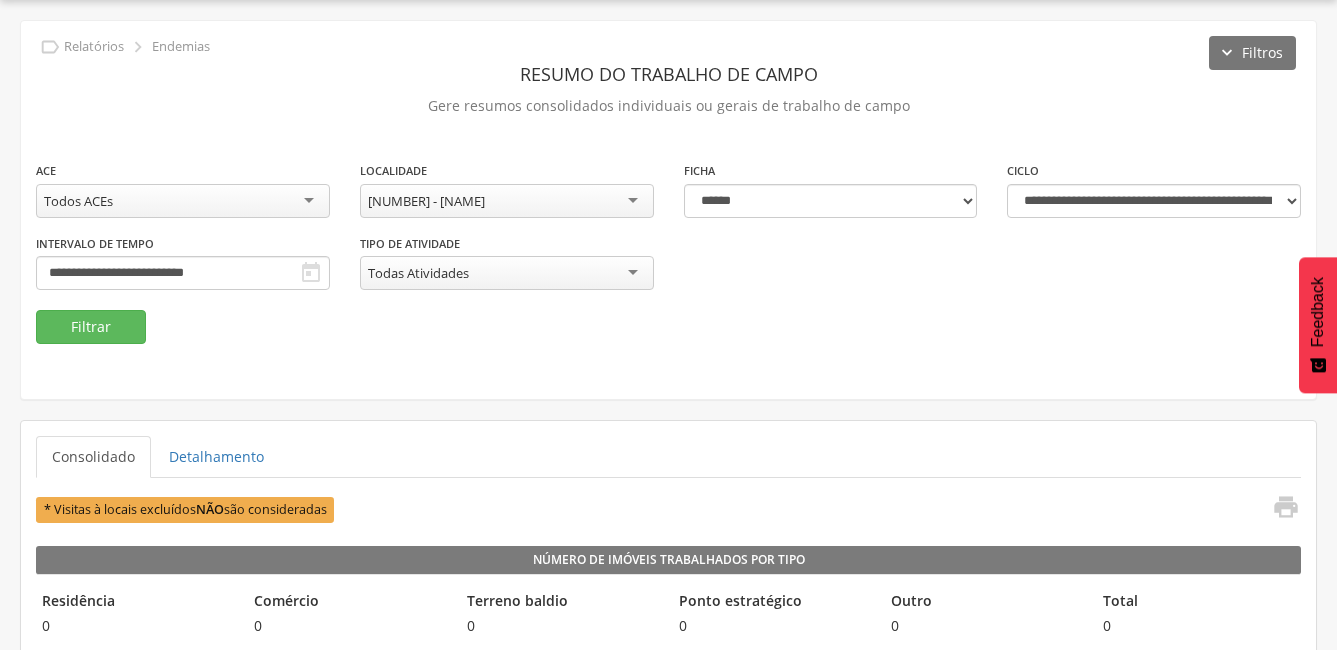 scroll, scrollTop: 100, scrollLeft: 0, axis: vertical 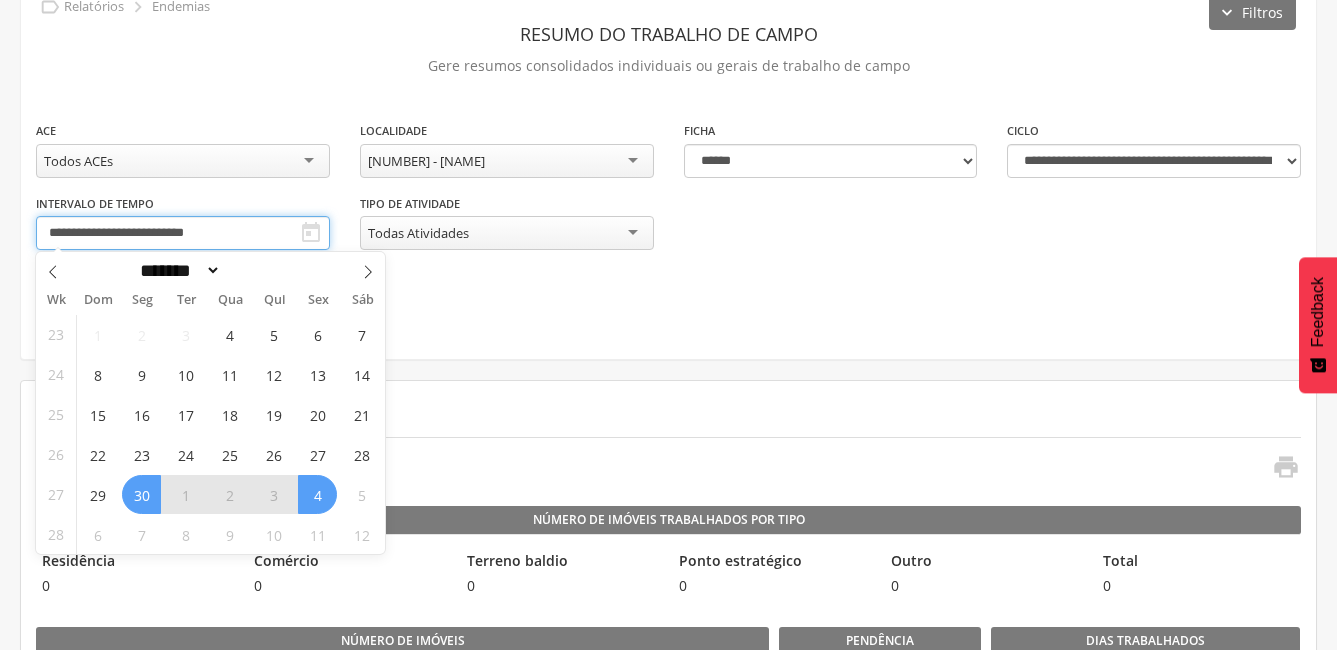 click on "**********" at bounding box center [183, 233] 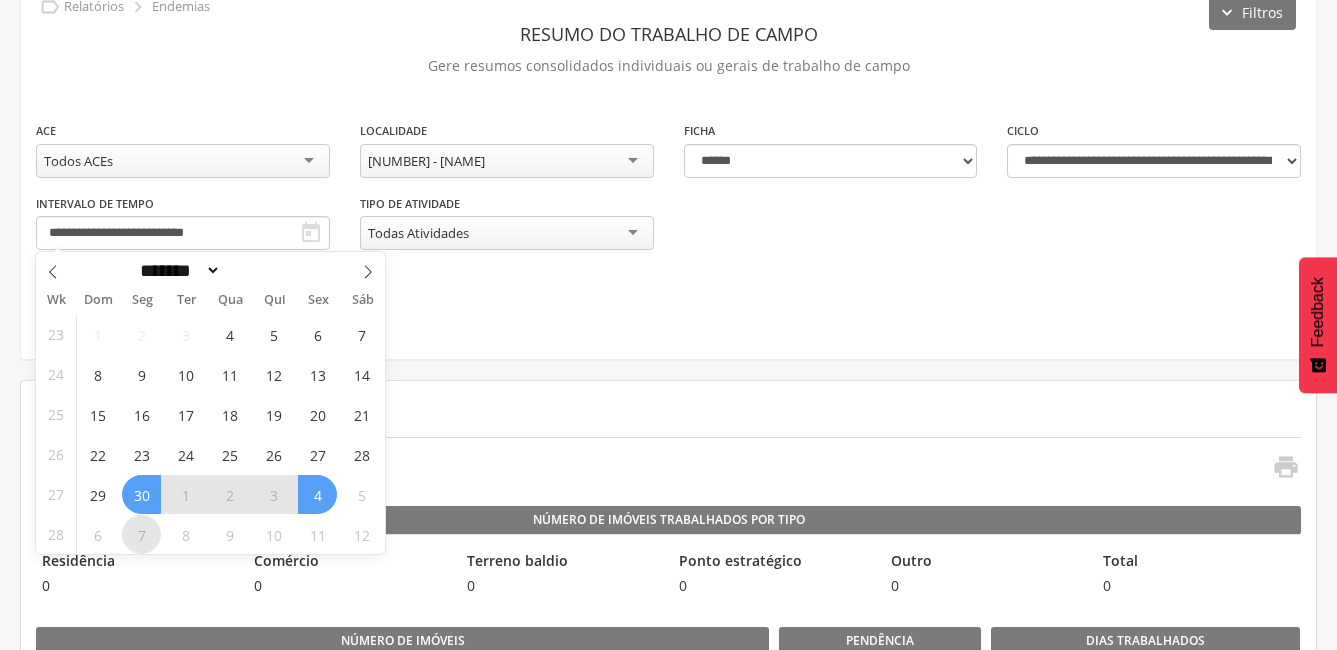 click on "7" at bounding box center (141, 534) 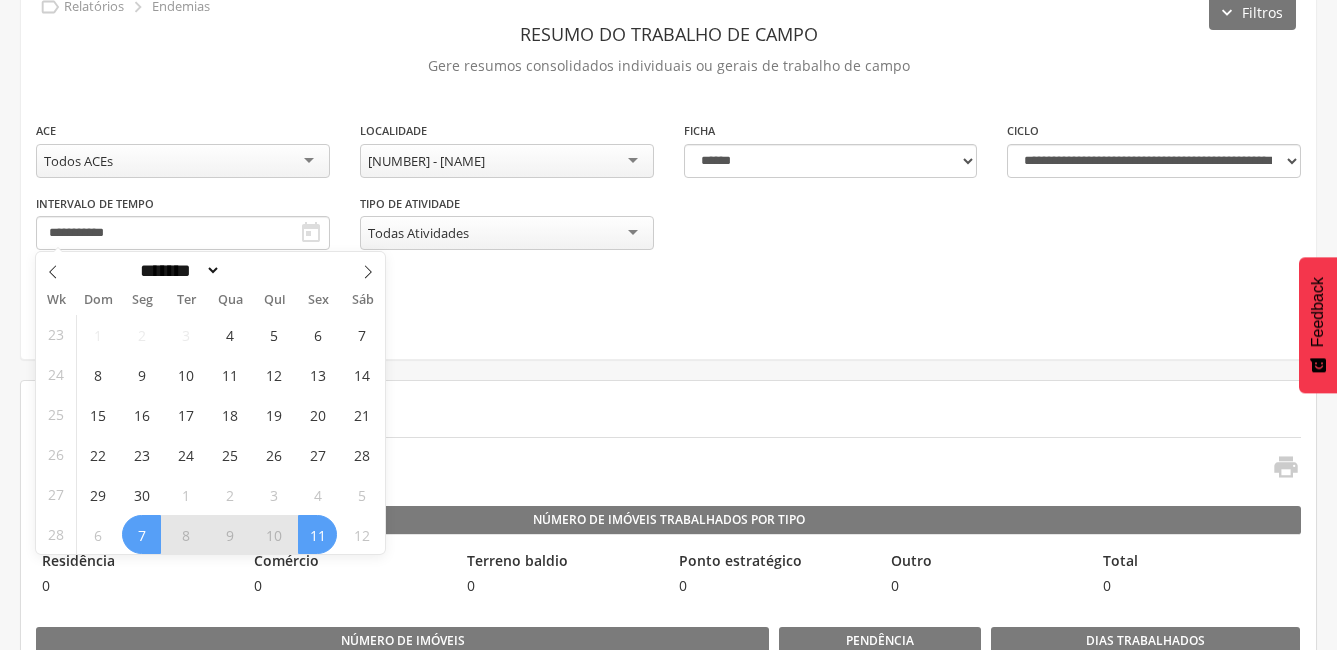 click on "11" at bounding box center (317, 534) 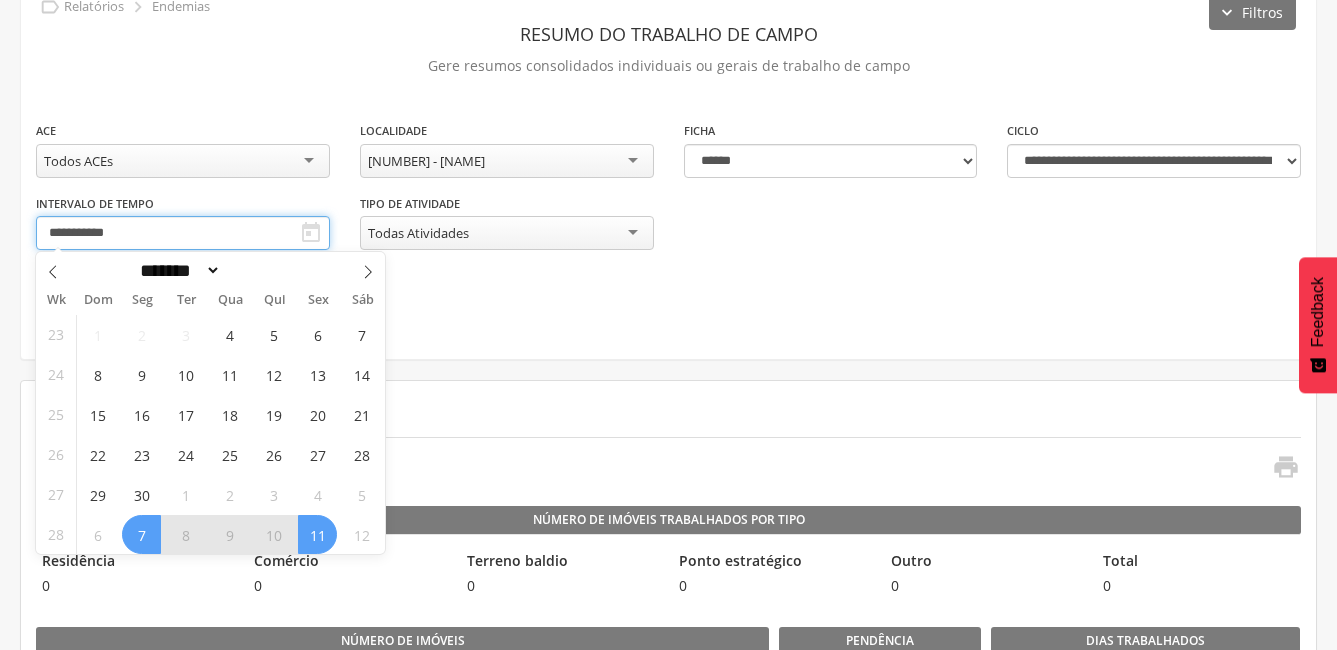 type on "**********" 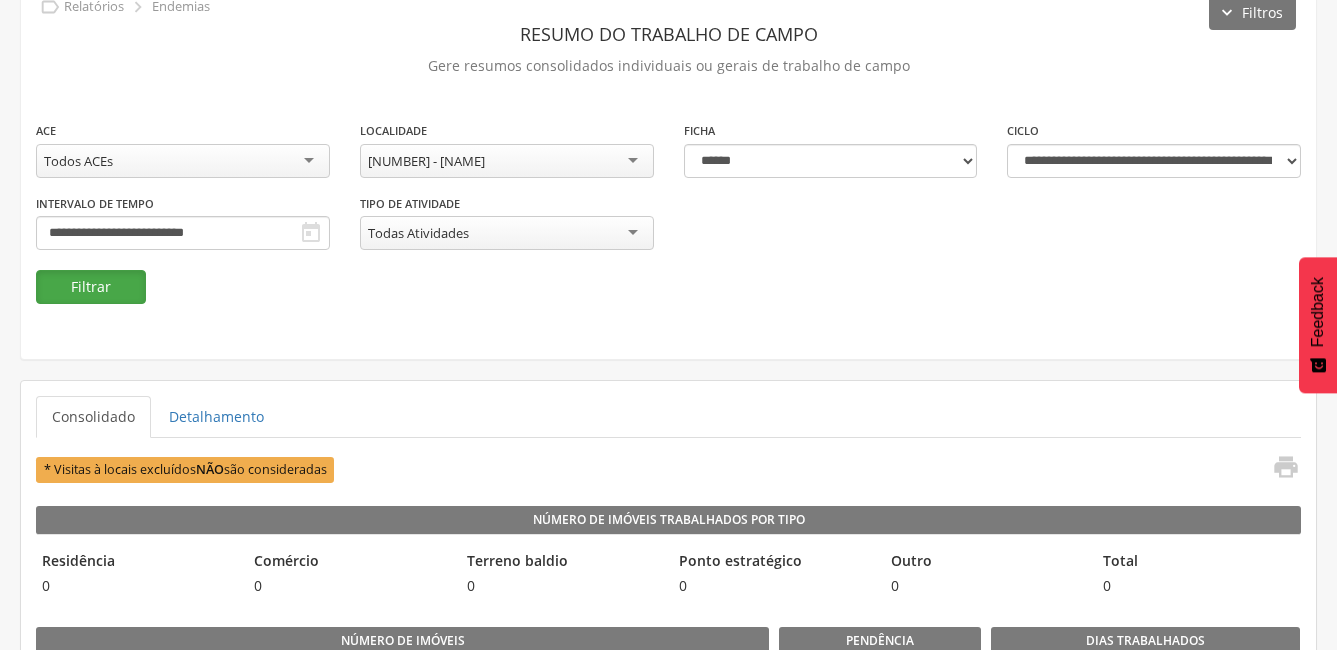 click on "Filtrar" at bounding box center (91, 287) 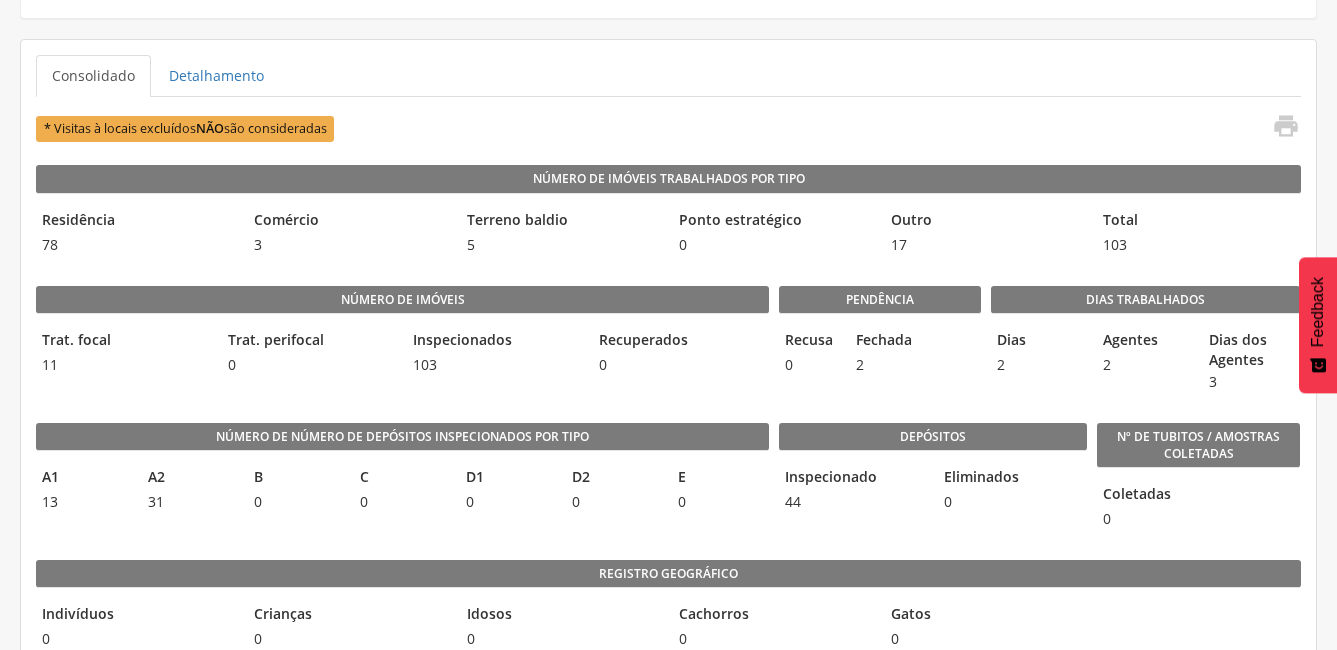 scroll, scrollTop: 100, scrollLeft: 0, axis: vertical 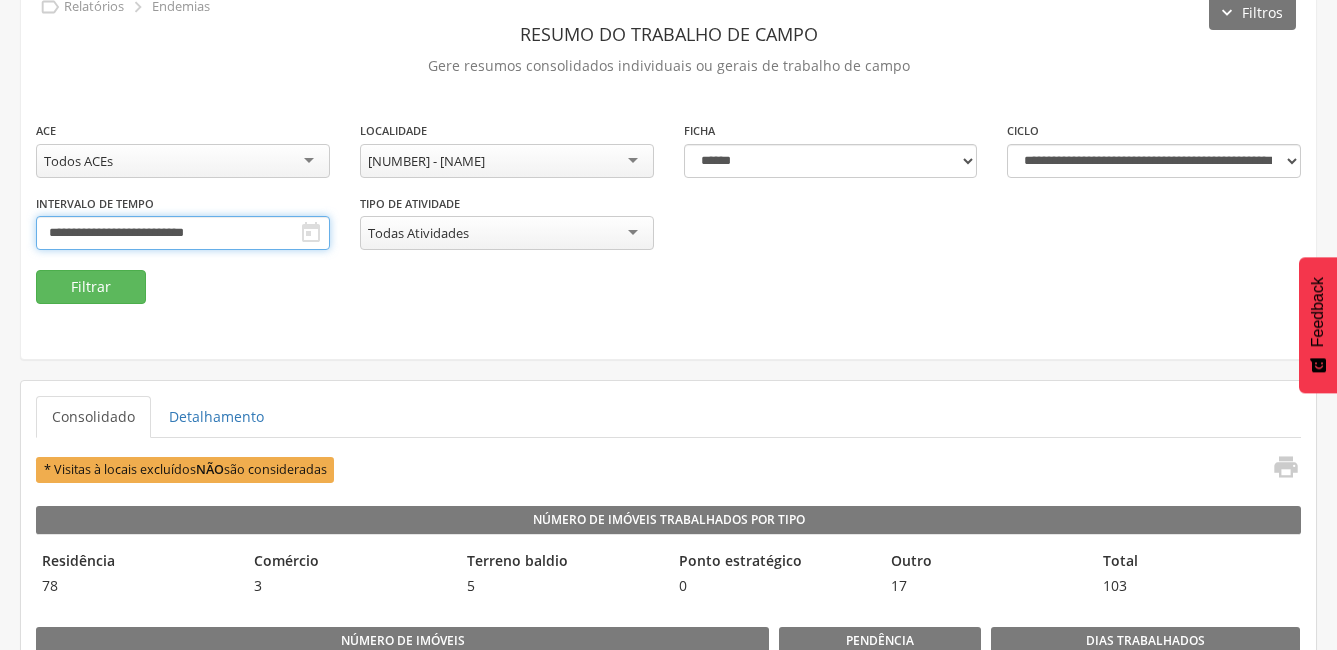 click on "**********" at bounding box center [183, 233] 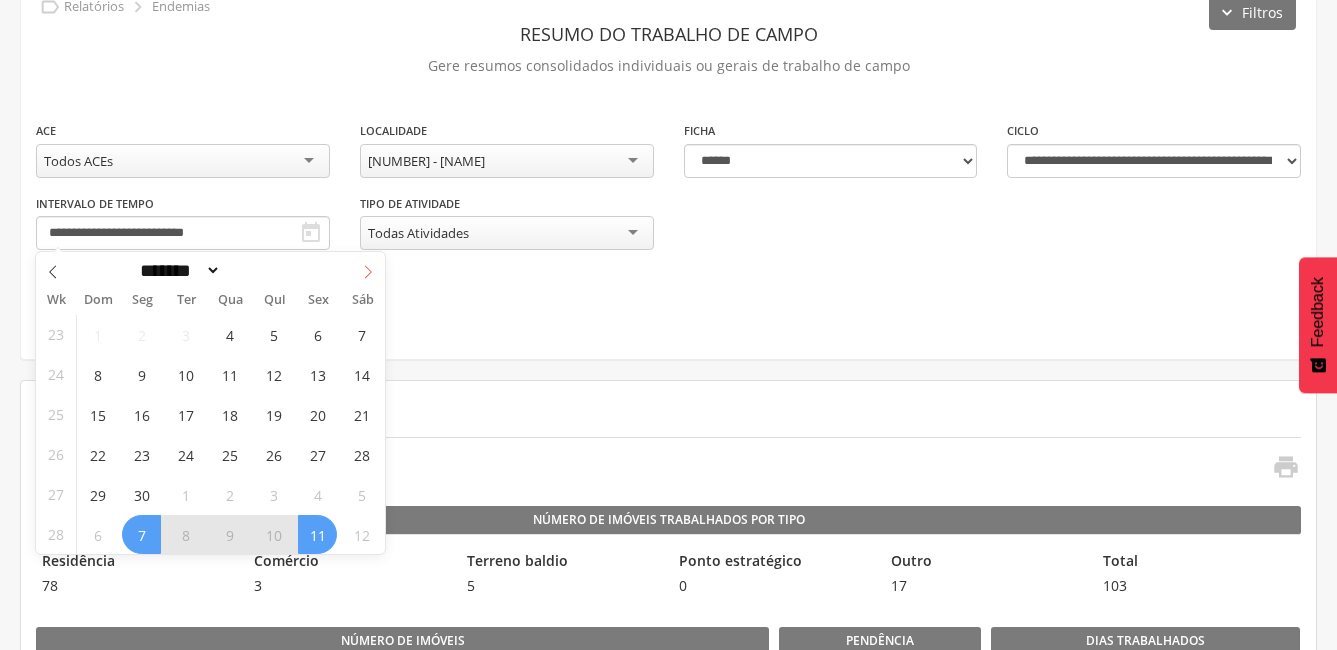 click 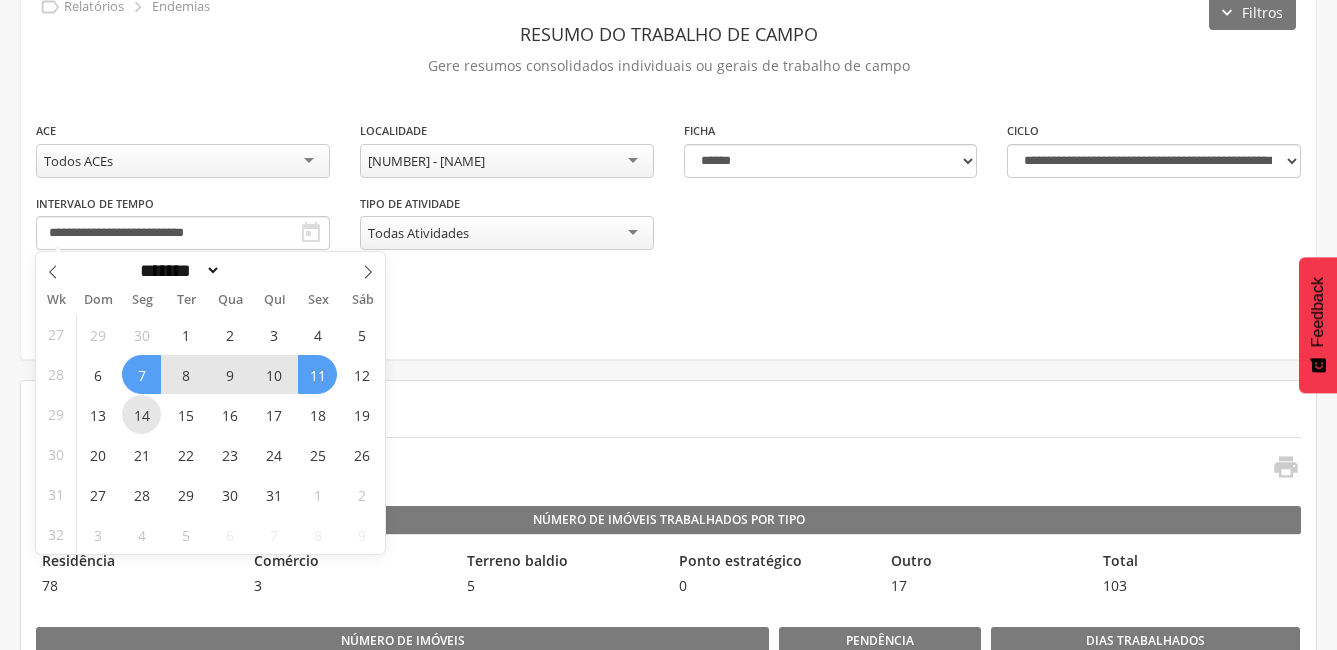 click on "14" at bounding box center (141, 414) 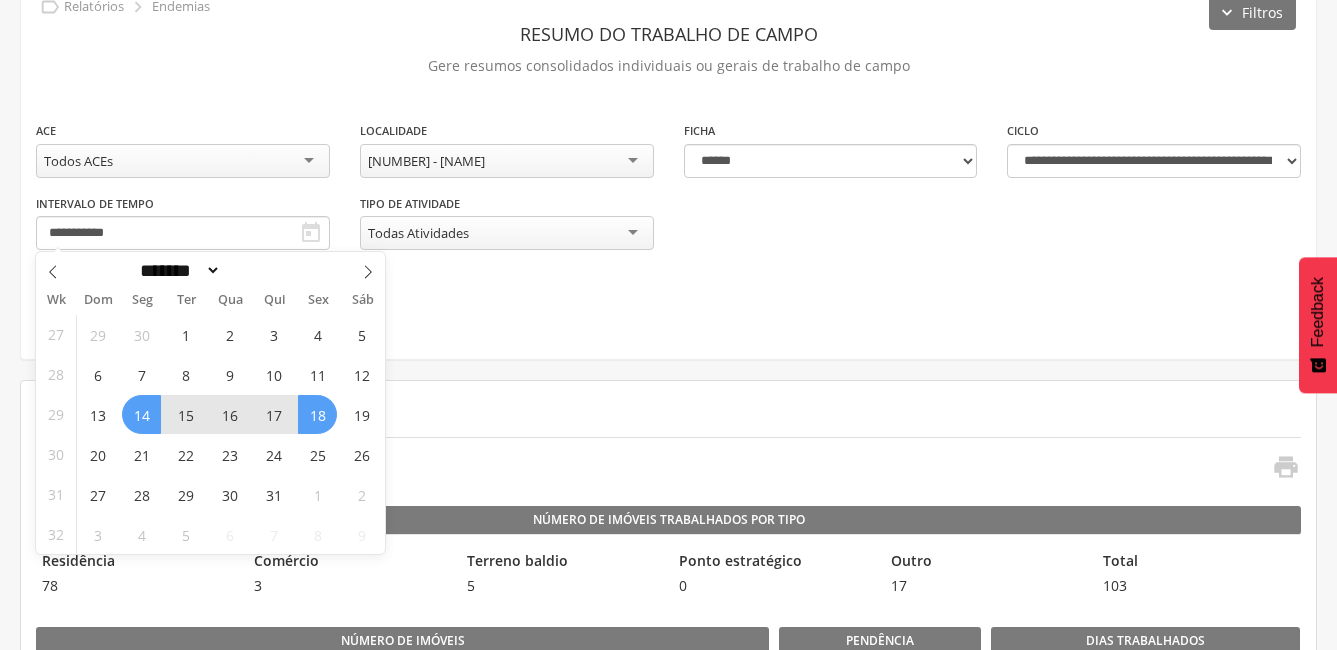 click on "18" at bounding box center (317, 414) 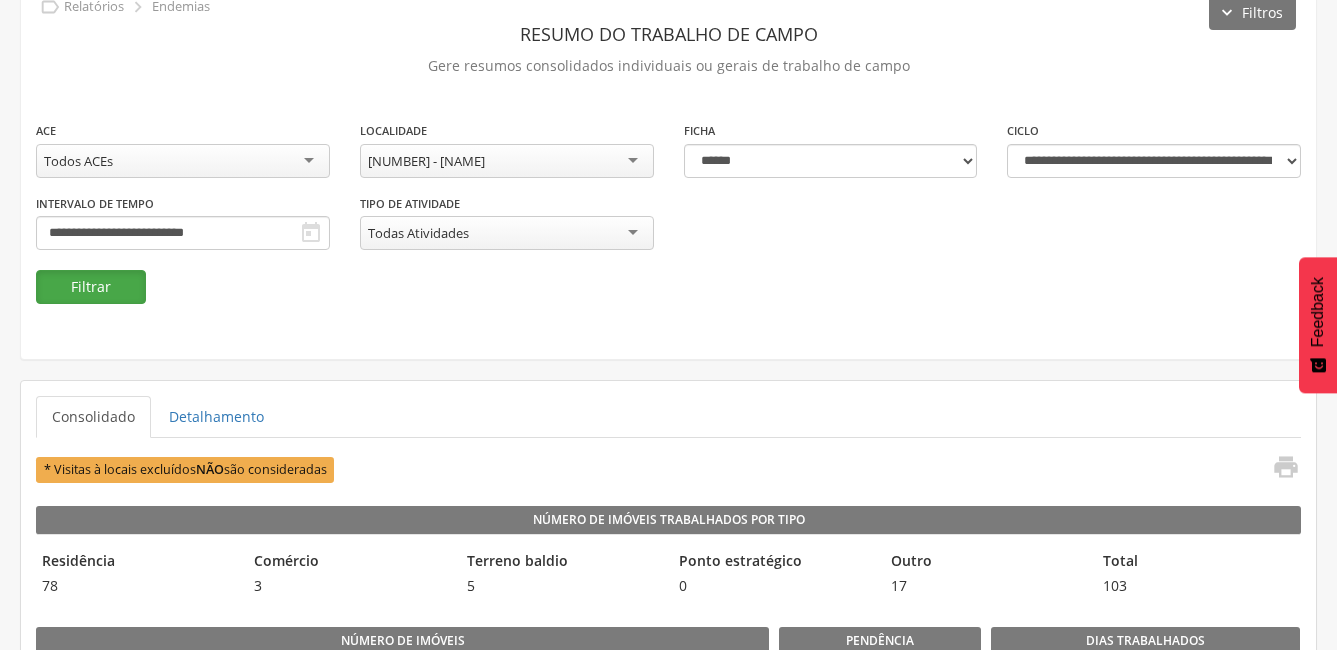 click on "Filtrar" at bounding box center (91, 287) 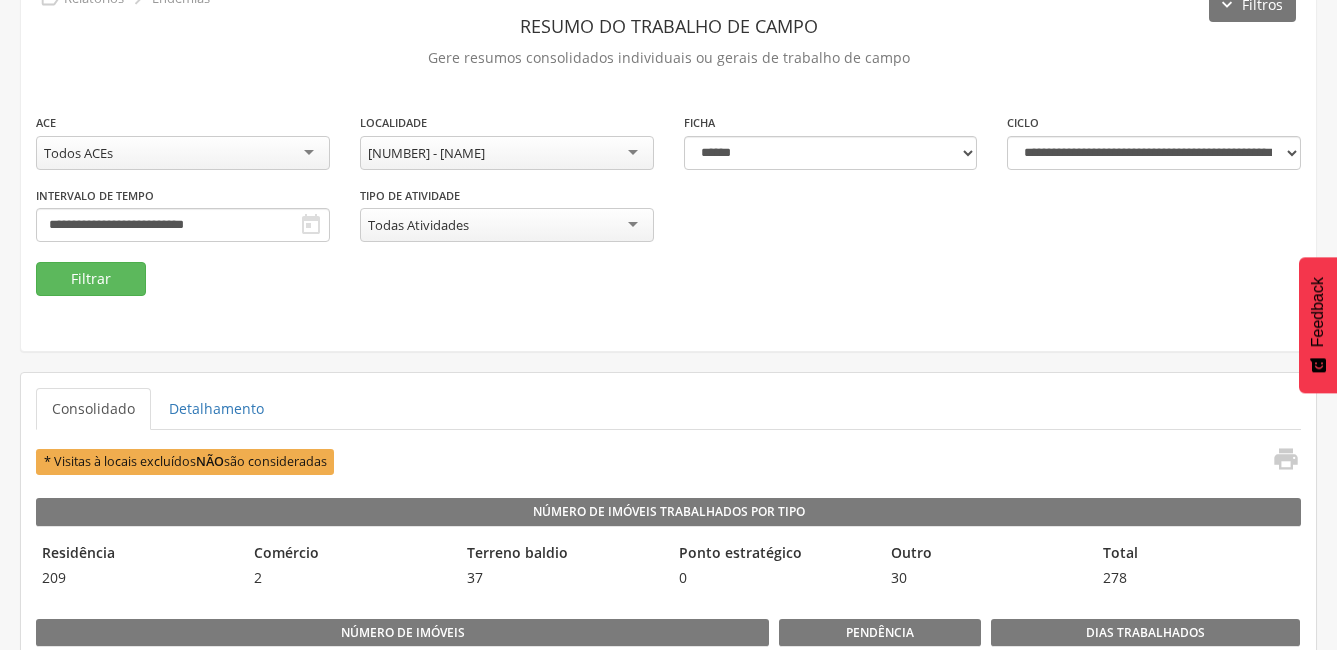 scroll, scrollTop: 100, scrollLeft: 0, axis: vertical 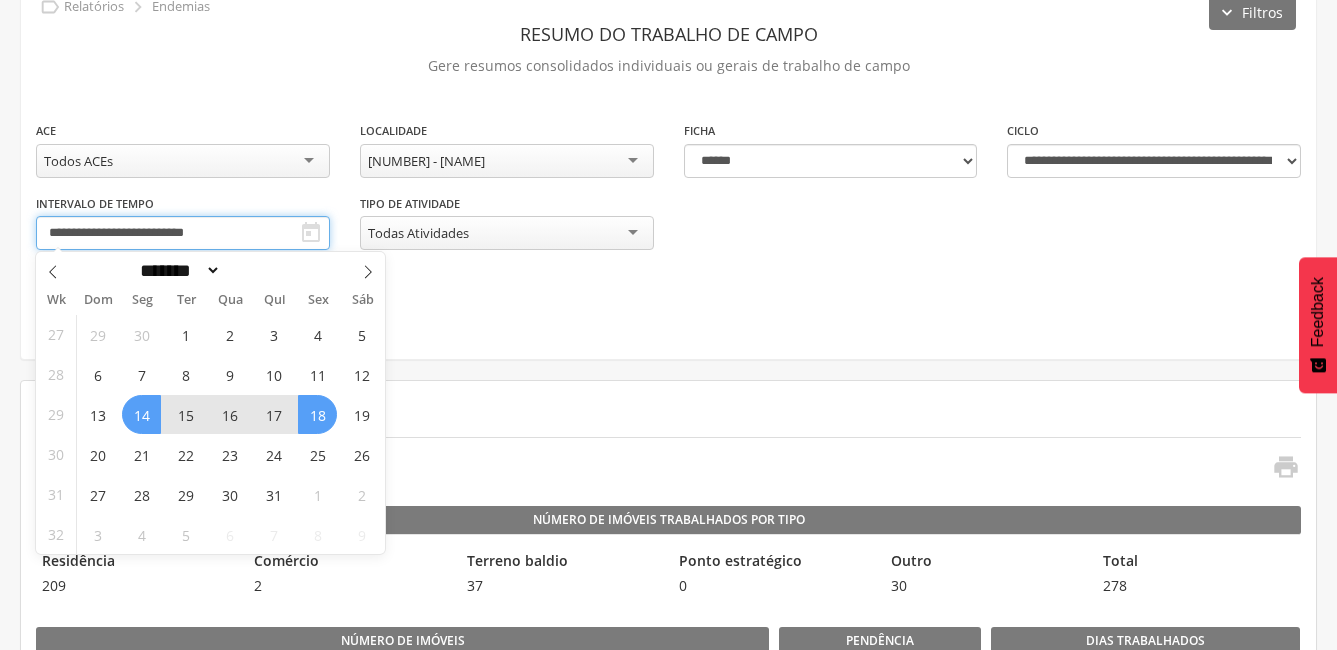 click on "**********" at bounding box center (183, 233) 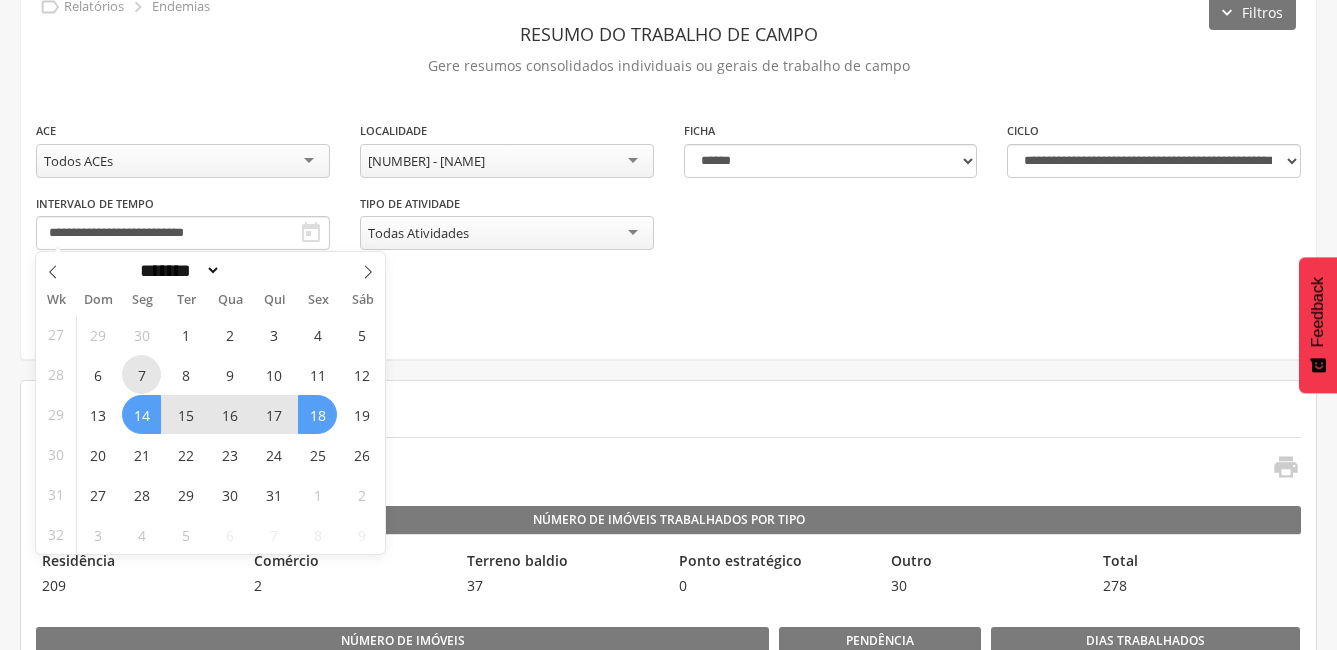 click on "7" at bounding box center [141, 374] 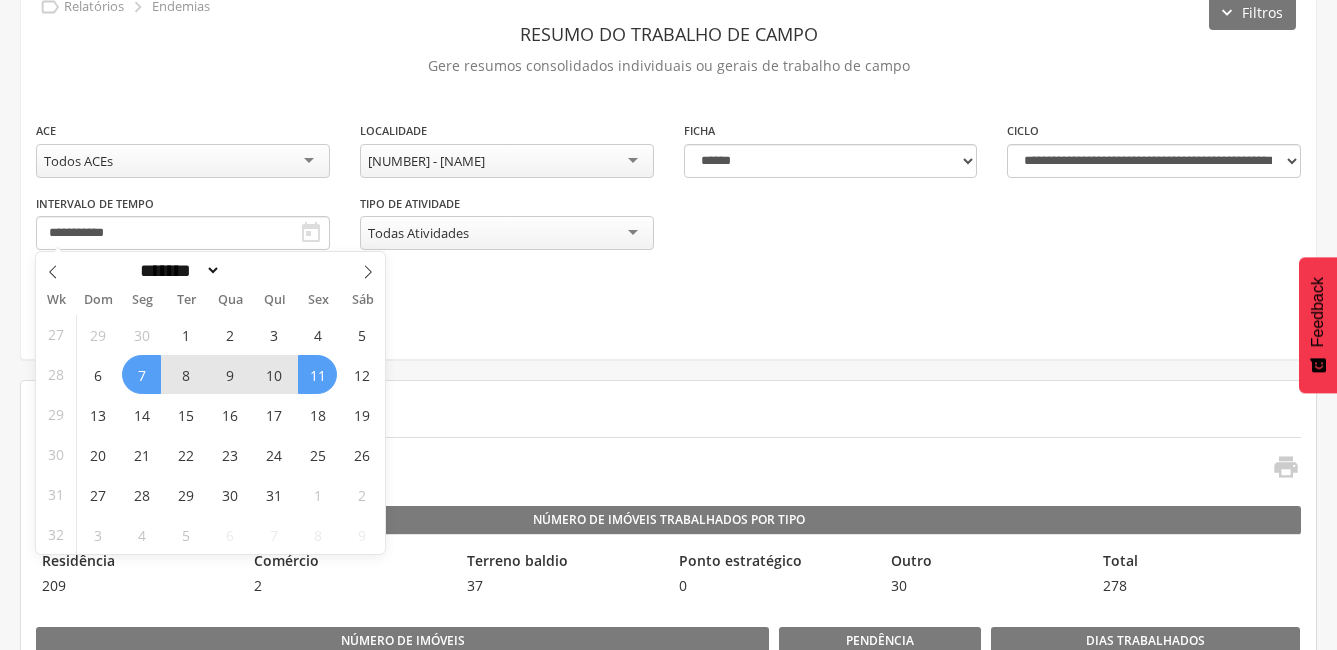 click on "11" at bounding box center [317, 374] 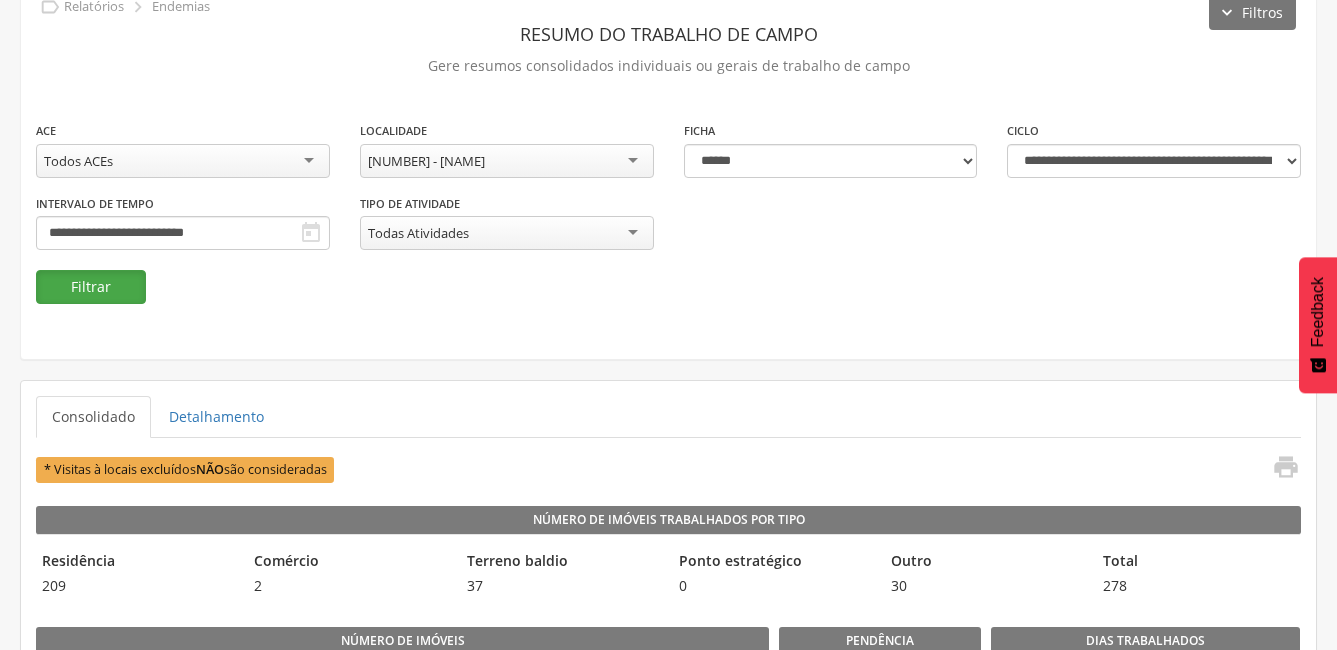 click on "Filtrar" at bounding box center (91, 287) 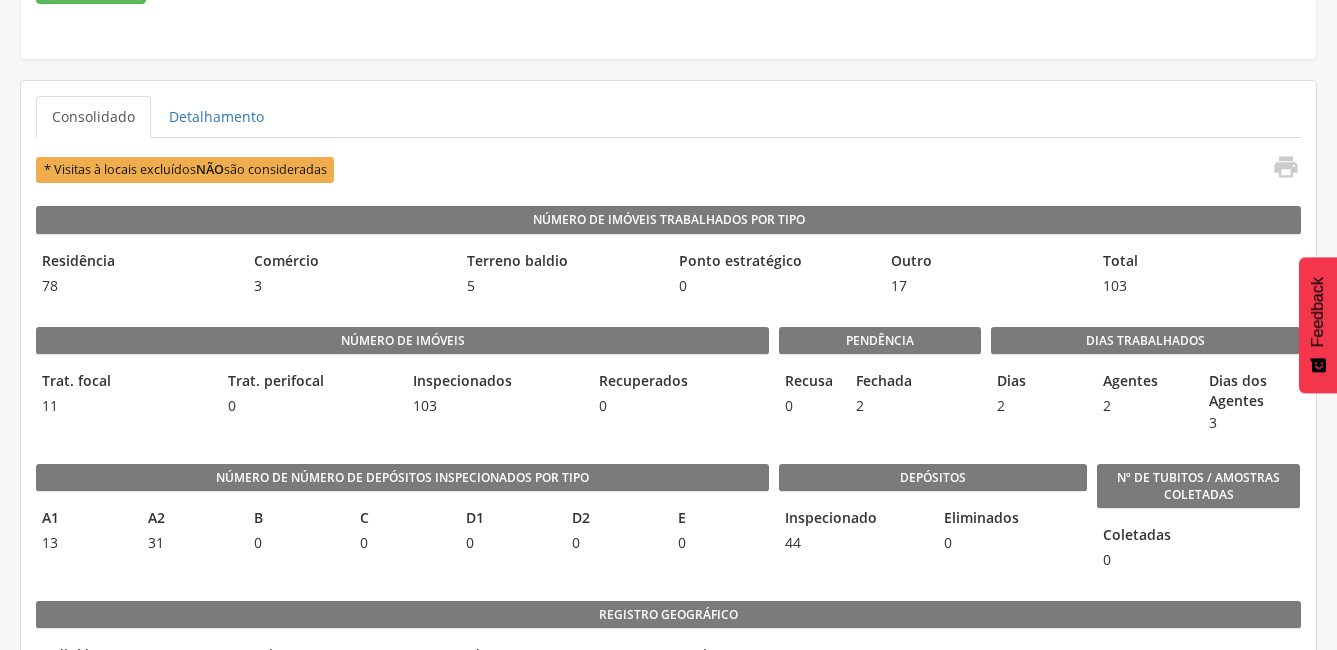 scroll, scrollTop: 0, scrollLeft: 0, axis: both 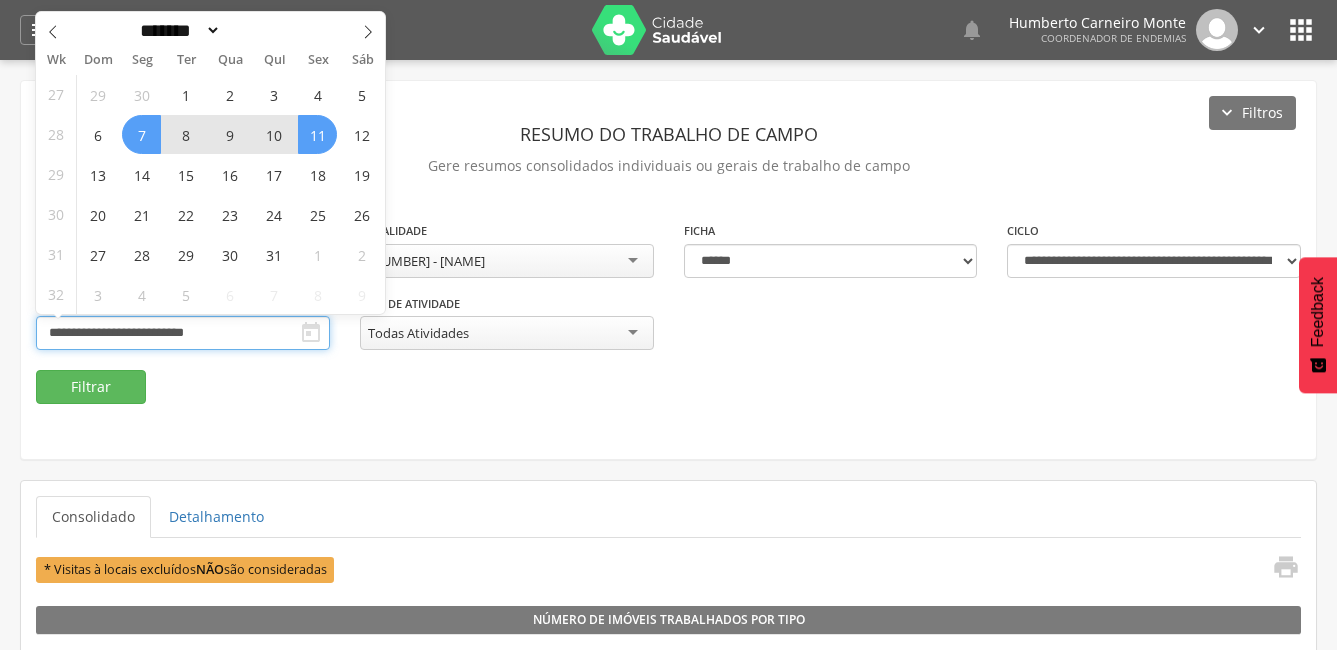 click on "**********" at bounding box center [183, 333] 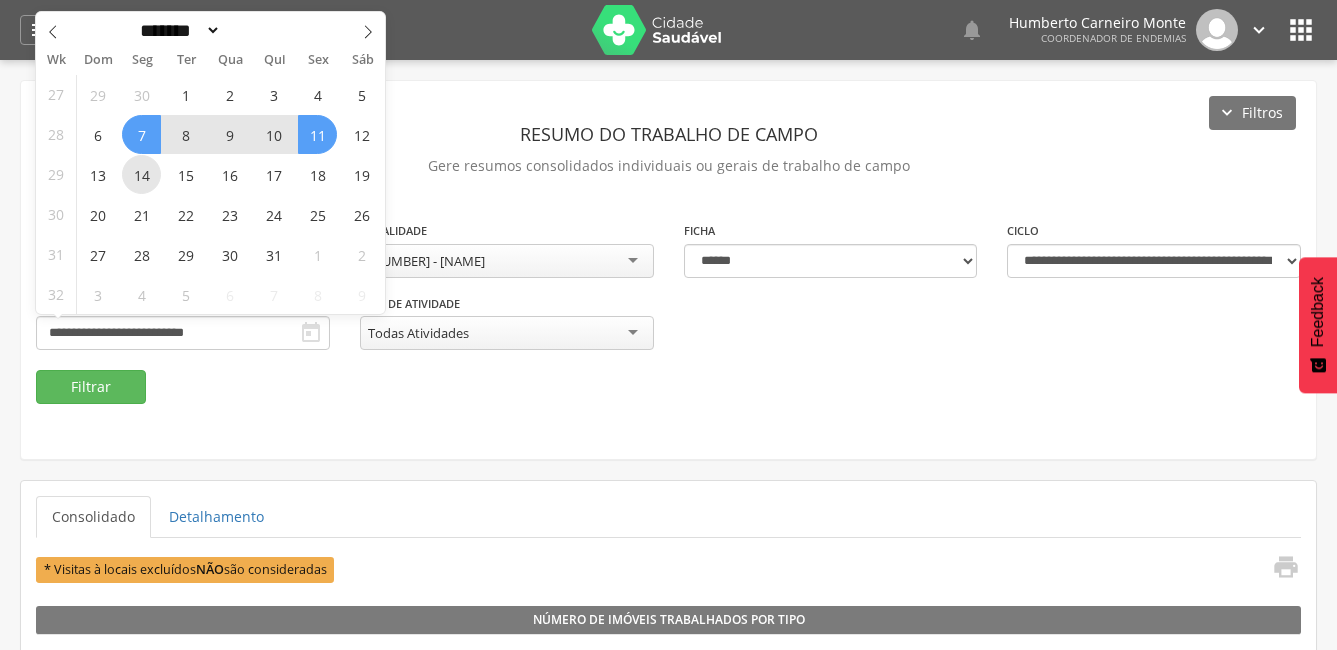 click on "14" at bounding box center [141, 174] 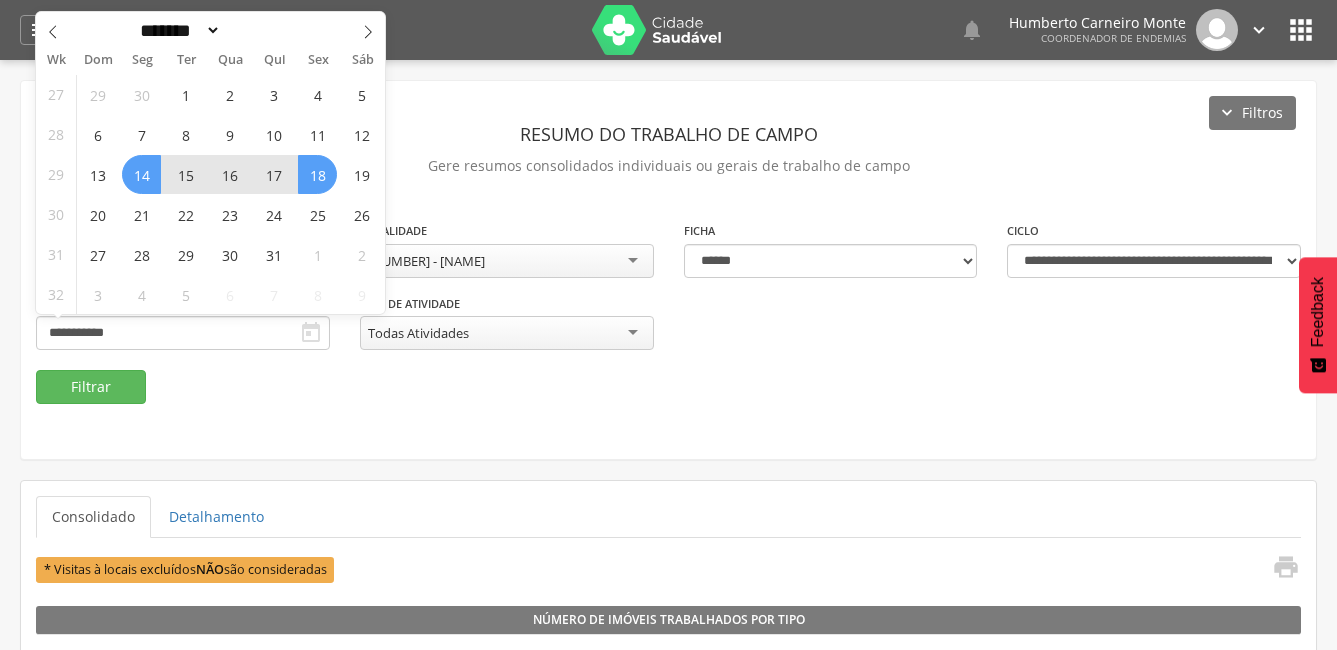 click on "18" at bounding box center [317, 174] 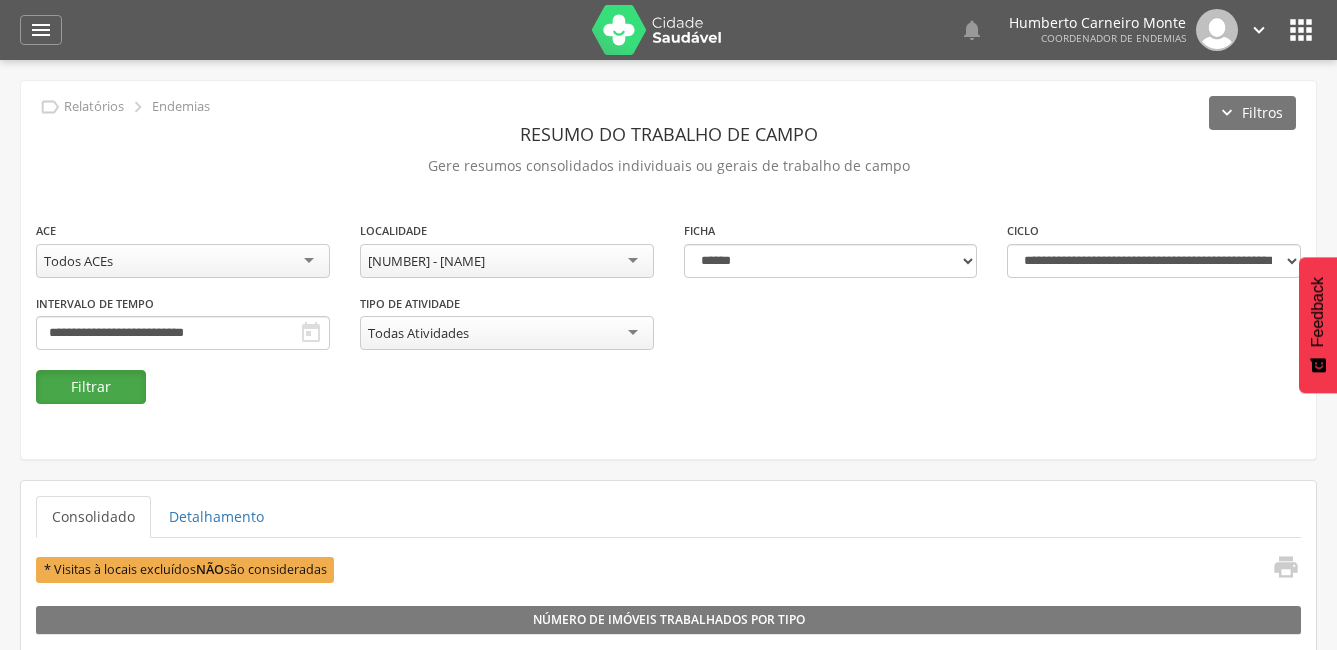 click on "Filtrar" at bounding box center (91, 387) 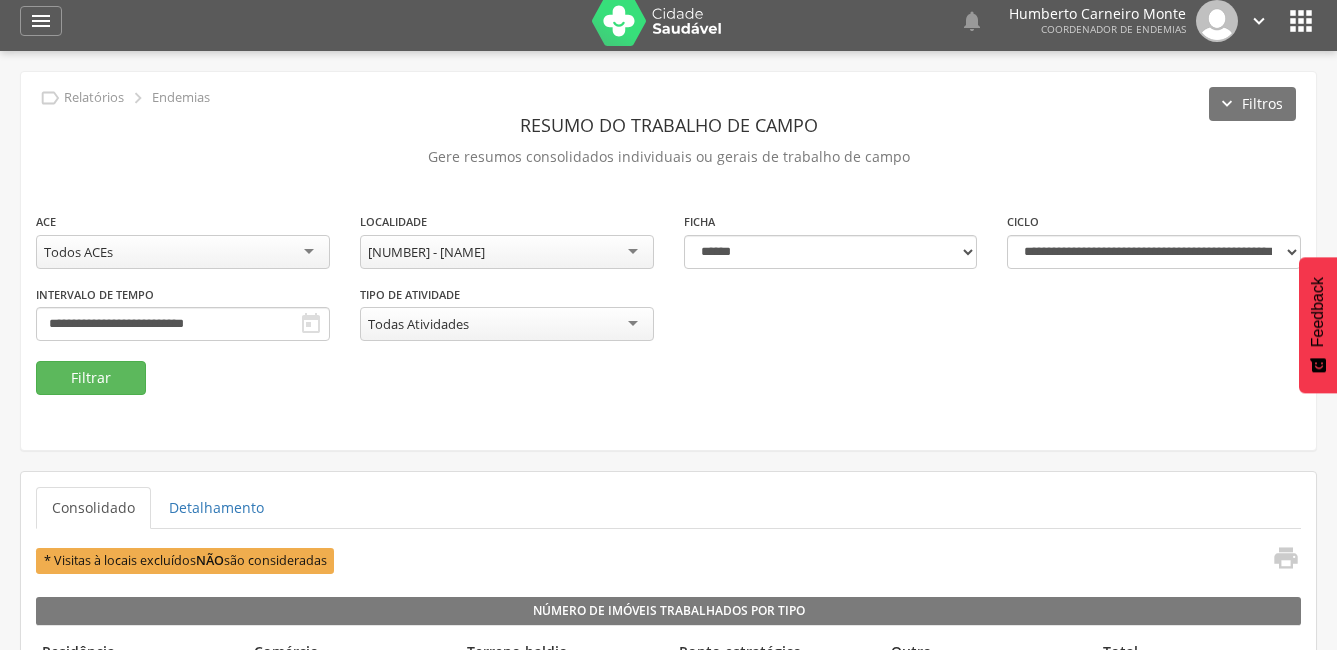 scroll, scrollTop: 0, scrollLeft: 0, axis: both 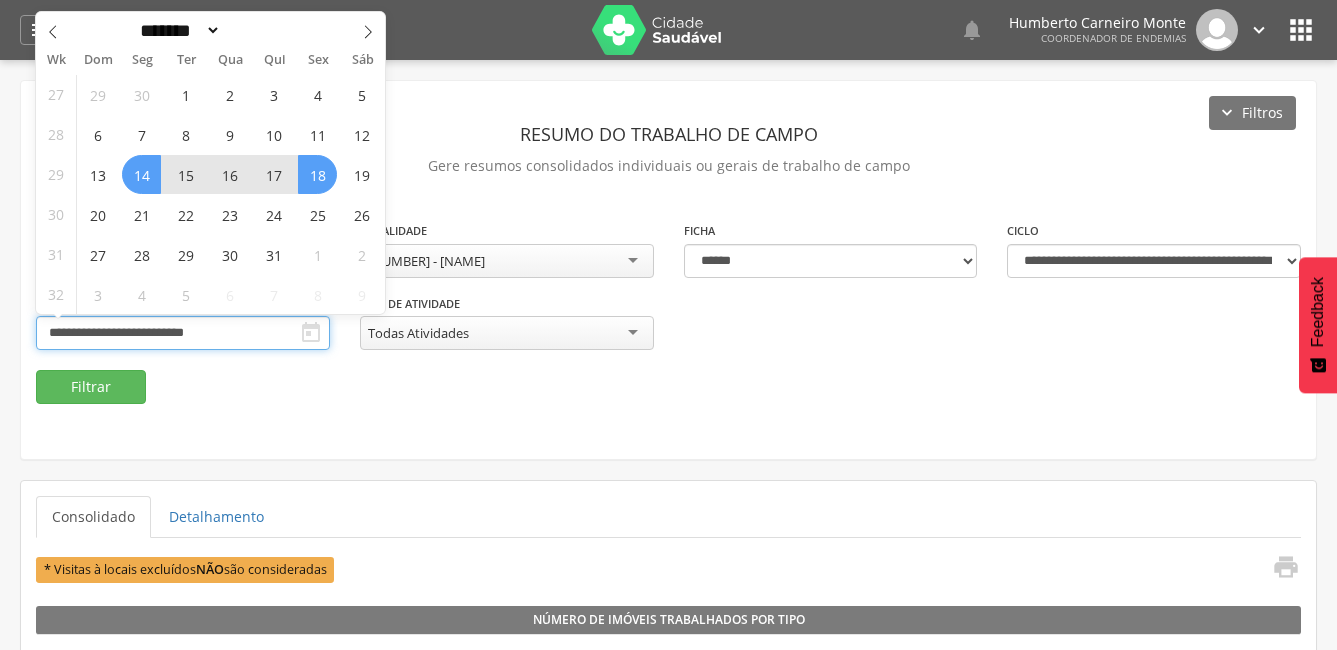 click on "**********" at bounding box center (183, 333) 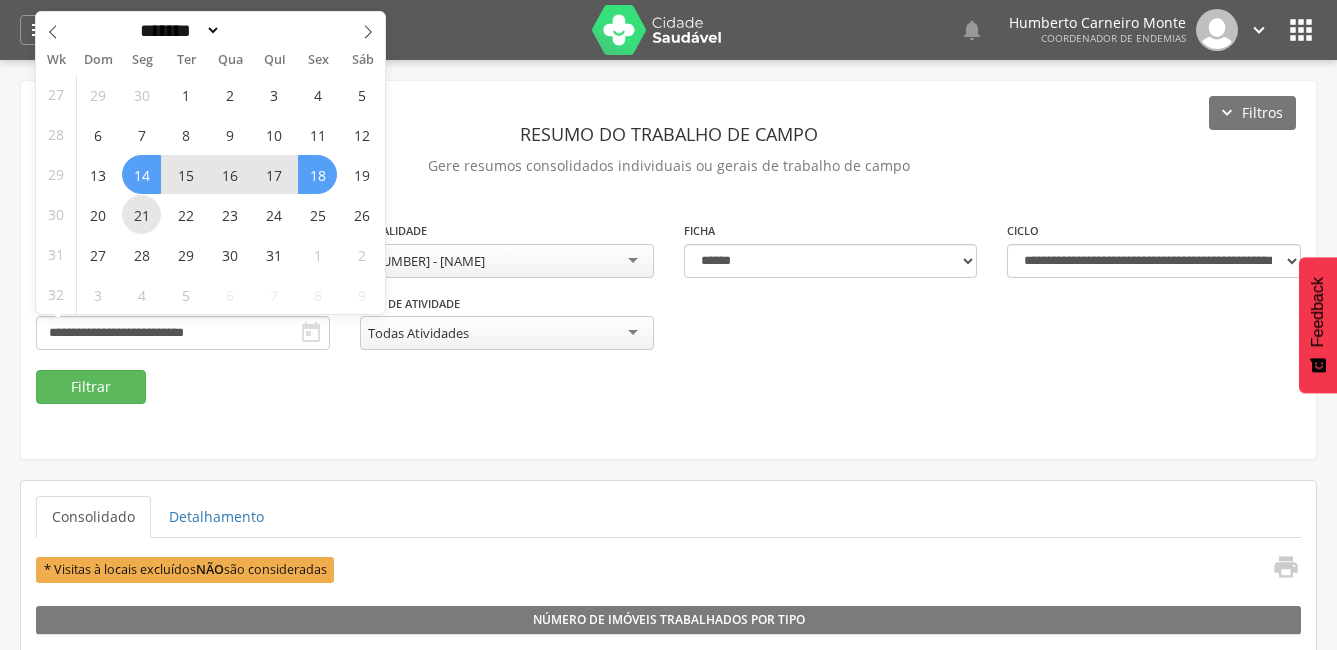 click on "21" at bounding box center [141, 214] 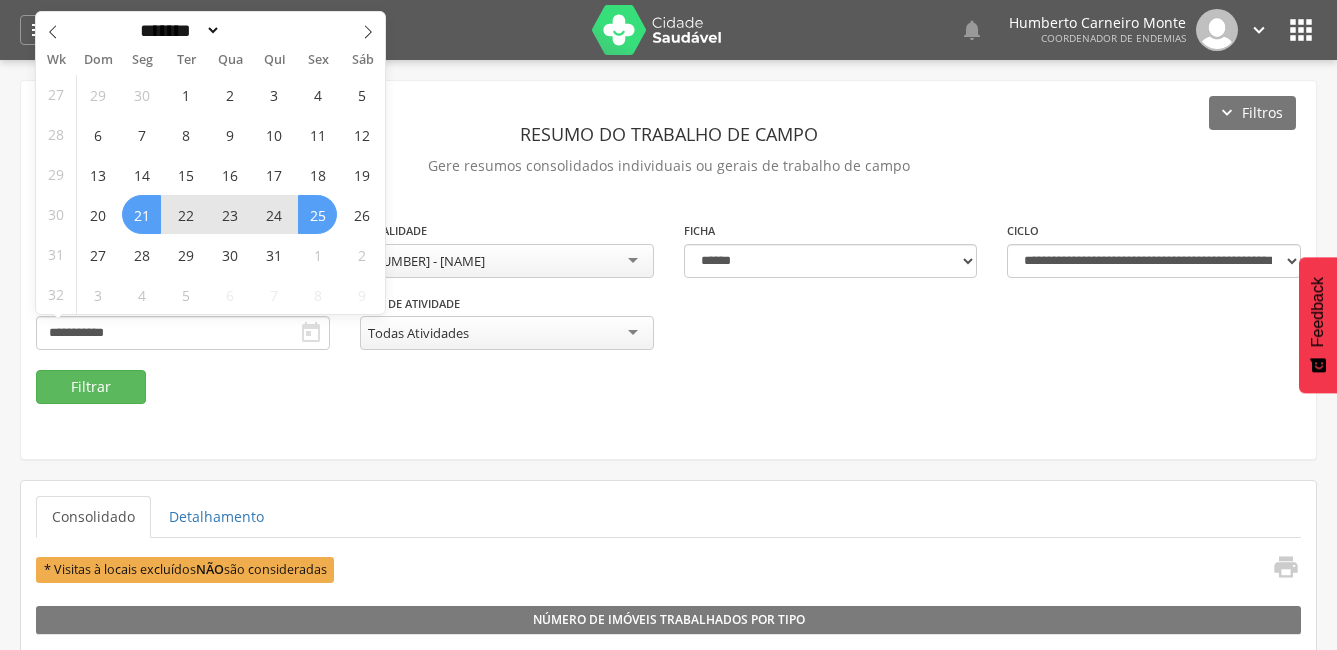 click on "25" at bounding box center (317, 214) 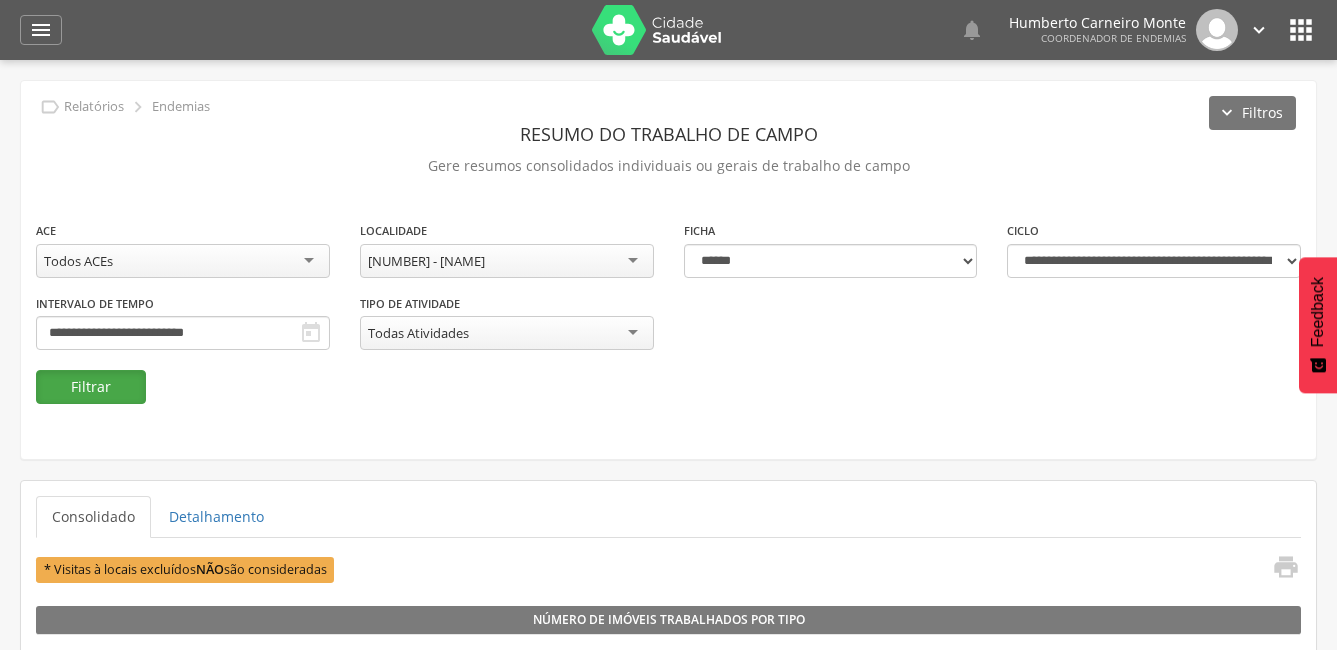 click on "Filtrar" at bounding box center (91, 387) 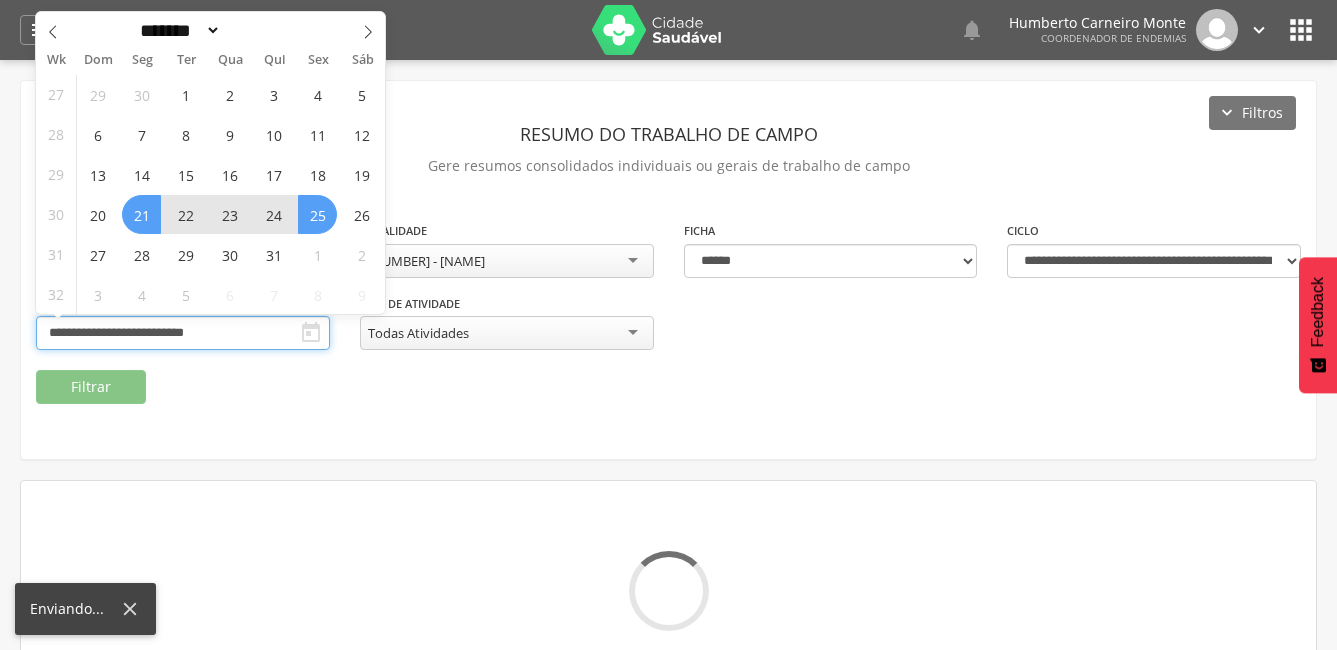click on "**********" at bounding box center (183, 333) 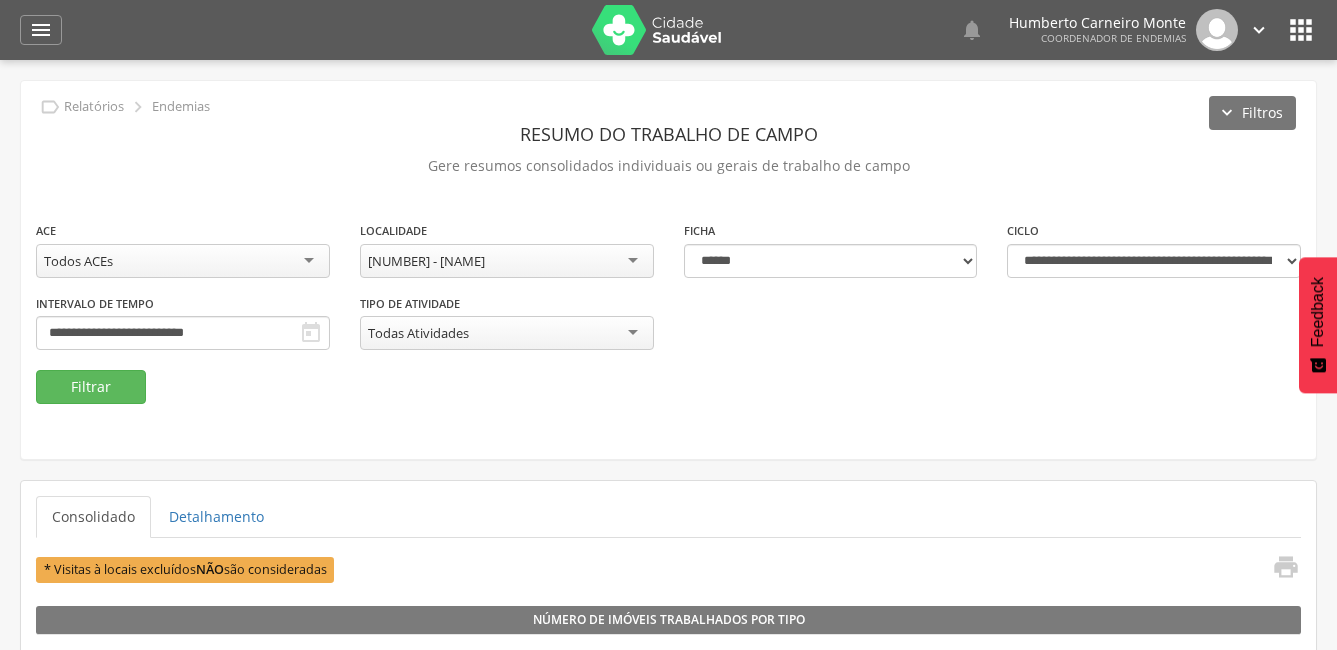 click on "**********" at bounding box center [668, 270] 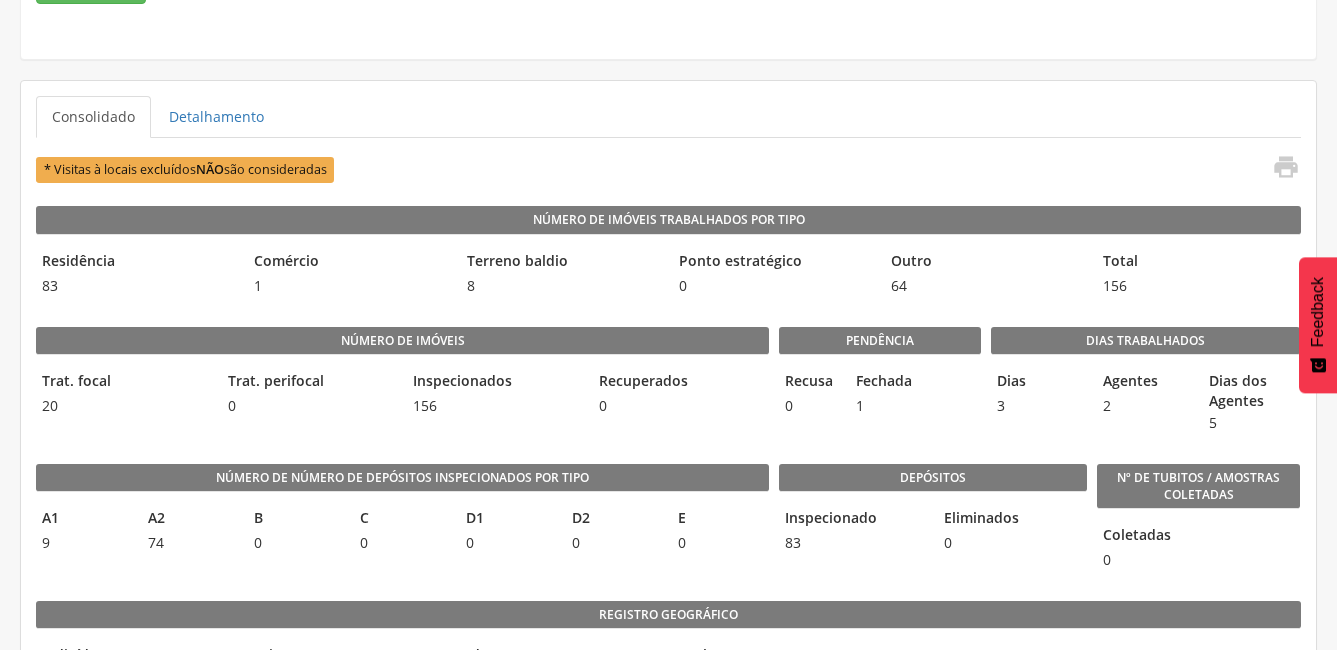 scroll, scrollTop: 0, scrollLeft: 0, axis: both 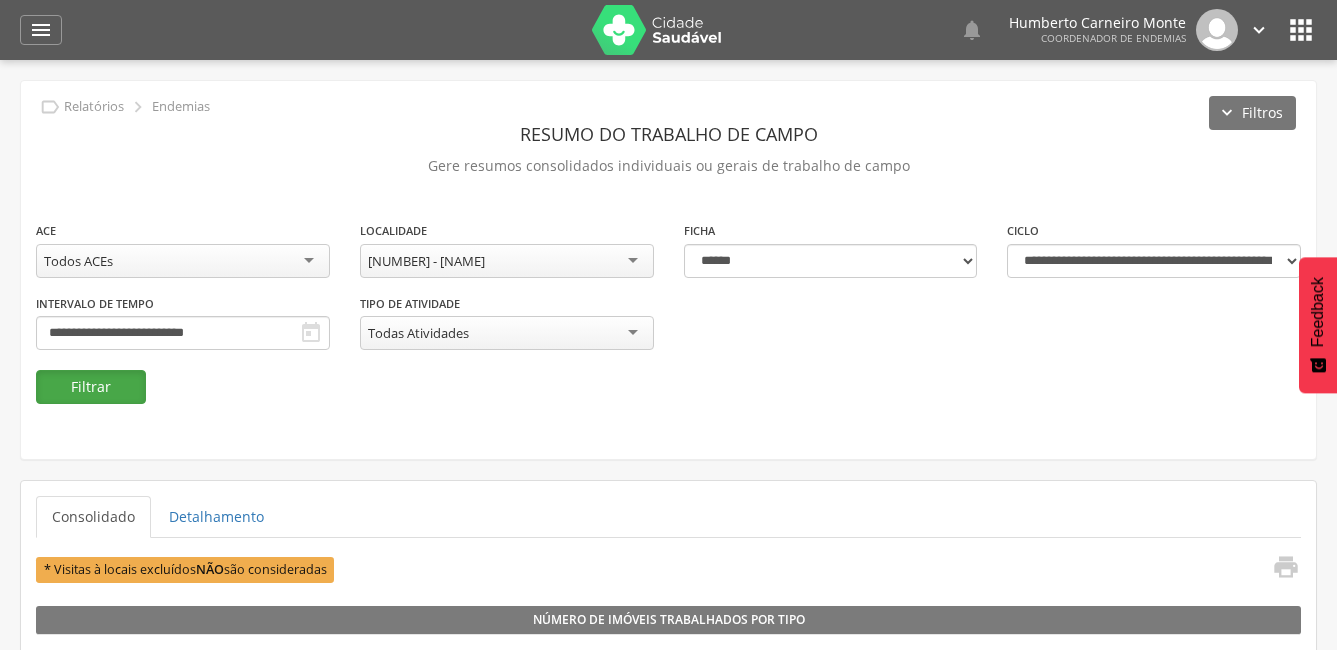 click on "Filtrar" at bounding box center (91, 387) 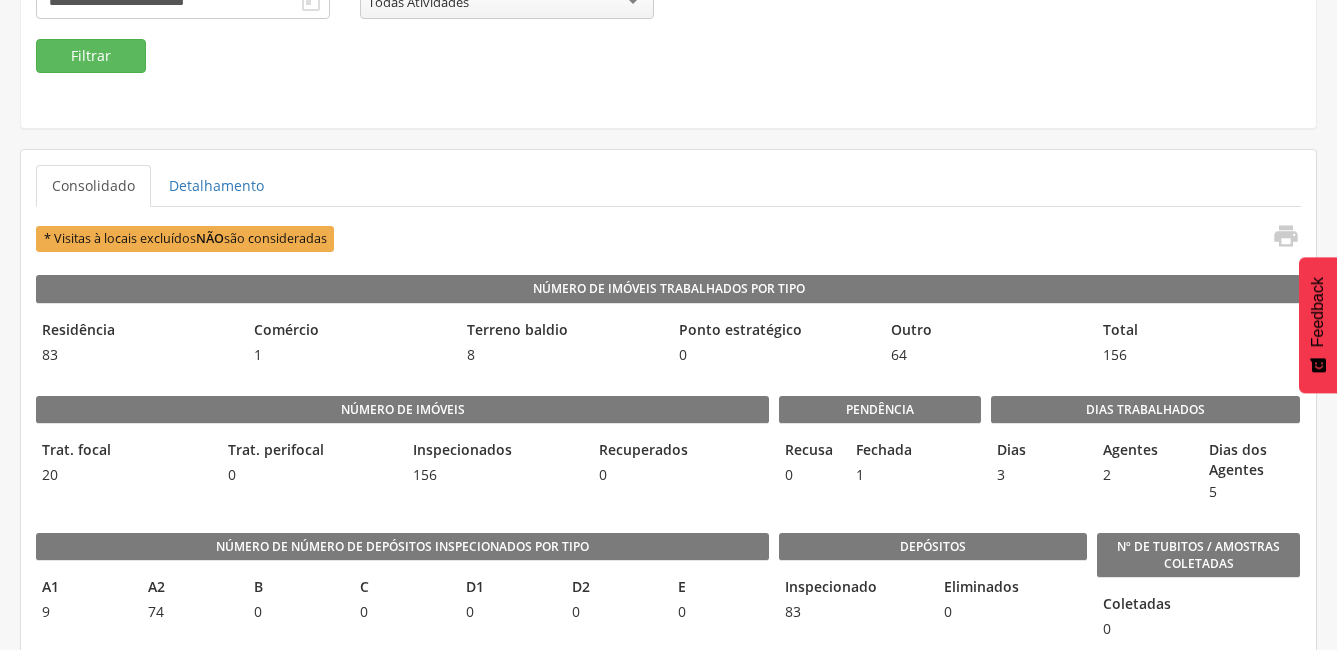 scroll, scrollTop: 0, scrollLeft: 0, axis: both 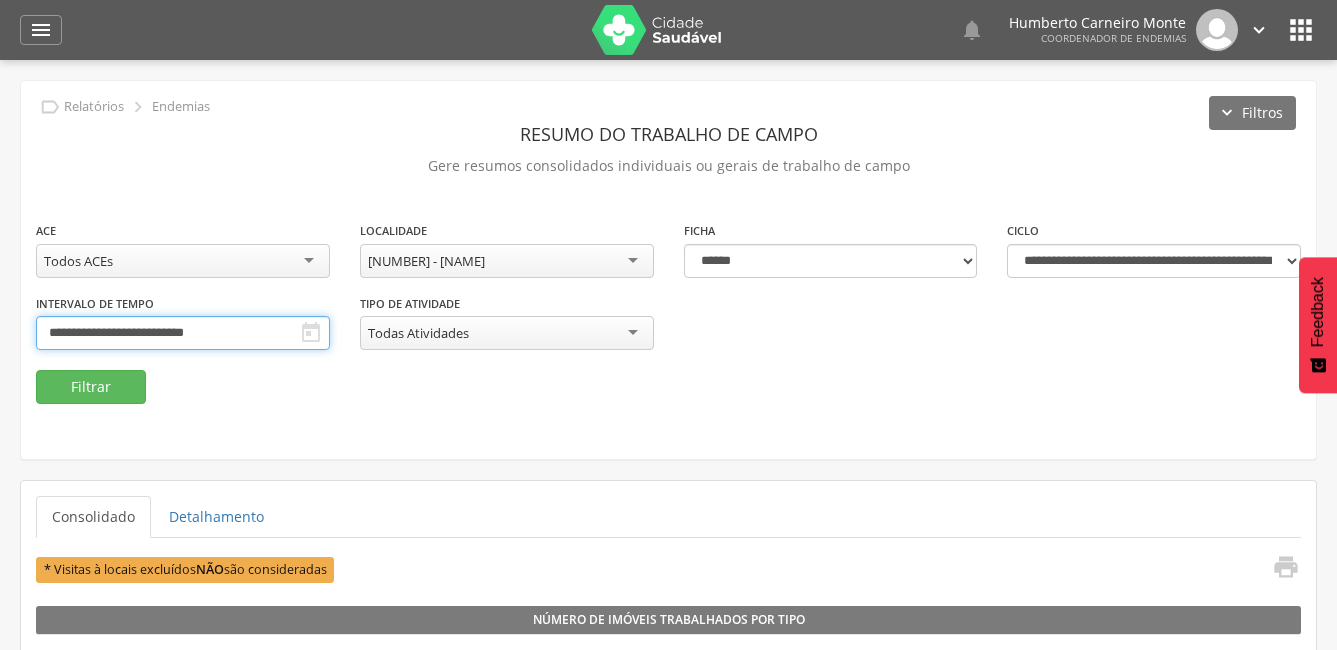 click on "**********" at bounding box center (183, 333) 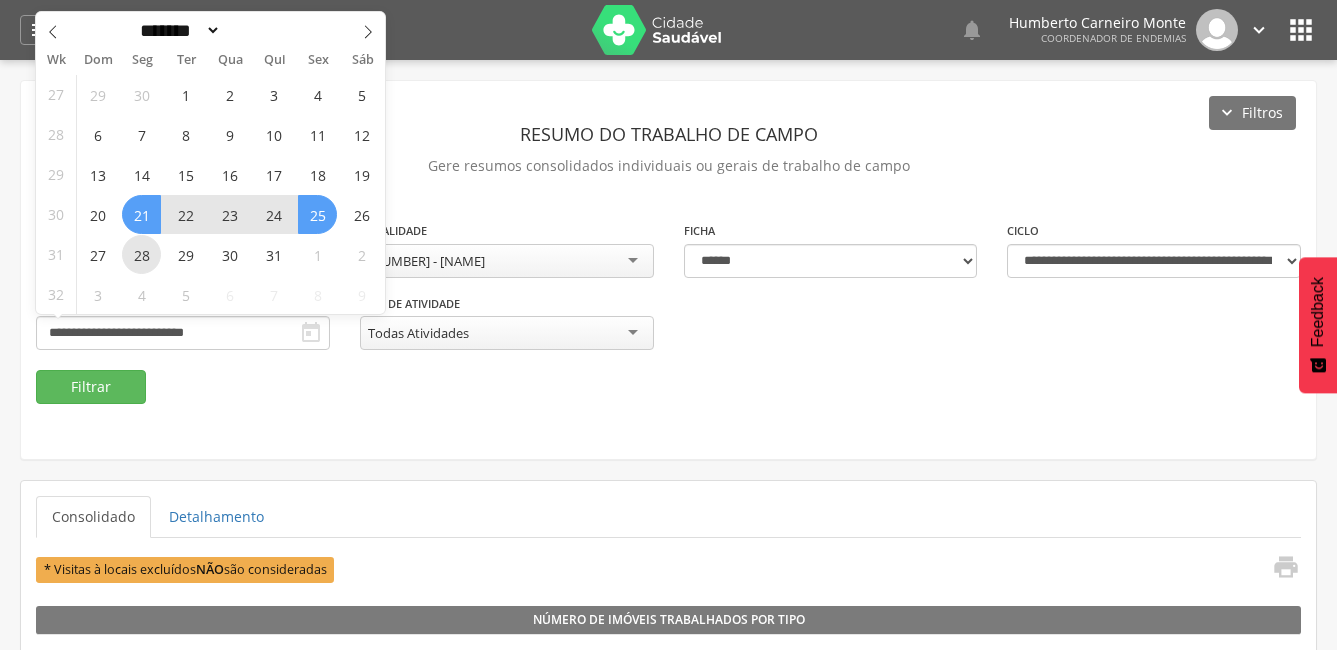 click on "28" at bounding box center [141, 254] 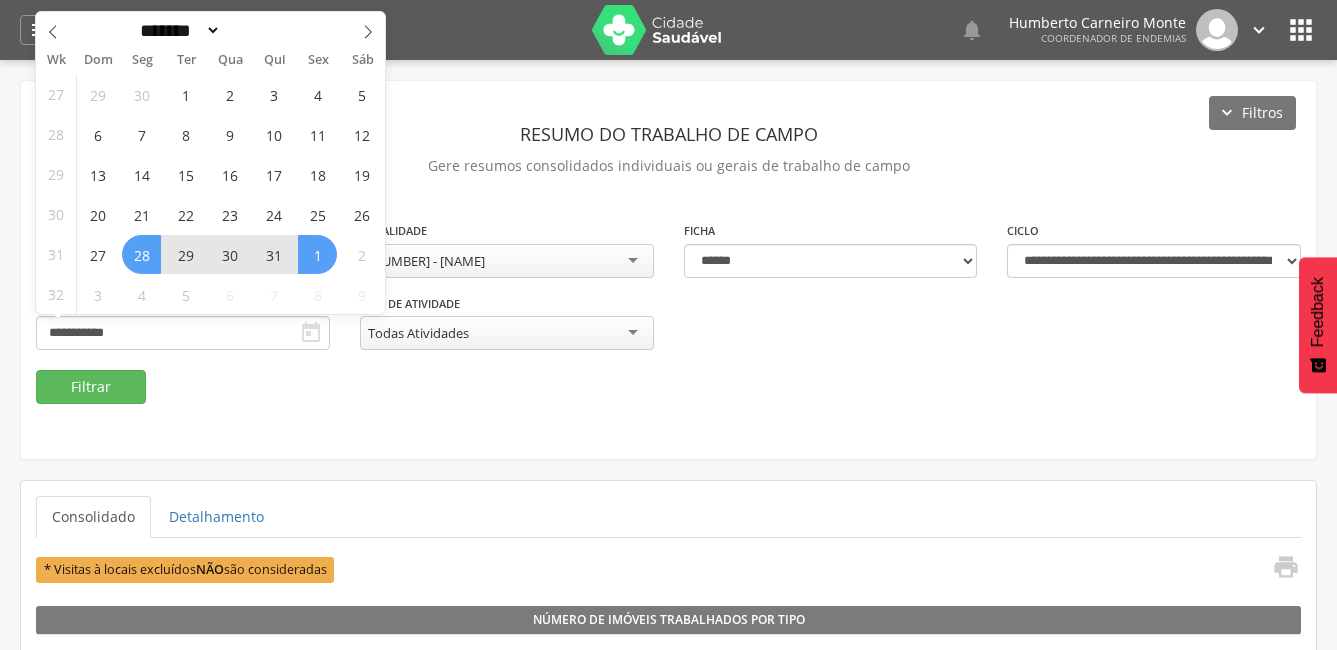 click on "1" at bounding box center [317, 254] 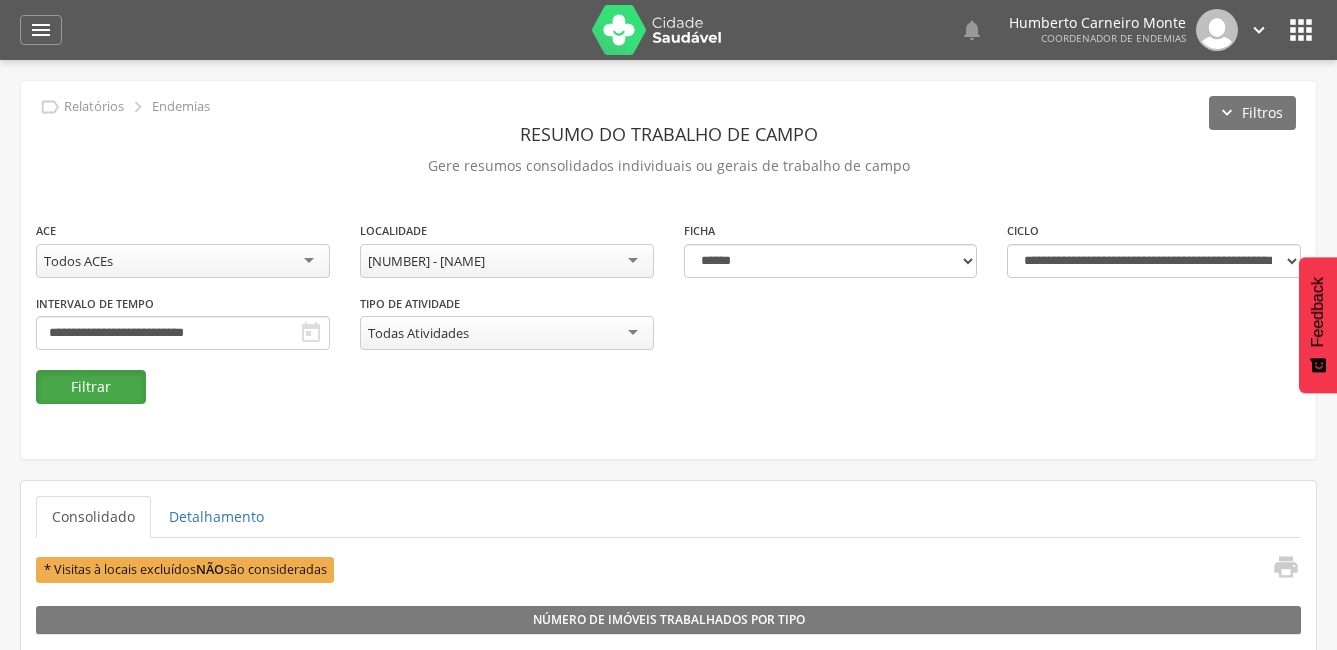 click on "Filtrar" at bounding box center [91, 387] 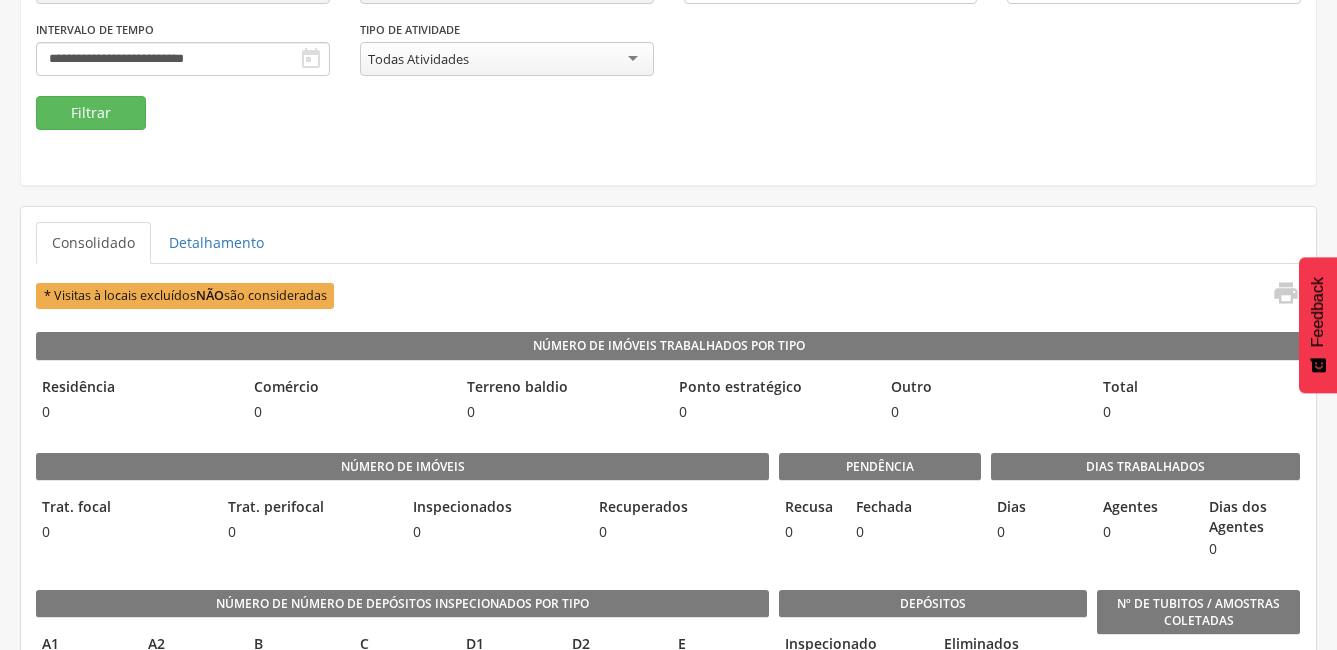 scroll, scrollTop: 230, scrollLeft: 0, axis: vertical 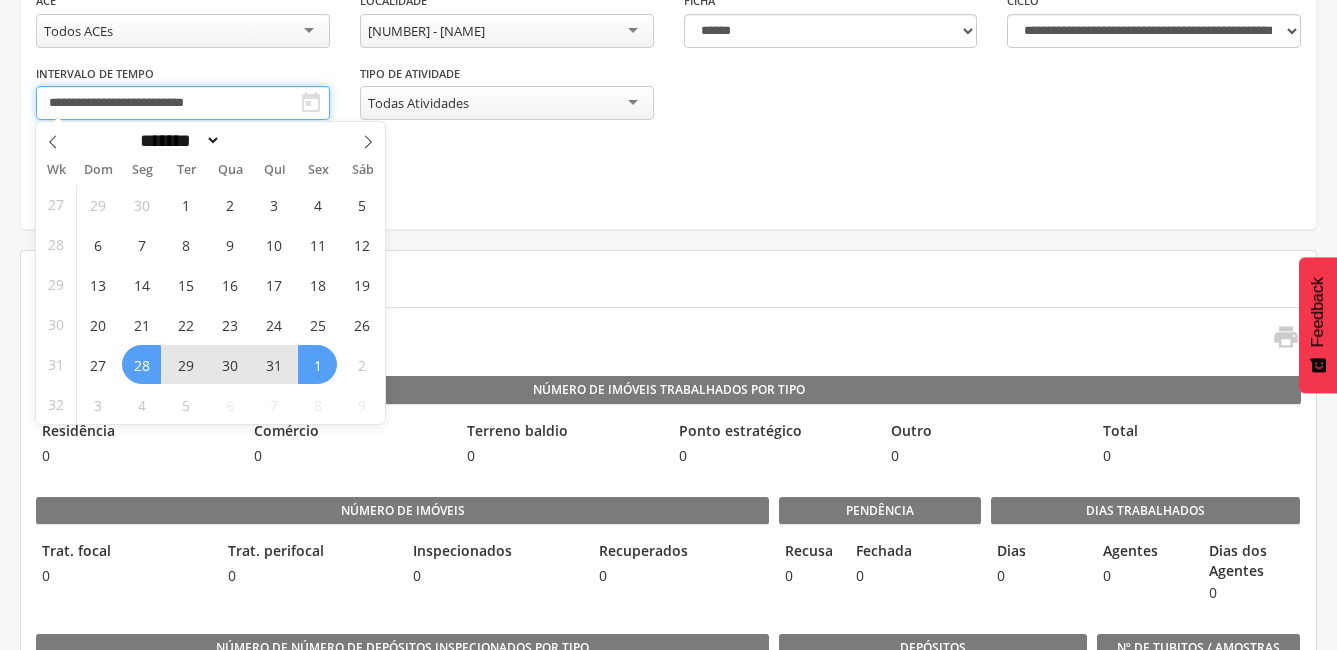 click on "**********" at bounding box center [183, 103] 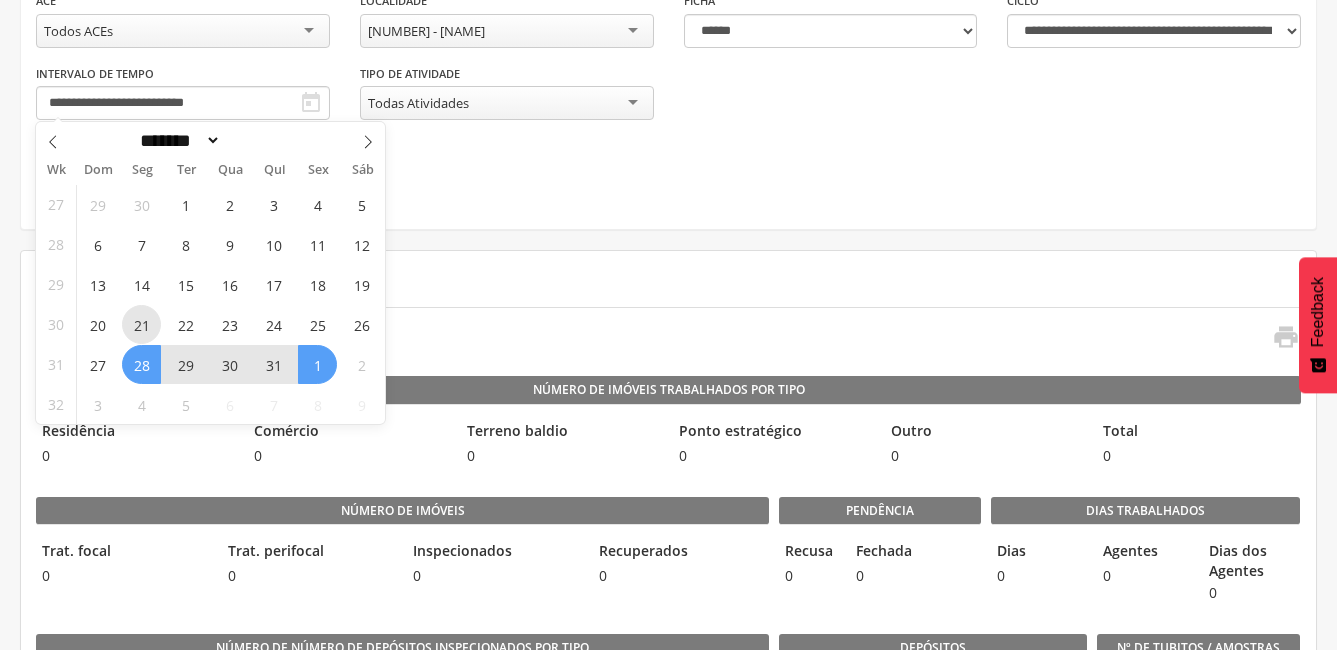 click on "21" at bounding box center [141, 324] 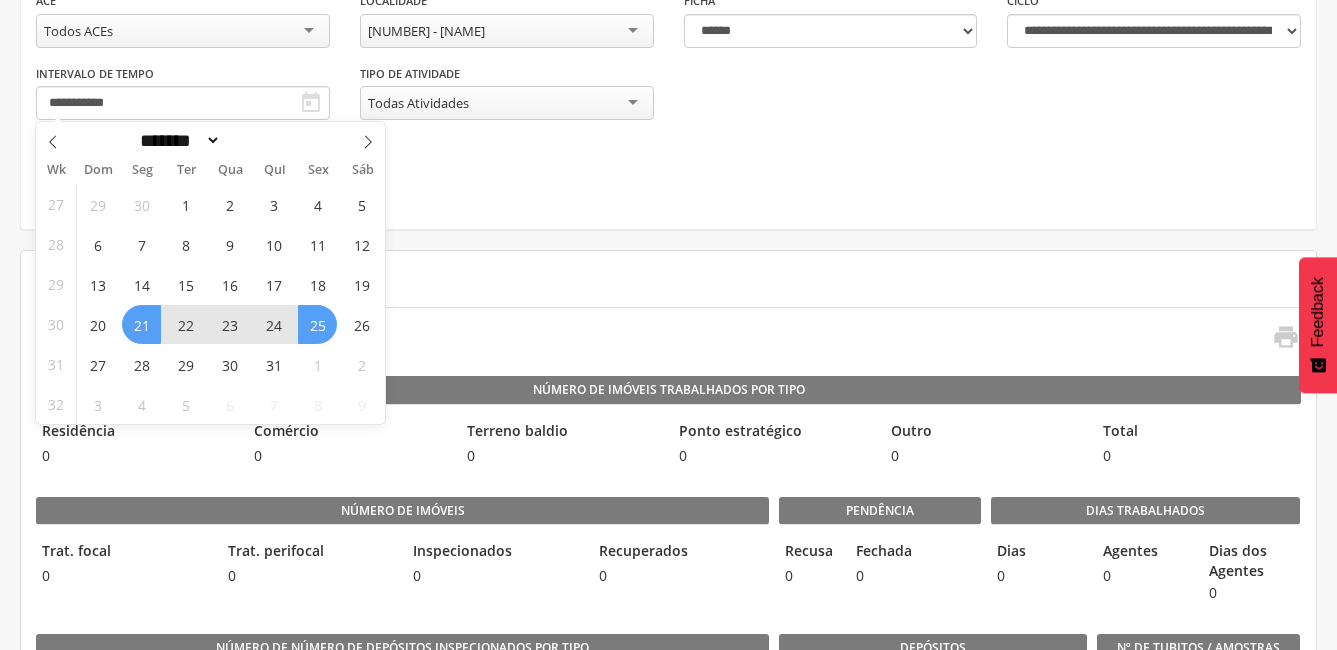 click on "25" at bounding box center [317, 324] 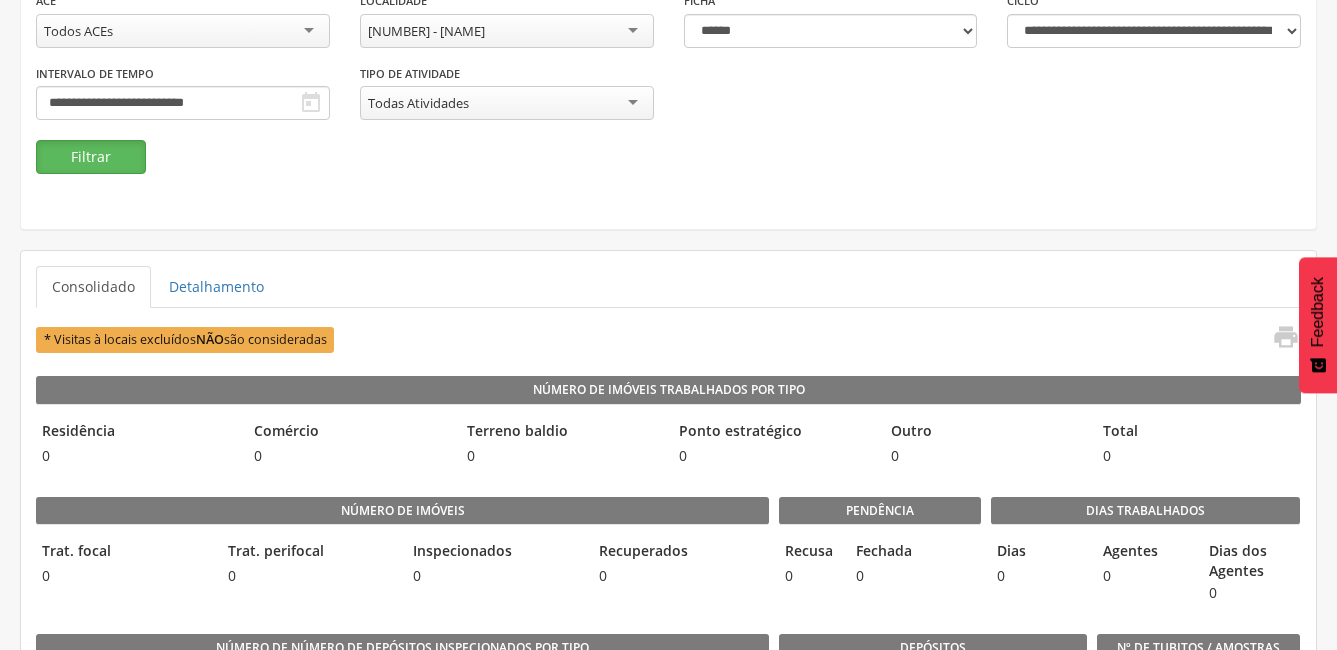 click on "Filtrar" at bounding box center (91, 157) 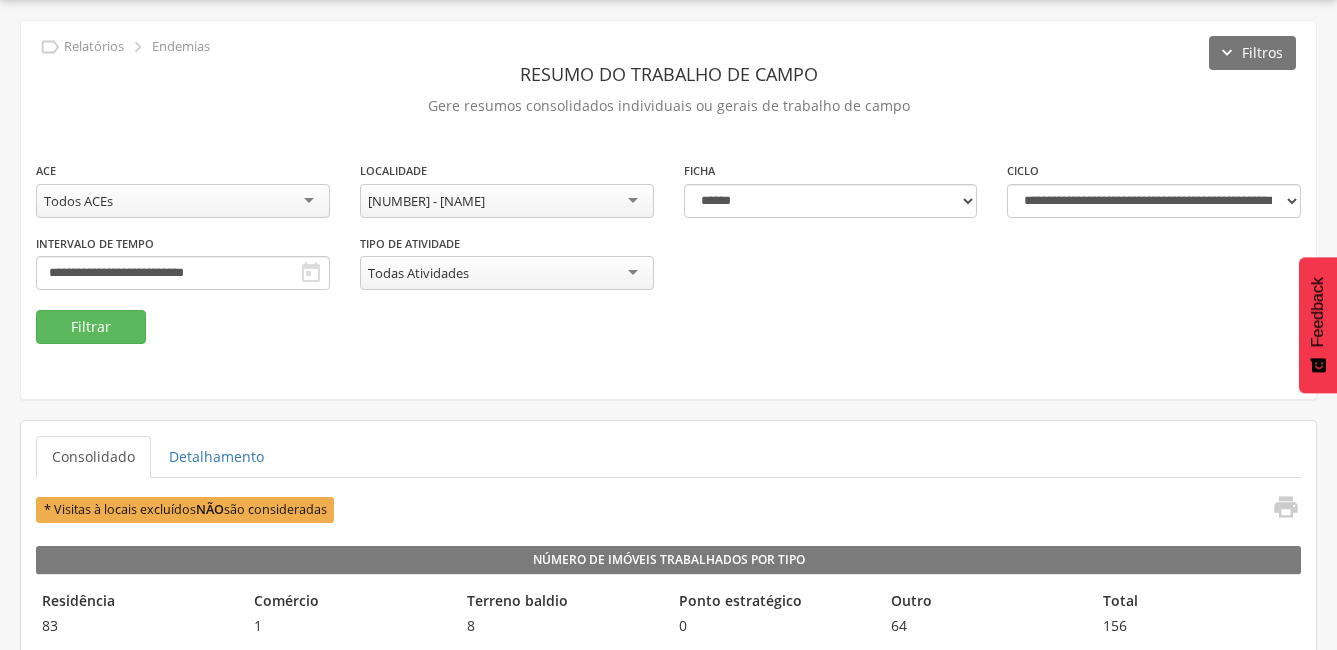 scroll, scrollTop: 230, scrollLeft: 0, axis: vertical 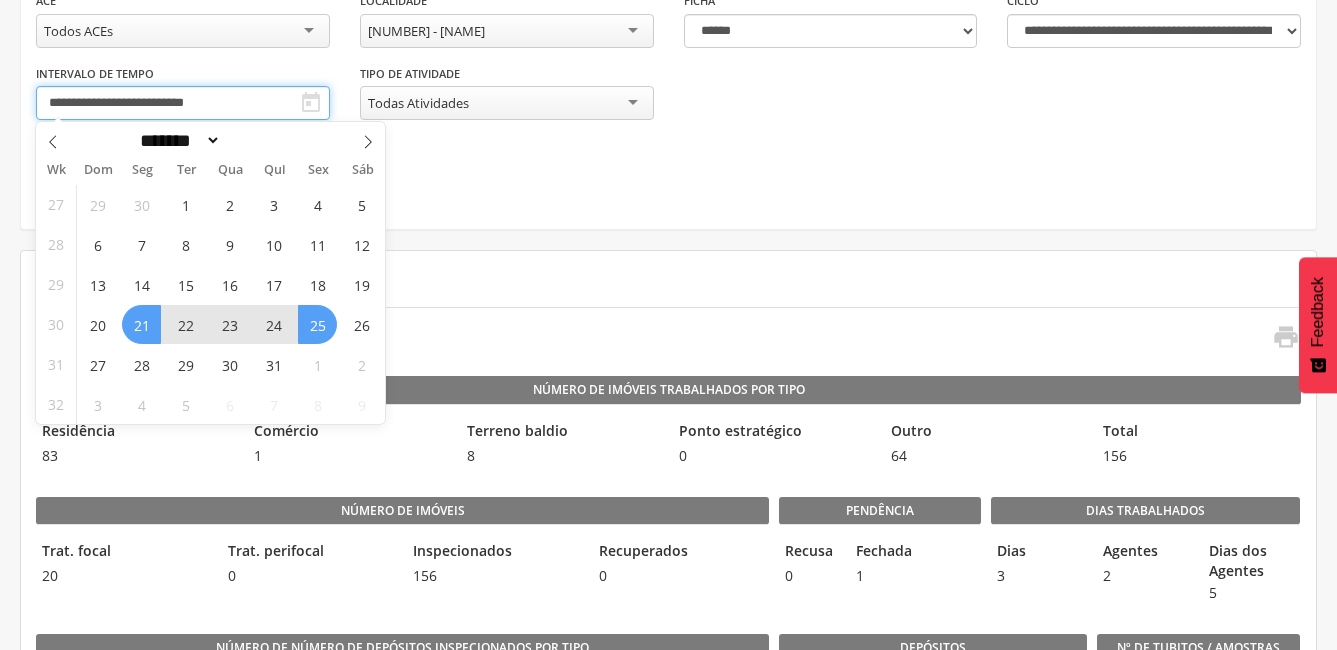 click on "**********" at bounding box center (183, 103) 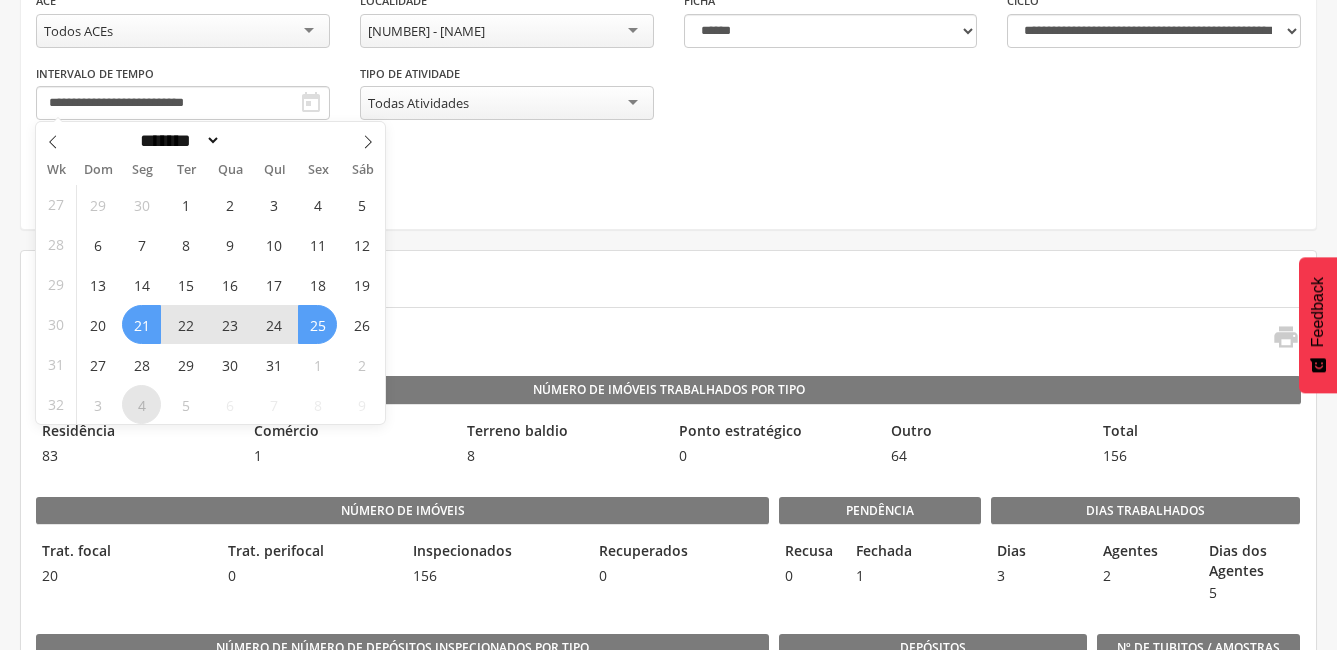 click on "4" at bounding box center [141, 404] 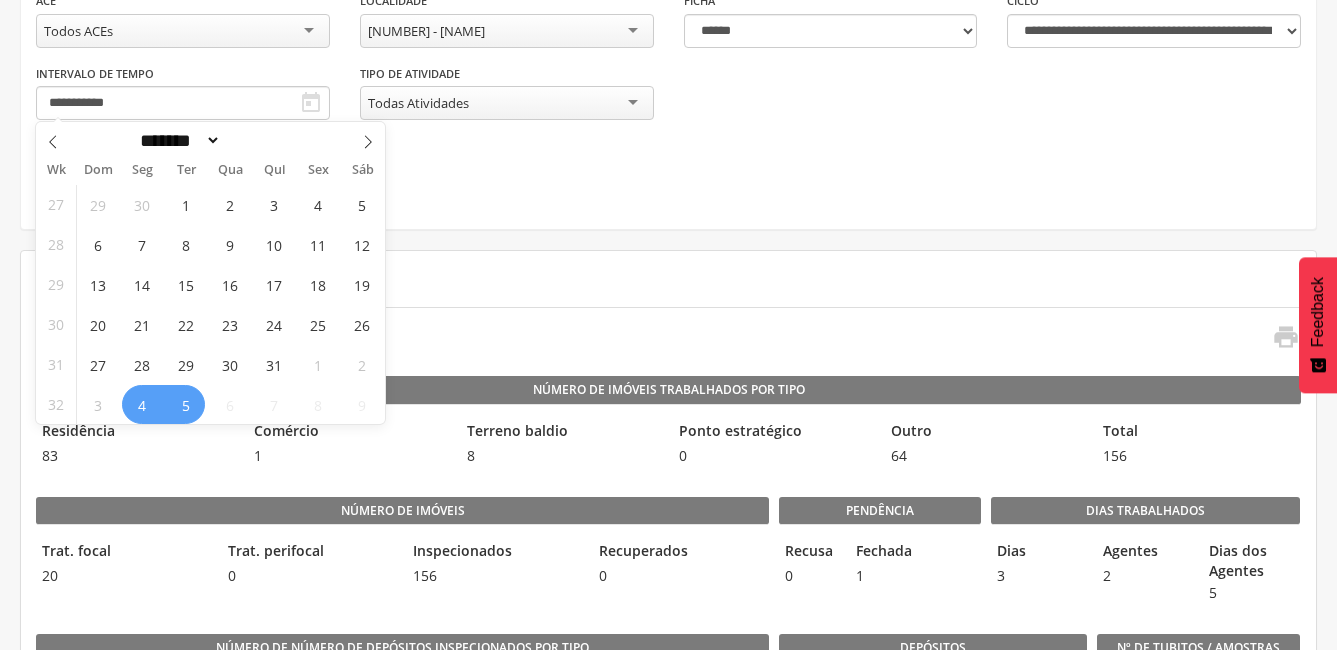 type 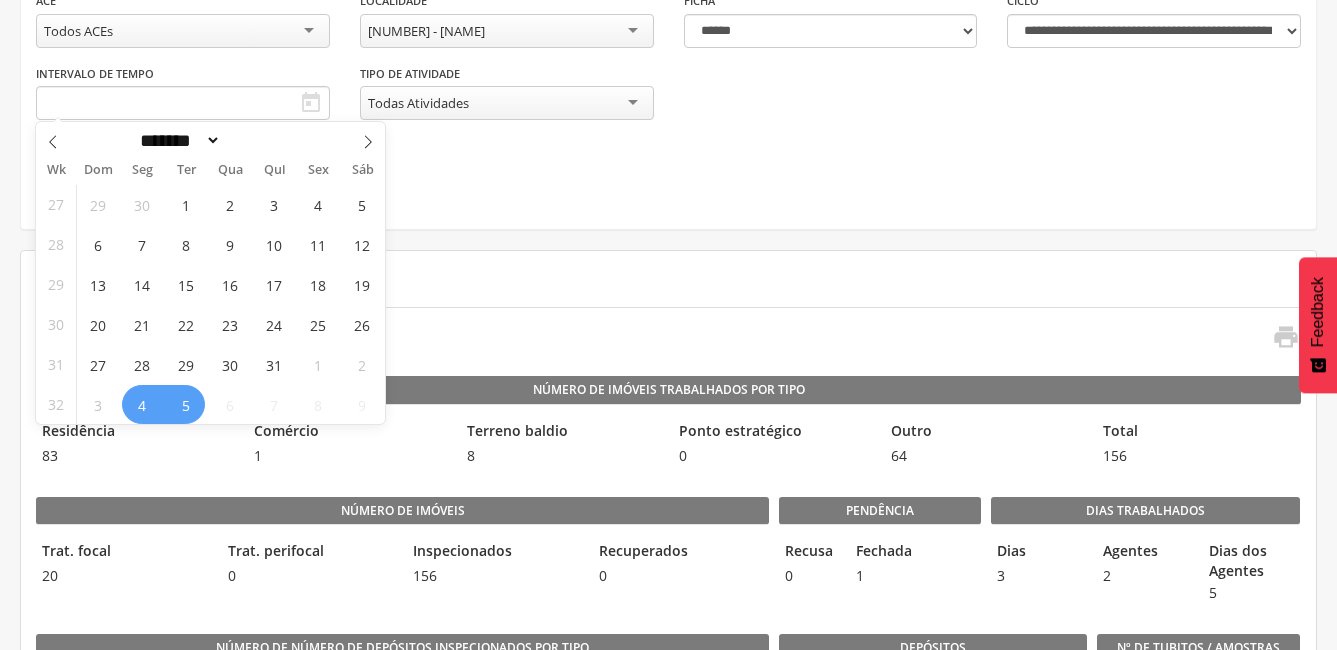 click on "Consolidado
Detalhamento" at bounding box center (668, 287) 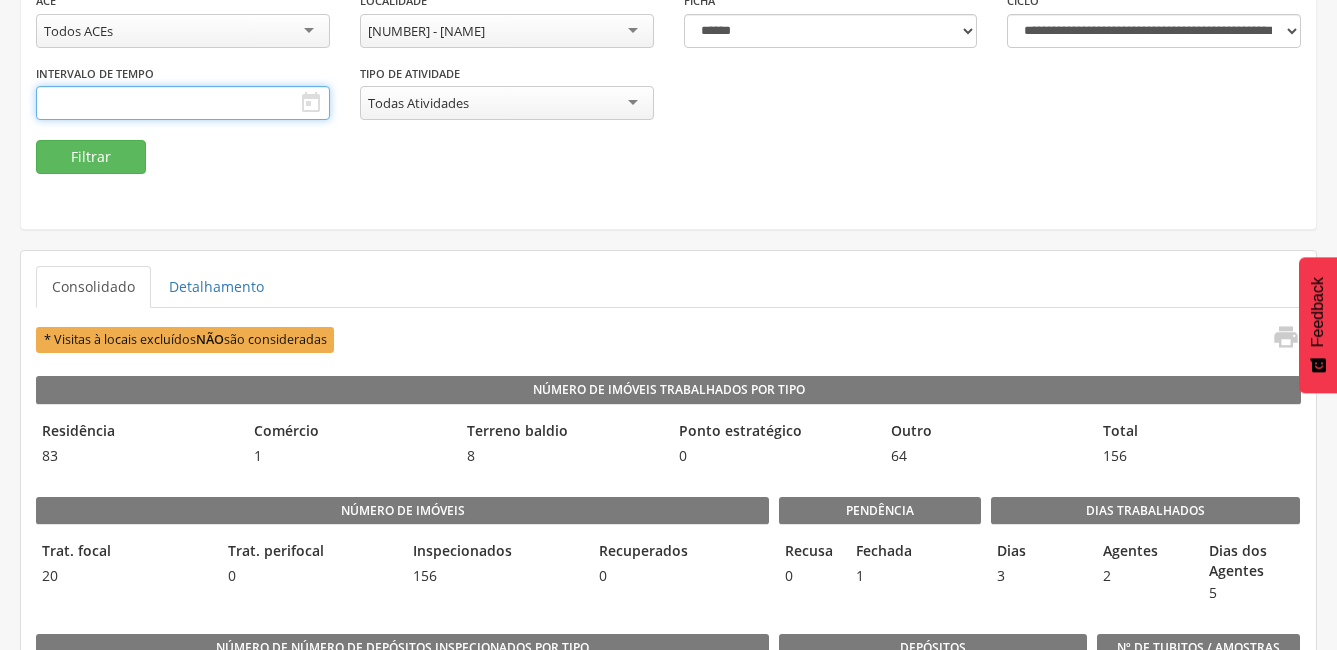 click at bounding box center (183, 103) 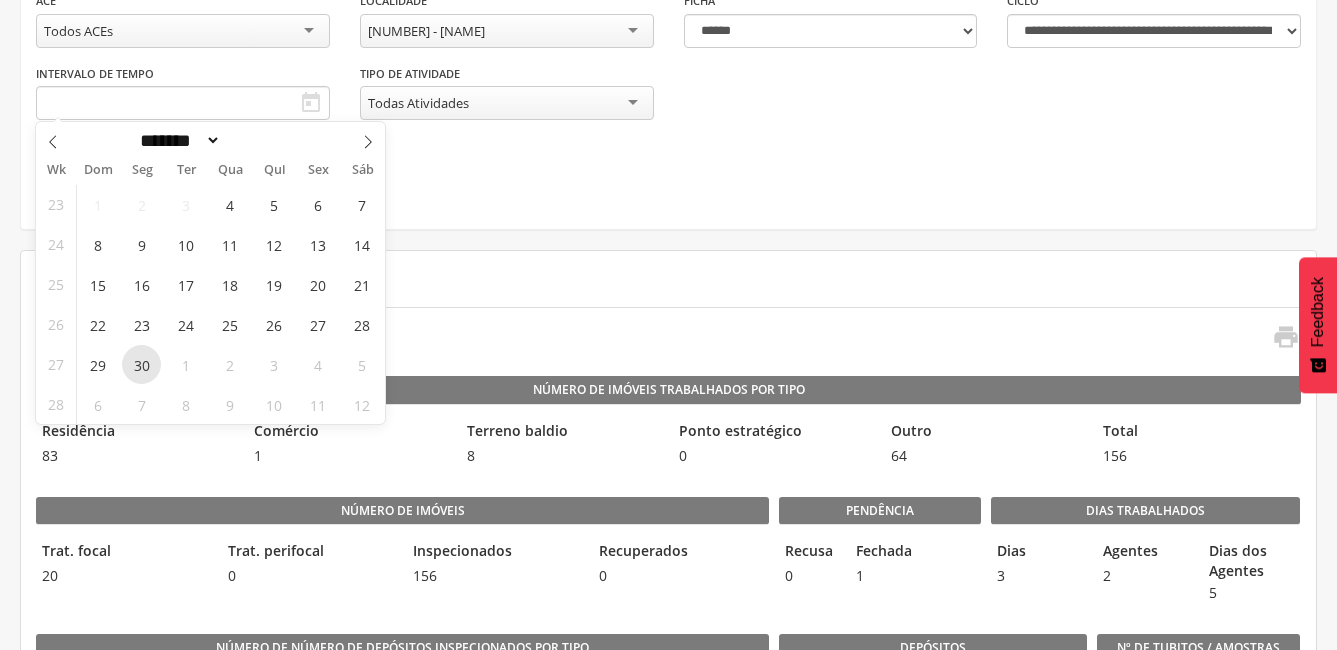click on "30" at bounding box center (141, 364) 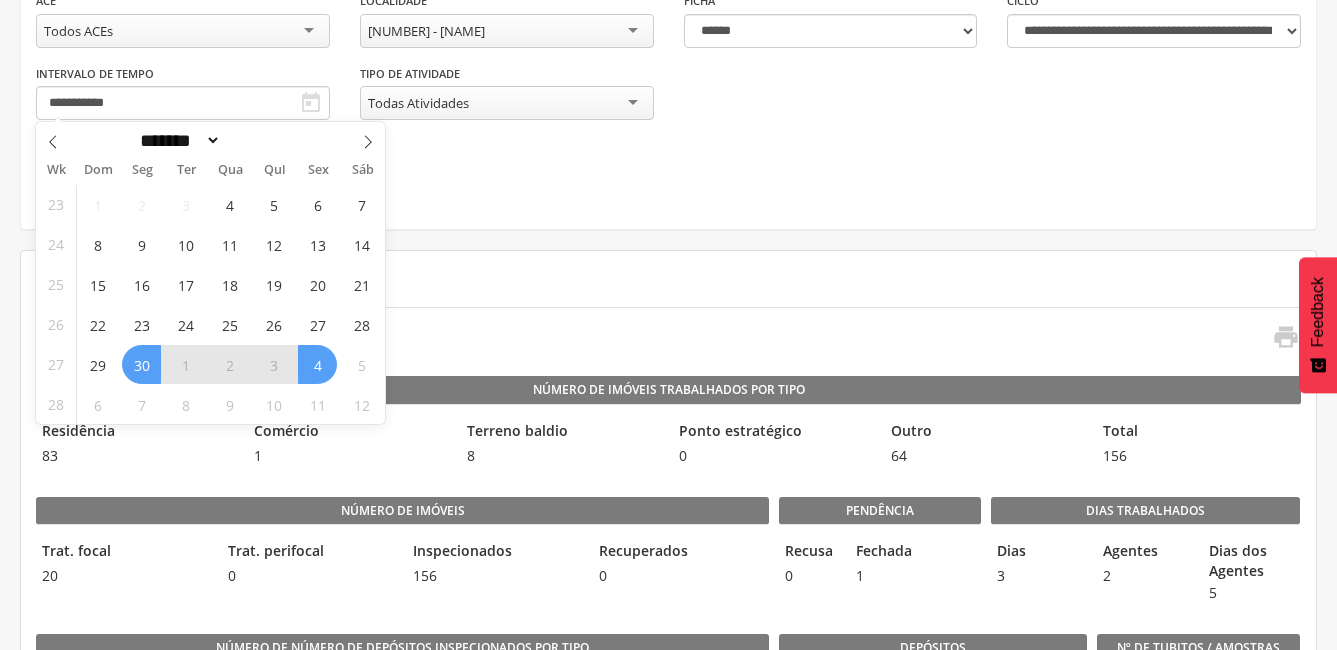 click on "4" at bounding box center (317, 364) 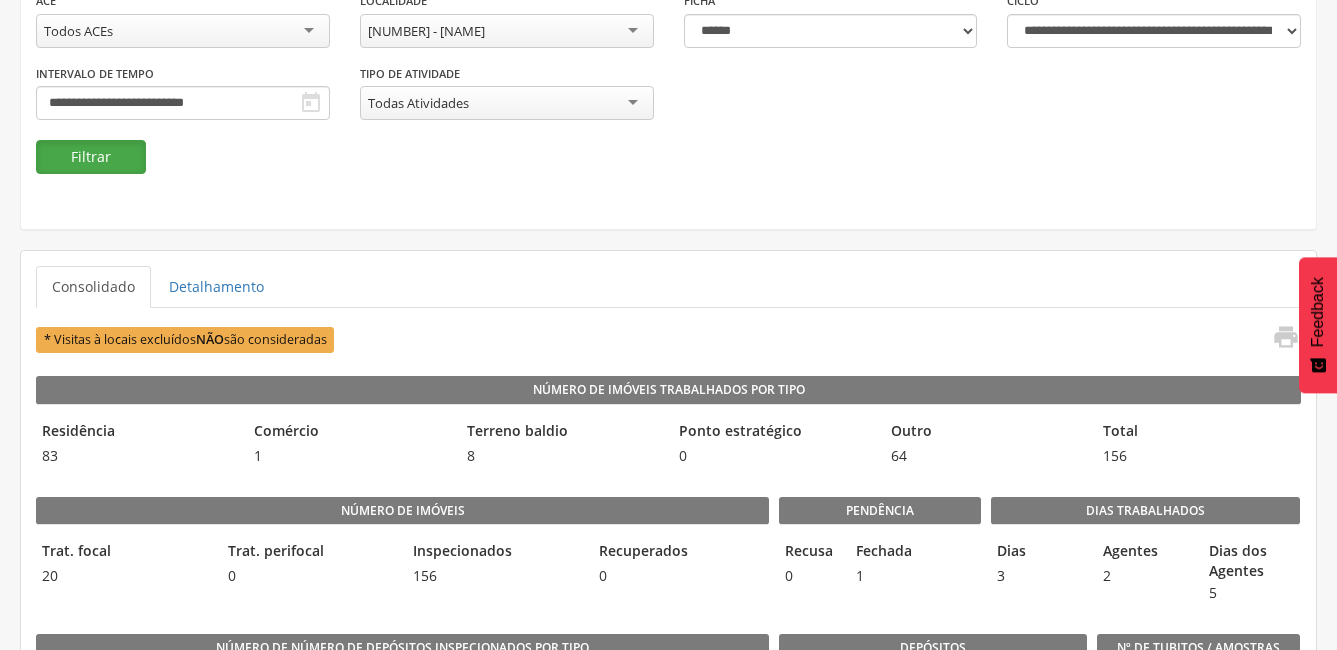 click on "Filtrar" at bounding box center (91, 157) 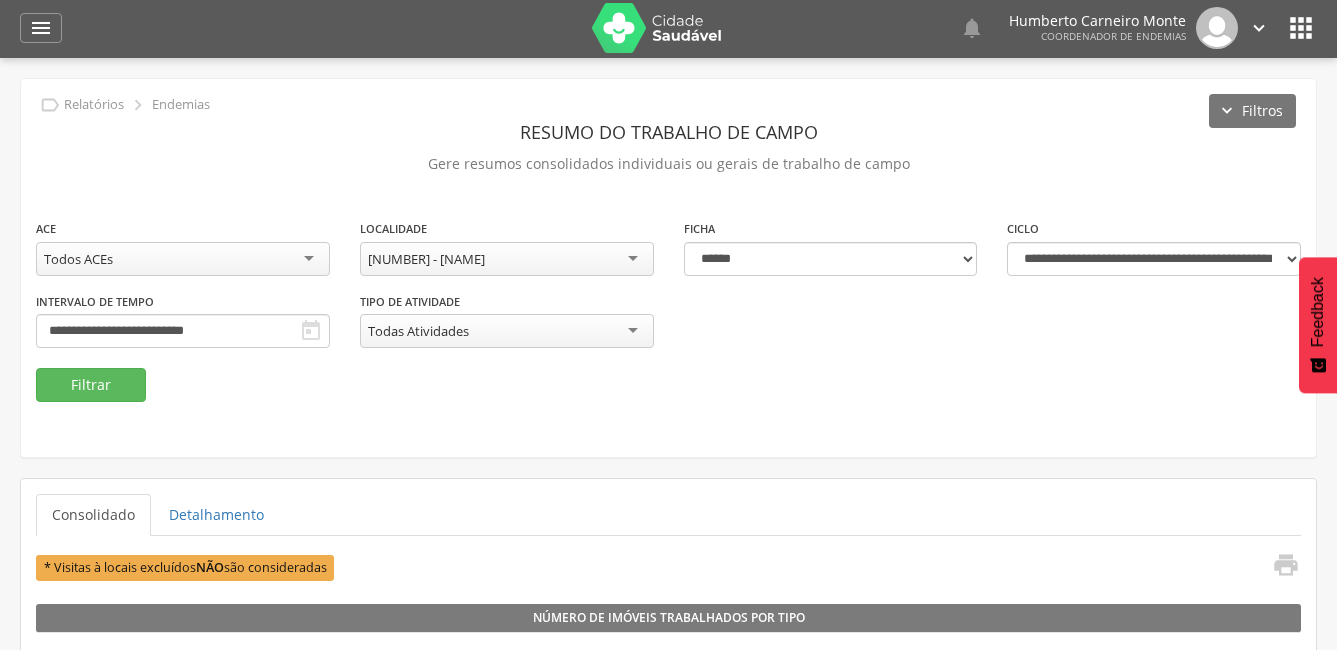 scroll, scrollTop: 0, scrollLeft: 0, axis: both 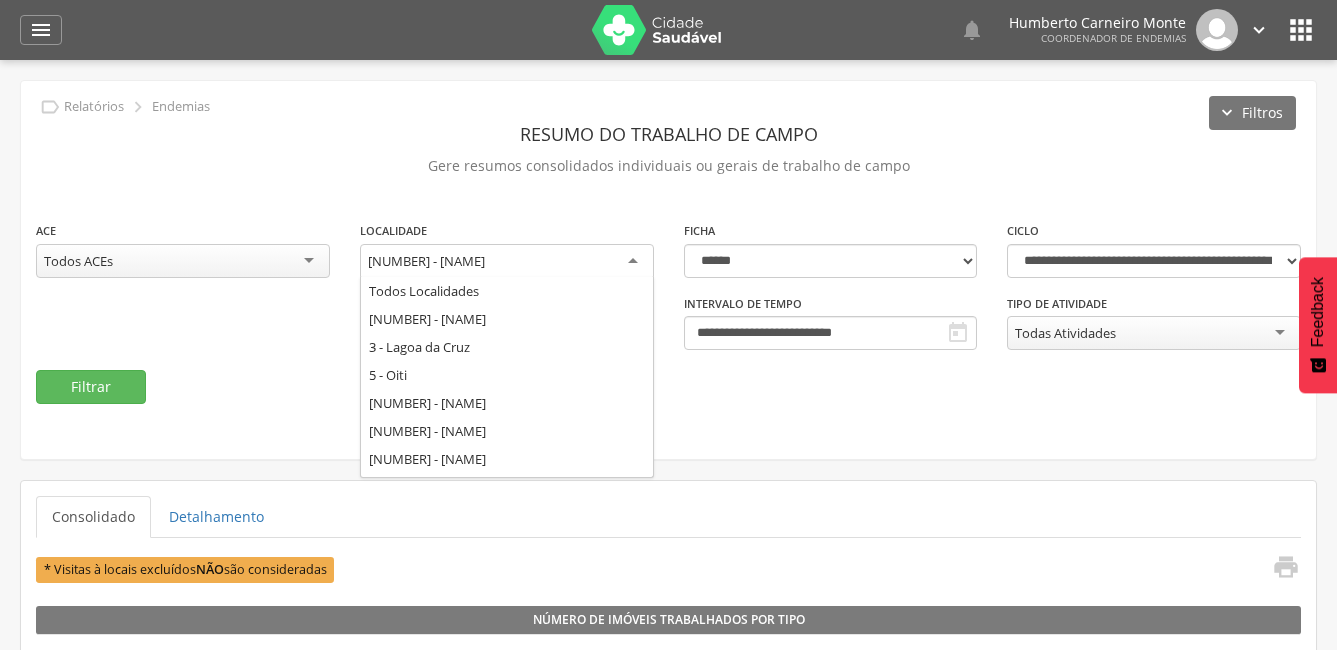 click on "[NUMBER] - [NAME]" at bounding box center [507, 262] 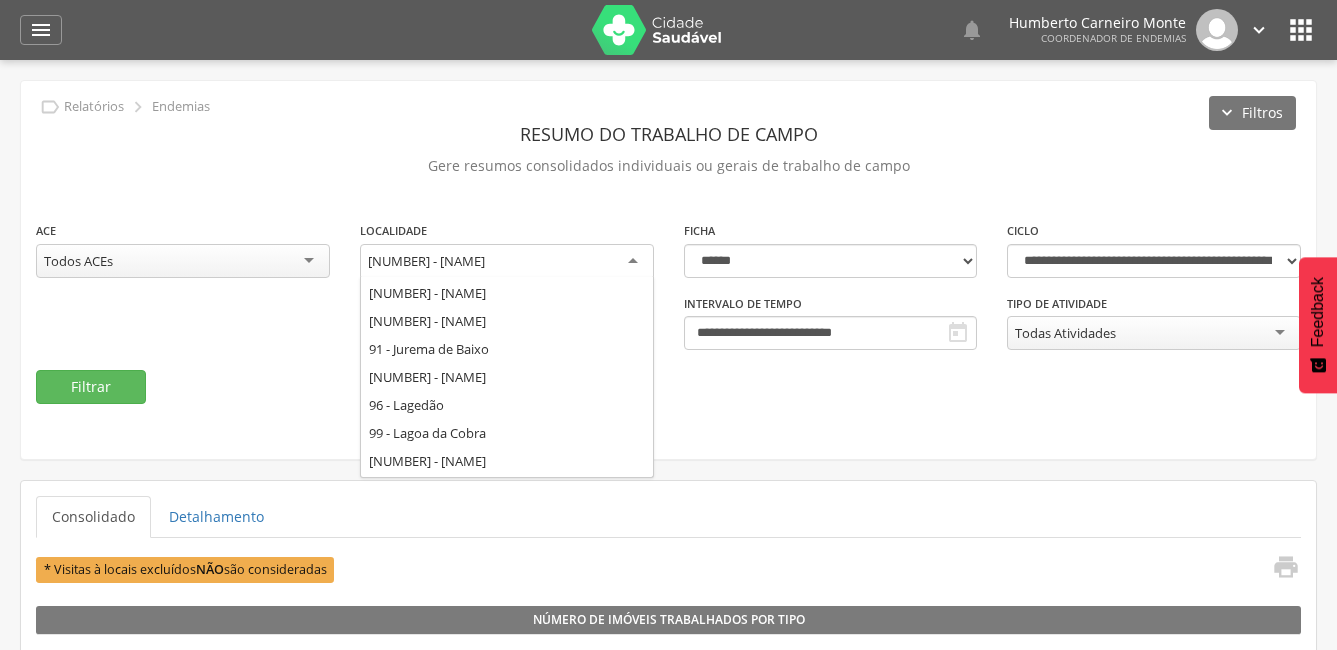 scroll, scrollTop: 1482, scrollLeft: 0, axis: vertical 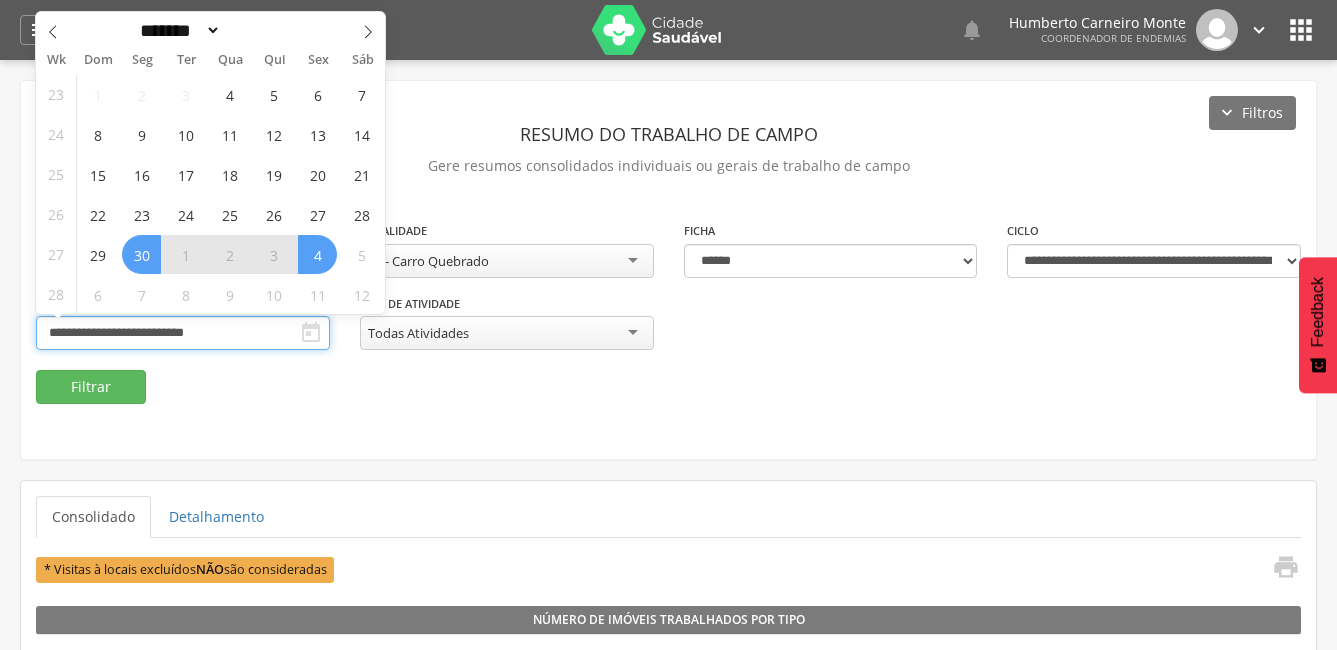 click on "**********" at bounding box center [183, 333] 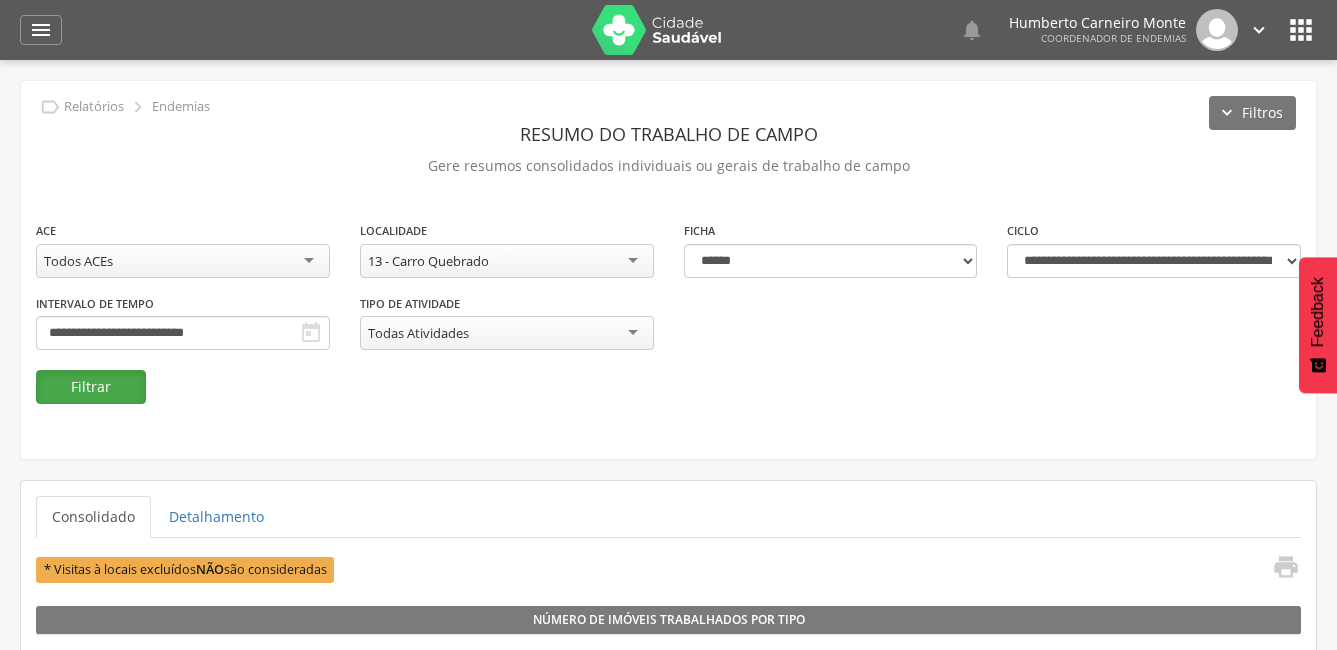 click on "Filtrar" at bounding box center [91, 387] 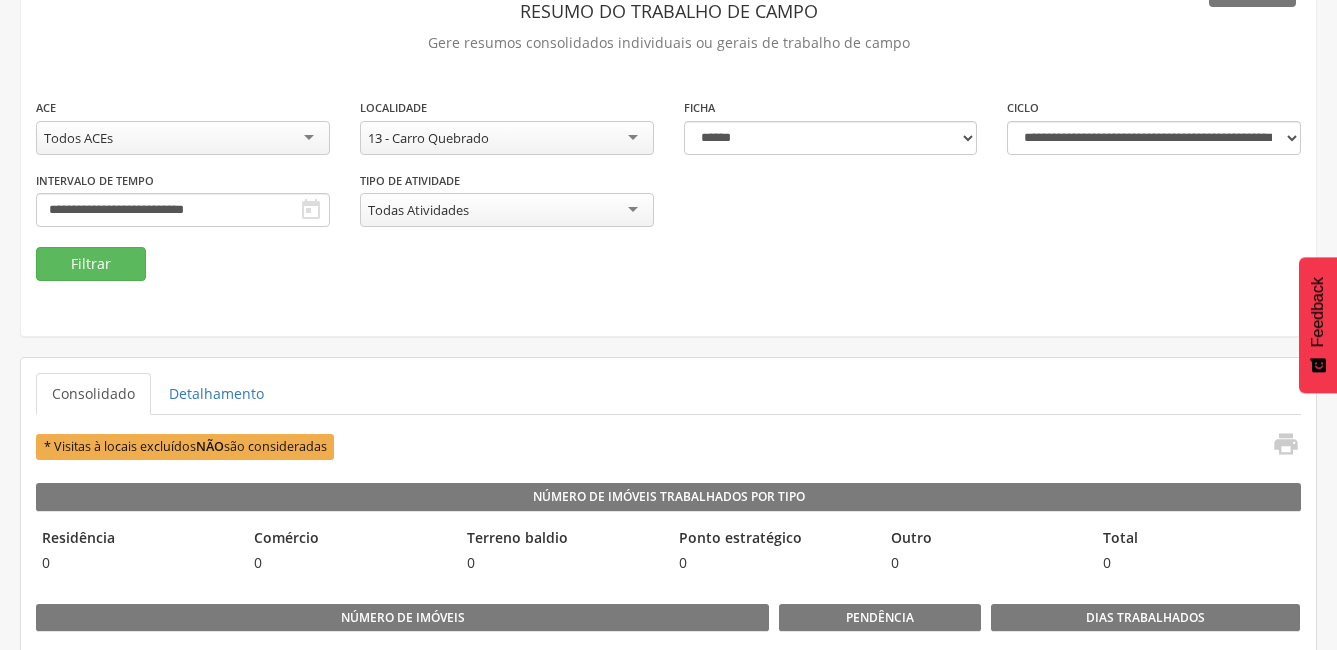 scroll, scrollTop: 100, scrollLeft: 0, axis: vertical 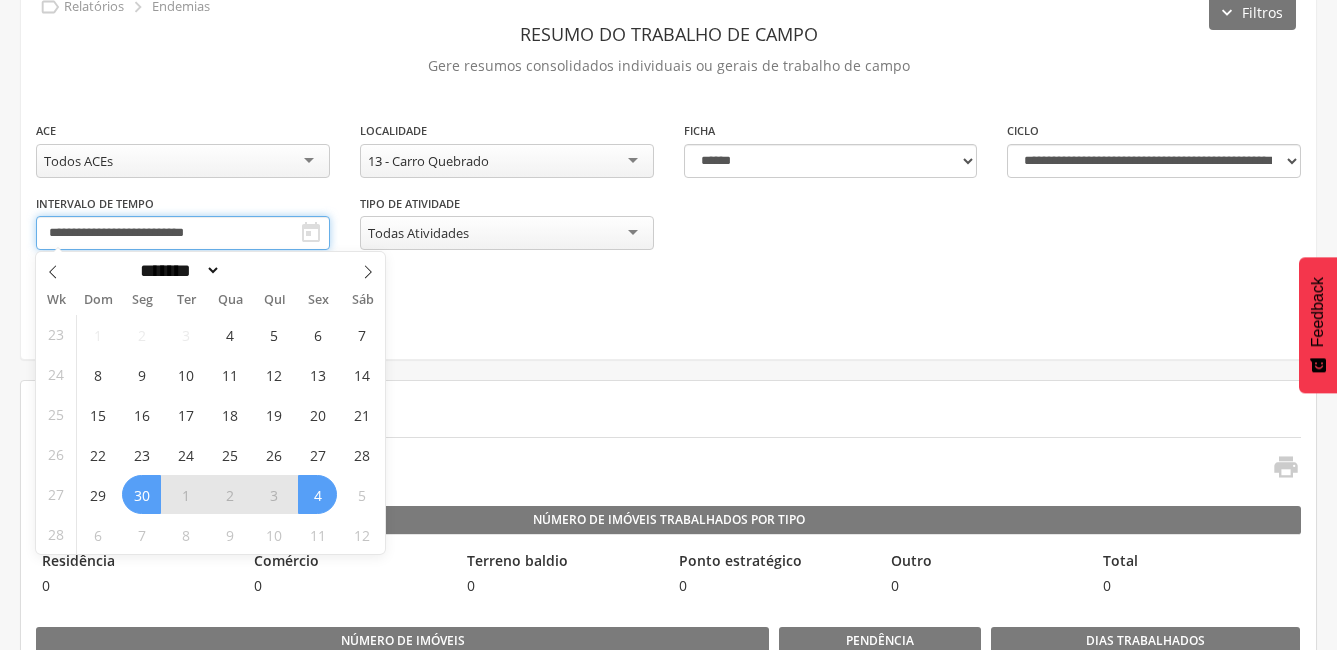 click on "**********" at bounding box center [183, 233] 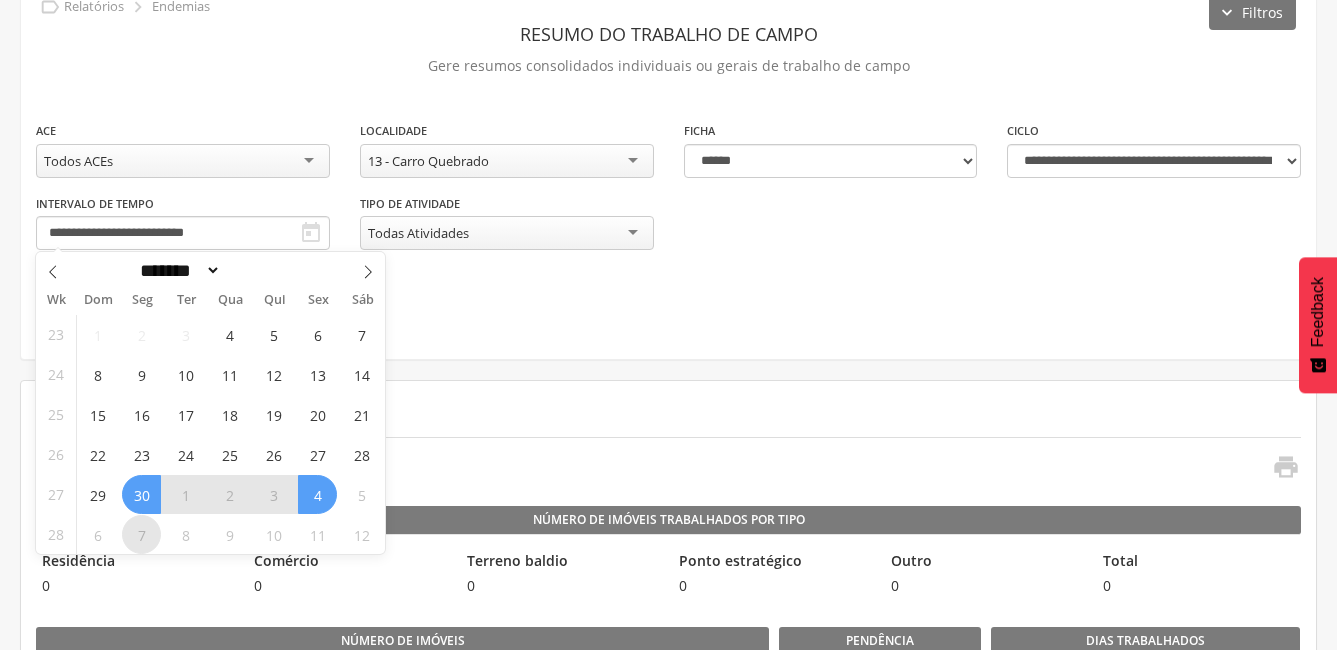 click on "7" at bounding box center [141, 534] 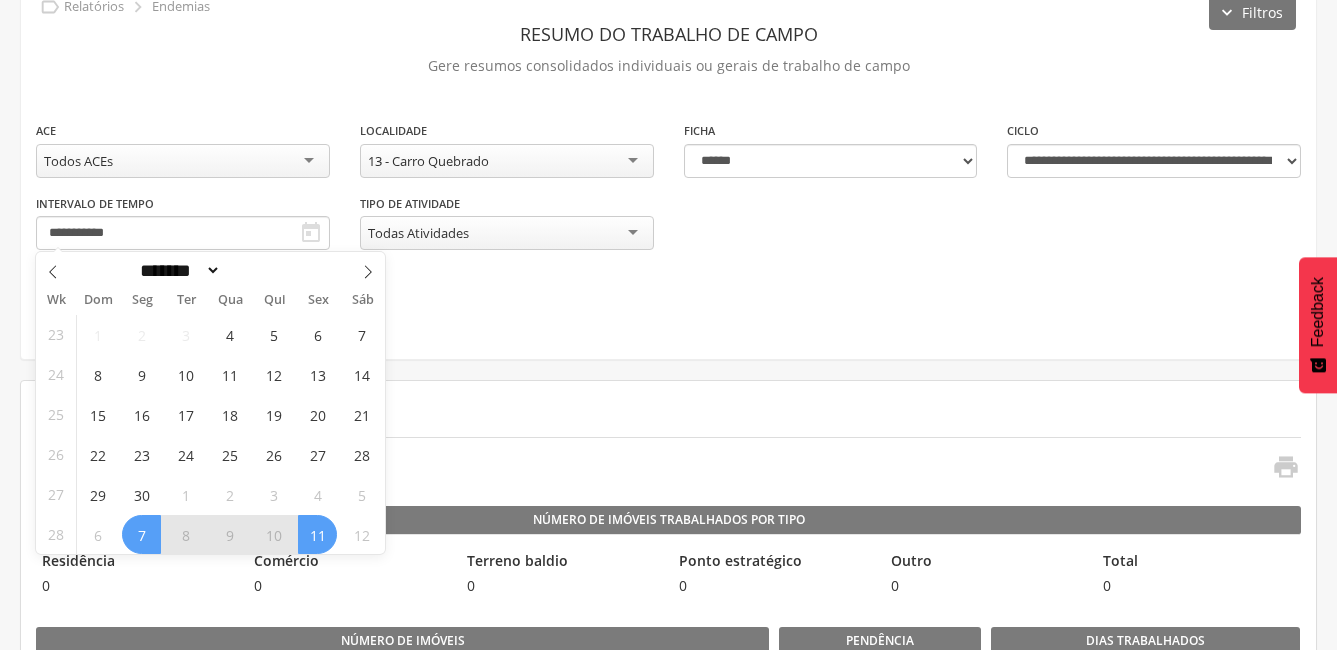 click on "11" at bounding box center (317, 534) 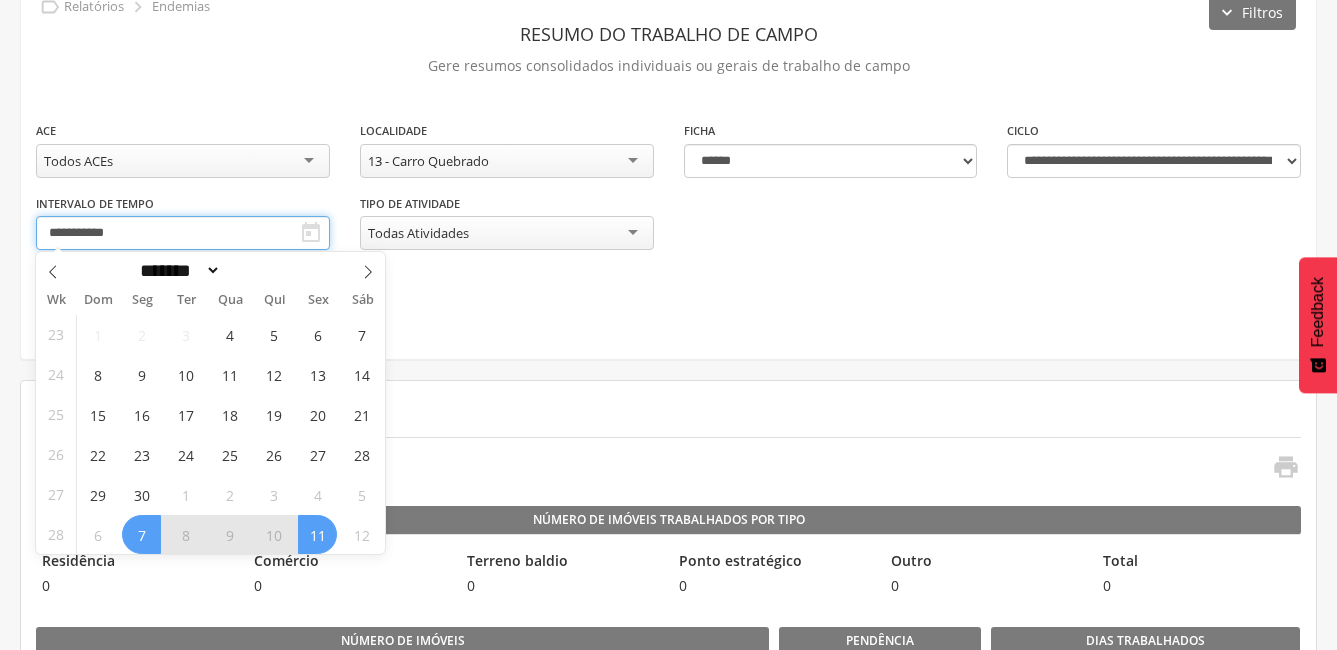 type on "**********" 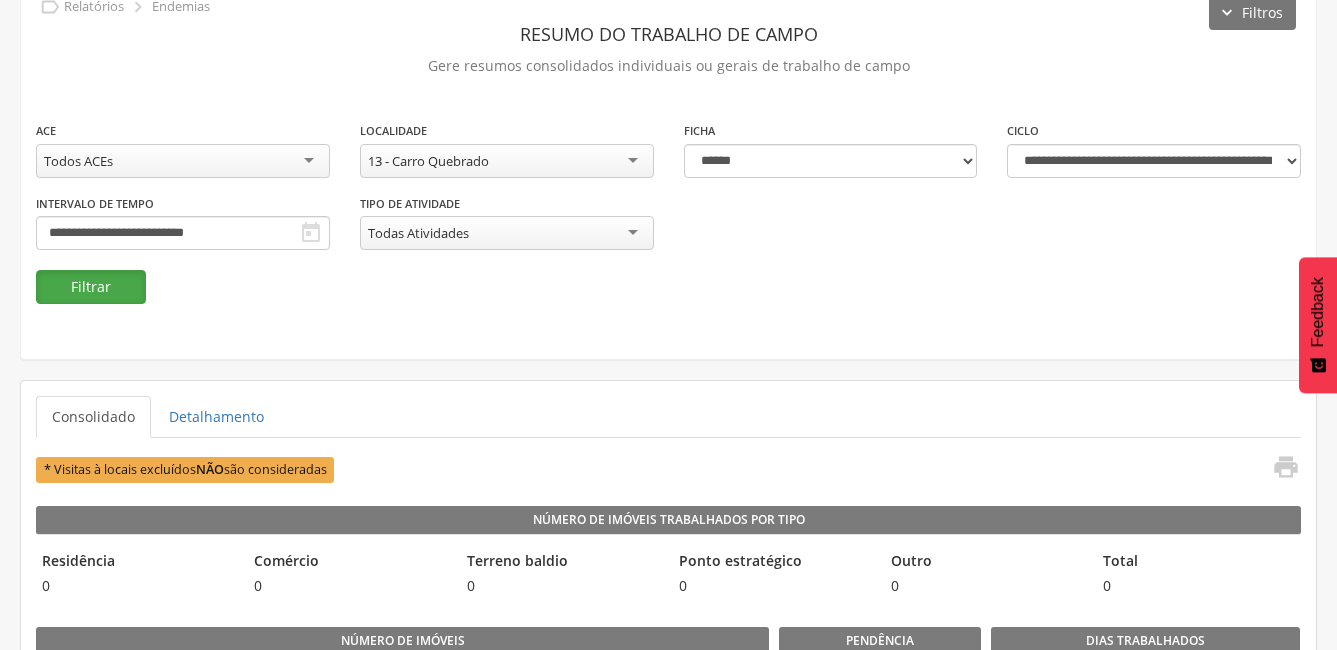click on "Filtrar" at bounding box center [91, 287] 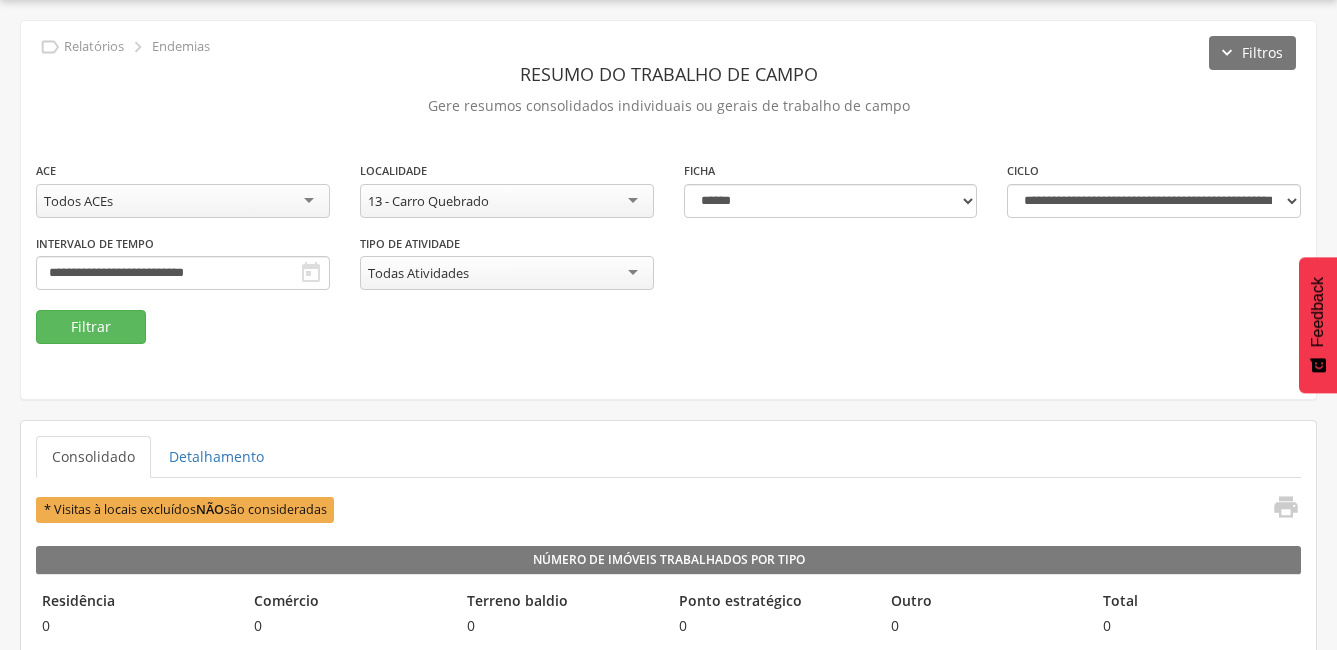 scroll, scrollTop: 100, scrollLeft: 0, axis: vertical 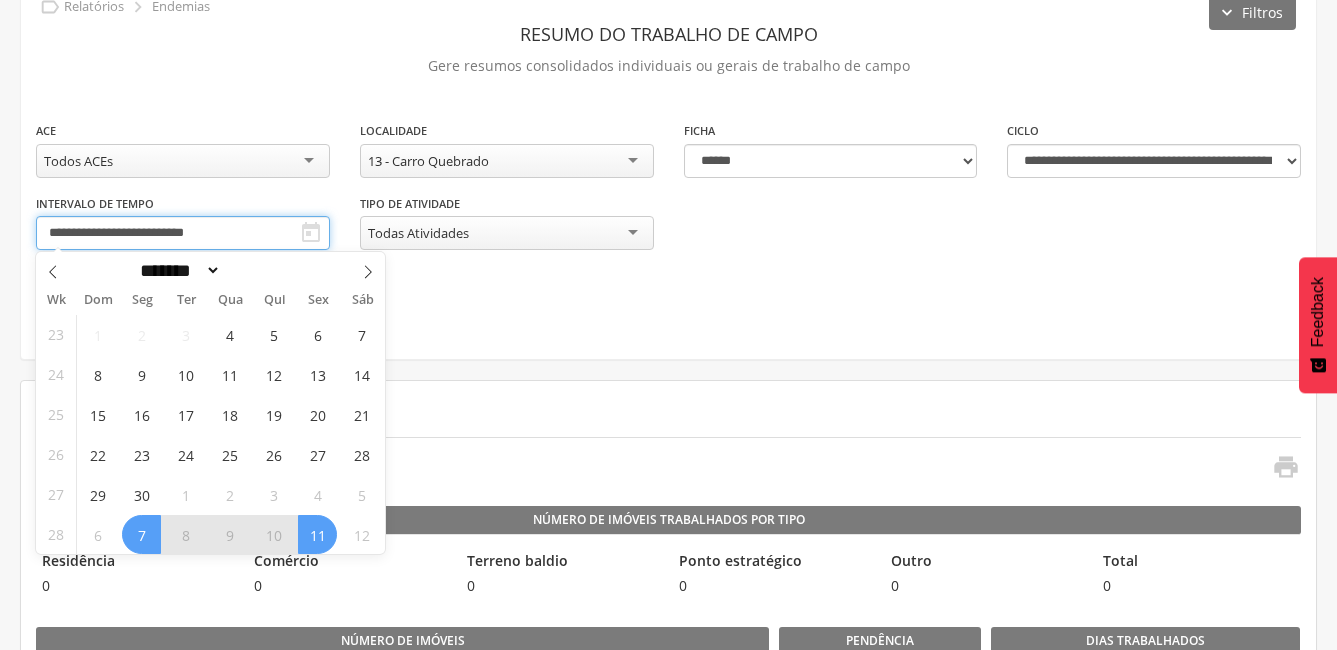 click on "**********" at bounding box center [183, 233] 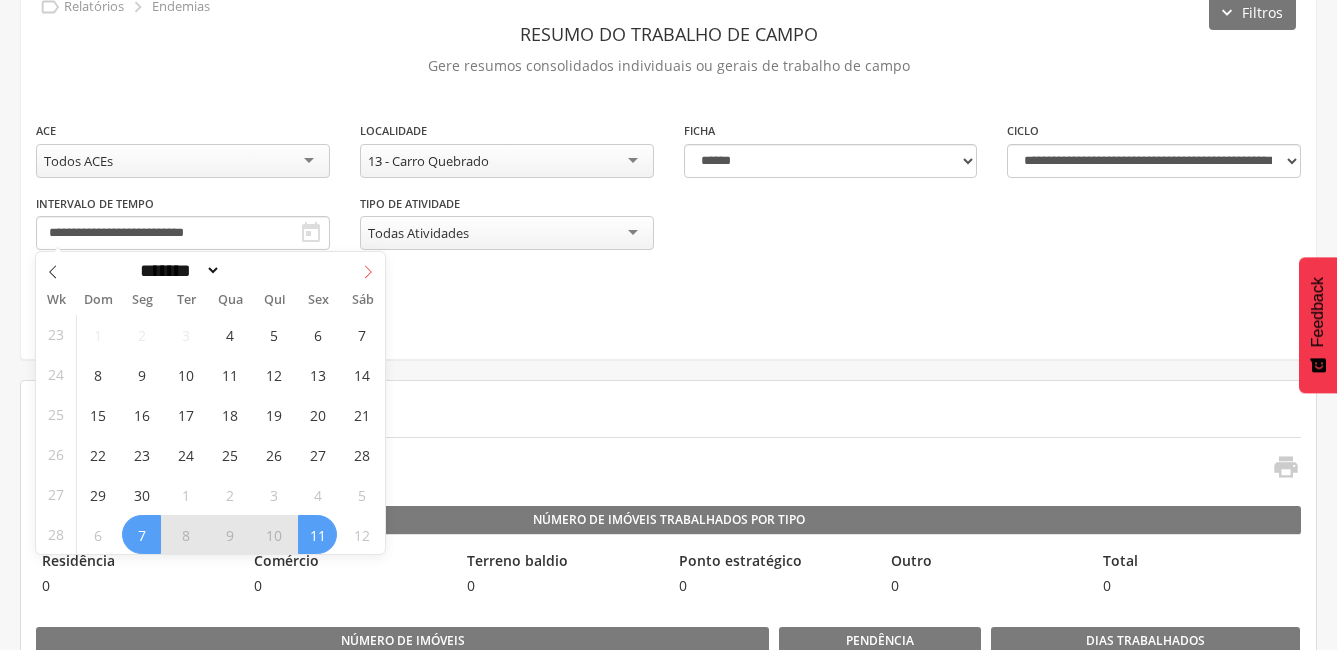 click 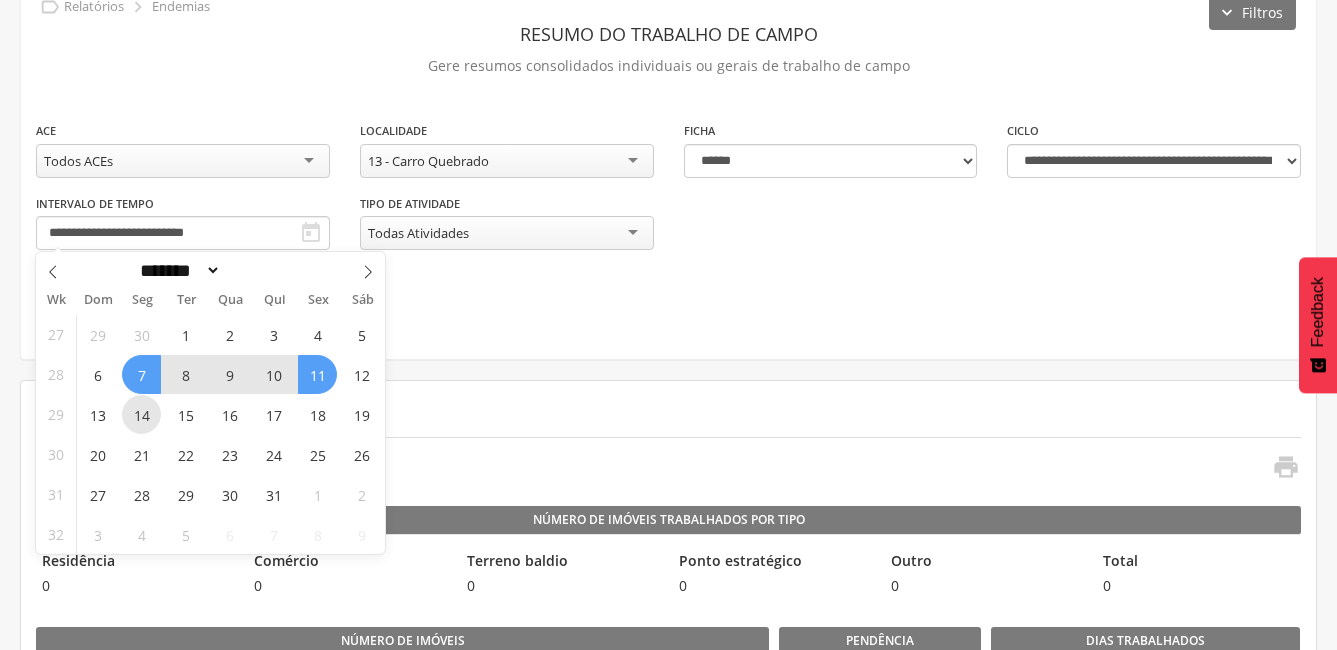 click on "14" at bounding box center [141, 414] 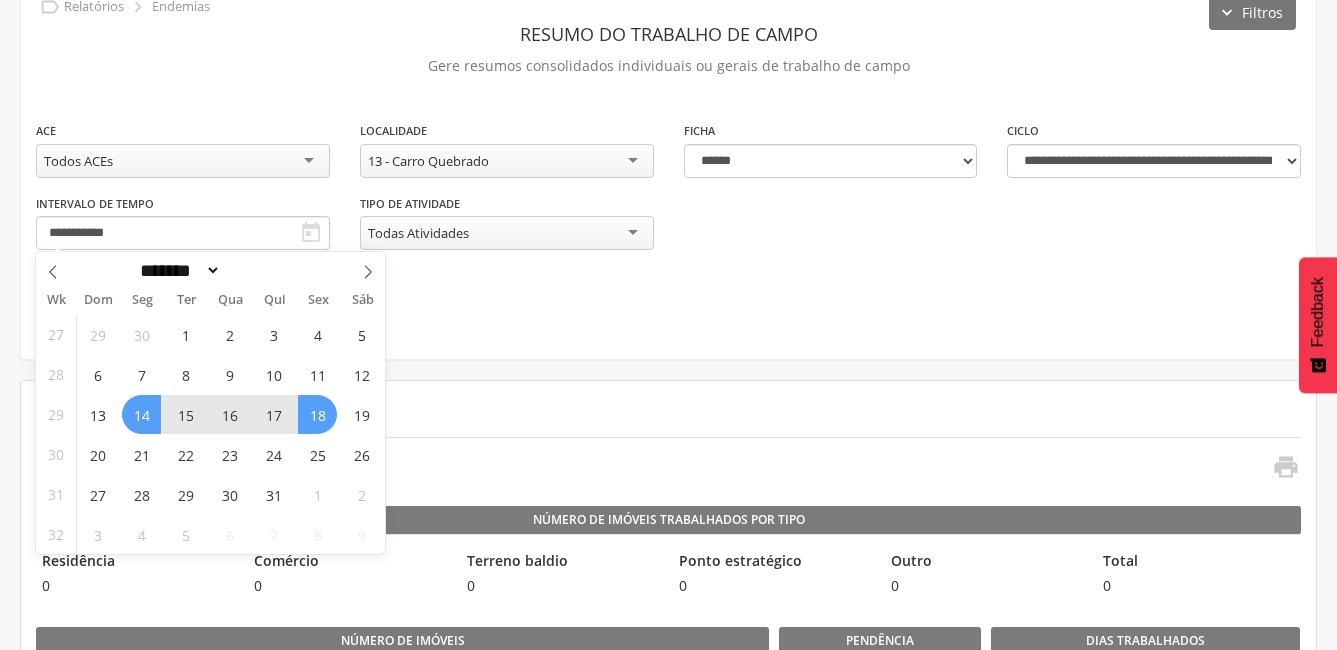 click on "18" at bounding box center (317, 414) 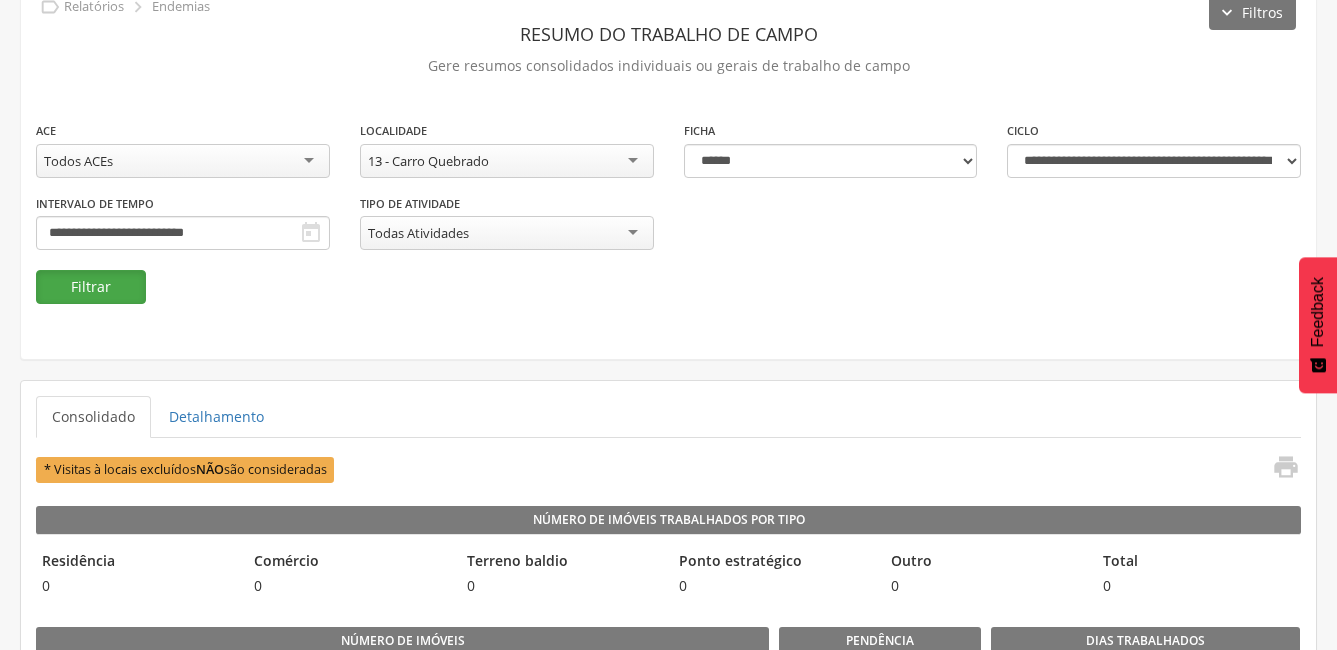 click on "Filtrar" at bounding box center [91, 287] 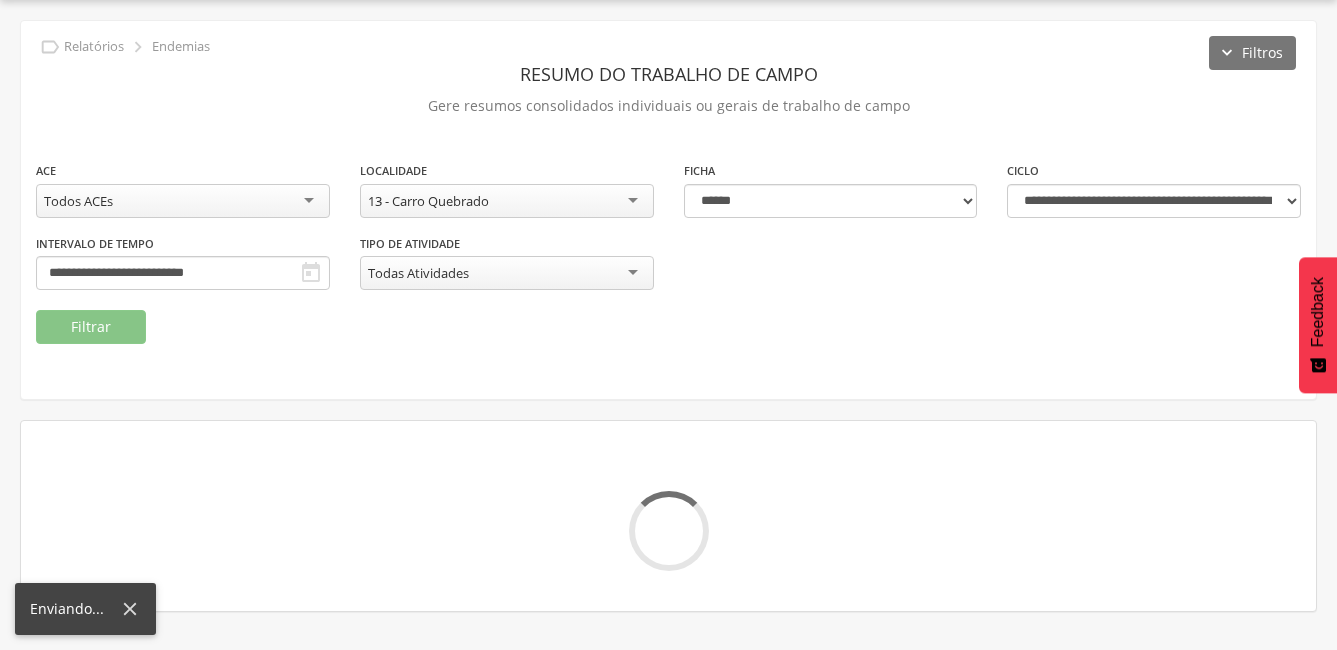 scroll, scrollTop: 100, scrollLeft: 0, axis: vertical 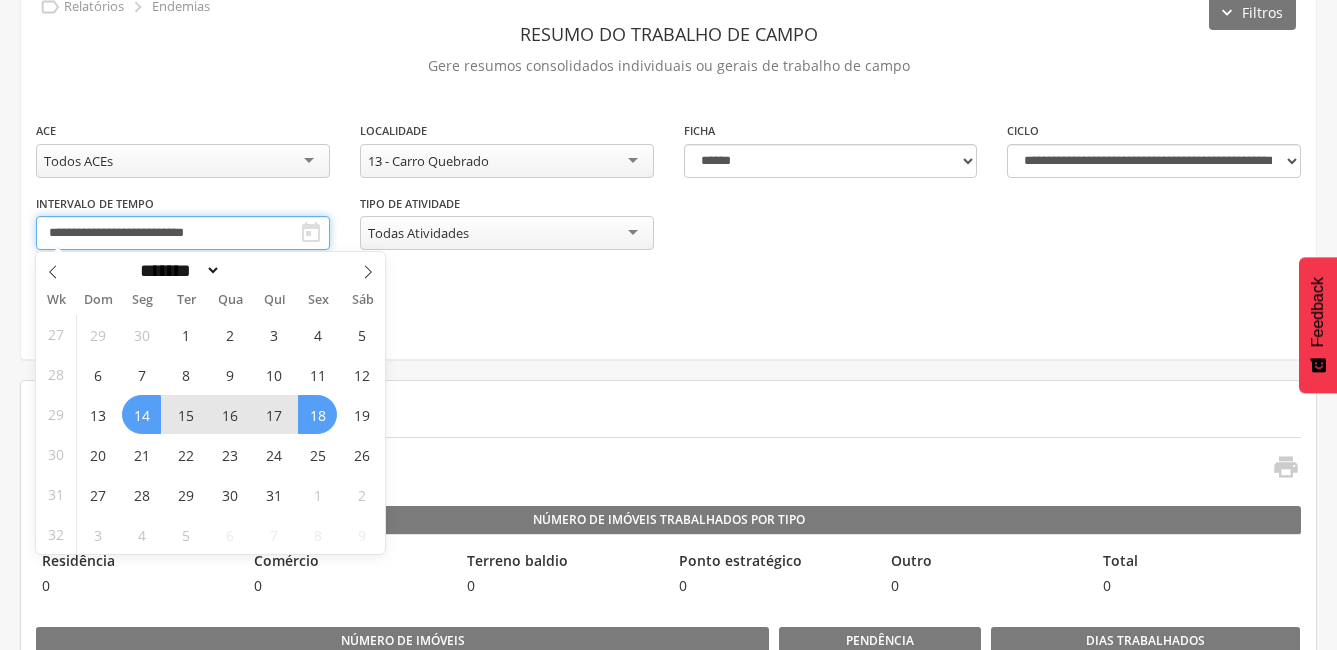 click on "**********" at bounding box center (183, 233) 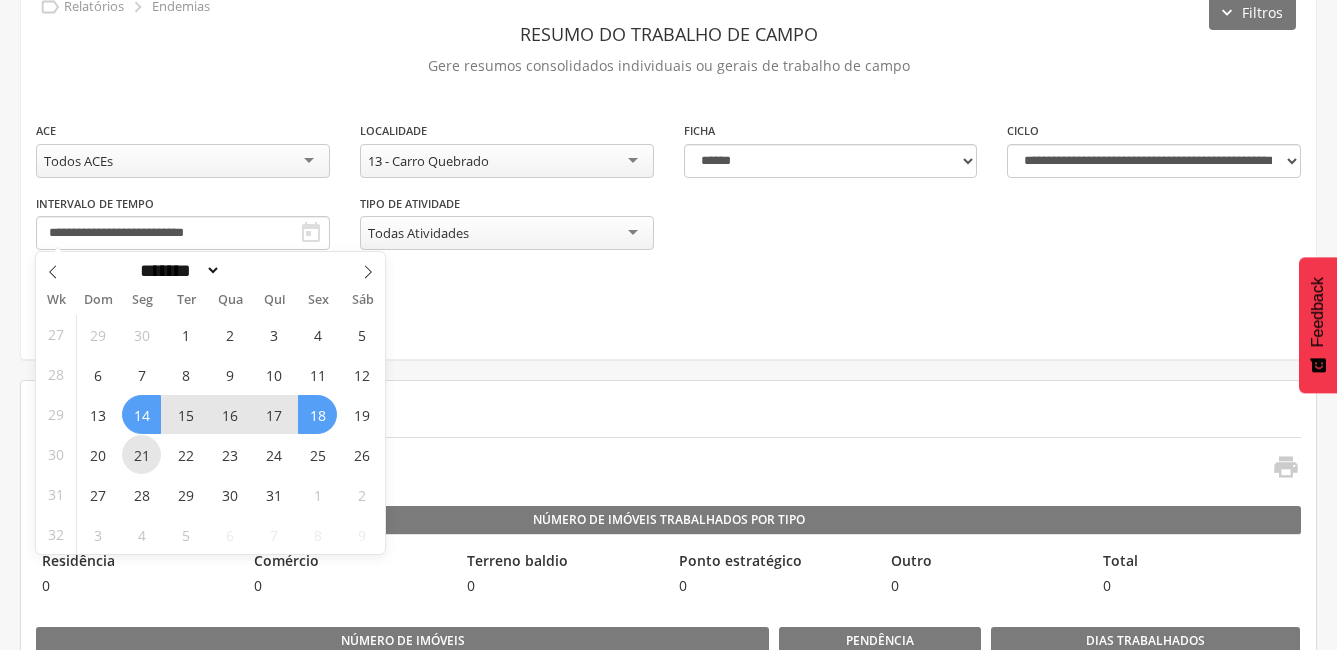 click on "21" at bounding box center [141, 454] 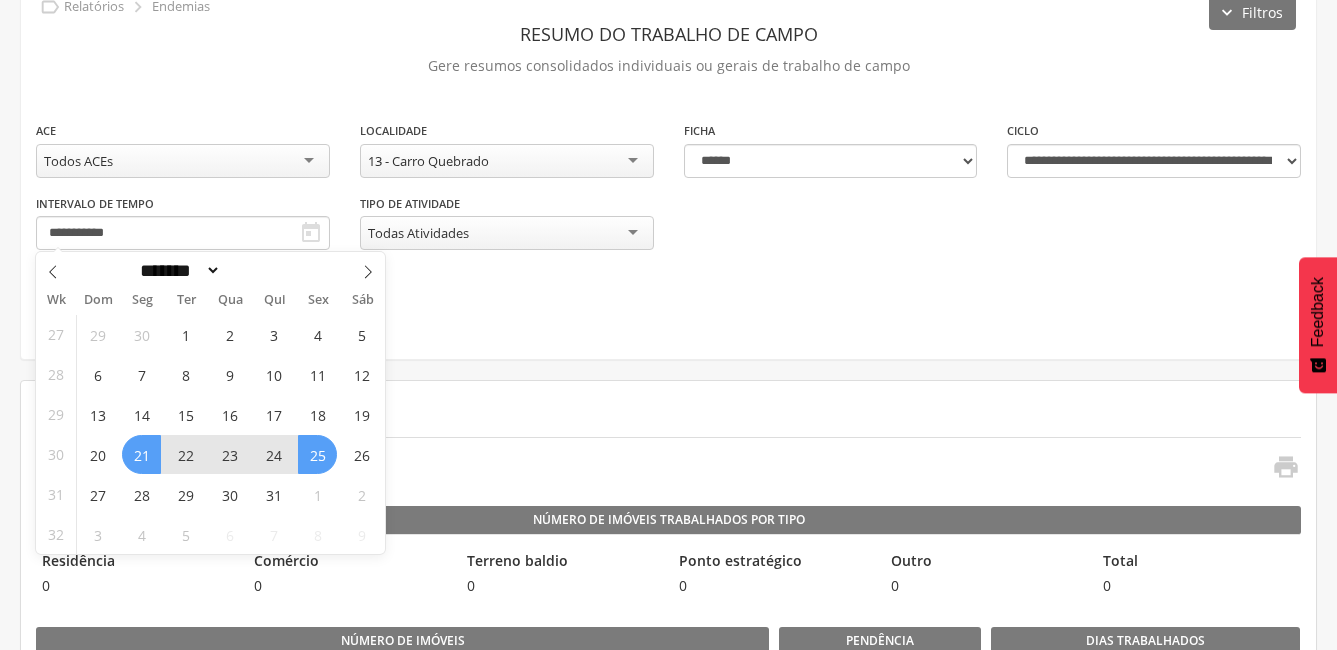 click on "25" at bounding box center (317, 454) 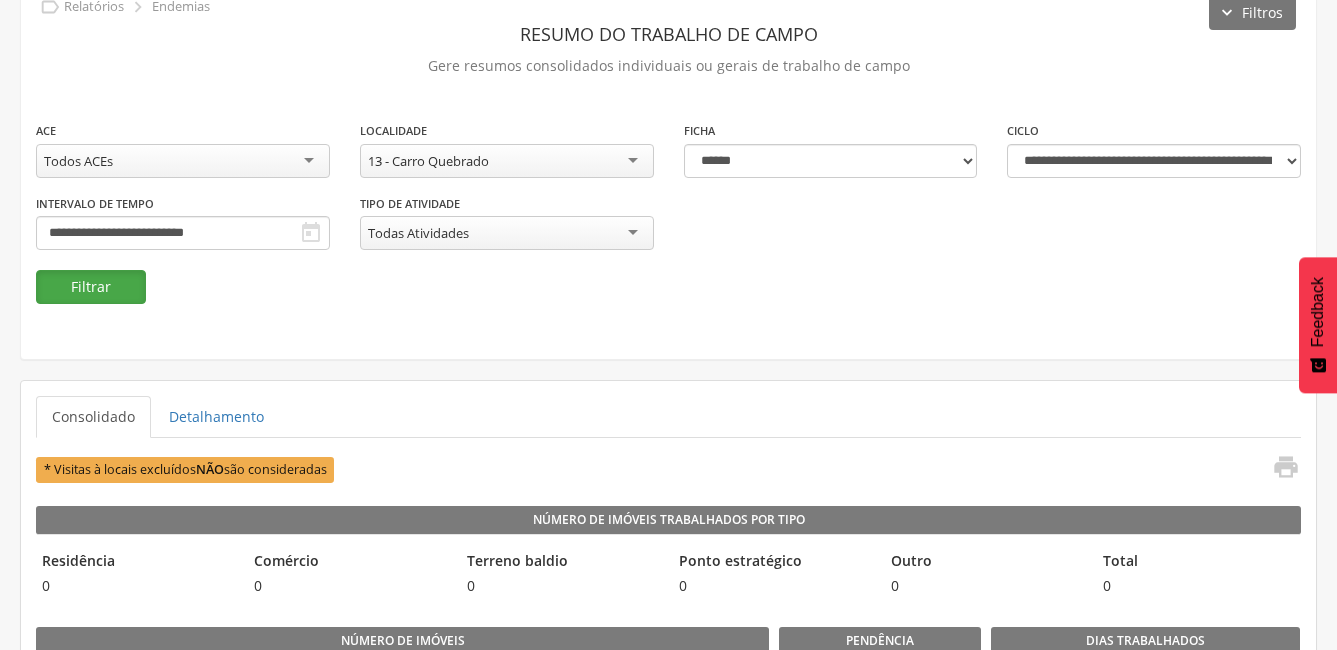 click on "Filtrar" at bounding box center [91, 287] 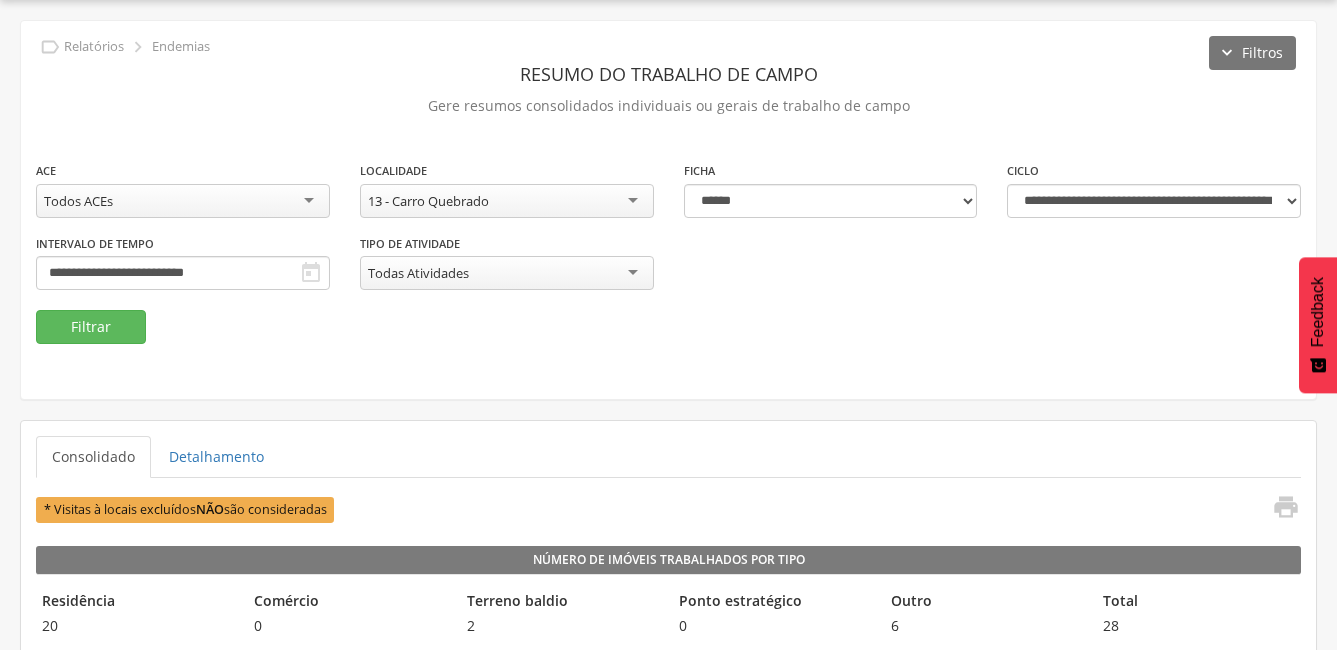 scroll, scrollTop: 100, scrollLeft: 0, axis: vertical 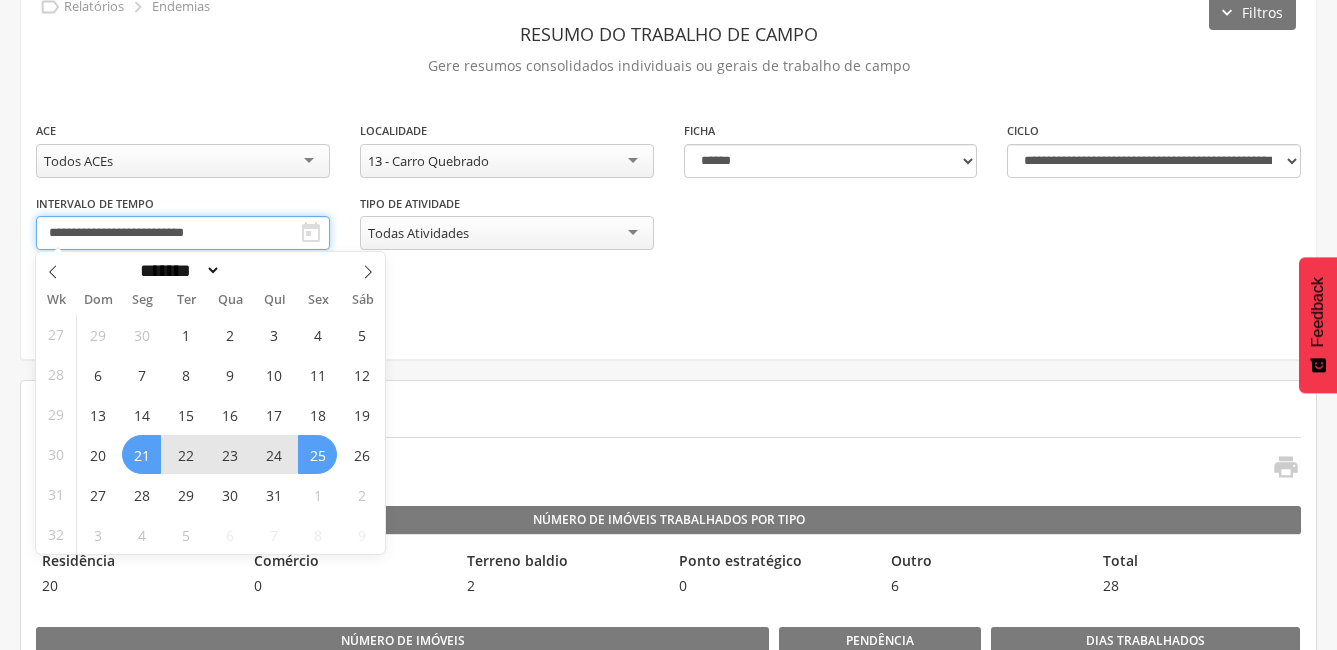 click on "**********" at bounding box center [183, 233] 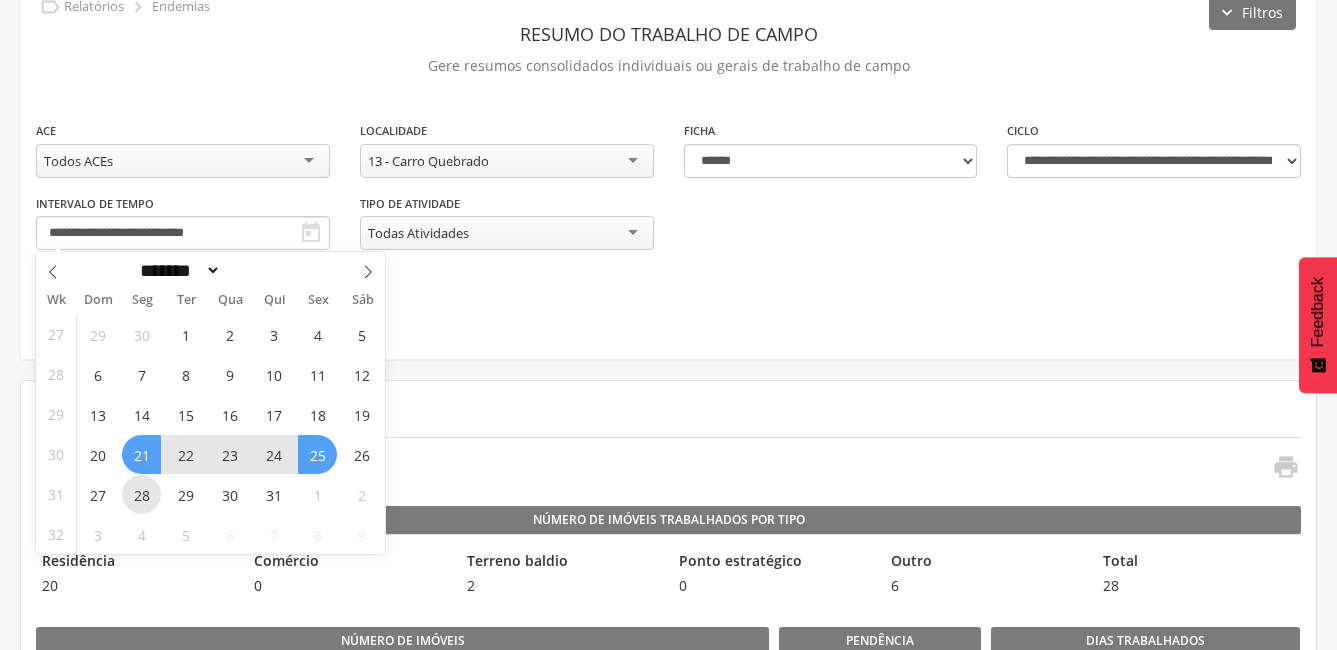 click on "28" at bounding box center (141, 494) 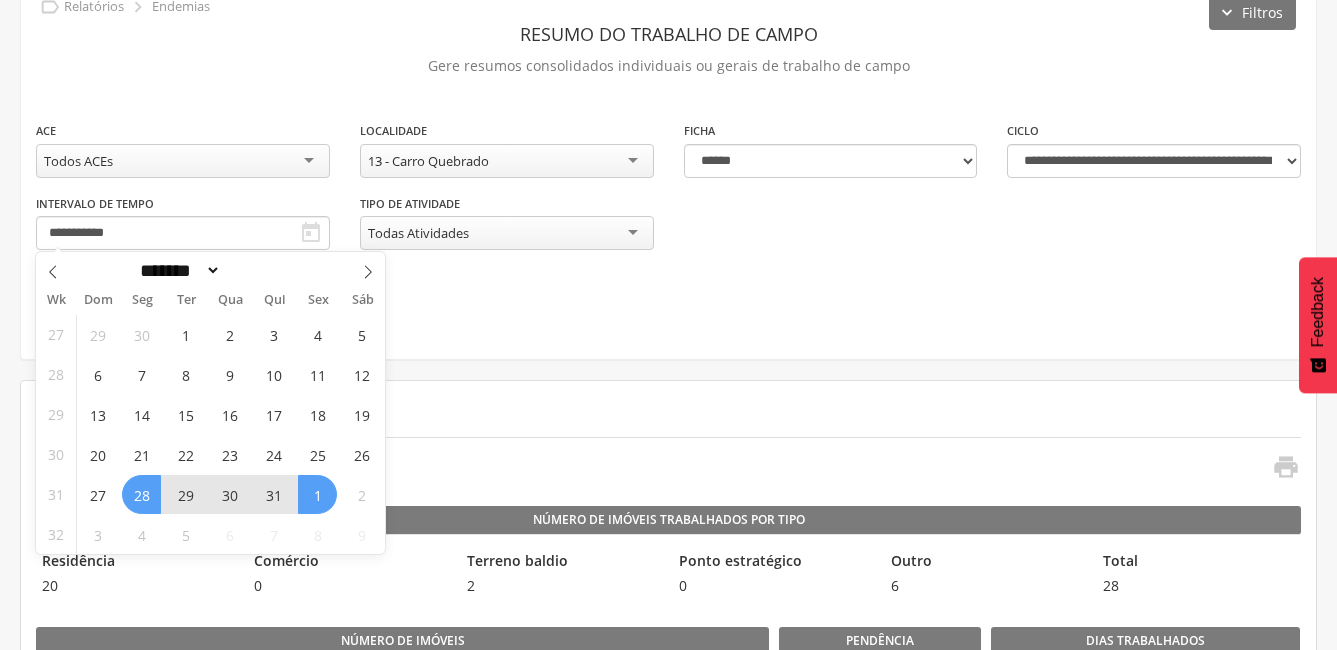click on "1" at bounding box center [317, 494] 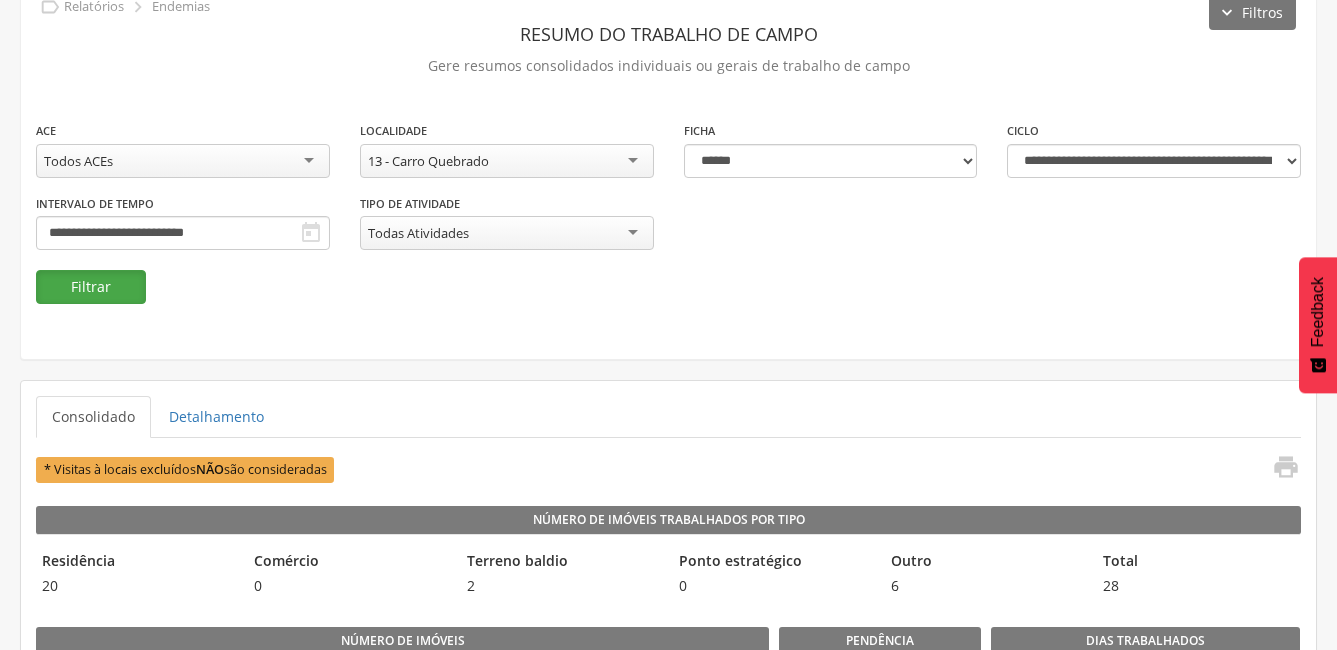 click on "Filtrar" at bounding box center [91, 287] 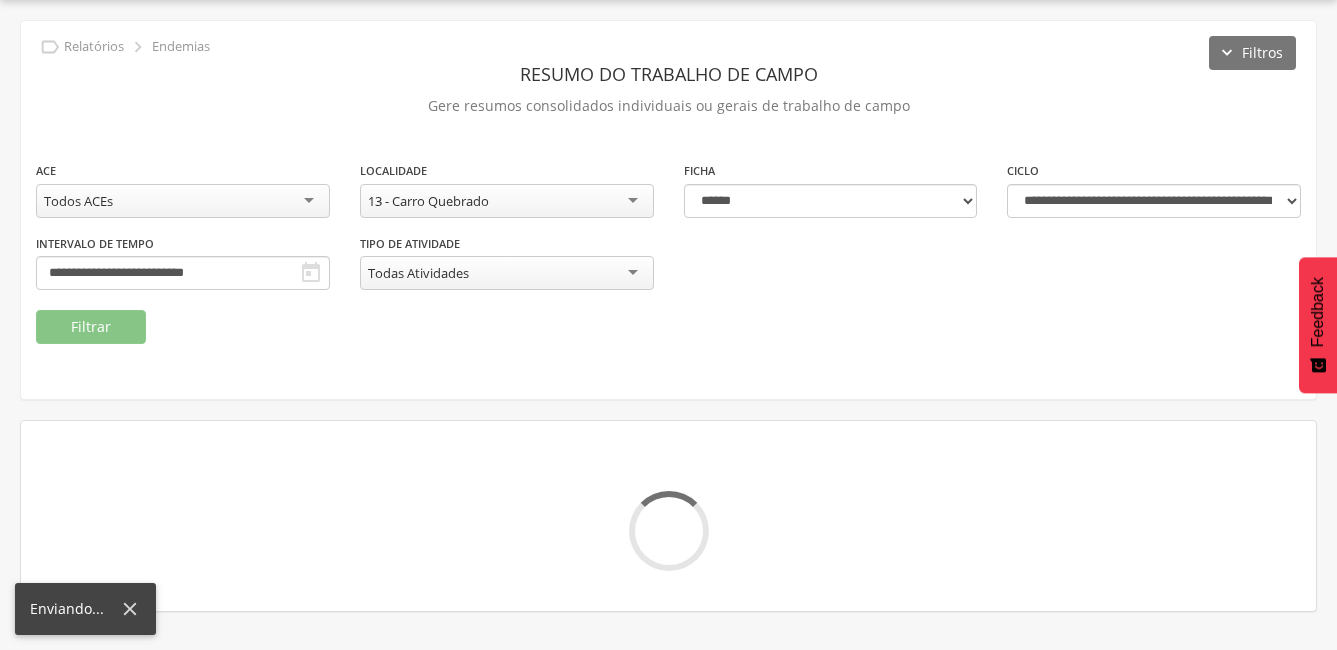scroll, scrollTop: 100, scrollLeft: 0, axis: vertical 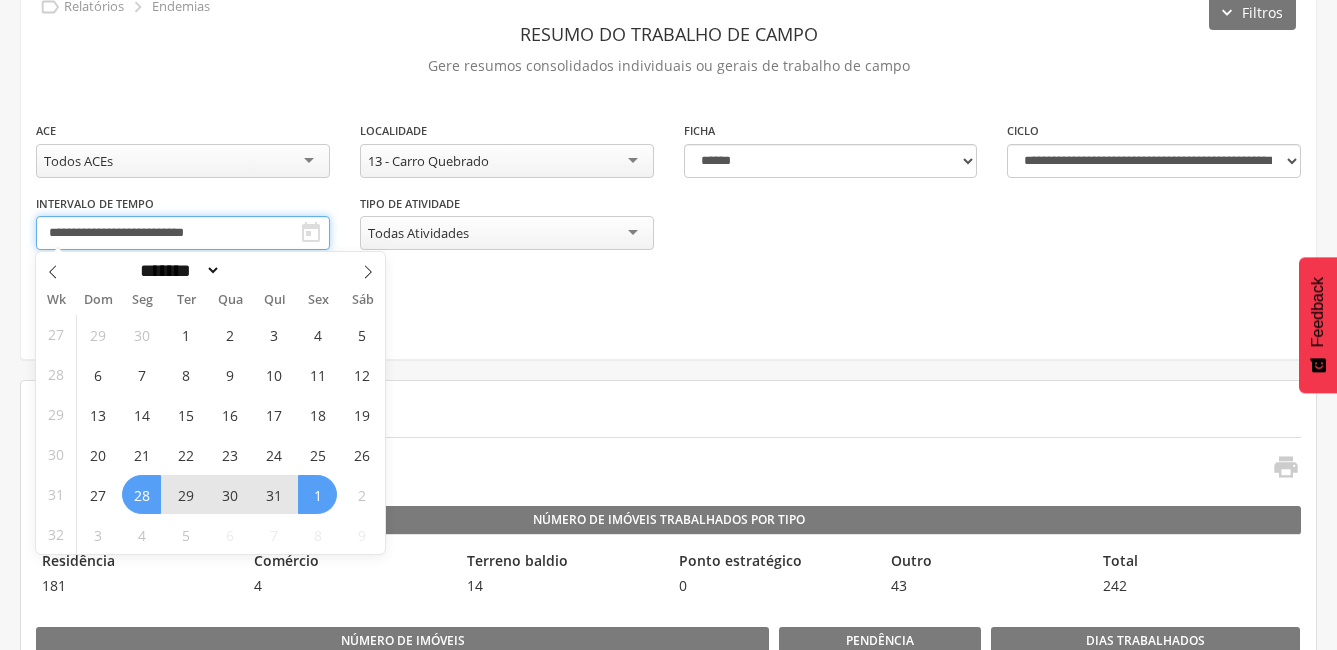 click on "**********" at bounding box center (183, 233) 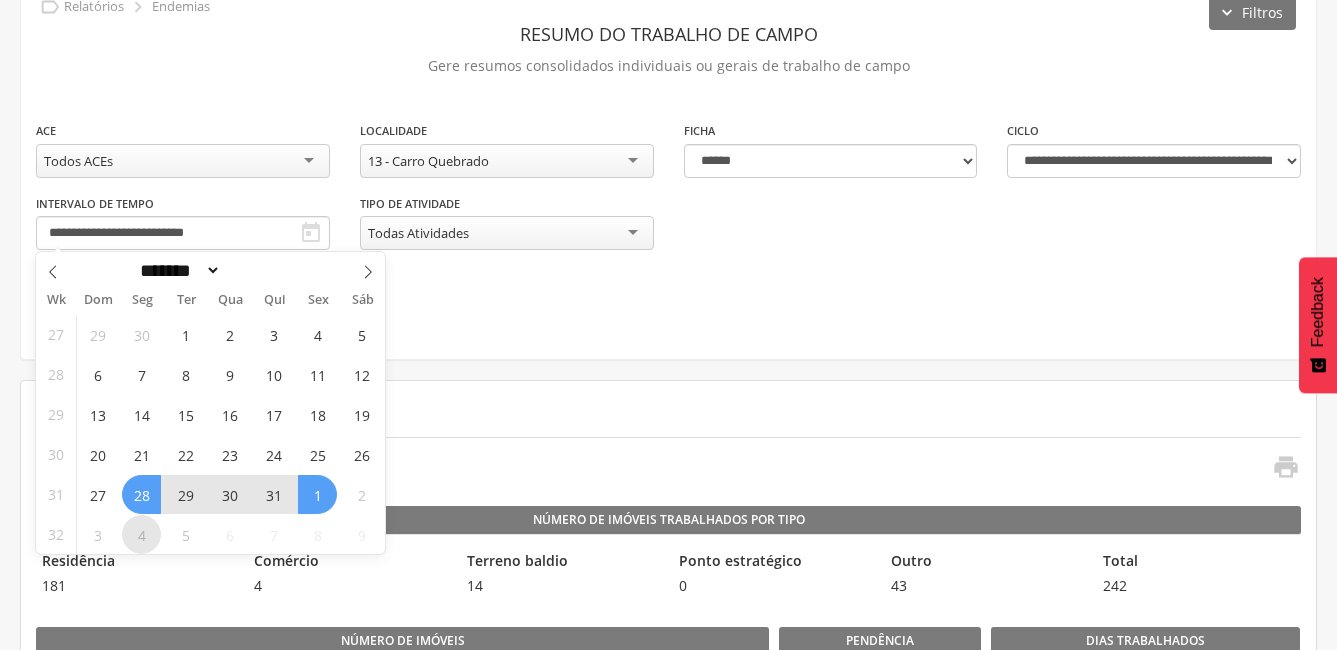 click on "4" at bounding box center (141, 534) 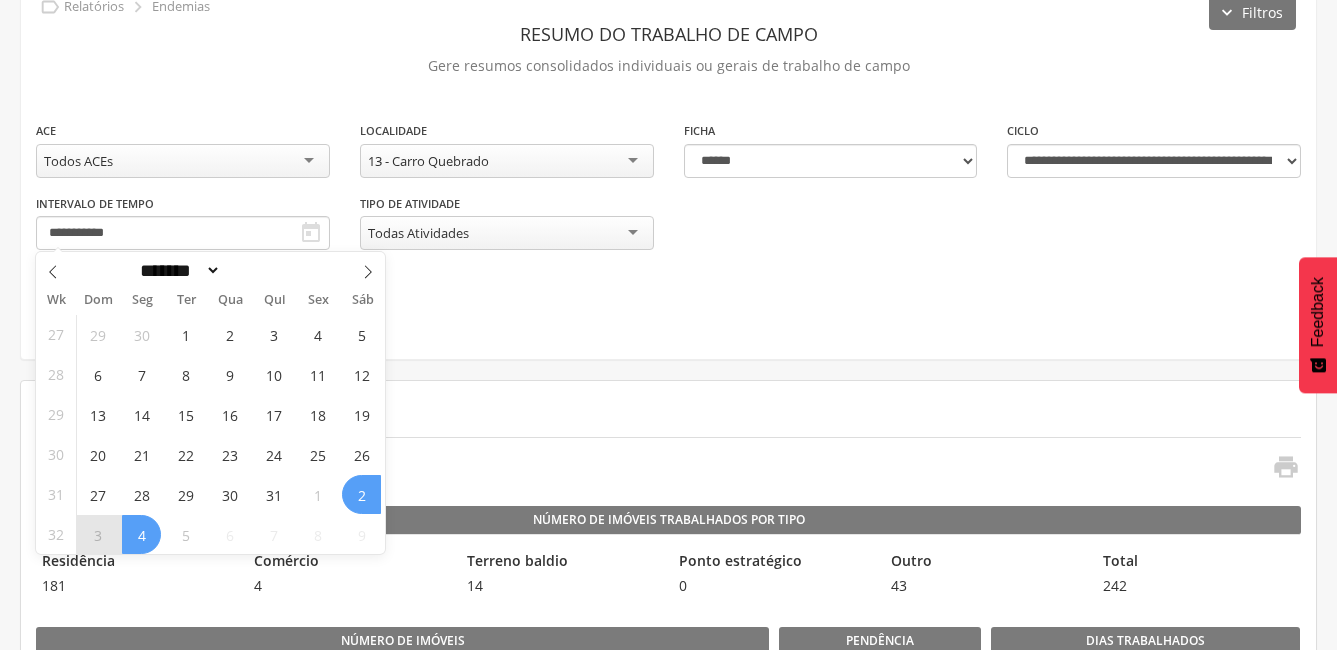 type 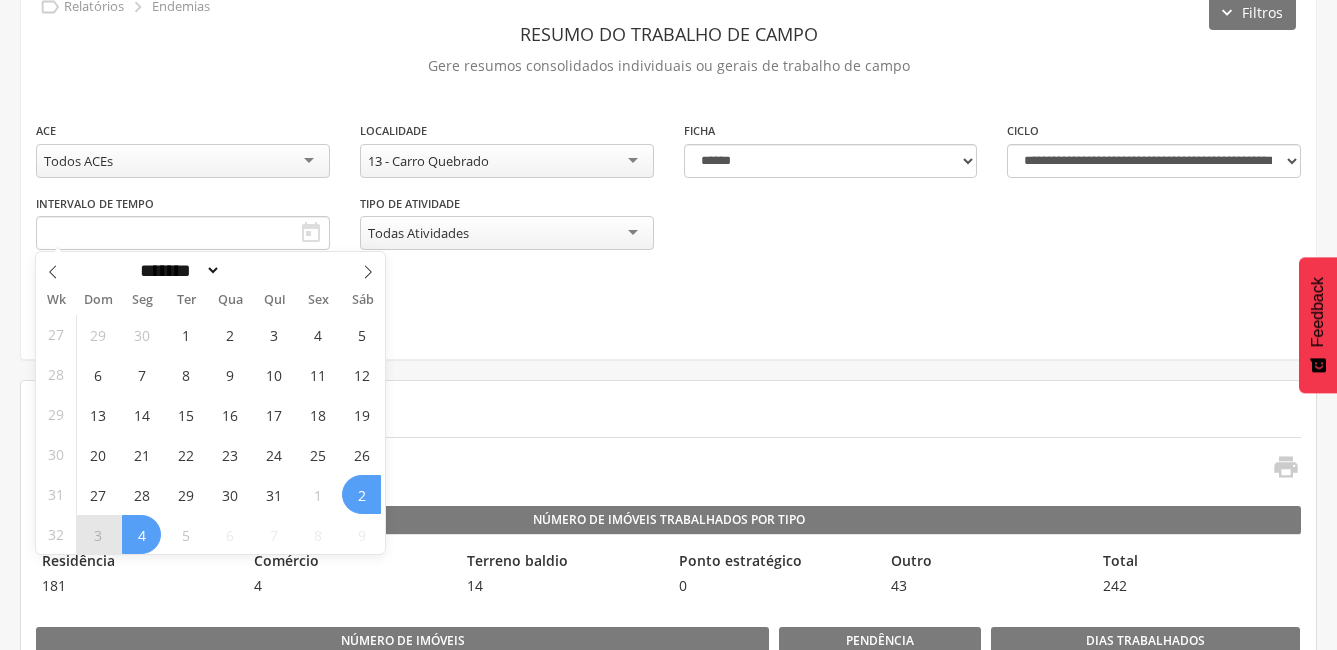 select on "*" 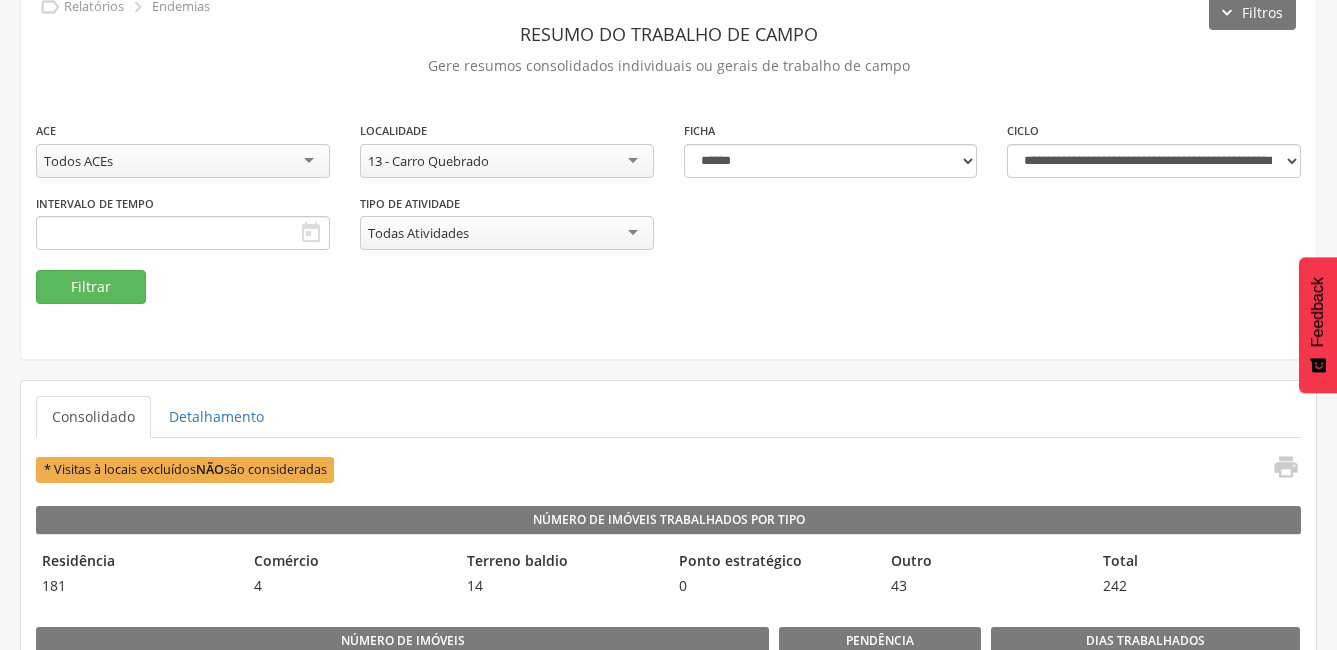 click on "* Visitas à locais excluídos  NÃO  são consideradas
" at bounding box center (668, 469) 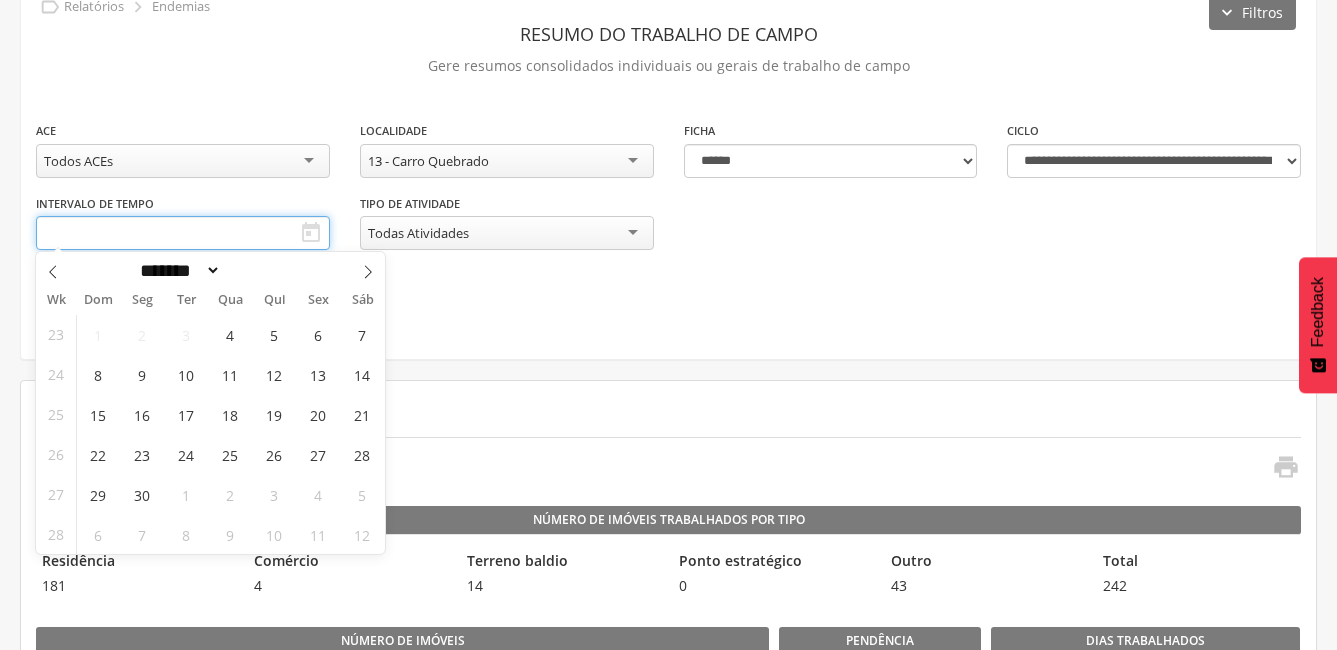 click at bounding box center (183, 233) 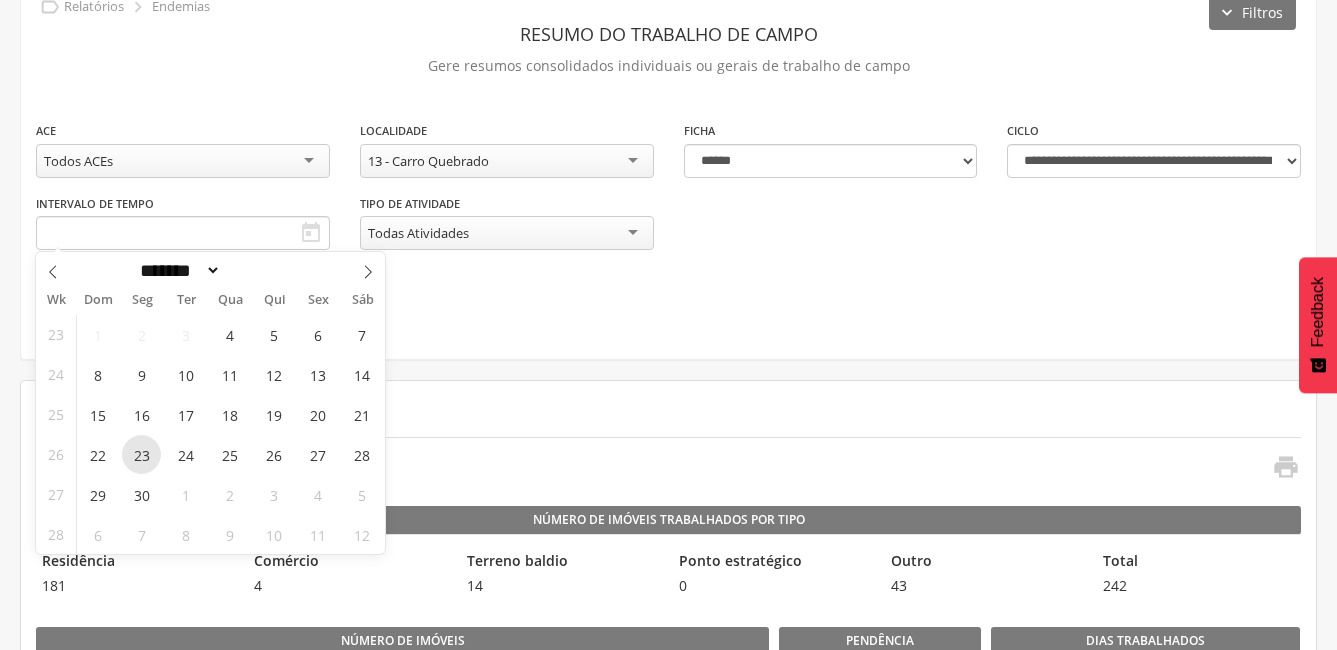 click on "23" at bounding box center [141, 454] 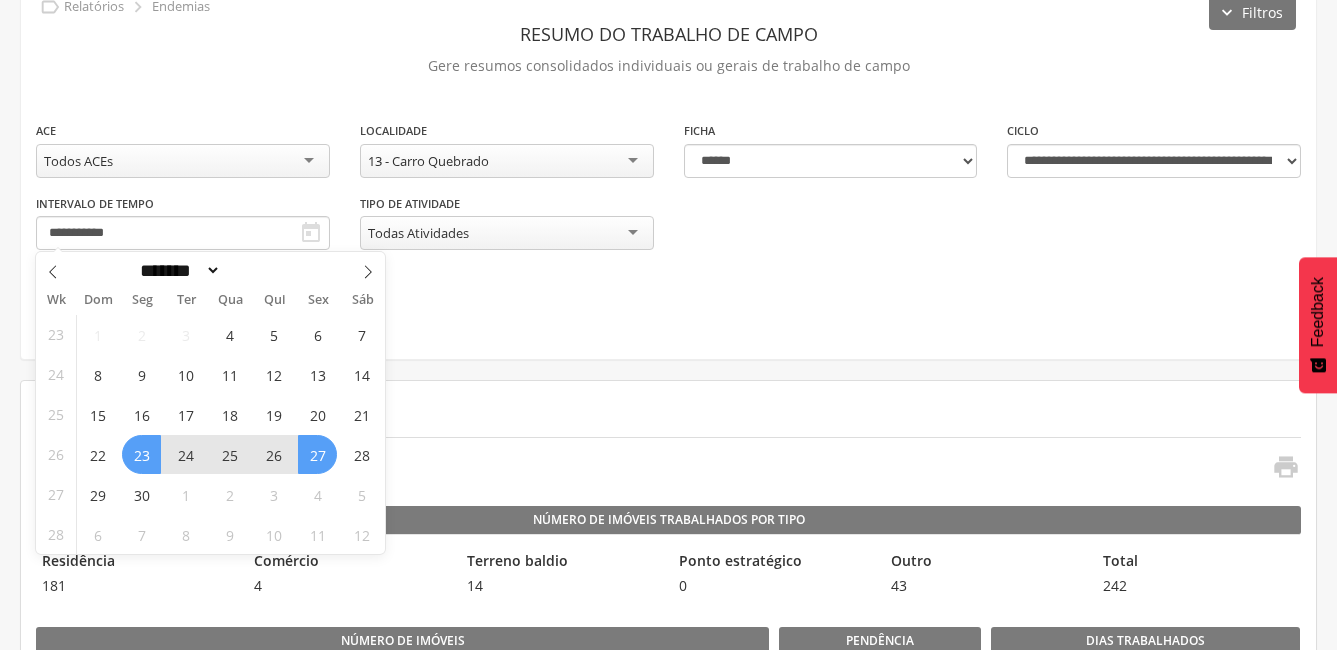 click on "27" at bounding box center [317, 454] 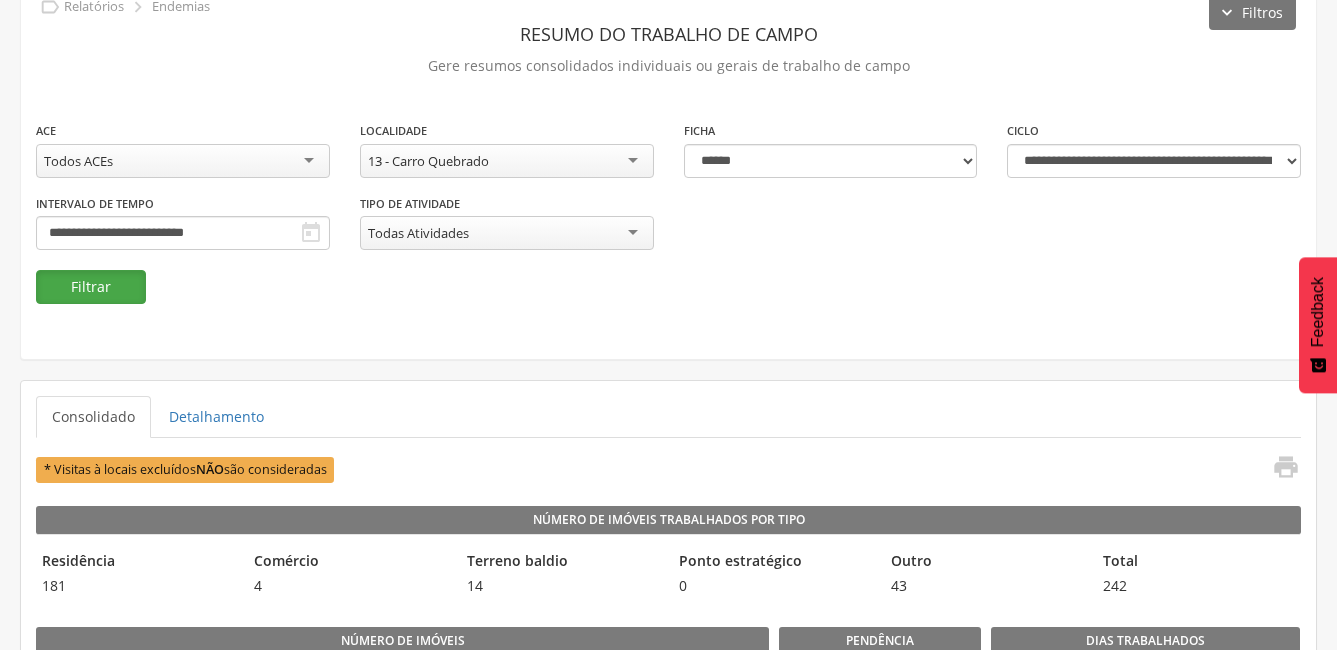 click on "Filtrar" at bounding box center (91, 287) 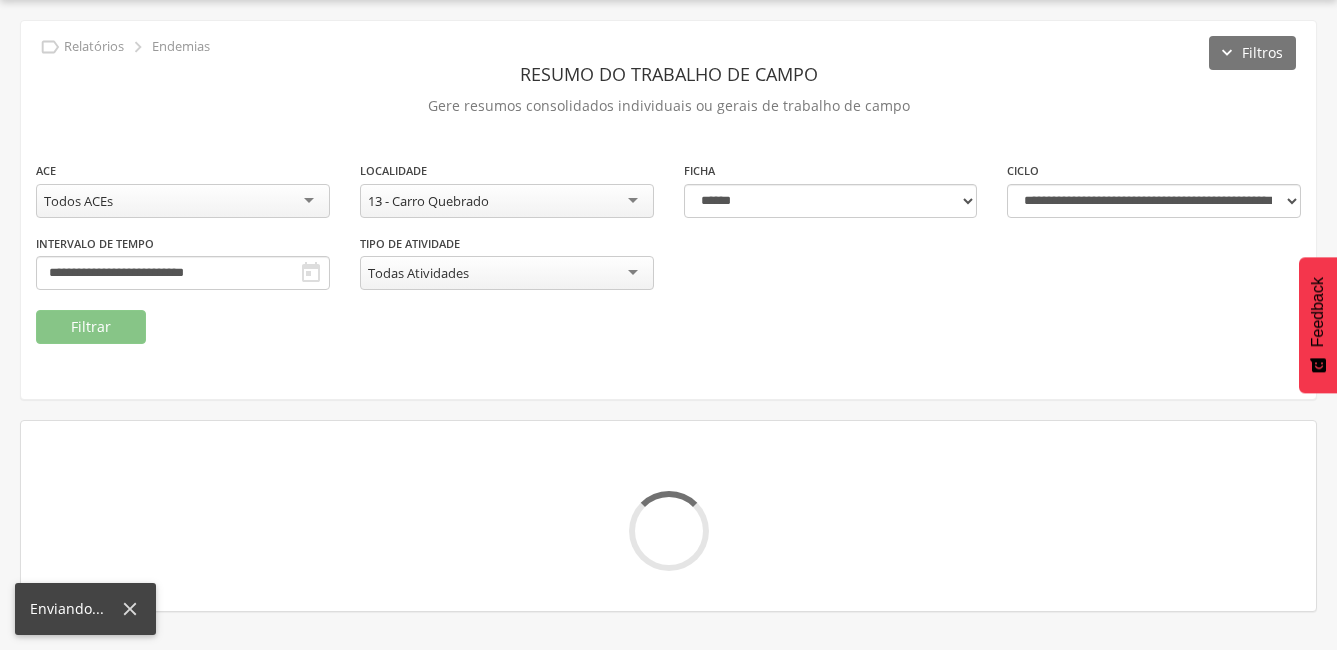 scroll, scrollTop: 100, scrollLeft: 0, axis: vertical 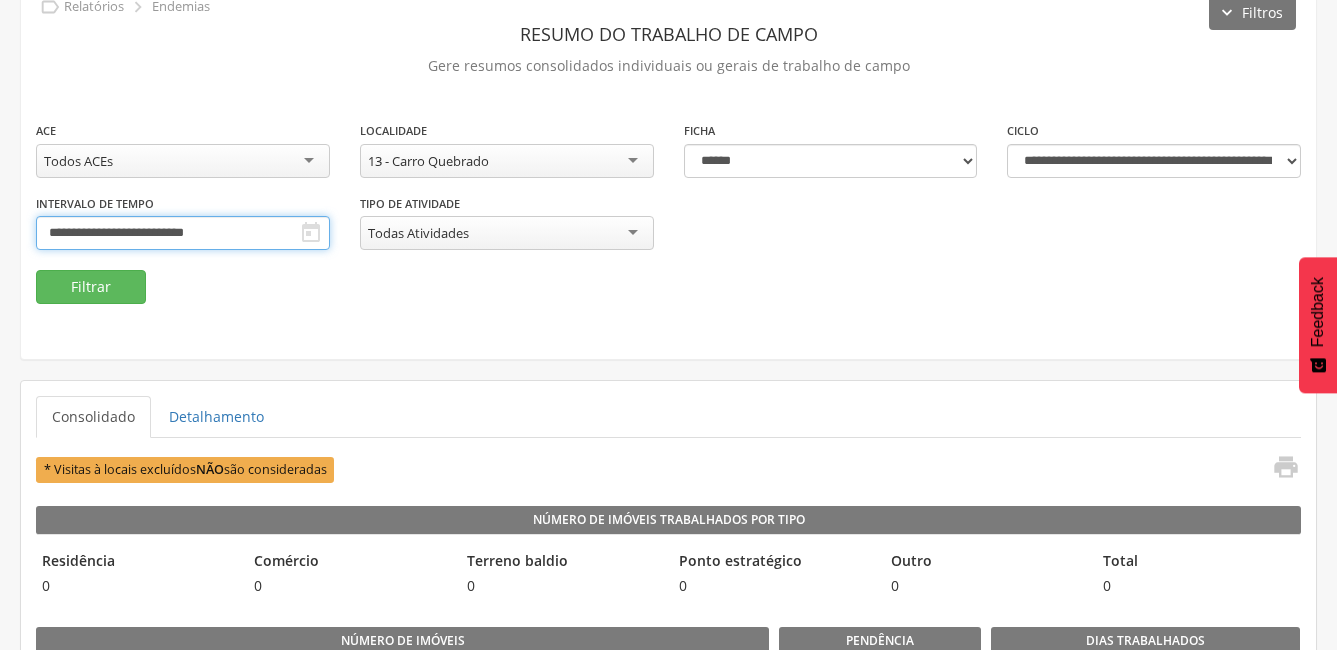 click on "**********" at bounding box center (183, 233) 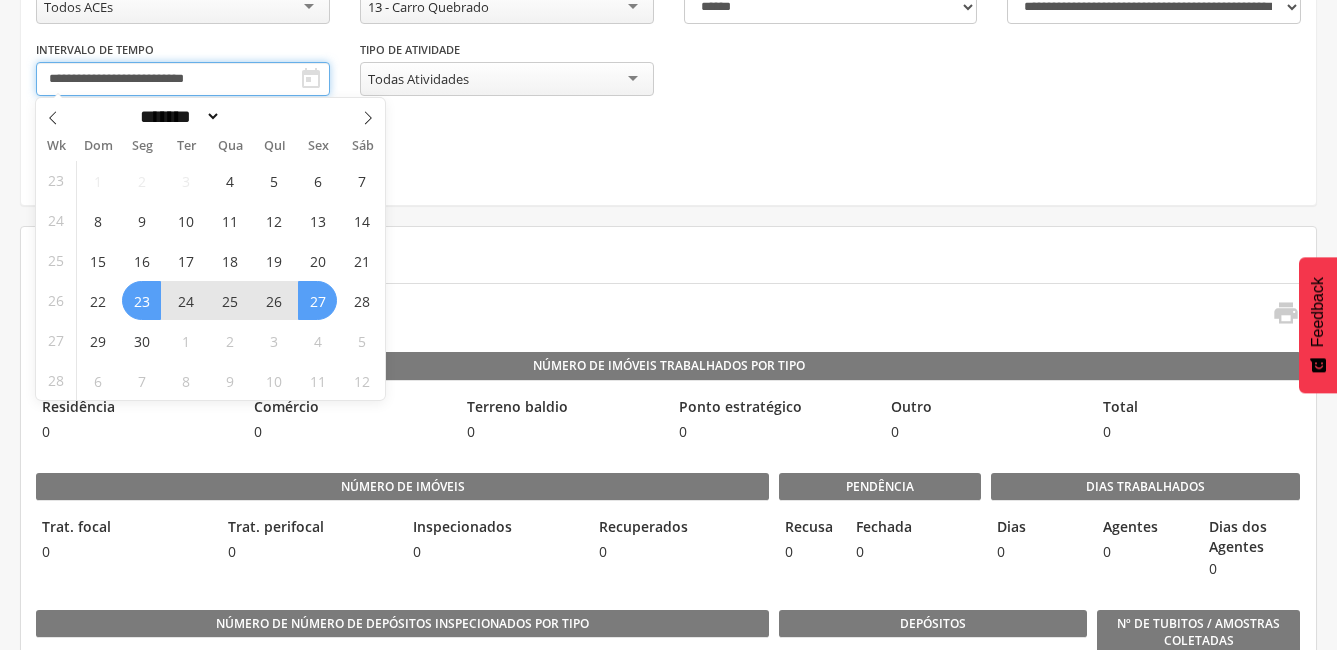 scroll, scrollTop: 300, scrollLeft: 0, axis: vertical 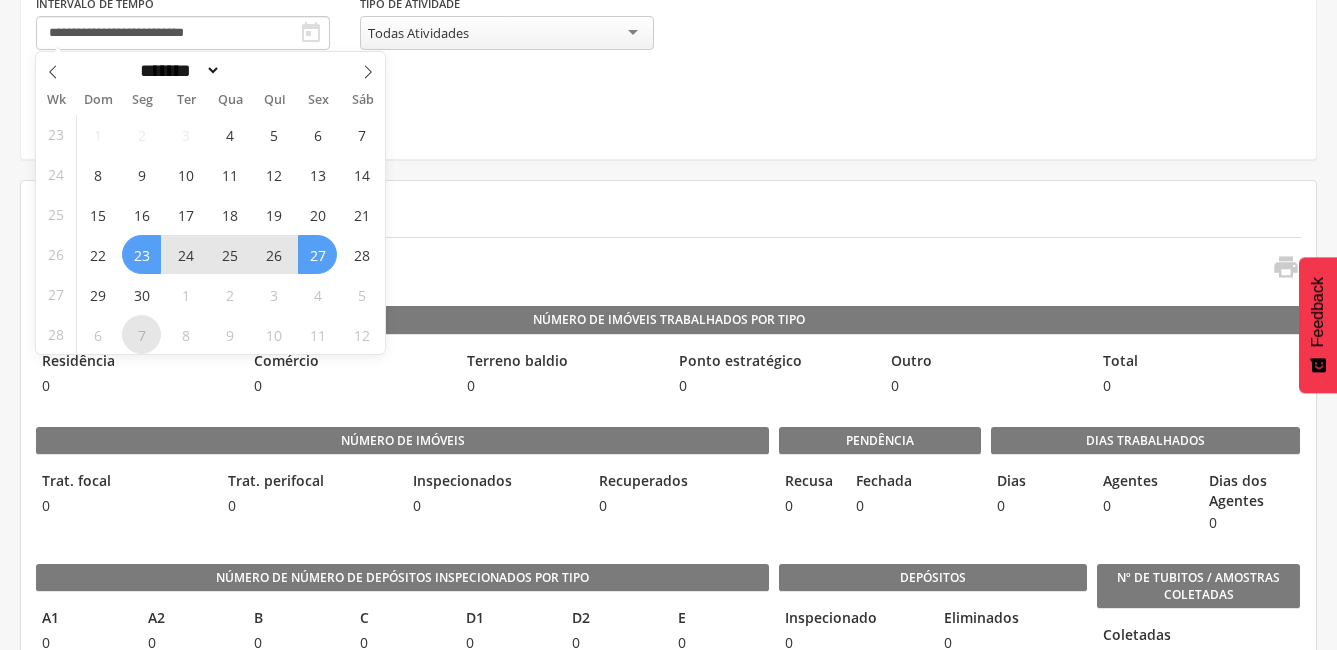 click on "7" at bounding box center (141, 334) 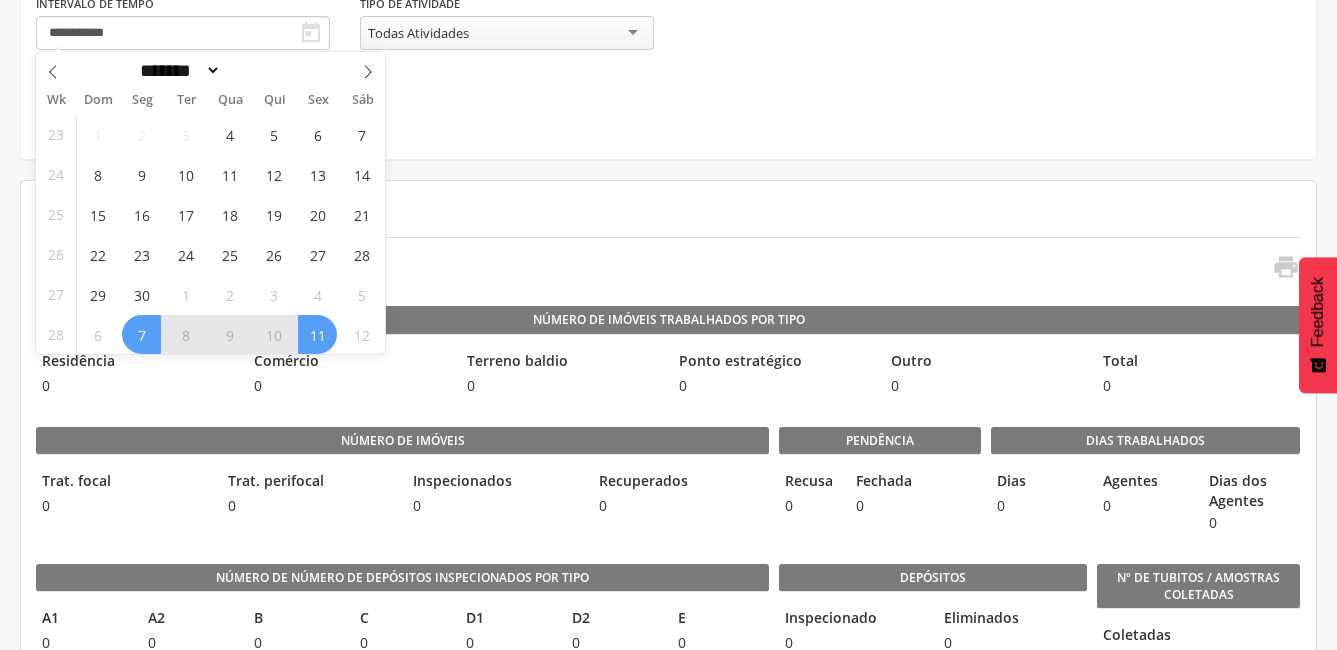 click on "11" at bounding box center [317, 334] 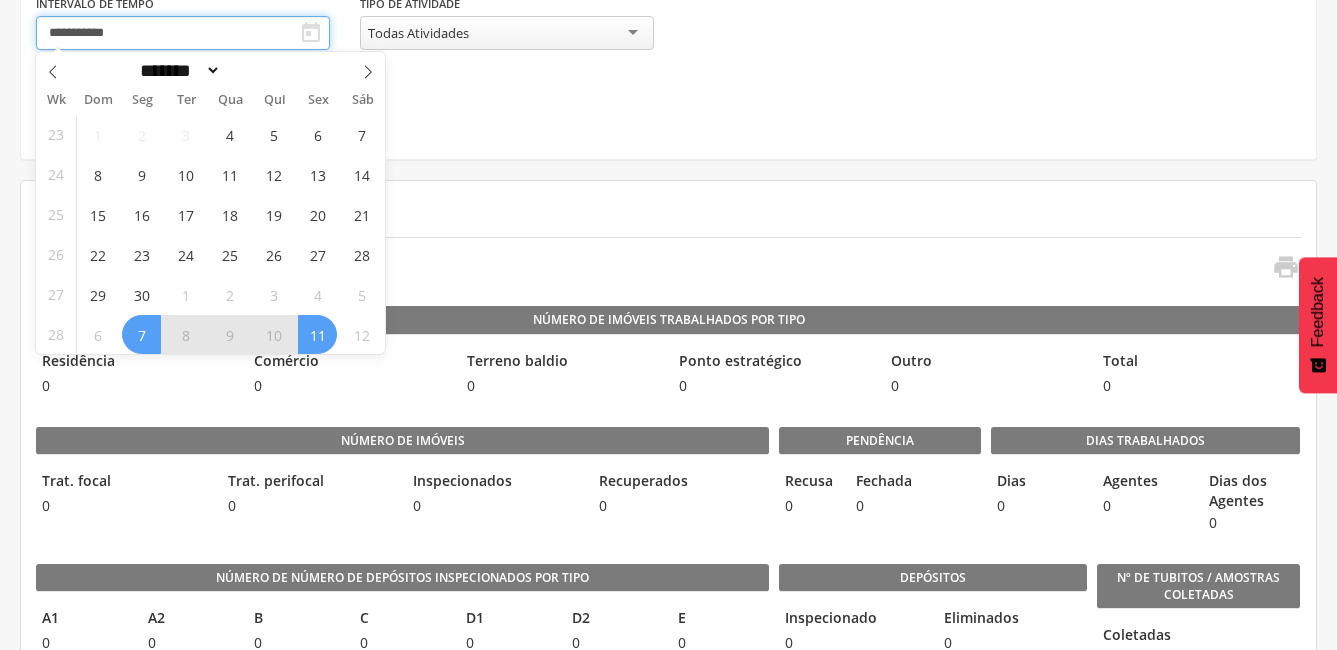 type on "**********" 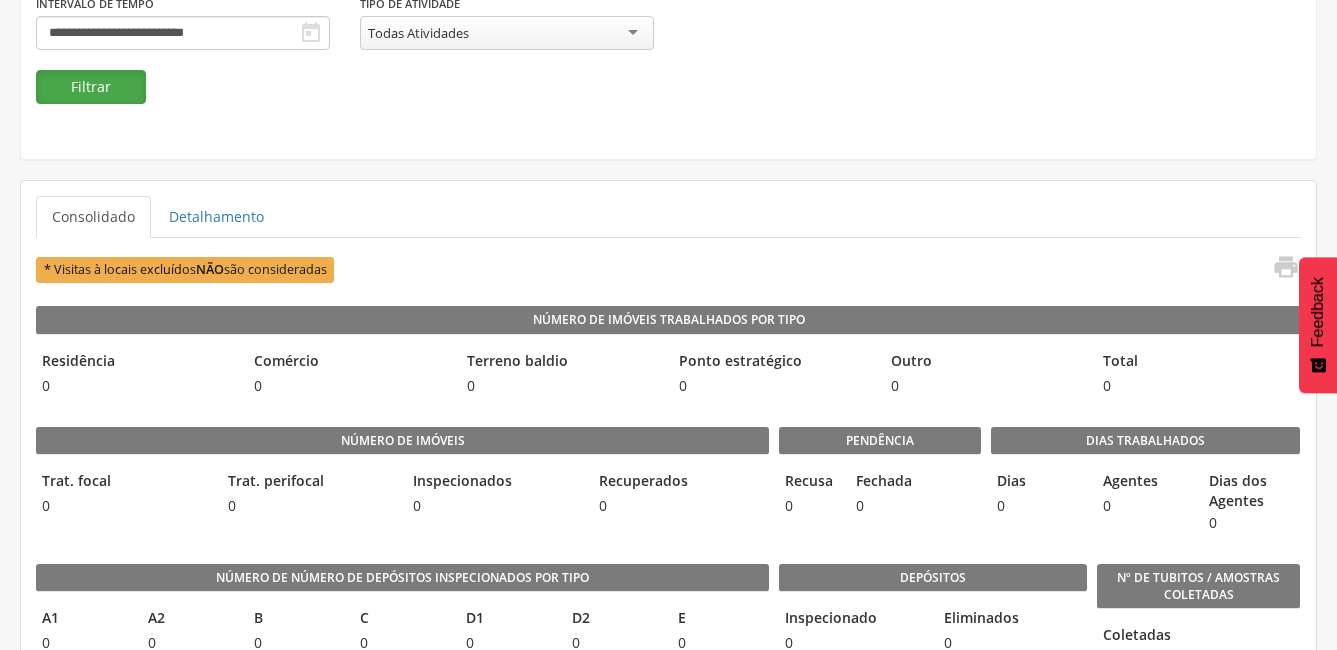 click on "Filtrar" at bounding box center (91, 87) 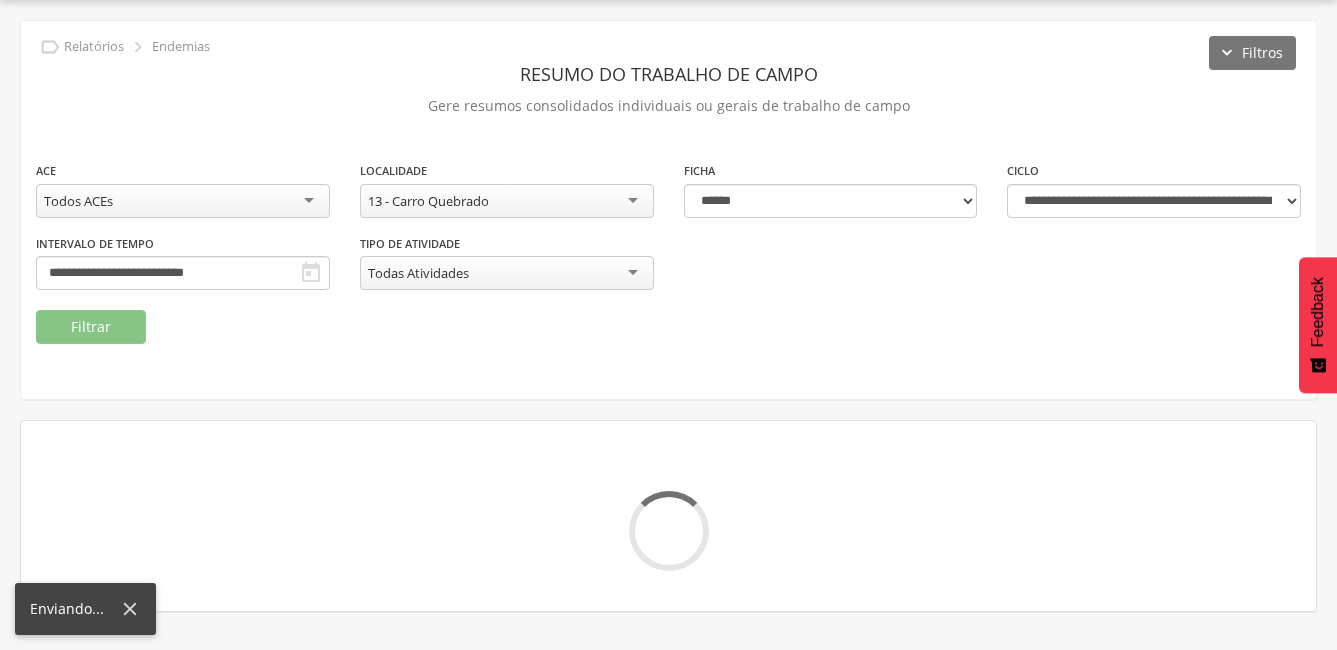 scroll, scrollTop: 300, scrollLeft: 0, axis: vertical 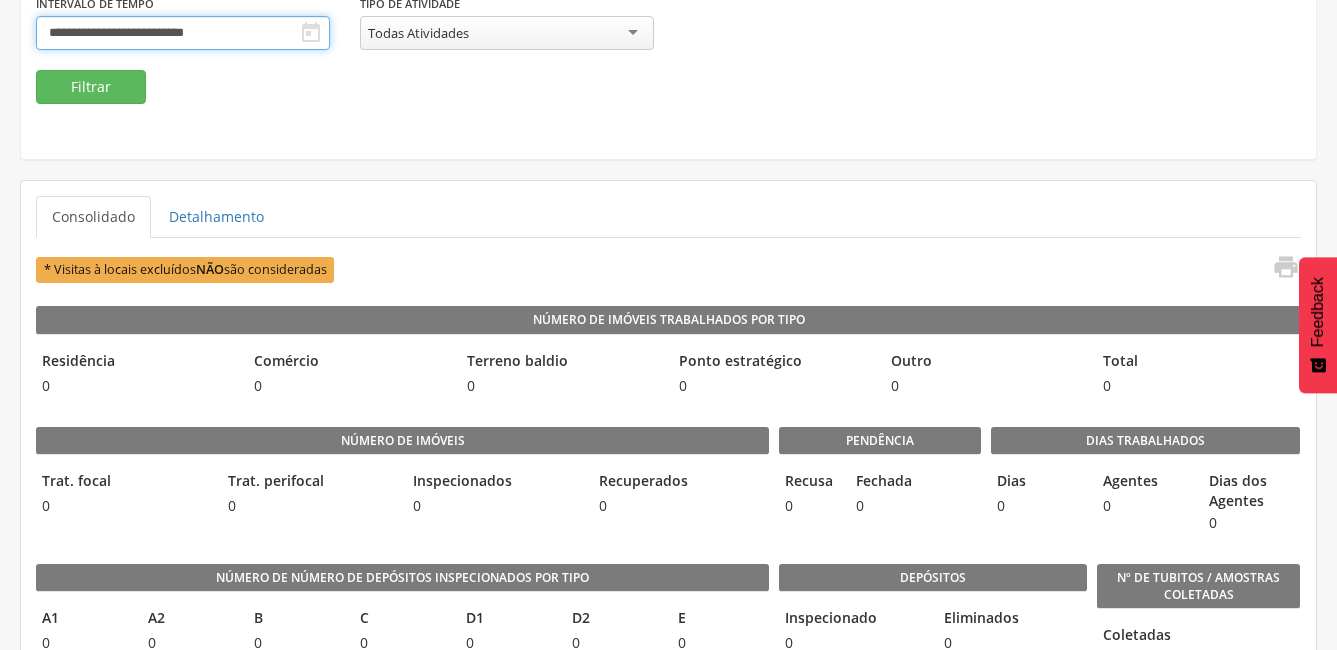 click on "**********" at bounding box center (183, 33) 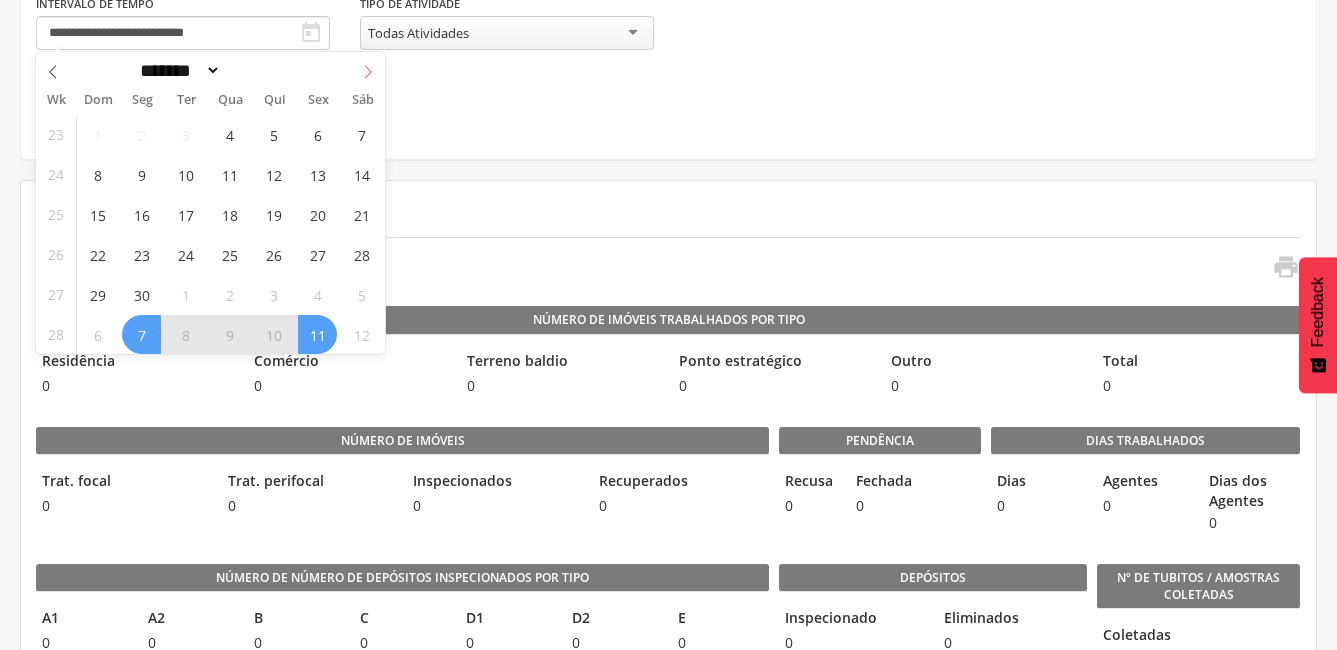 click 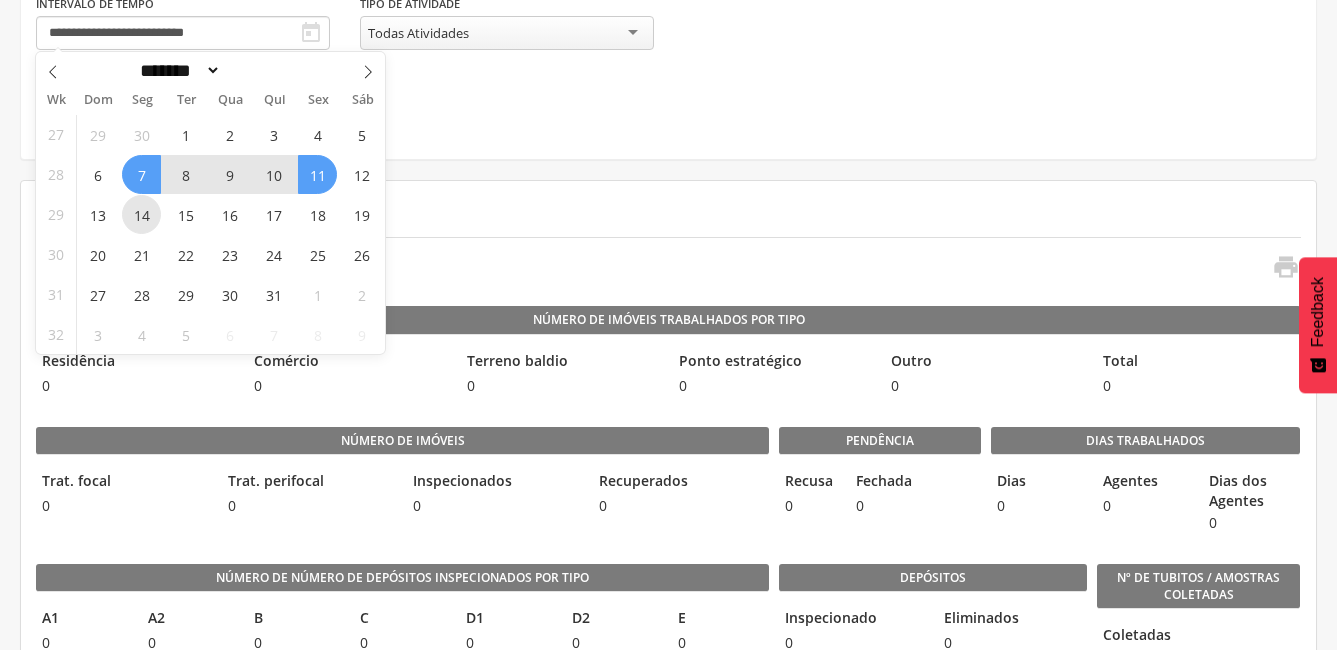 click on "14" at bounding box center [141, 214] 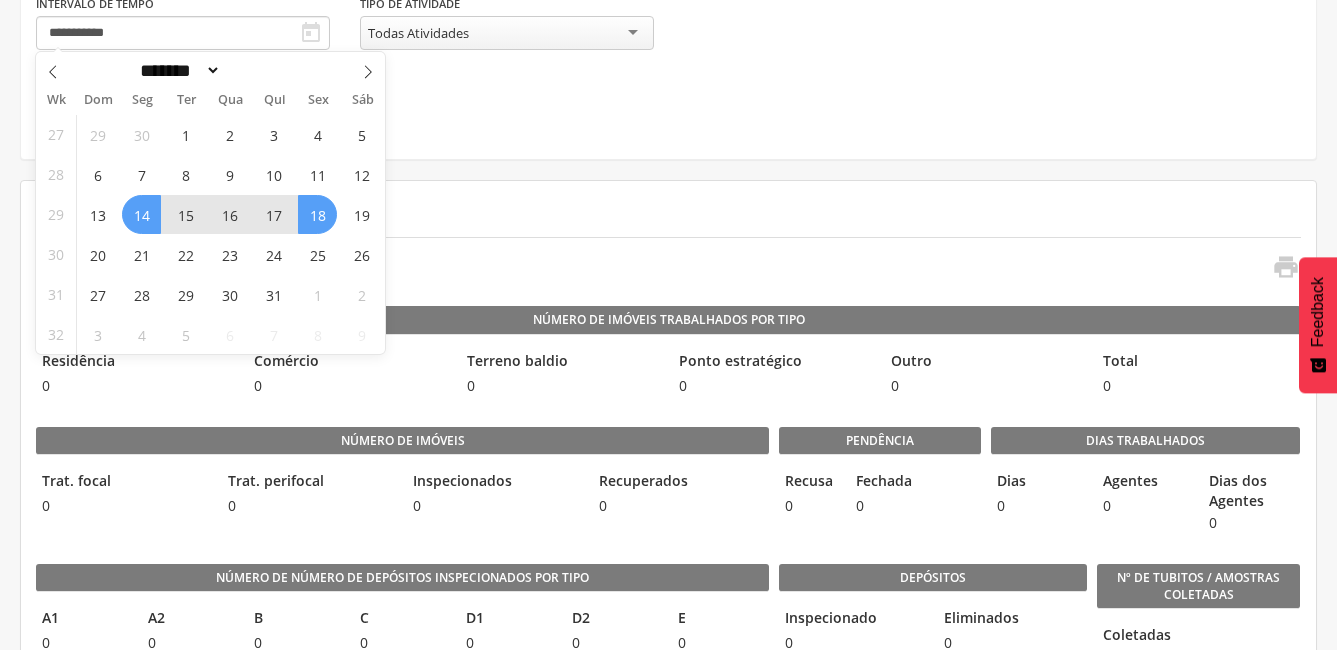 click on "18" at bounding box center (317, 214) 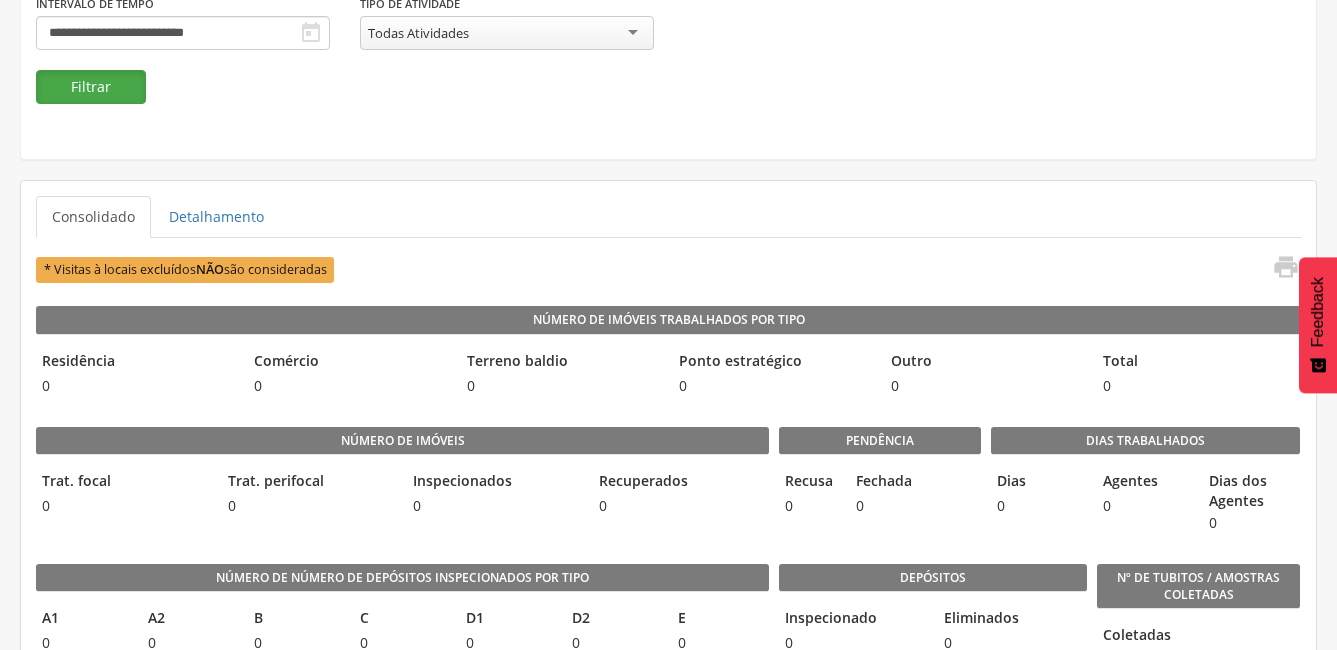 click on "Filtrar" at bounding box center [91, 87] 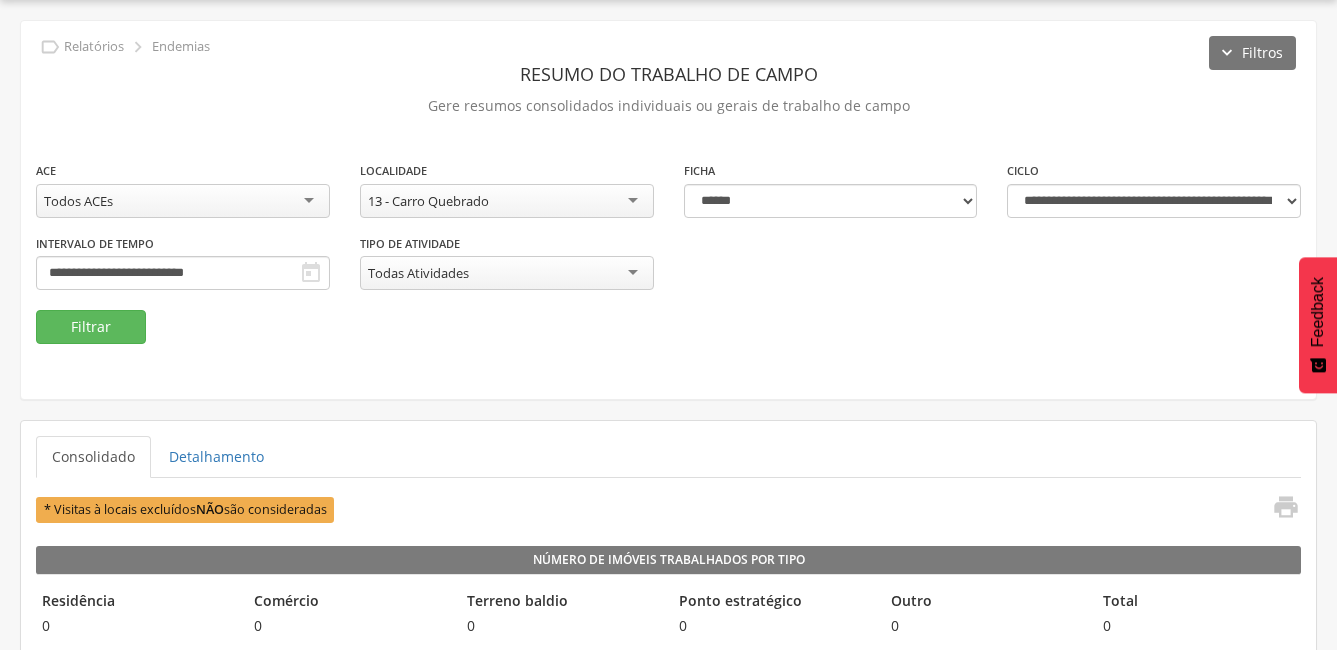 scroll, scrollTop: 300, scrollLeft: 0, axis: vertical 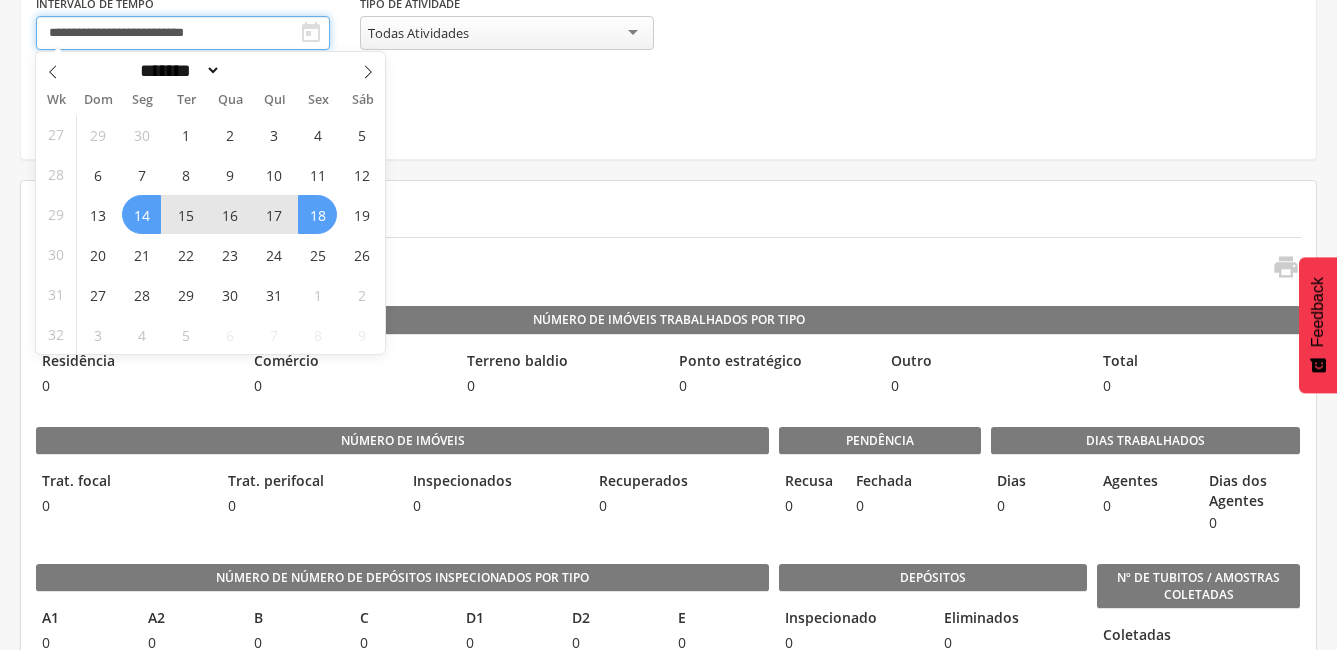 click on "**********" at bounding box center (183, 33) 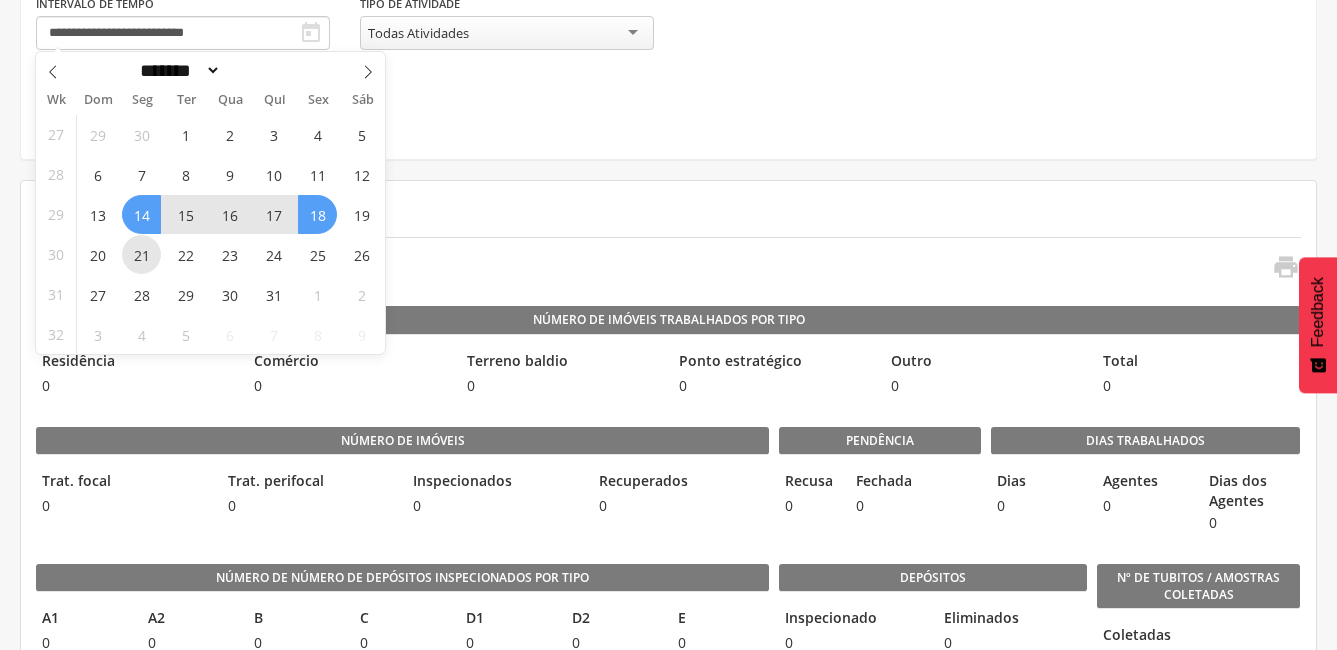 click on "21" at bounding box center [141, 254] 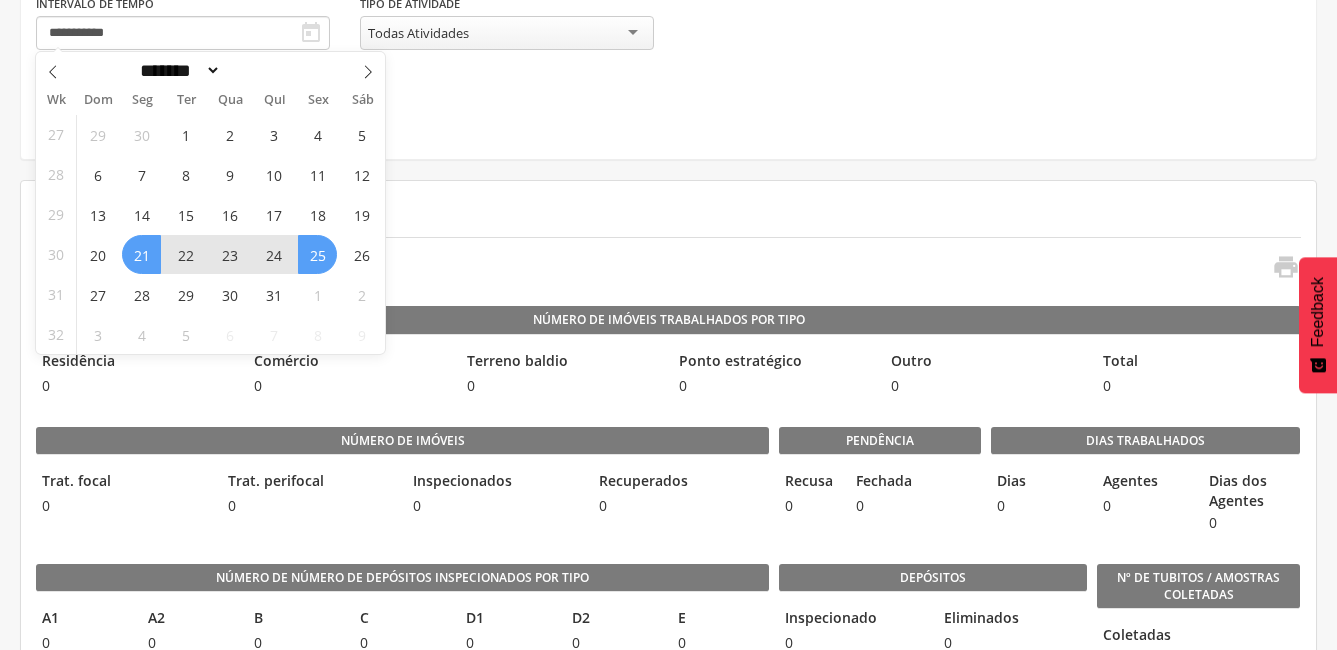 click on "25" at bounding box center (317, 254) 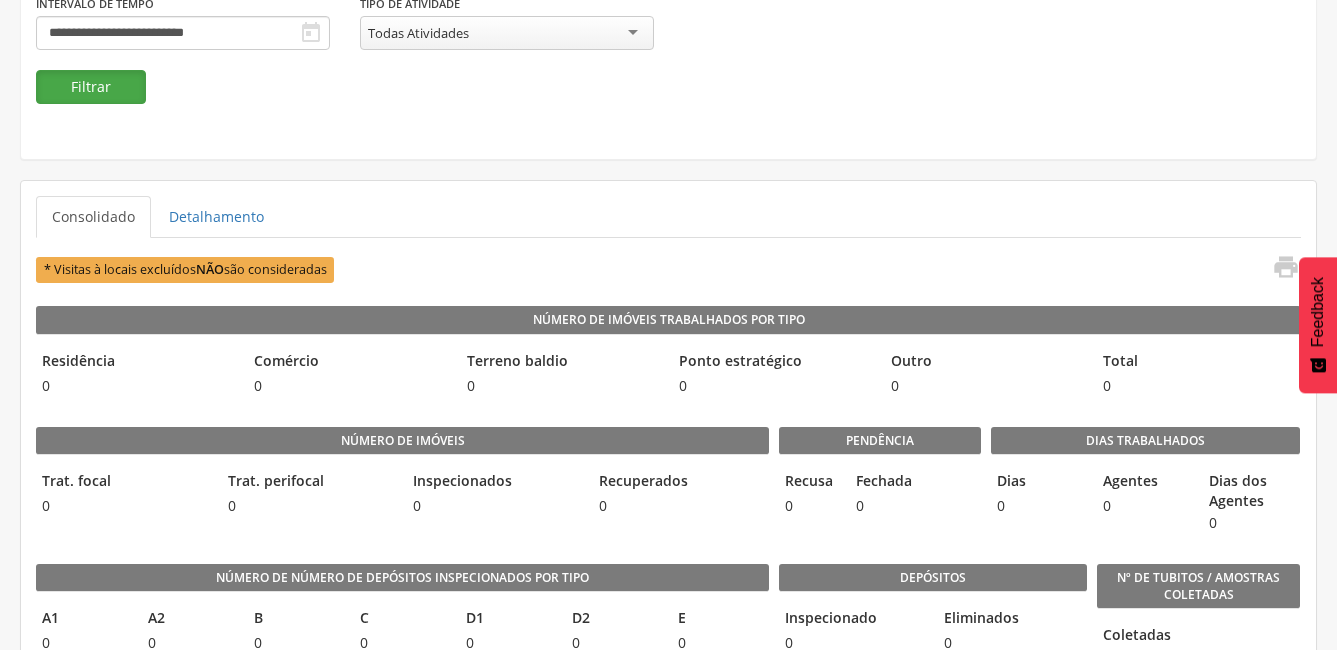 click on "Filtrar" at bounding box center [91, 87] 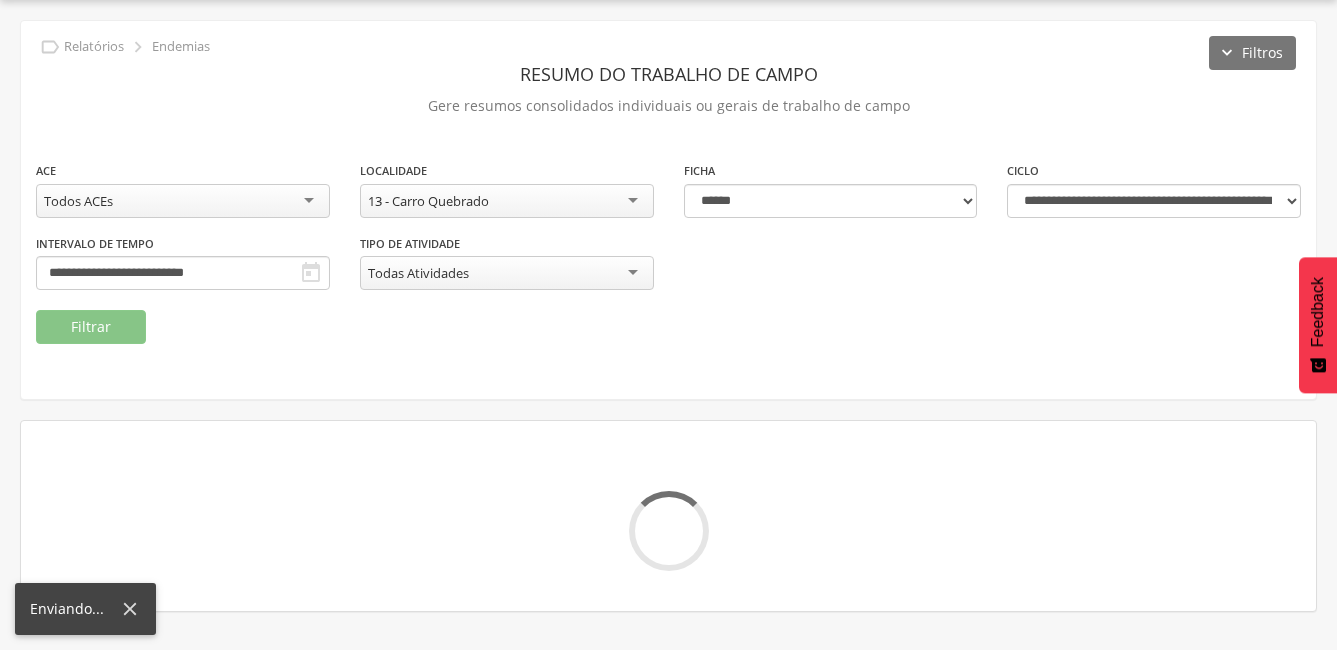 scroll, scrollTop: 300, scrollLeft: 0, axis: vertical 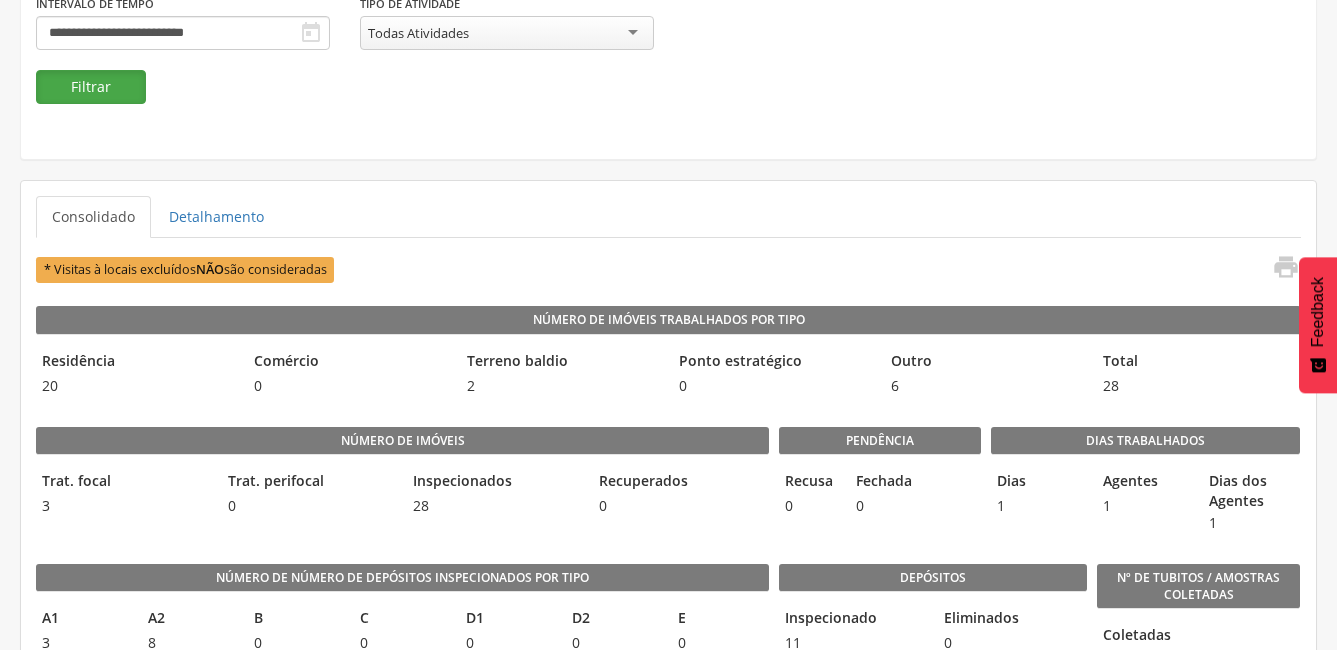 click on "Filtrar" at bounding box center [91, 87] 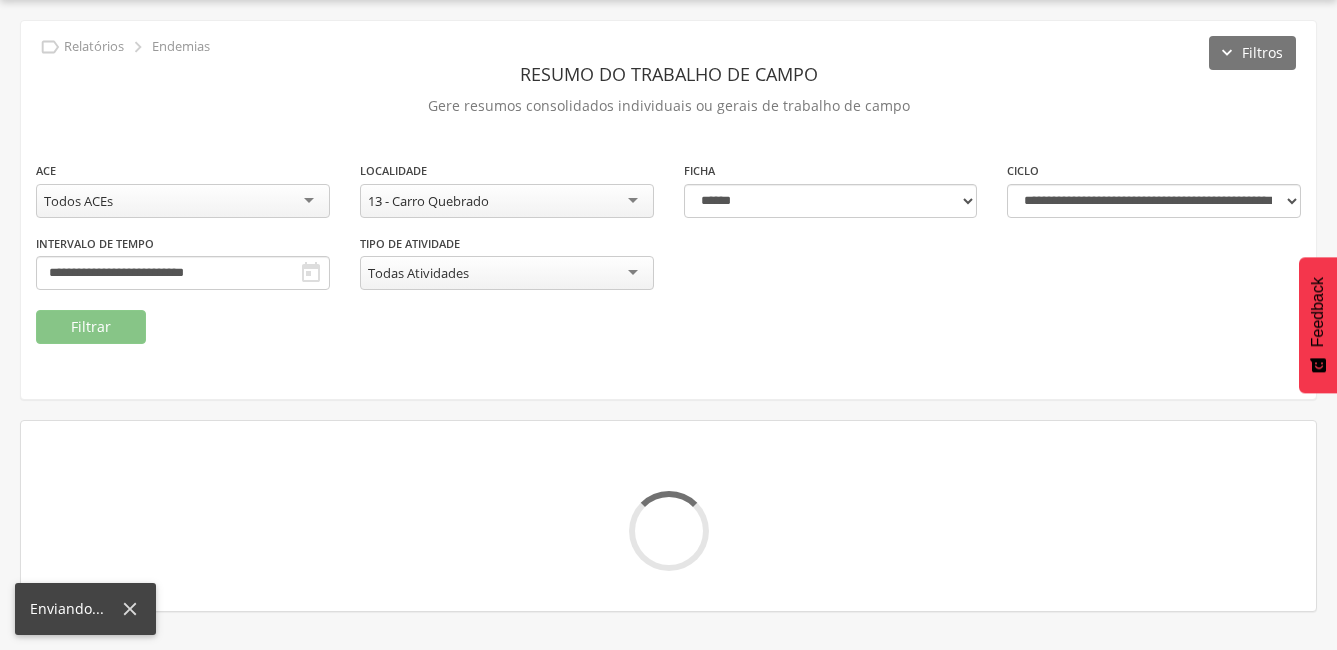 scroll, scrollTop: 300, scrollLeft: 0, axis: vertical 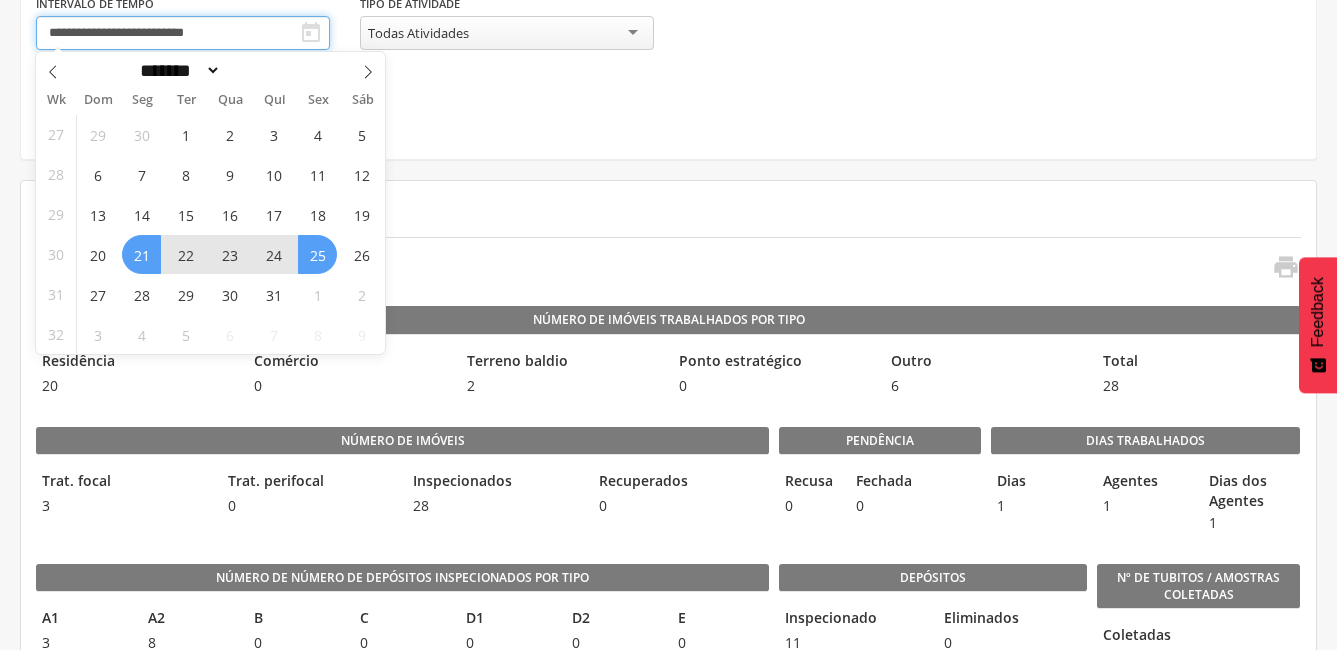 click on "**********" at bounding box center [183, 33] 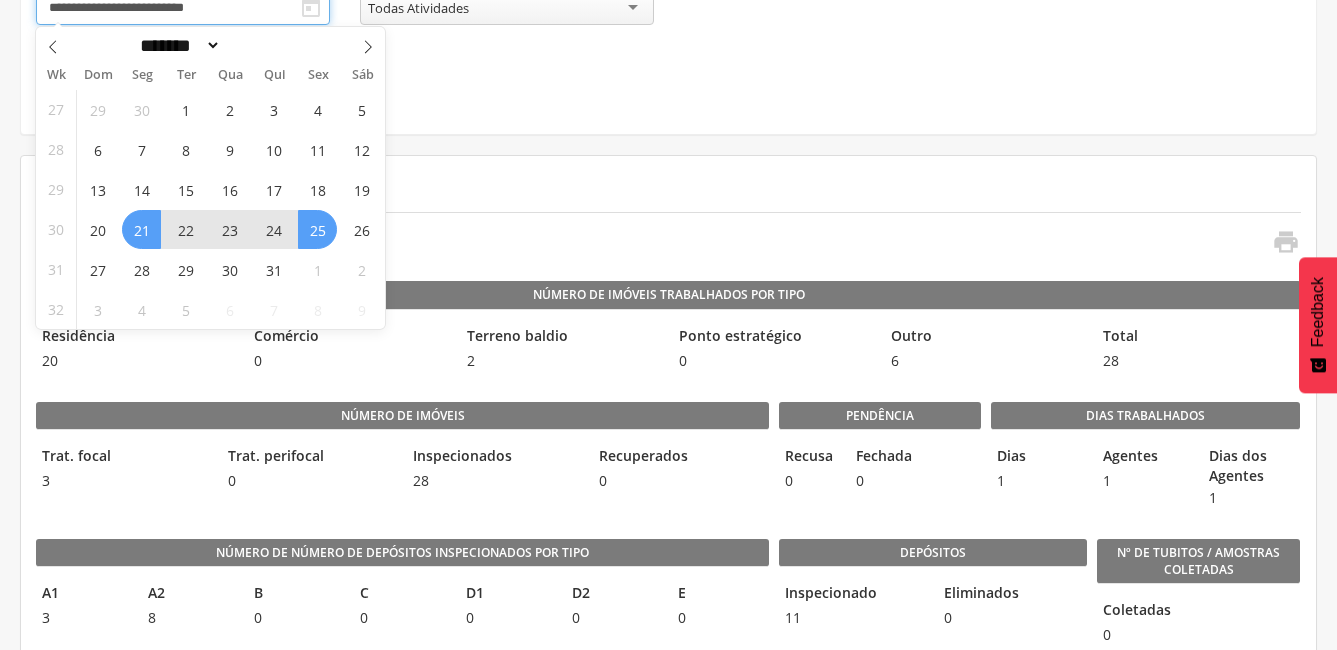 scroll, scrollTop: 500, scrollLeft: 0, axis: vertical 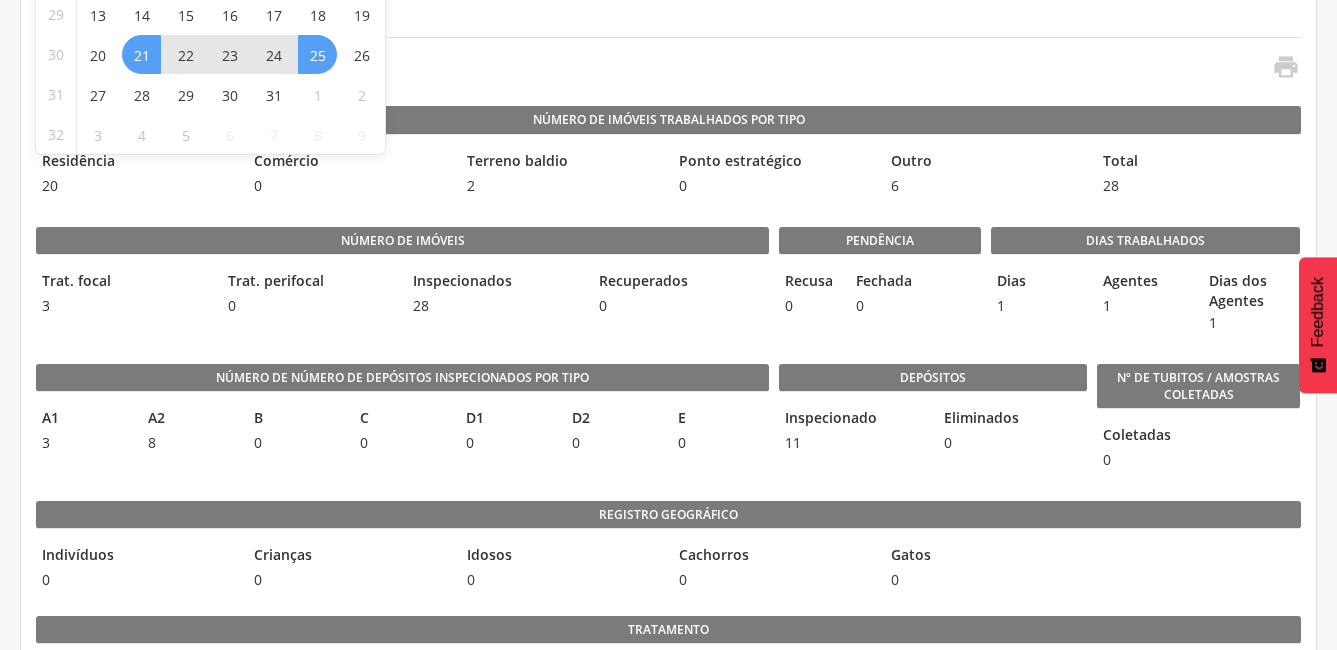 click on "* Visitas à locais excluídos  NÃO  são consideradas
" at bounding box center [668, 69] 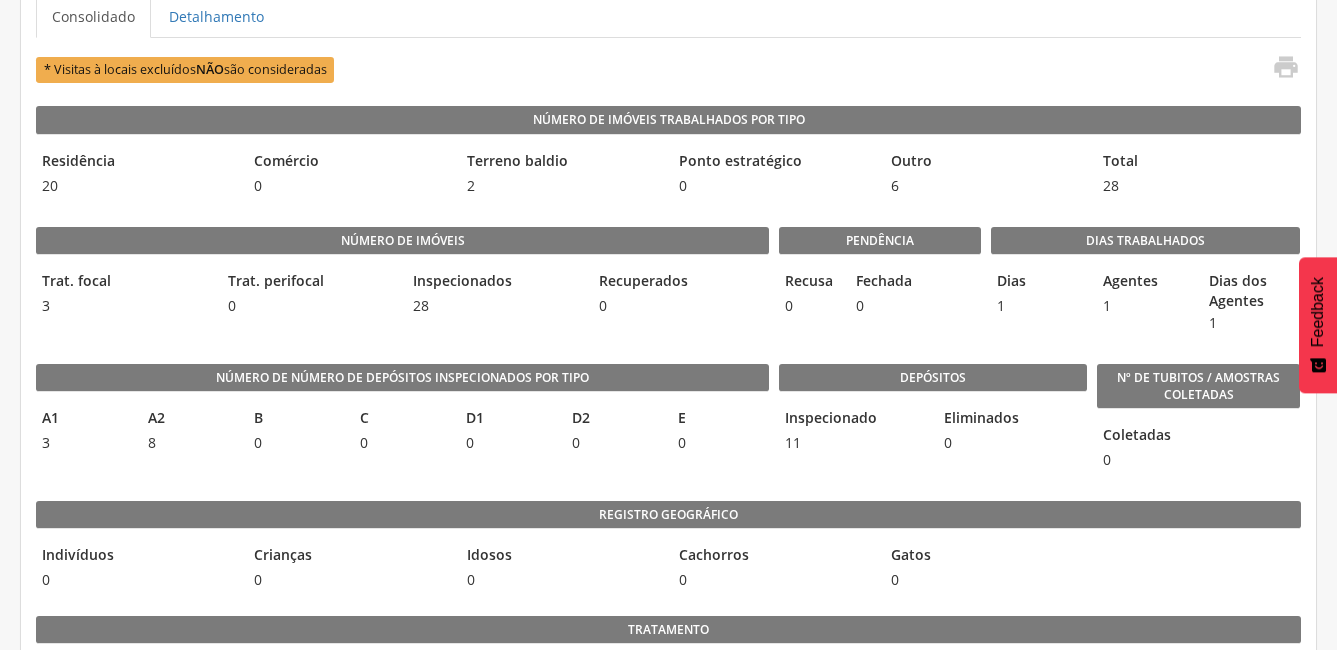 scroll, scrollTop: 100, scrollLeft: 0, axis: vertical 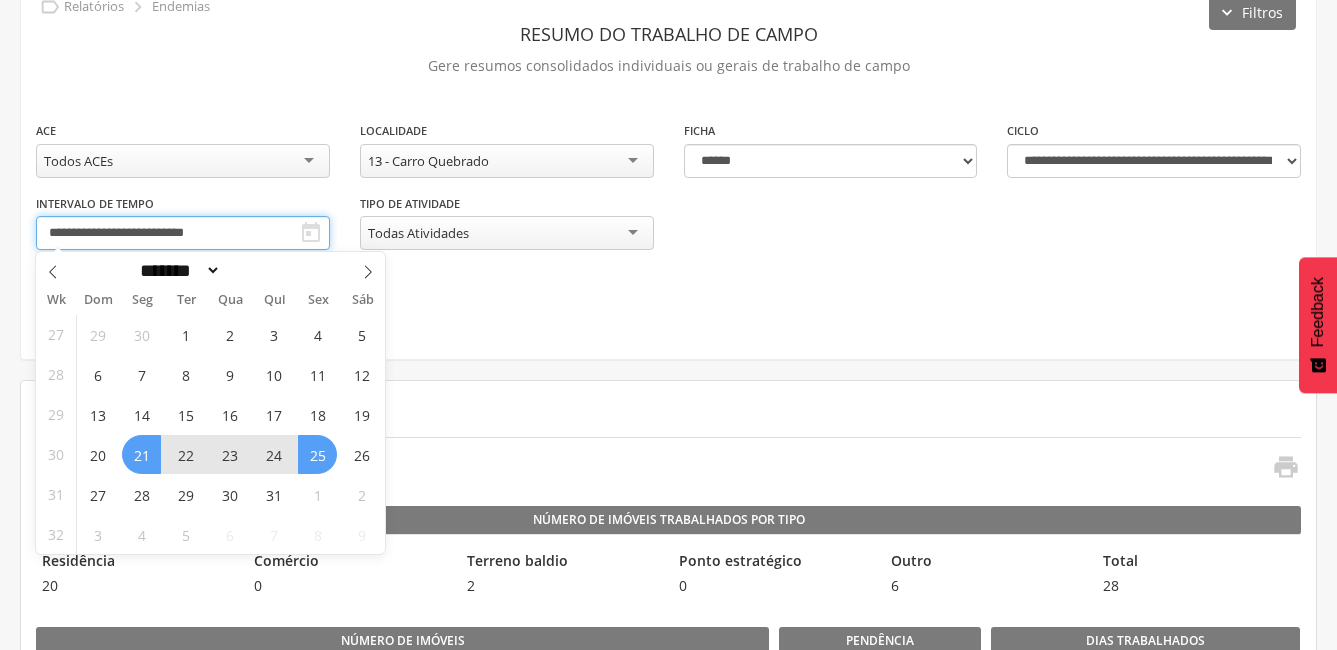click on "**********" at bounding box center [183, 233] 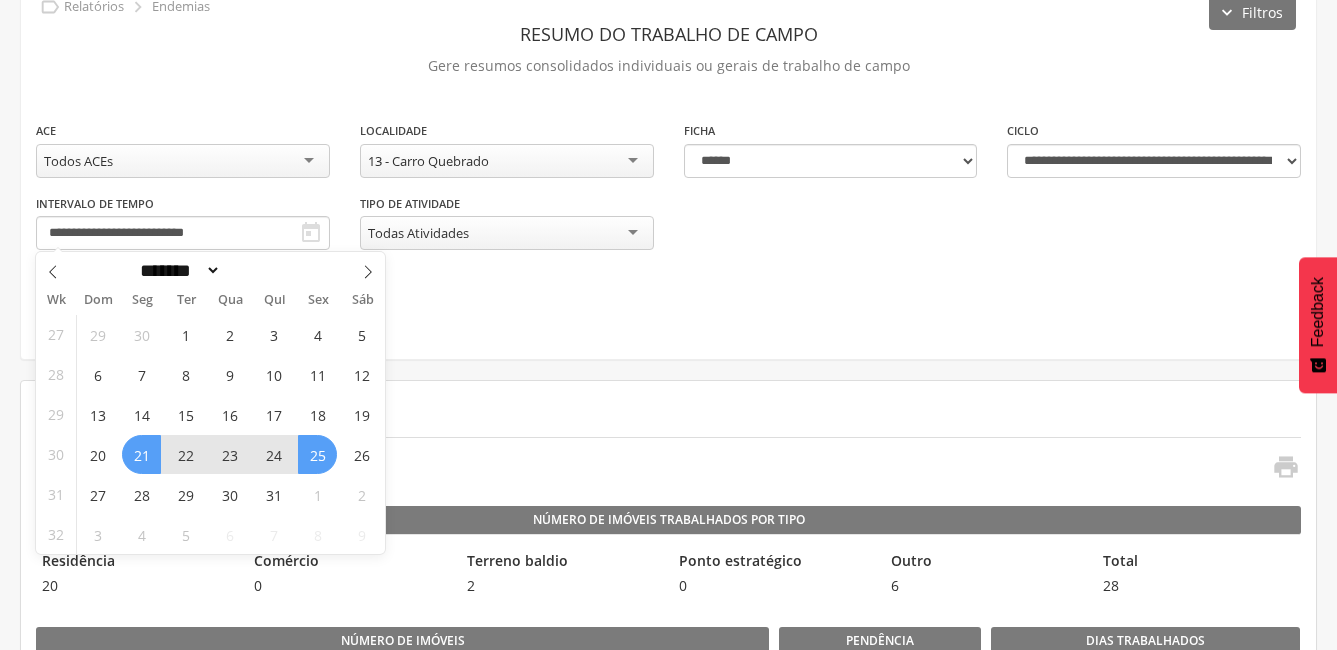 click on "21" at bounding box center (141, 454) 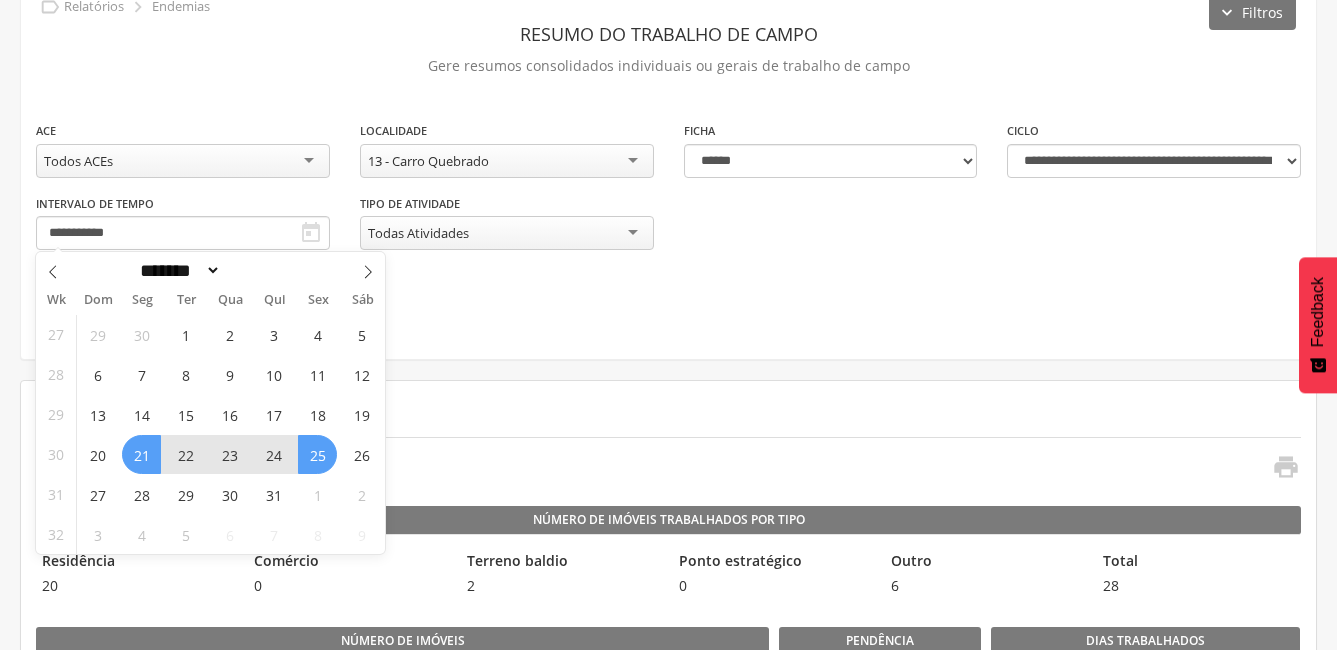 click on "25" at bounding box center (317, 454) 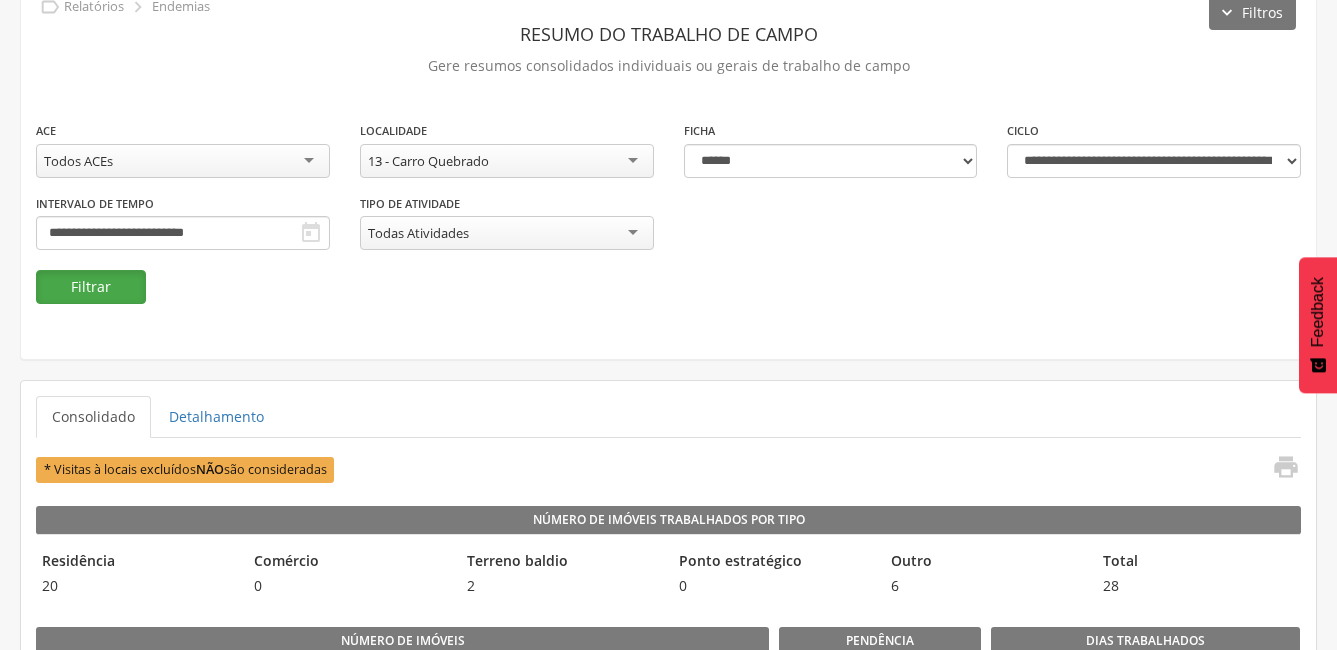 click on "Filtrar" at bounding box center (91, 287) 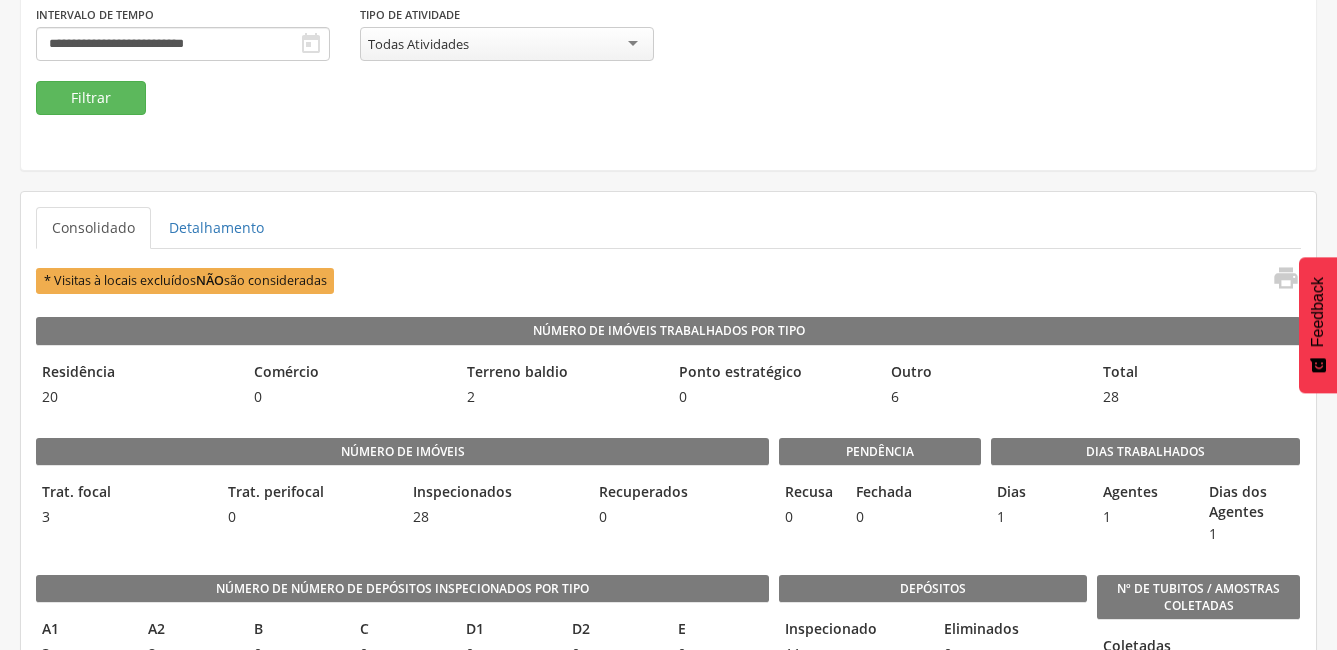scroll, scrollTop: 0, scrollLeft: 0, axis: both 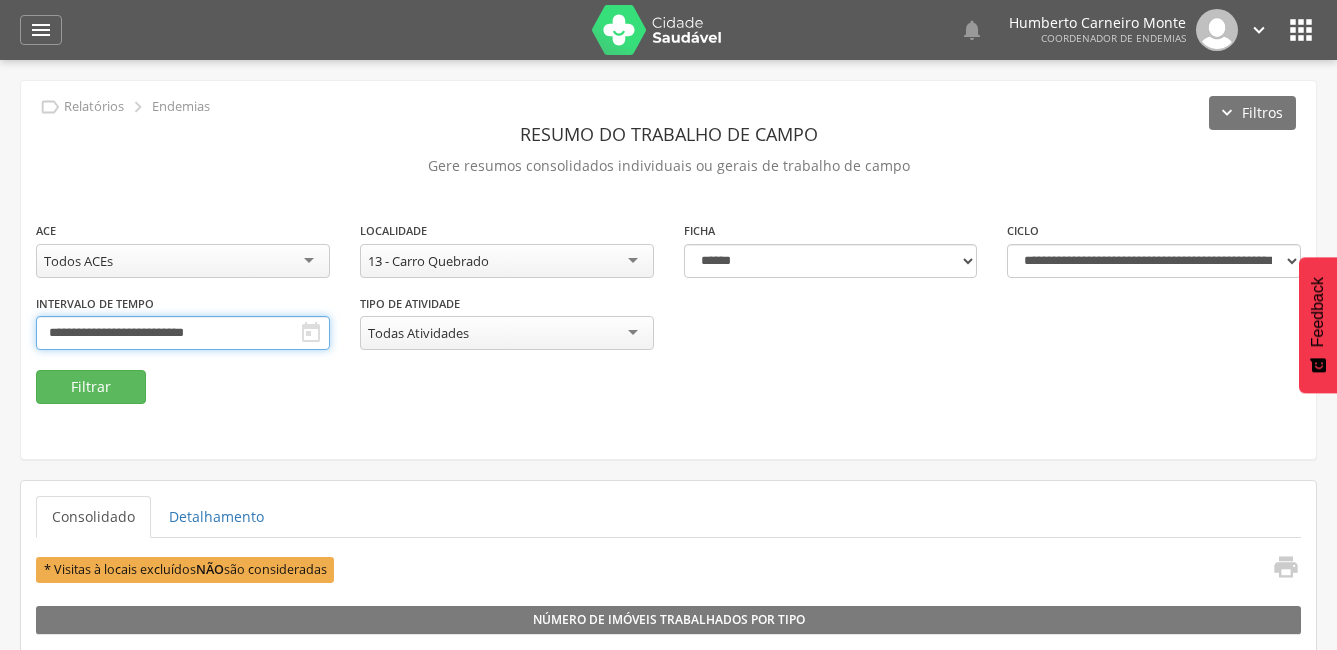 click on "**********" at bounding box center [183, 333] 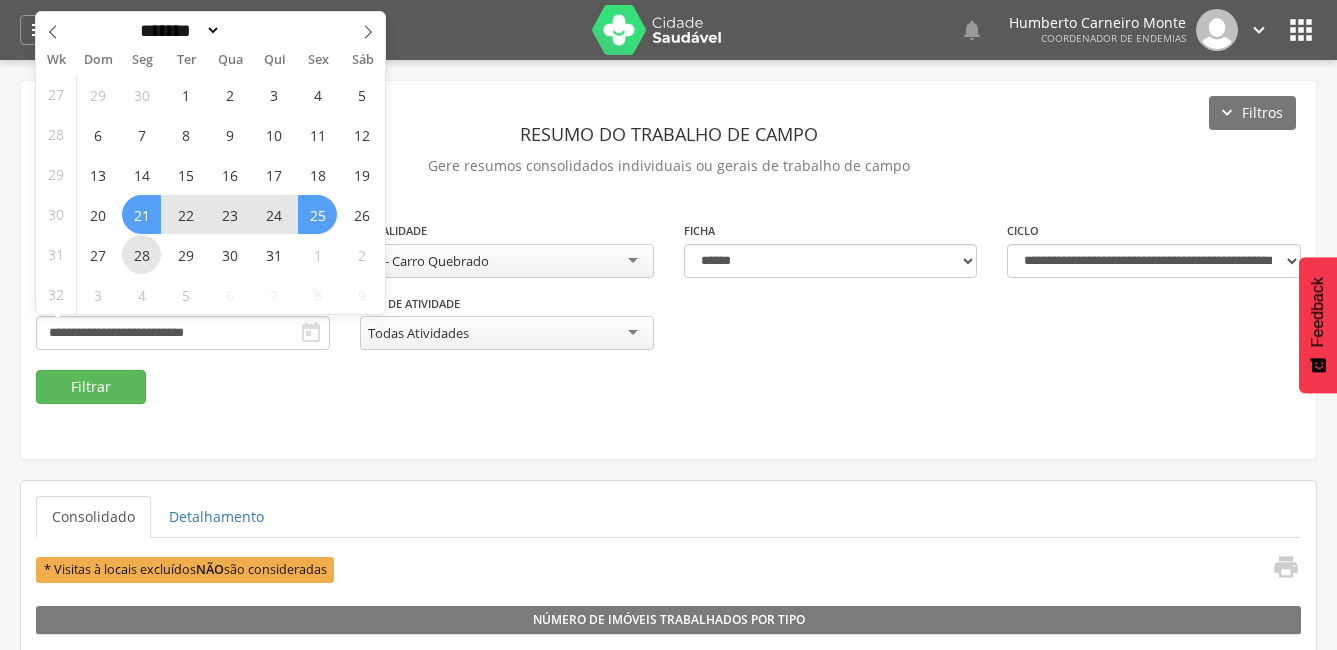 click on "28" at bounding box center [141, 254] 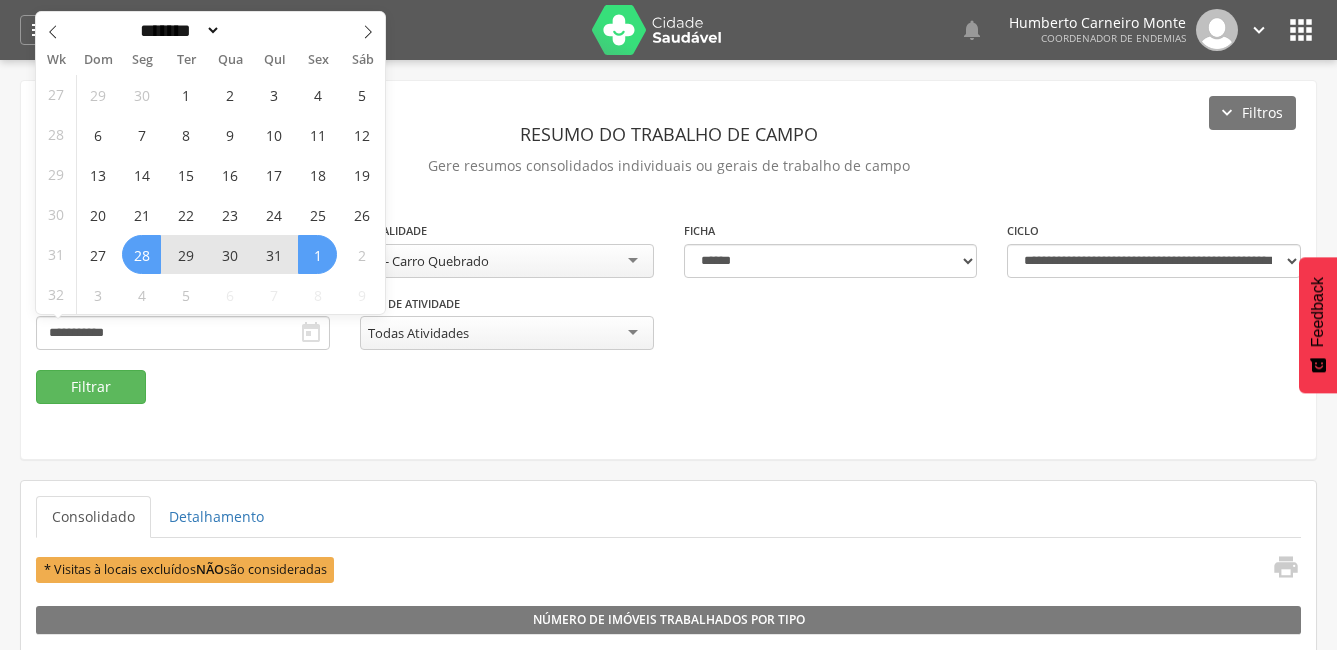 click on "1" at bounding box center [317, 254] 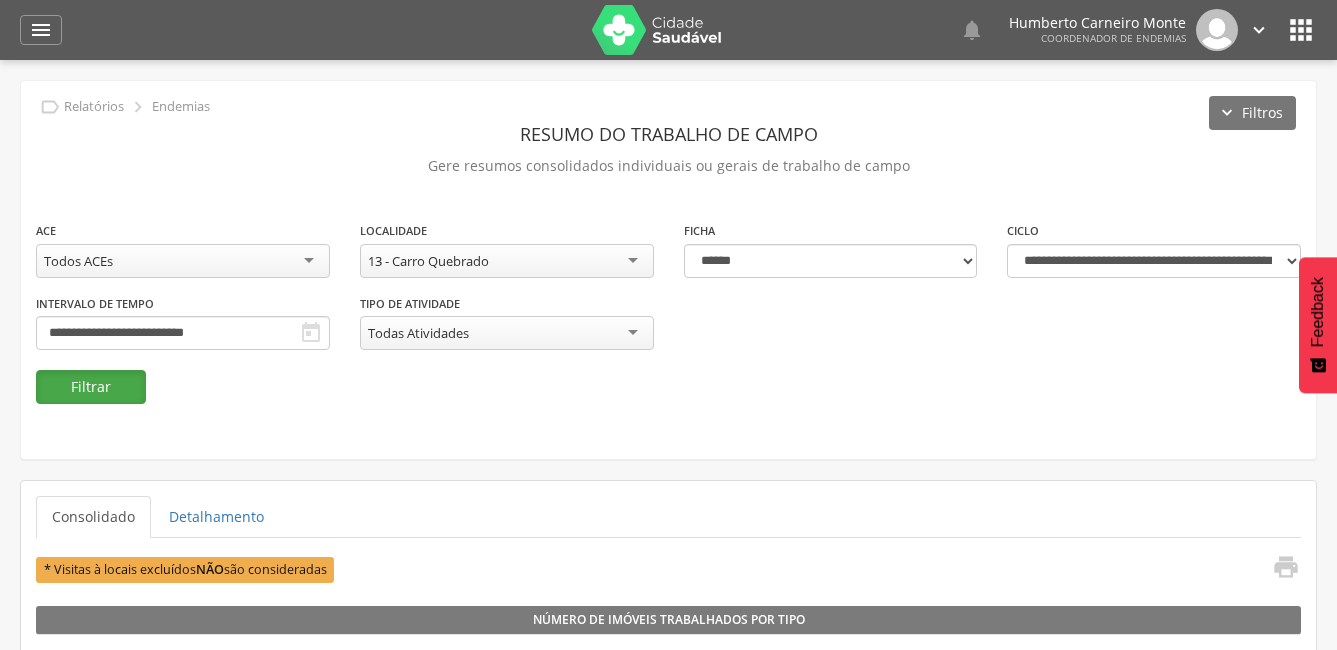 click on "Filtrar" at bounding box center (91, 387) 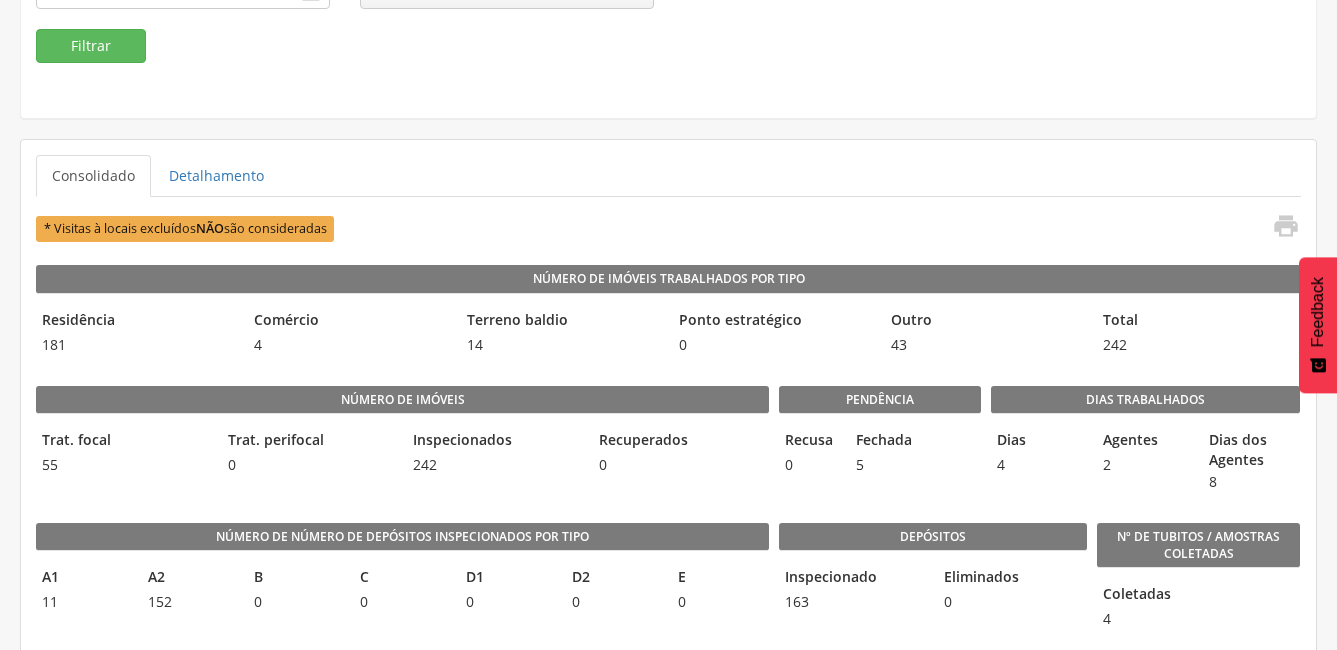 scroll, scrollTop: 0, scrollLeft: 0, axis: both 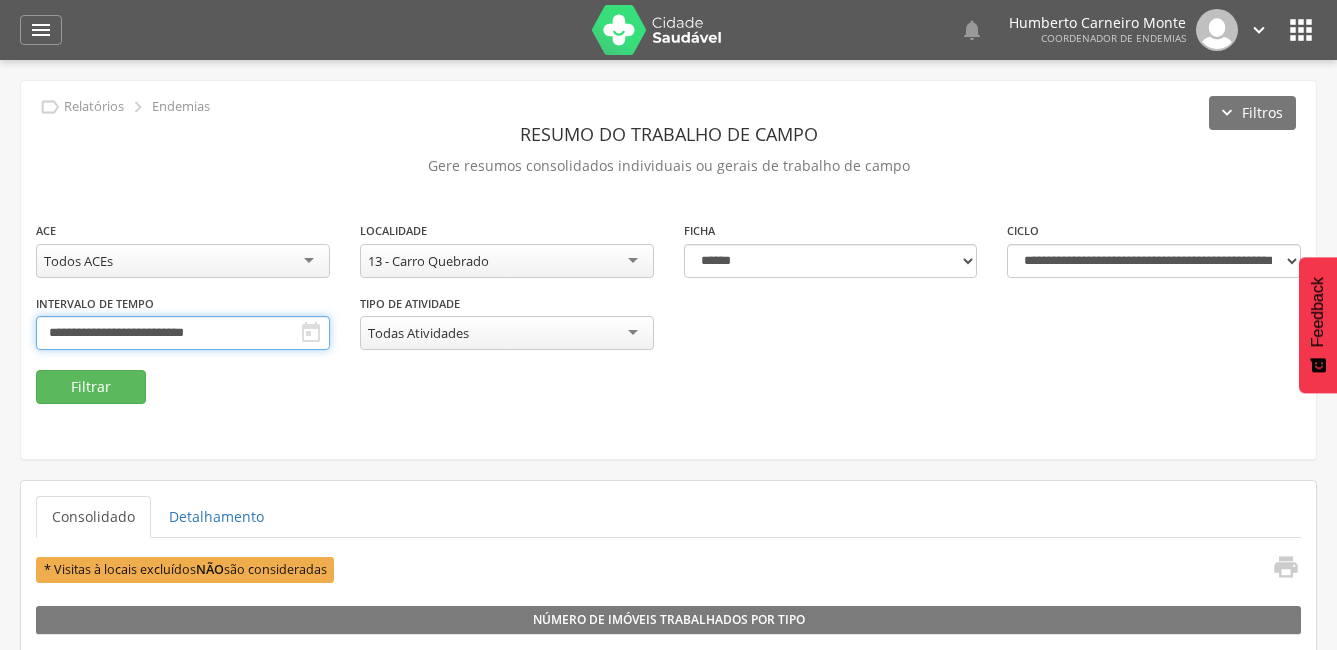 click on "**********" at bounding box center [183, 333] 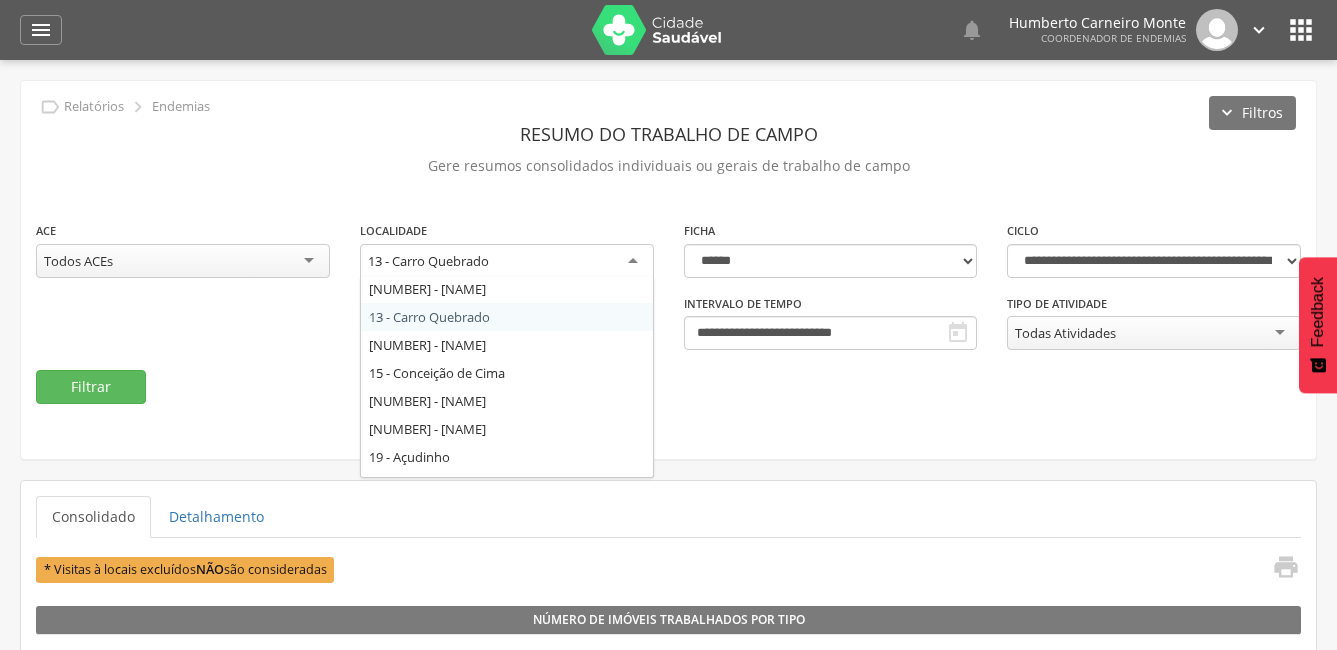click on "13 - Carro Quebrado" at bounding box center (428, 261) 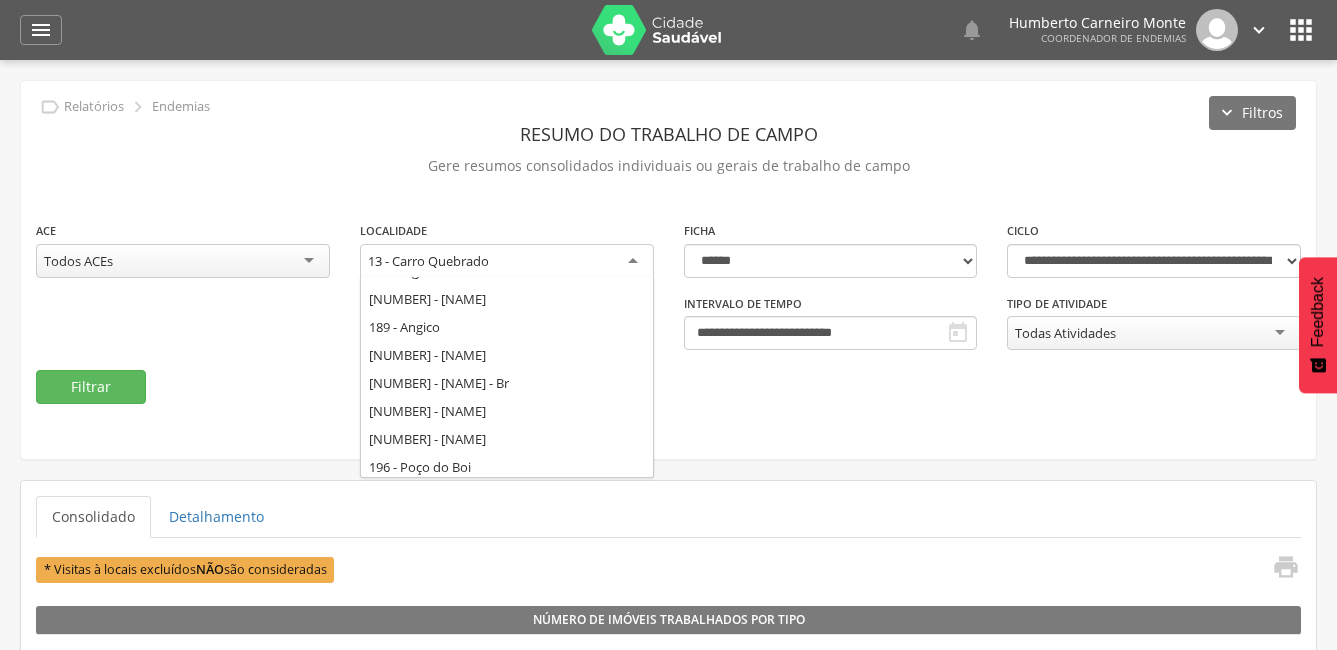 scroll, scrollTop: 3832, scrollLeft: 0, axis: vertical 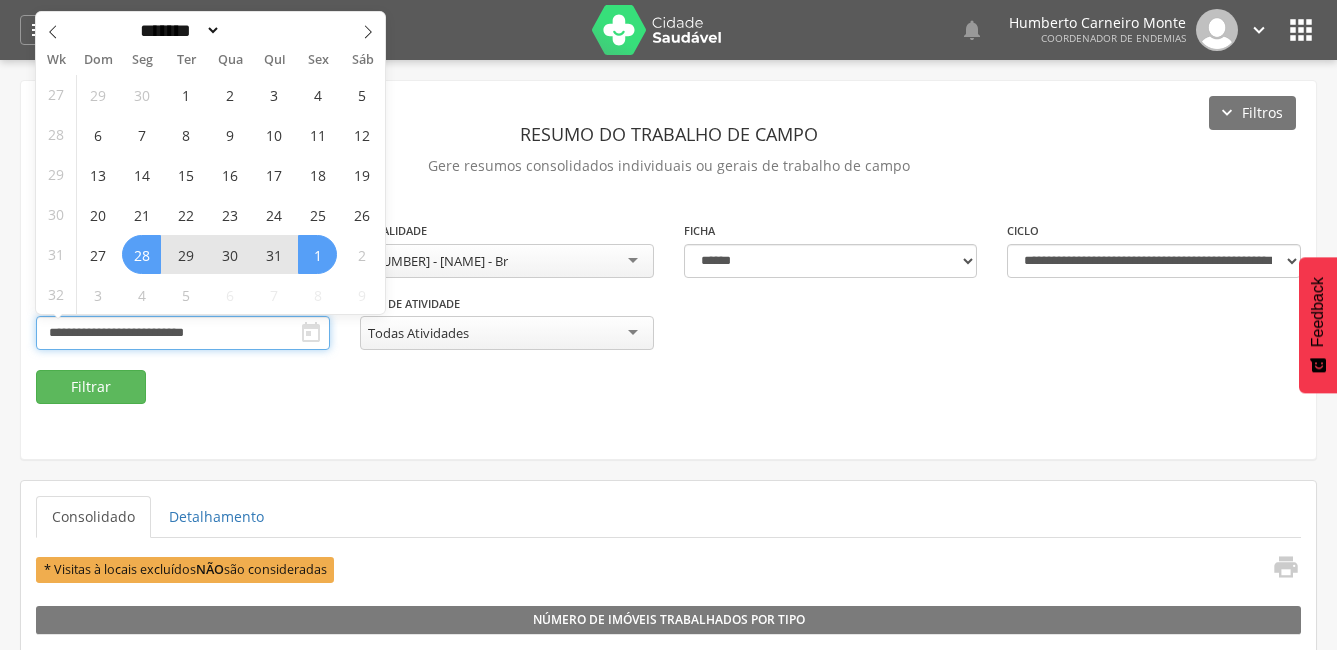 click on "**********" at bounding box center (183, 333) 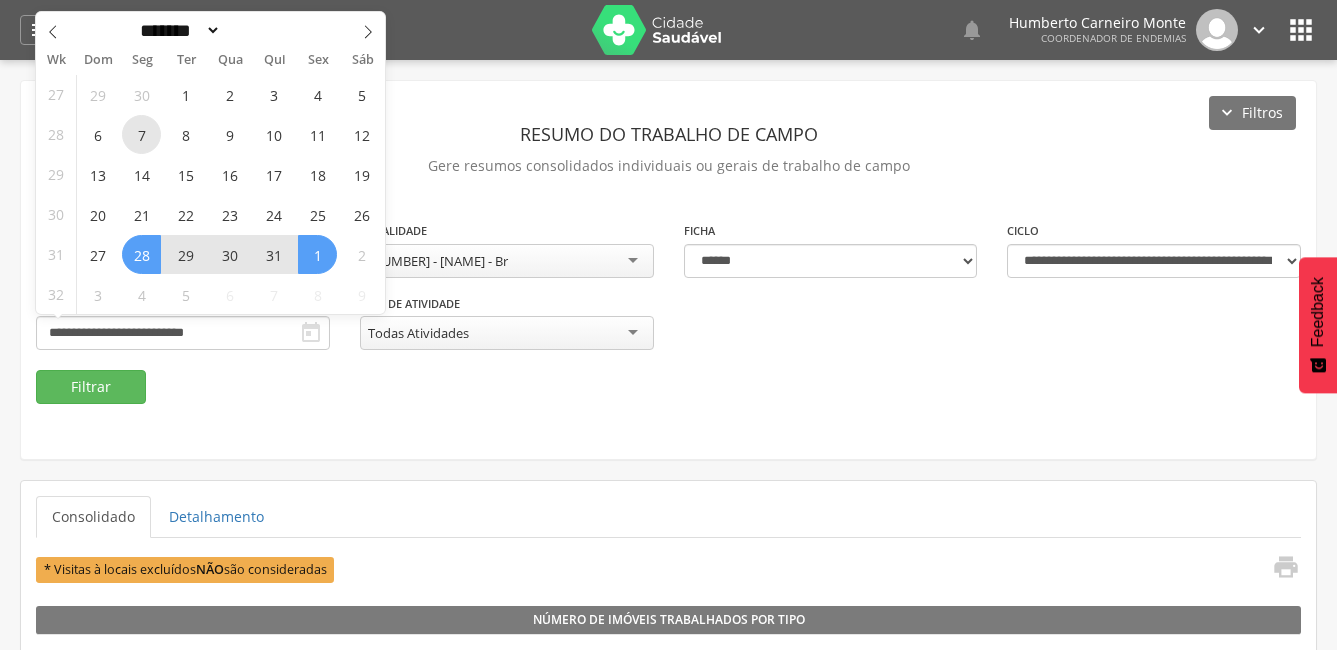 click on "7" at bounding box center [141, 134] 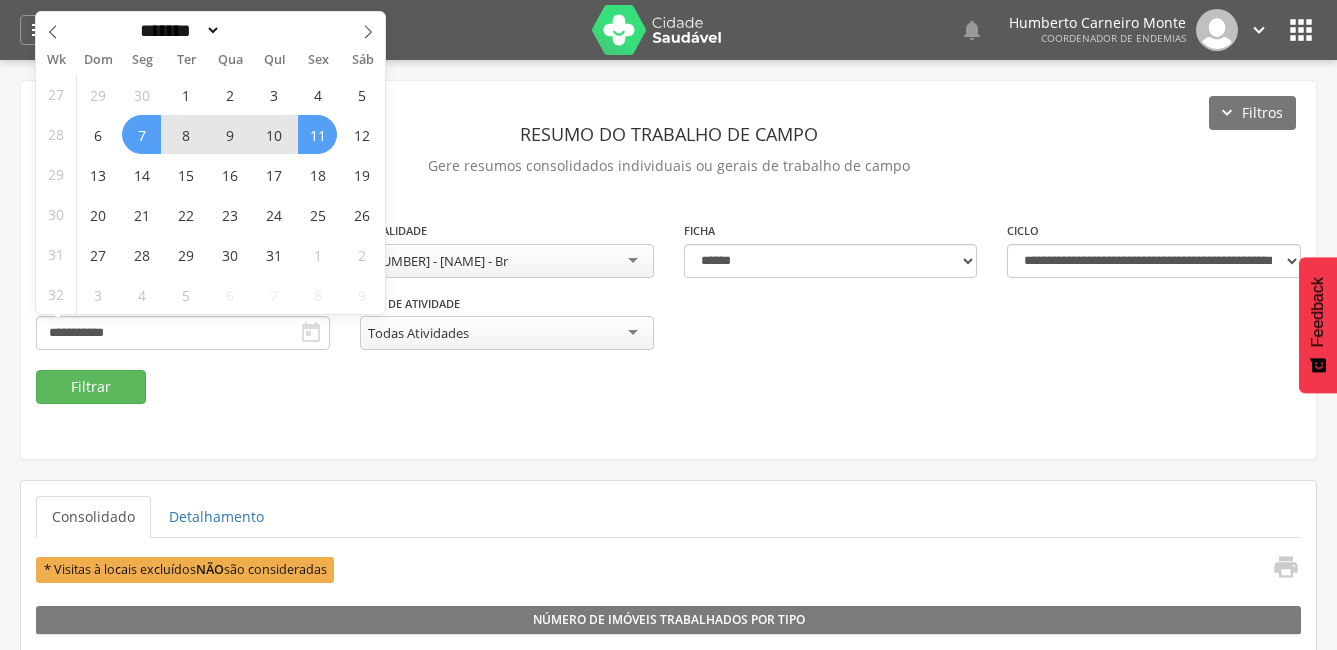 click on "11" at bounding box center [317, 134] 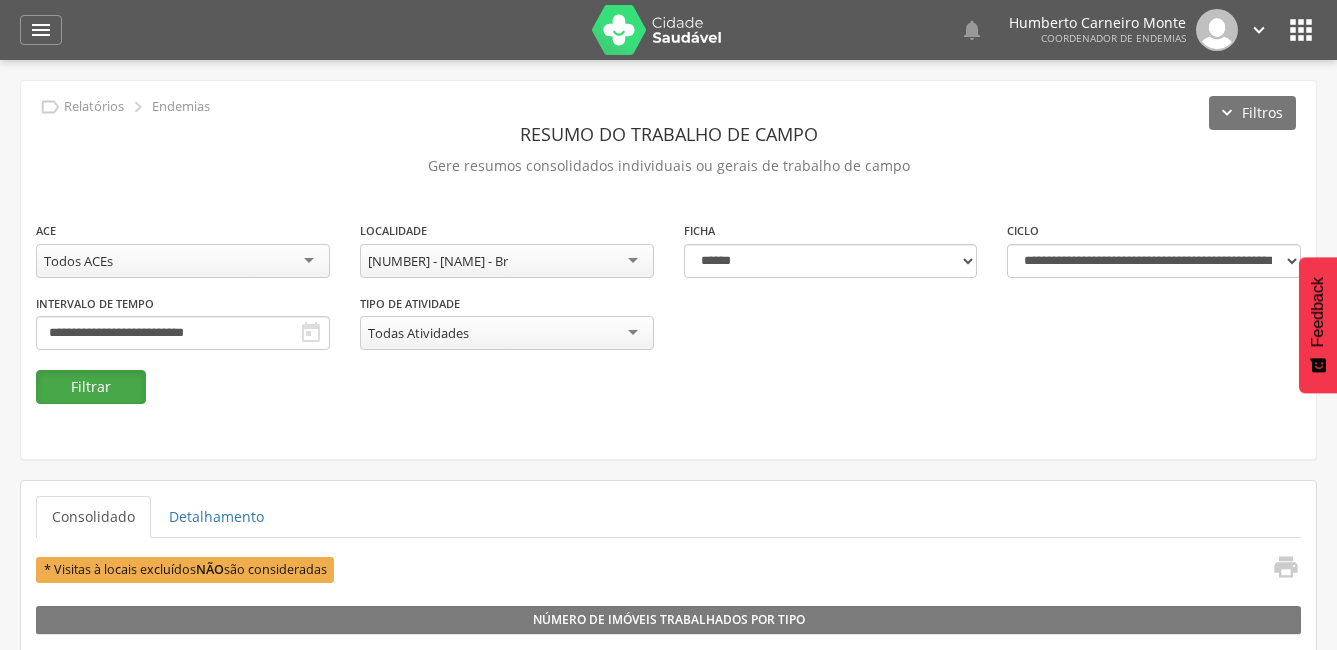 click on "Filtrar" at bounding box center [91, 387] 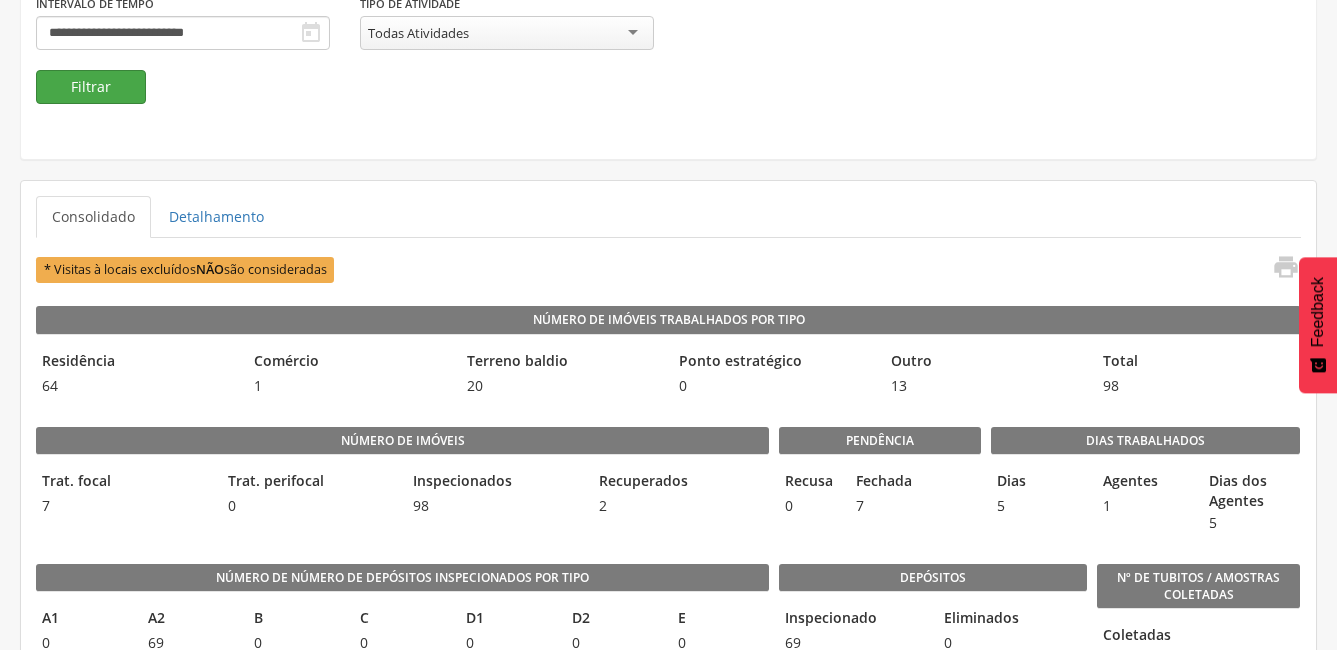 scroll, scrollTop: 0, scrollLeft: 0, axis: both 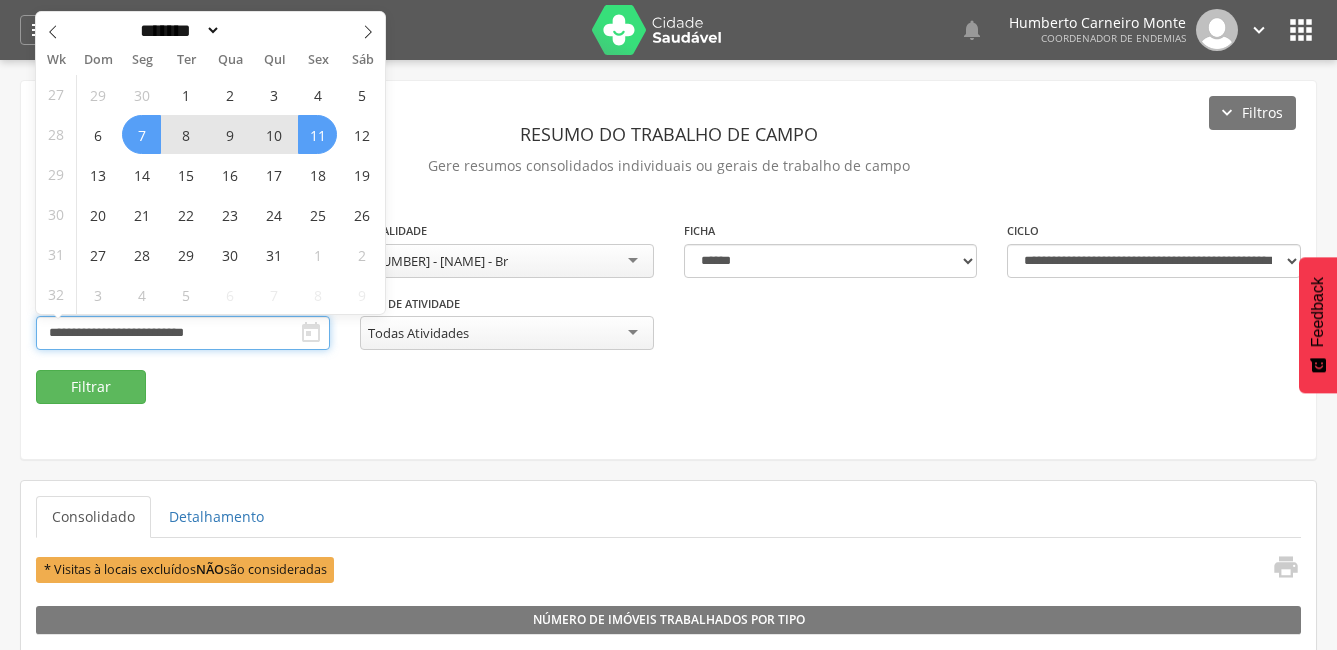 click on "**********" at bounding box center (183, 333) 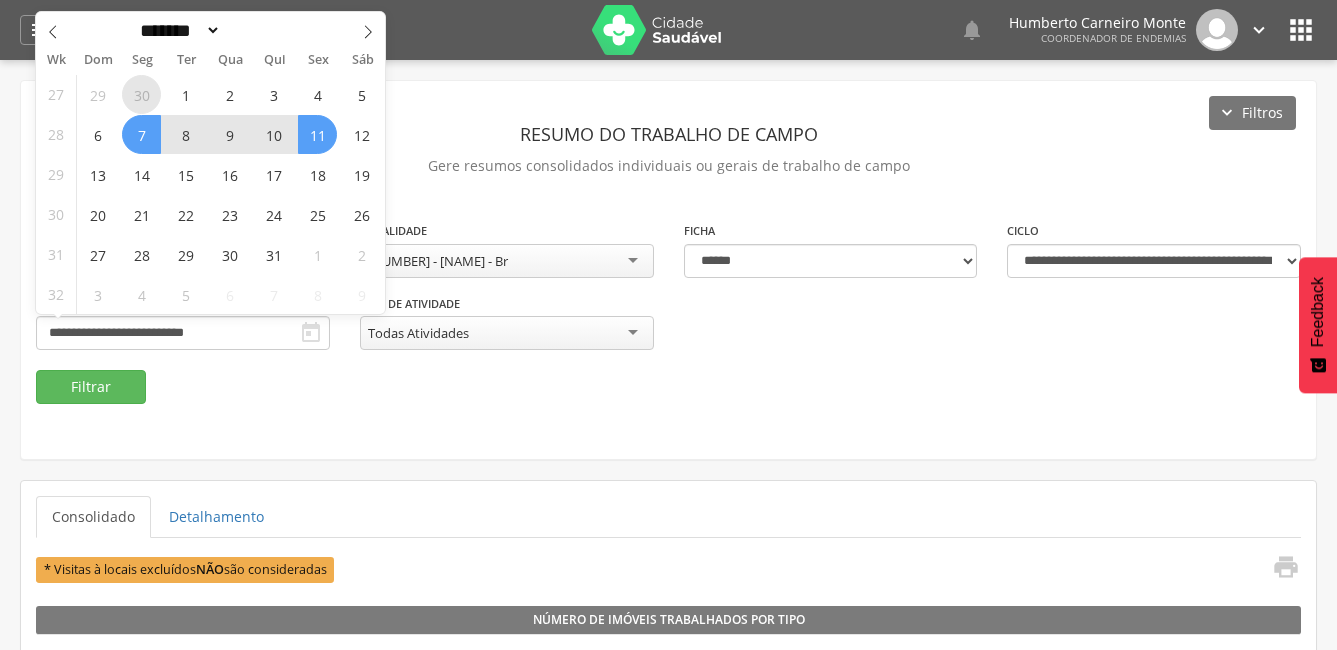 click on "30" at bounding box center [141, 94] 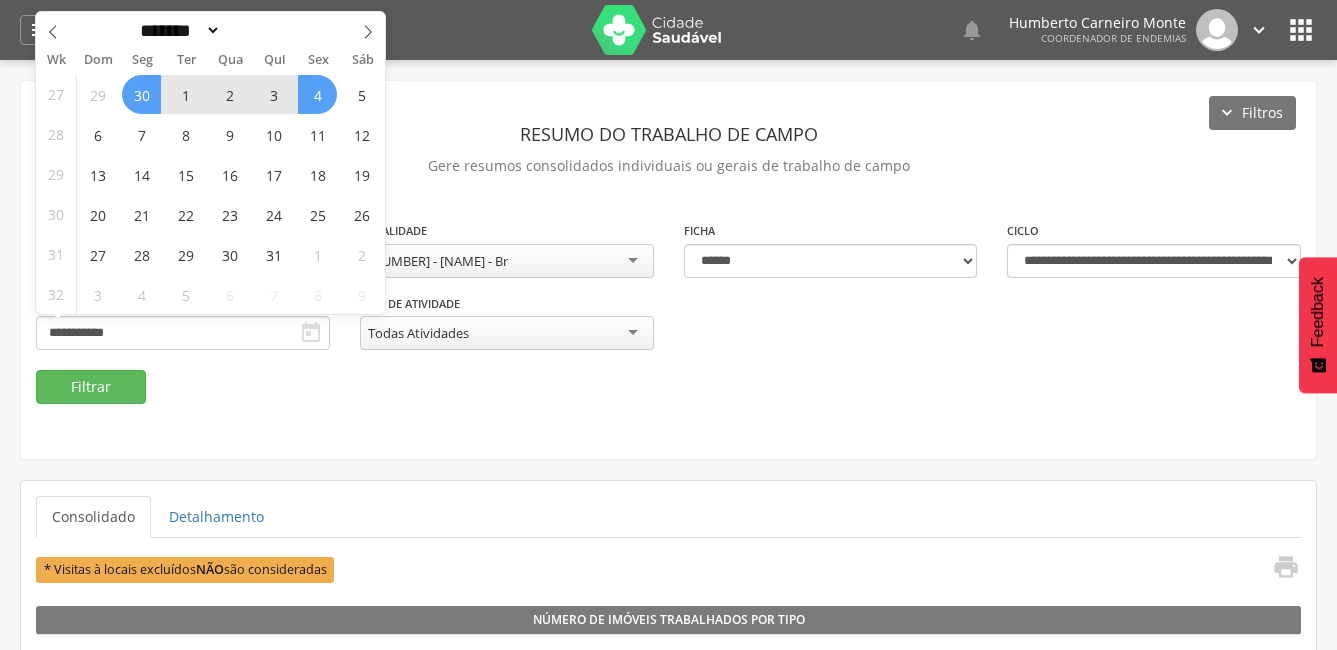 click on "4" at bounding box center (317, 94) 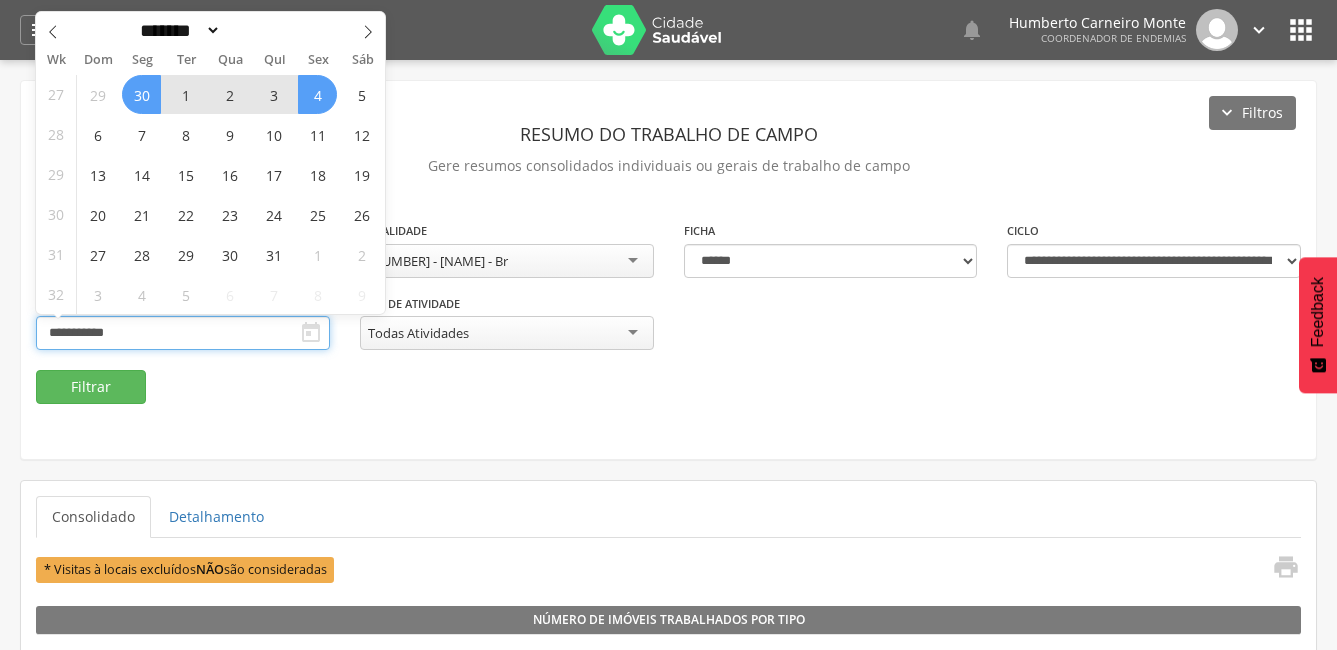 type on "**********" 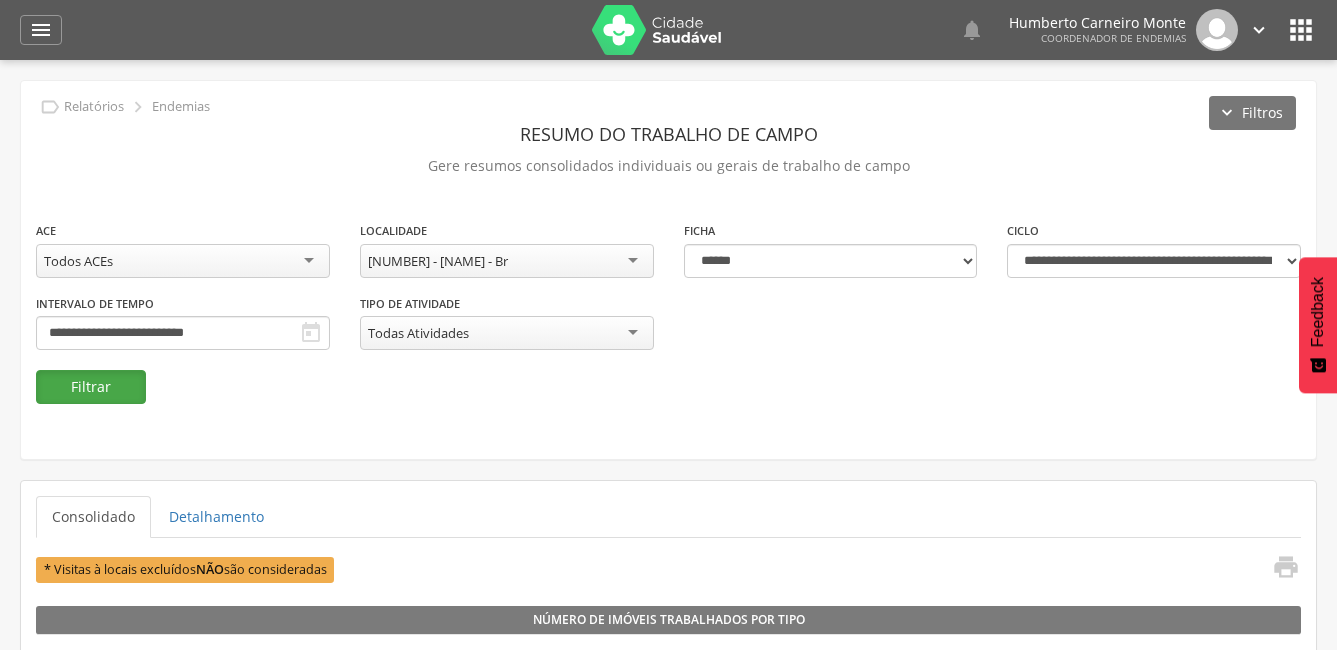 click on "Filtrar" at bounding box center (91, 387) 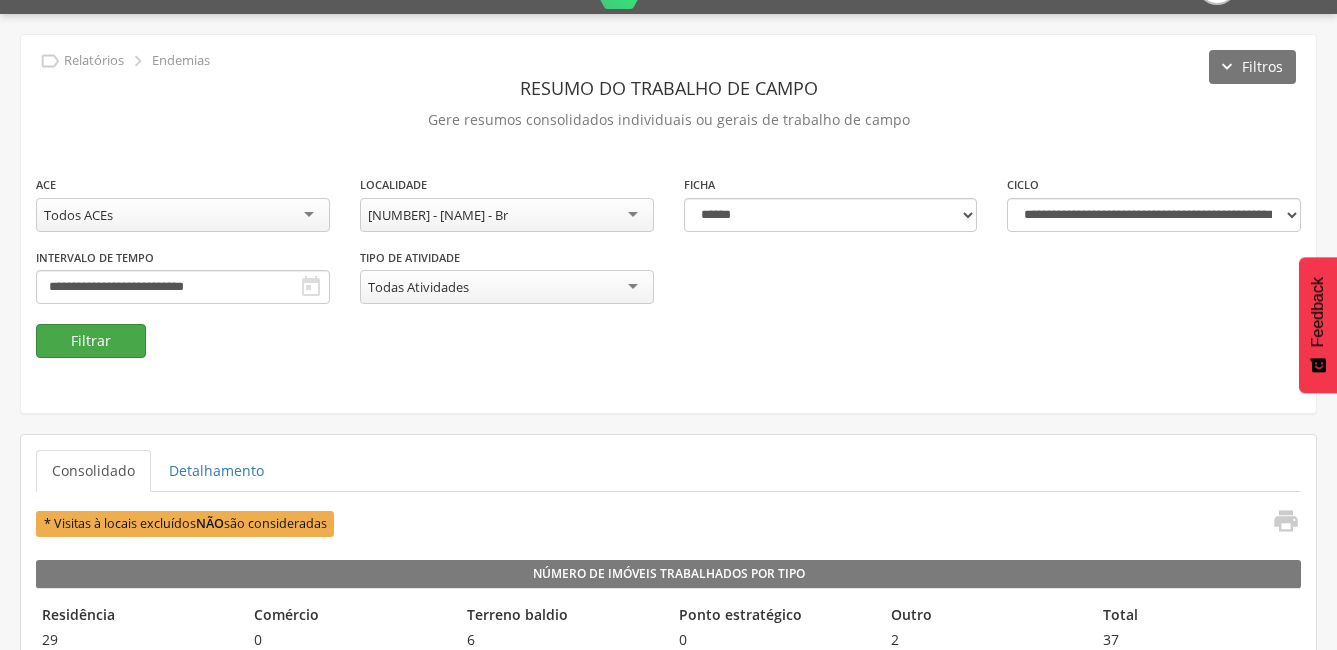 scroll, scrollTop: 0, scrollLeft: 0, axis: both 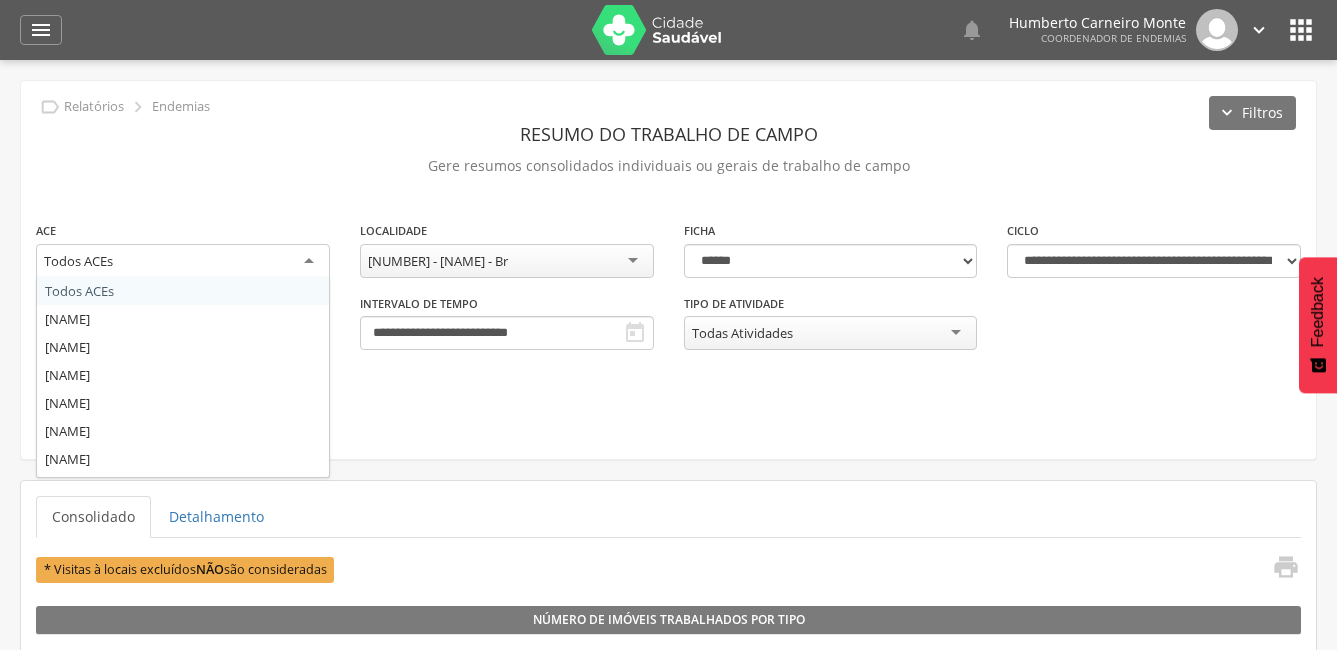 click on "Todos ACEs" at bounding box center (78, 261) 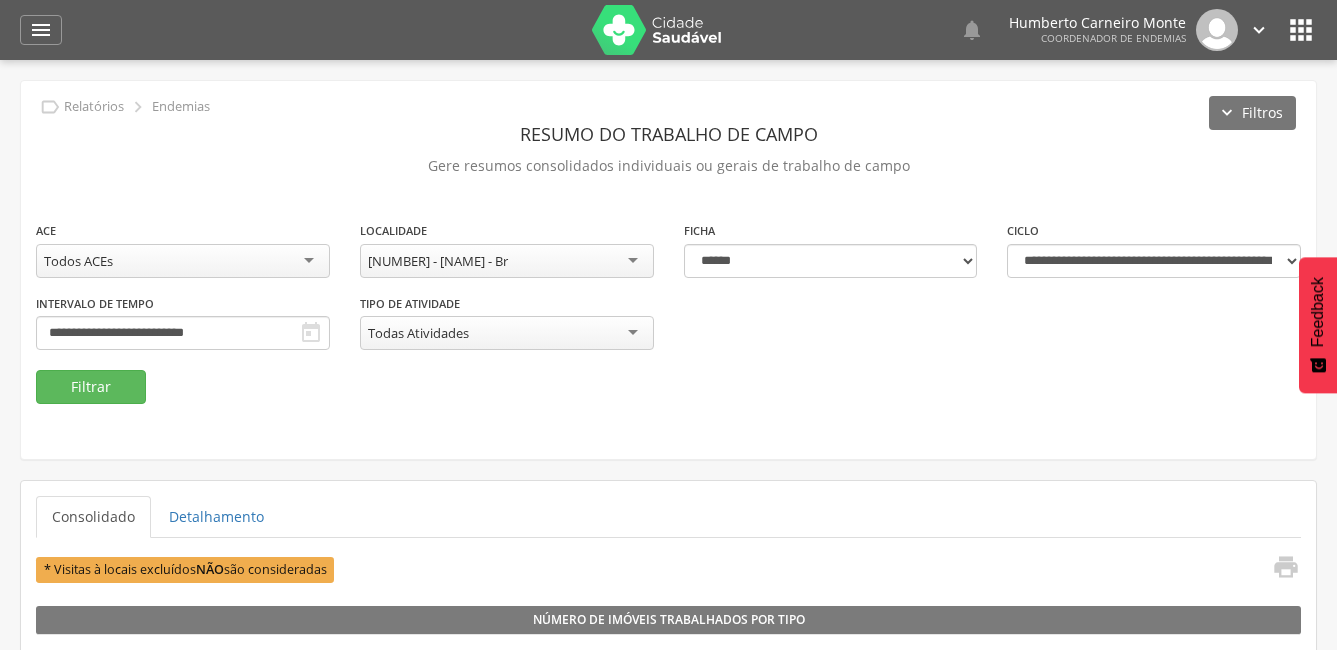 click on "**********" at bounding box center (668, 270) 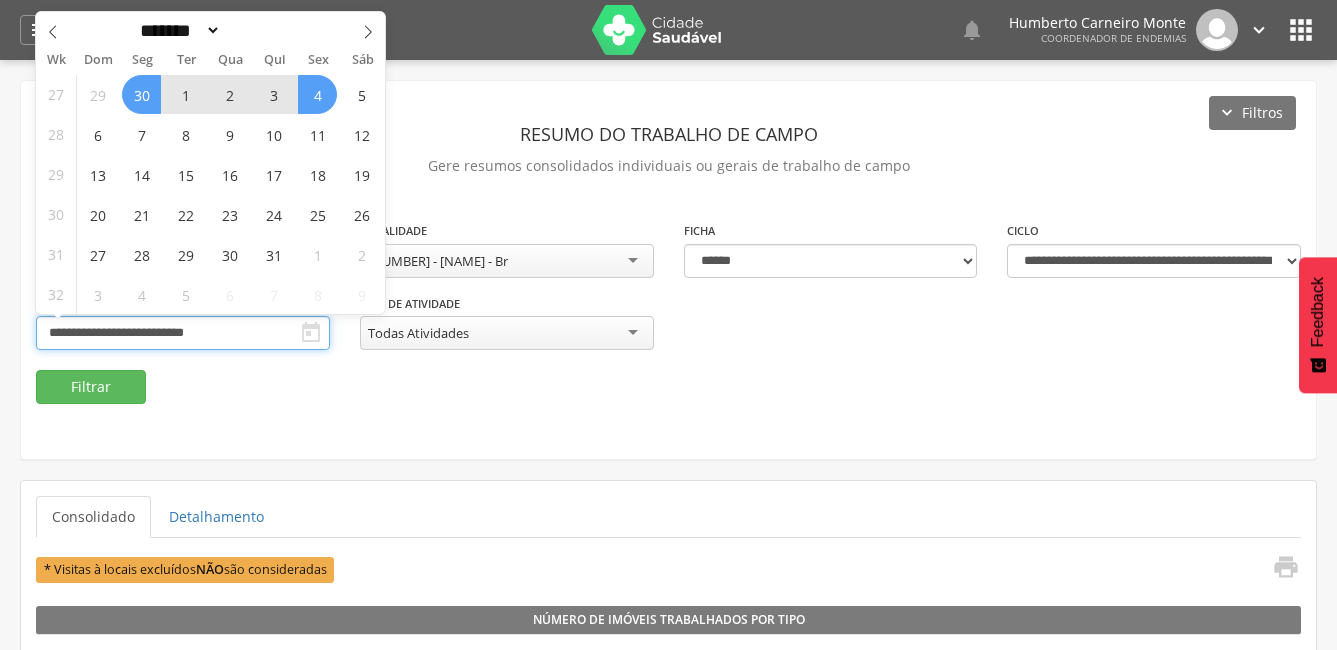 click on "**********" at bounding box center [183, 333] 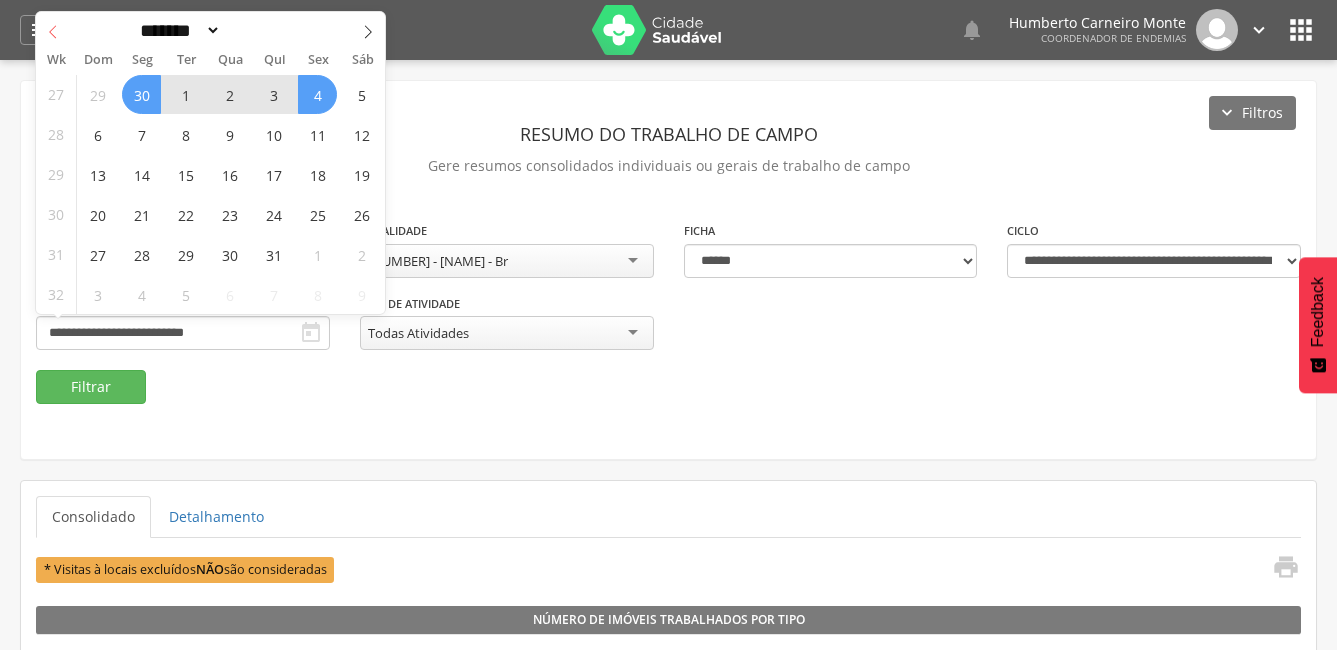 click 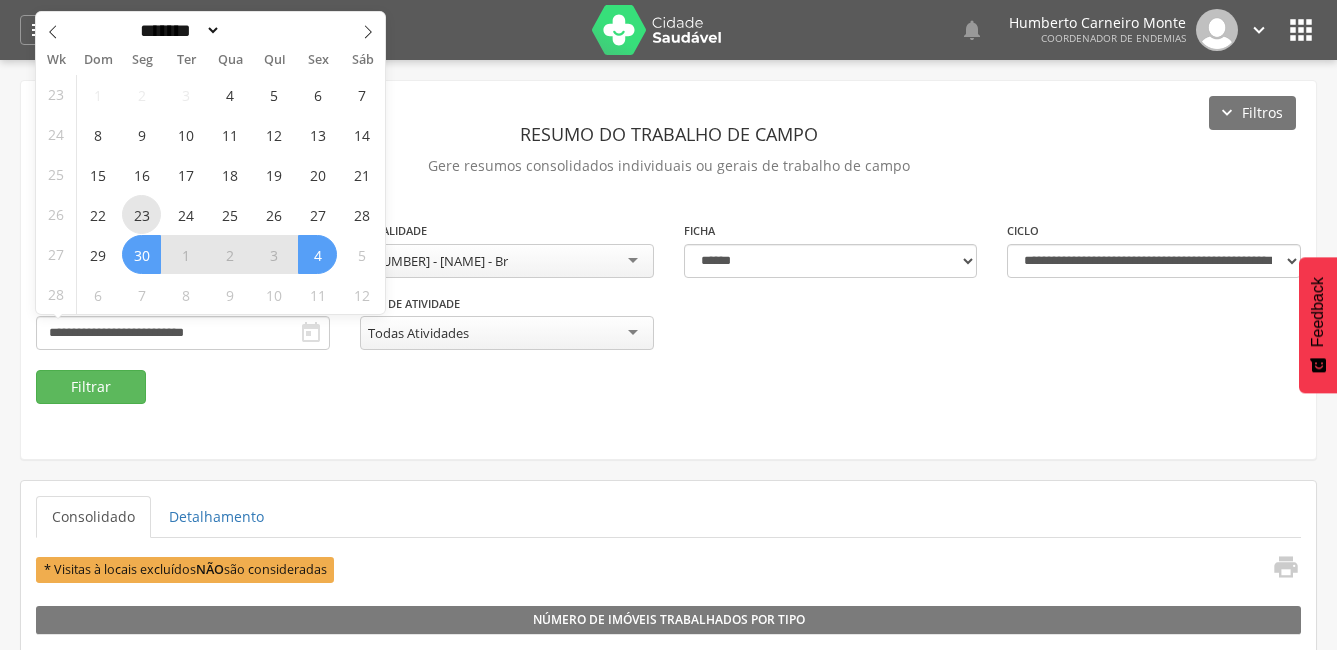 click on "23" at bounding box center [141, 214] 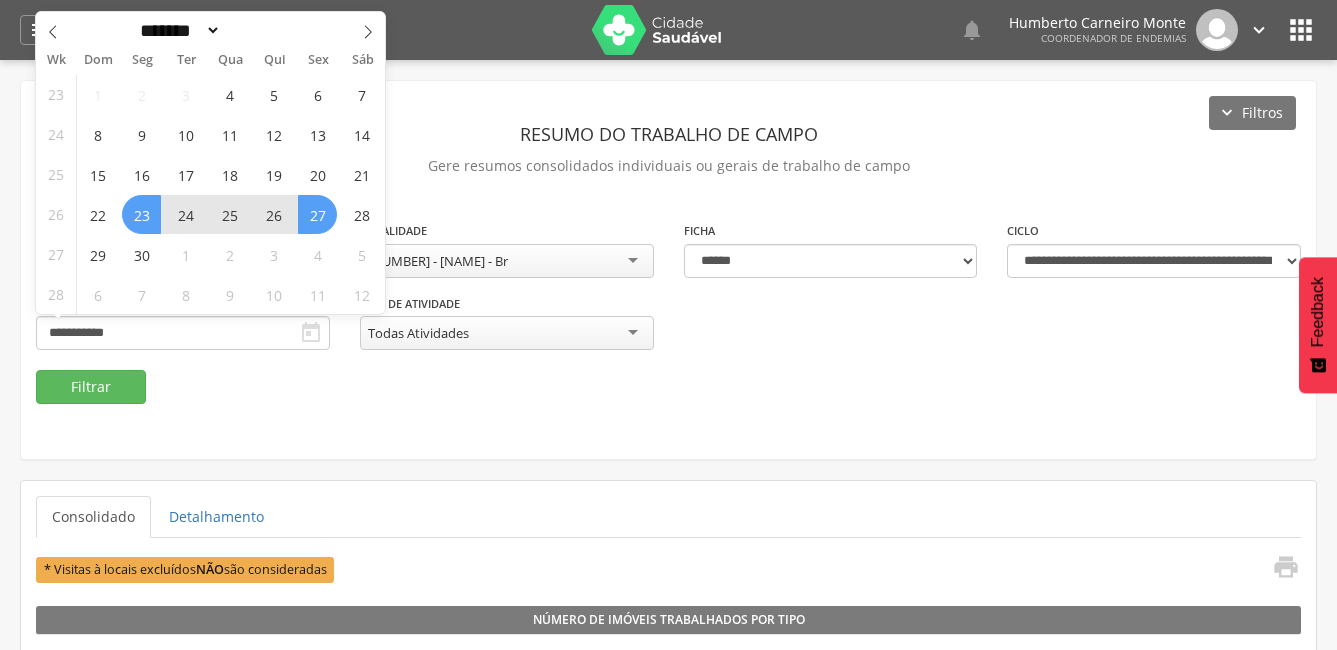 click on "27" at bounding box center (317, 214) 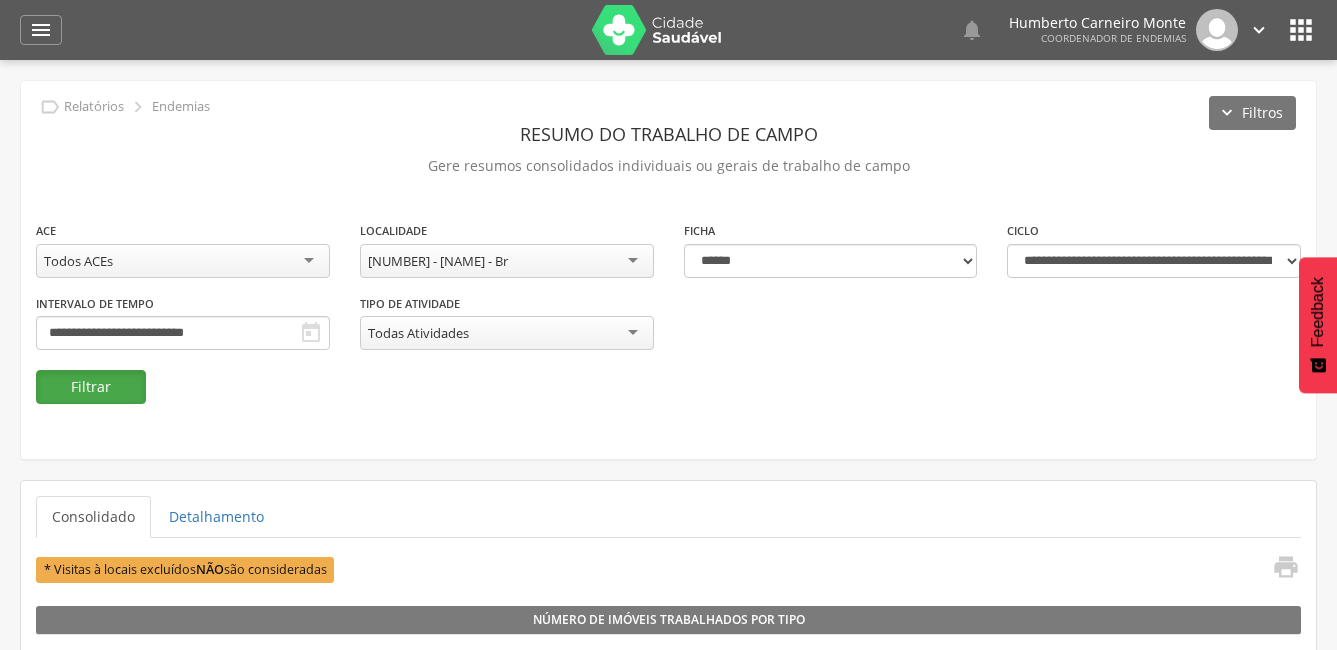 click on "Filtrar" at bounding box center (91, 387) 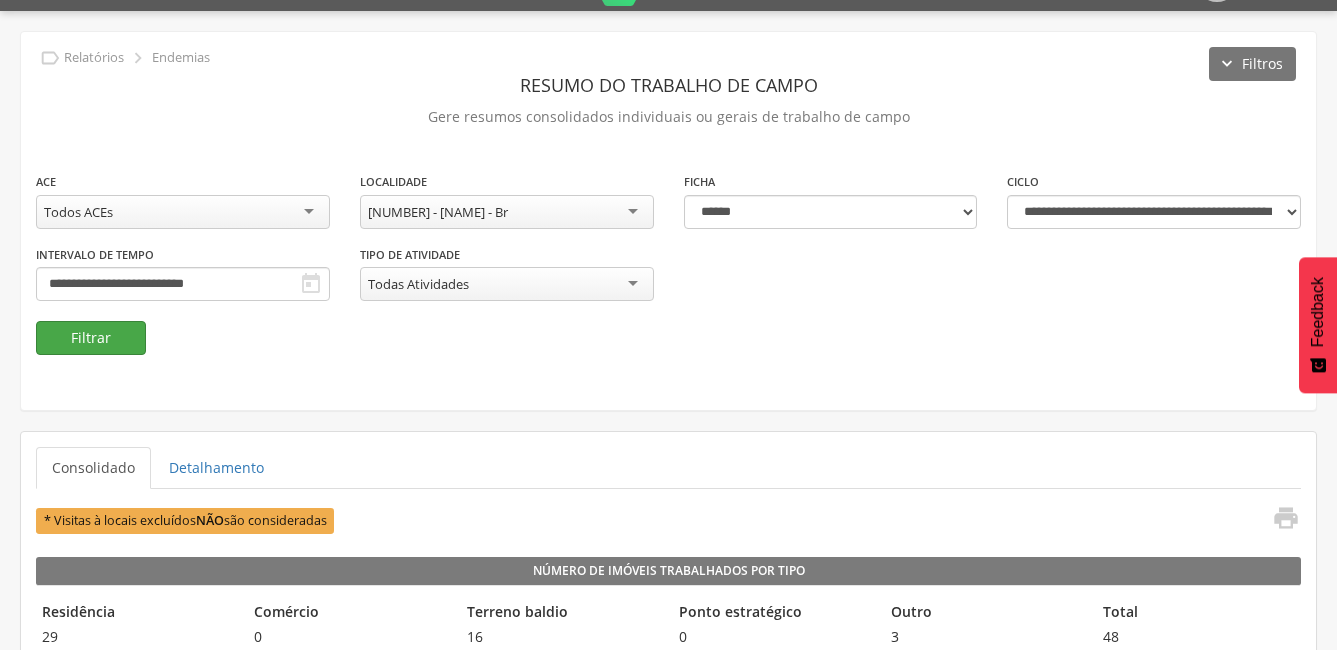 scroll, scrollTop: 0, scrollLeft: 0, axis: both 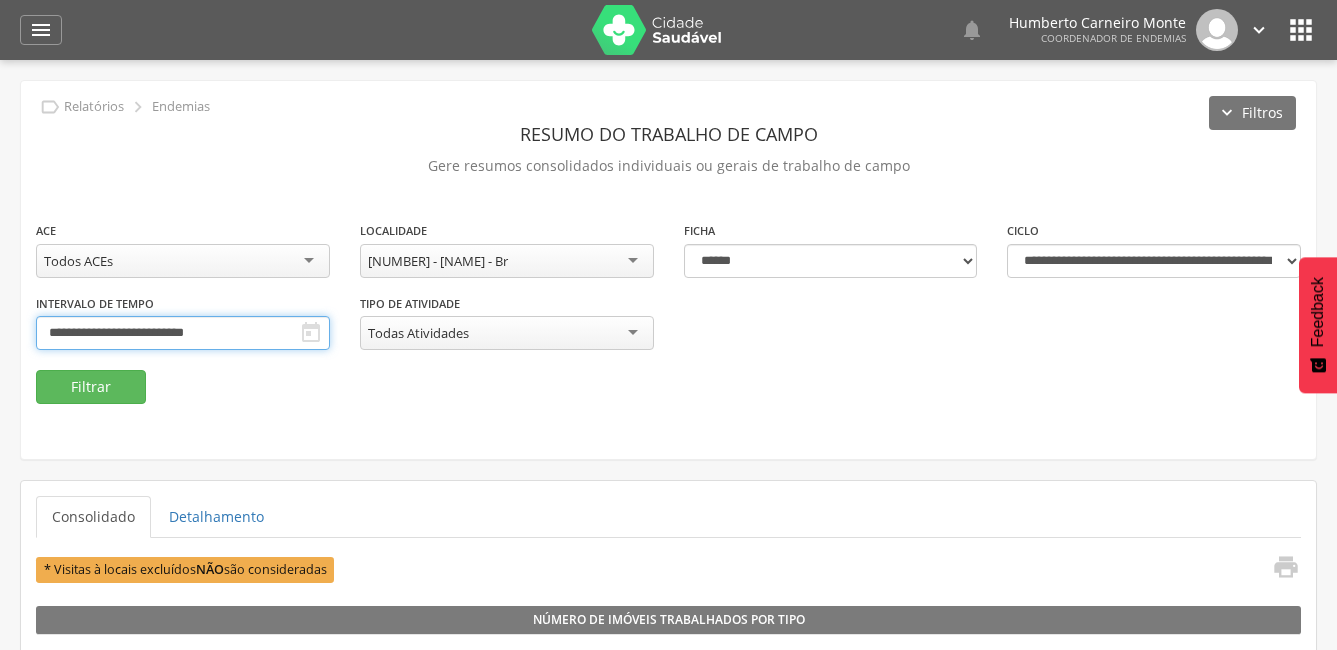 click on "**********" at bounding box center (183, 333) 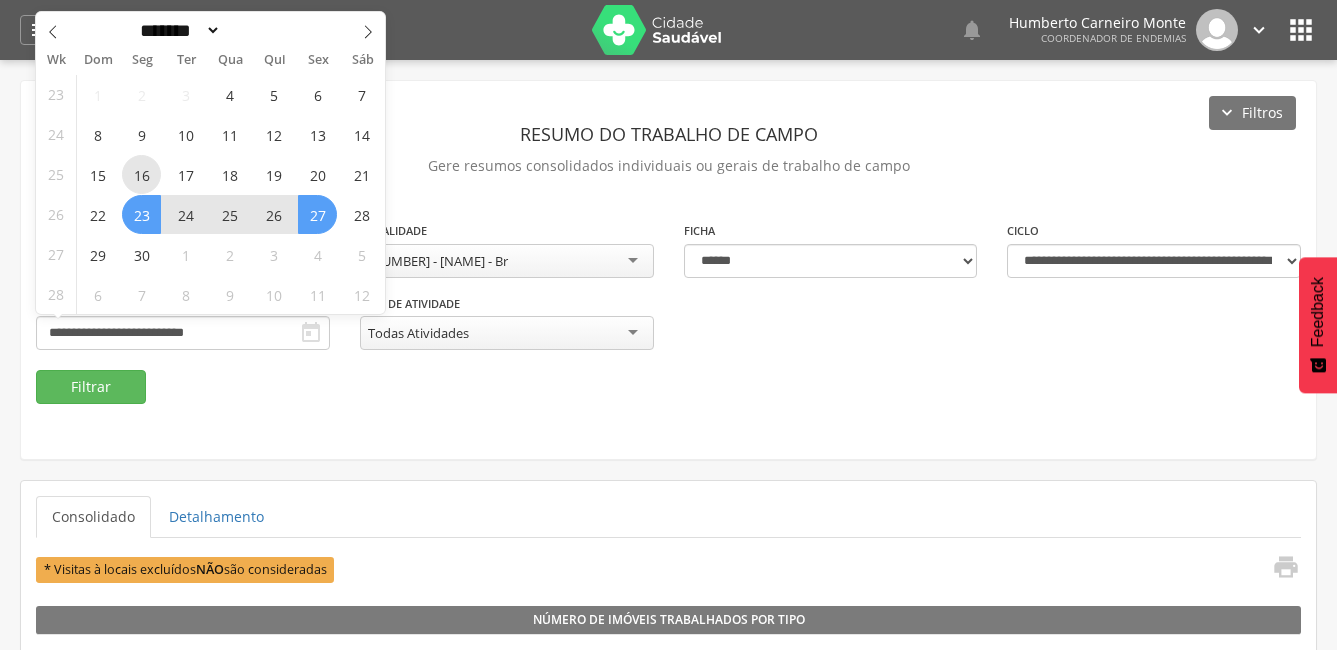 click on "16" at bounding box center [141, 174] 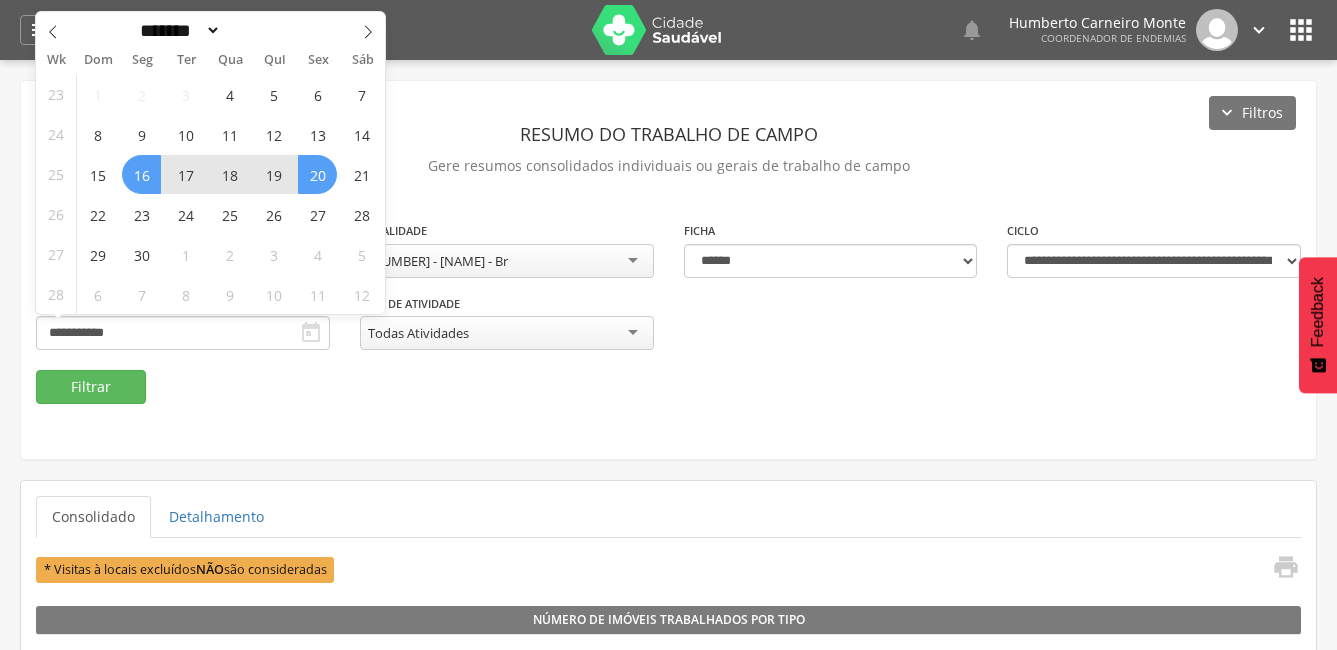 click on "20" at bounding box center (317, 174) 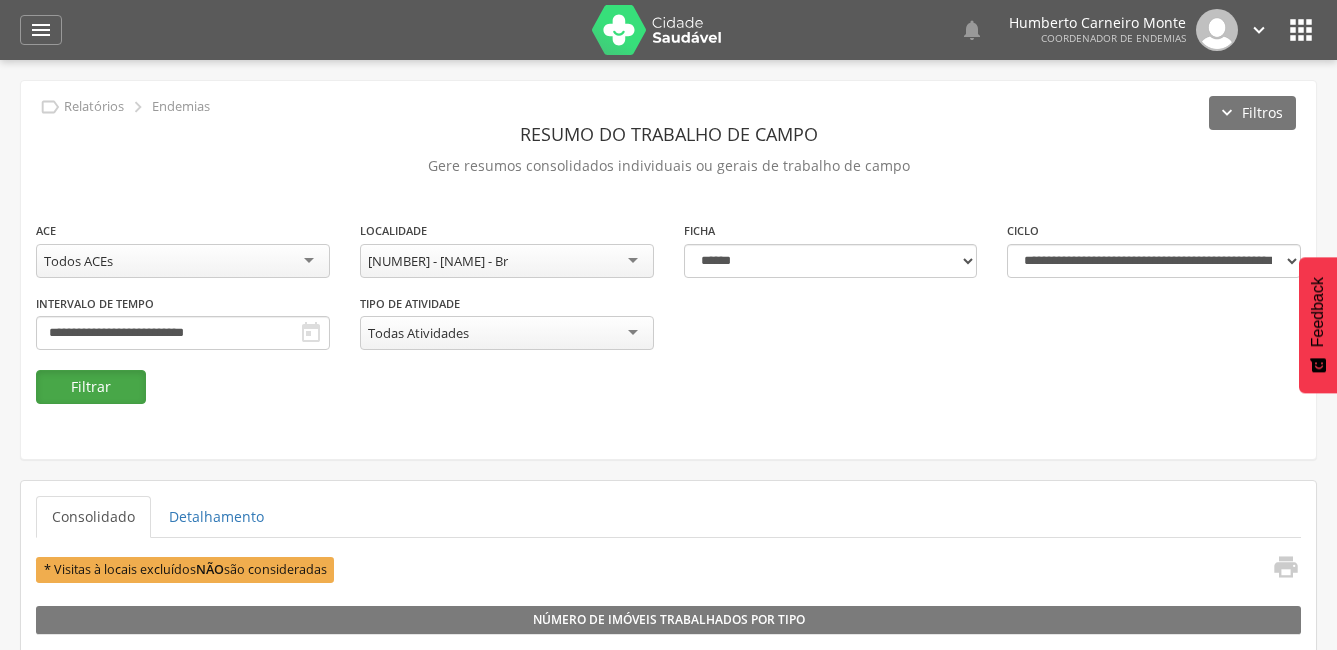 click on "Filtrar" at bounding box center [91, 387] 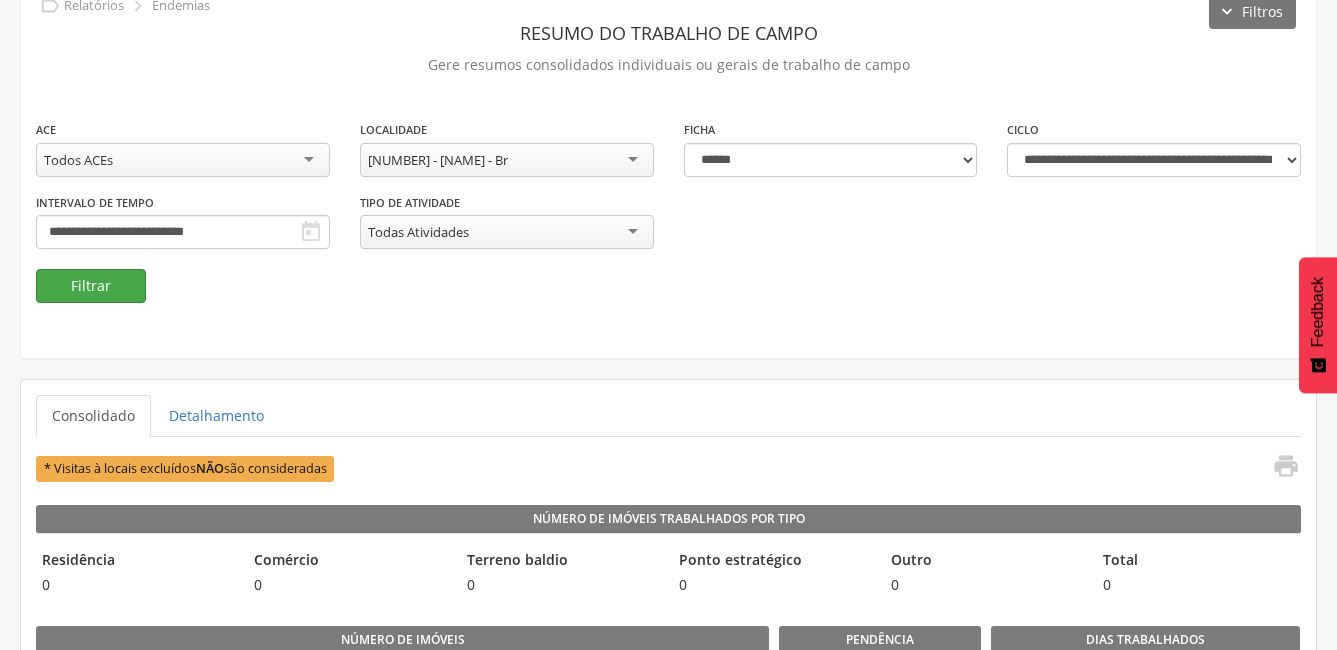 scroll, scrollTop: 100, scrollLeft: 0, axis: vertical 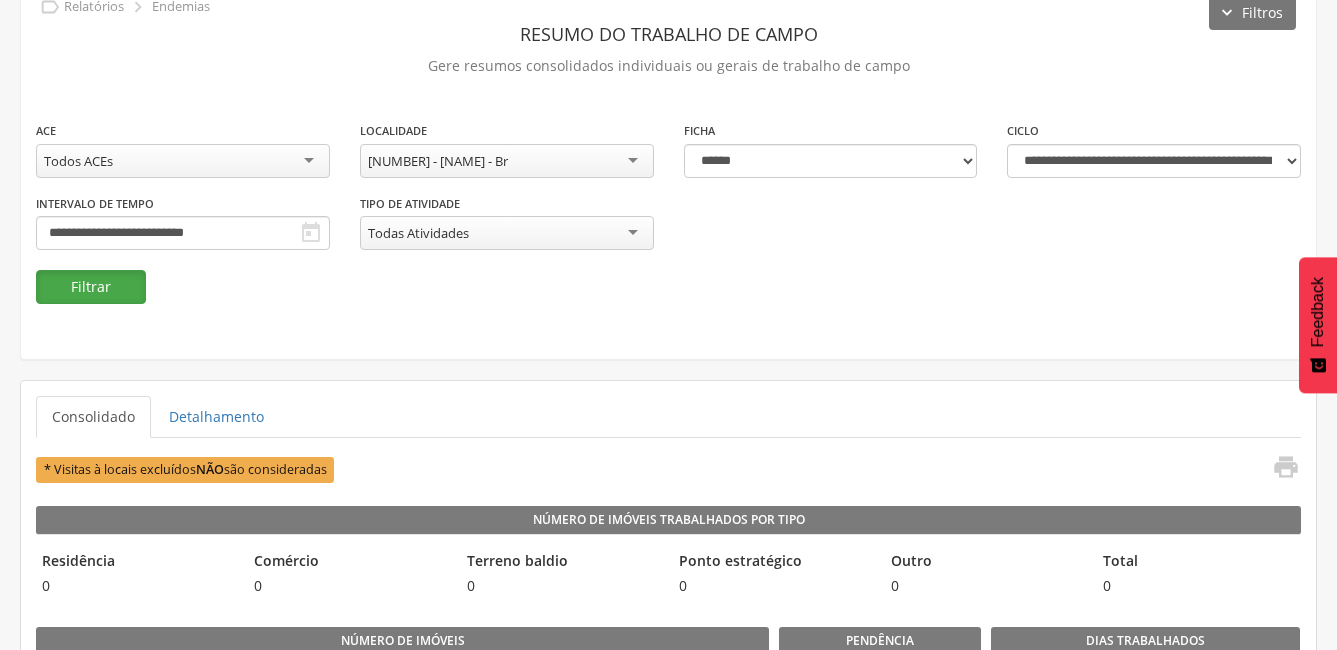 click on "Filtrar" at bounding box center (91, 287) 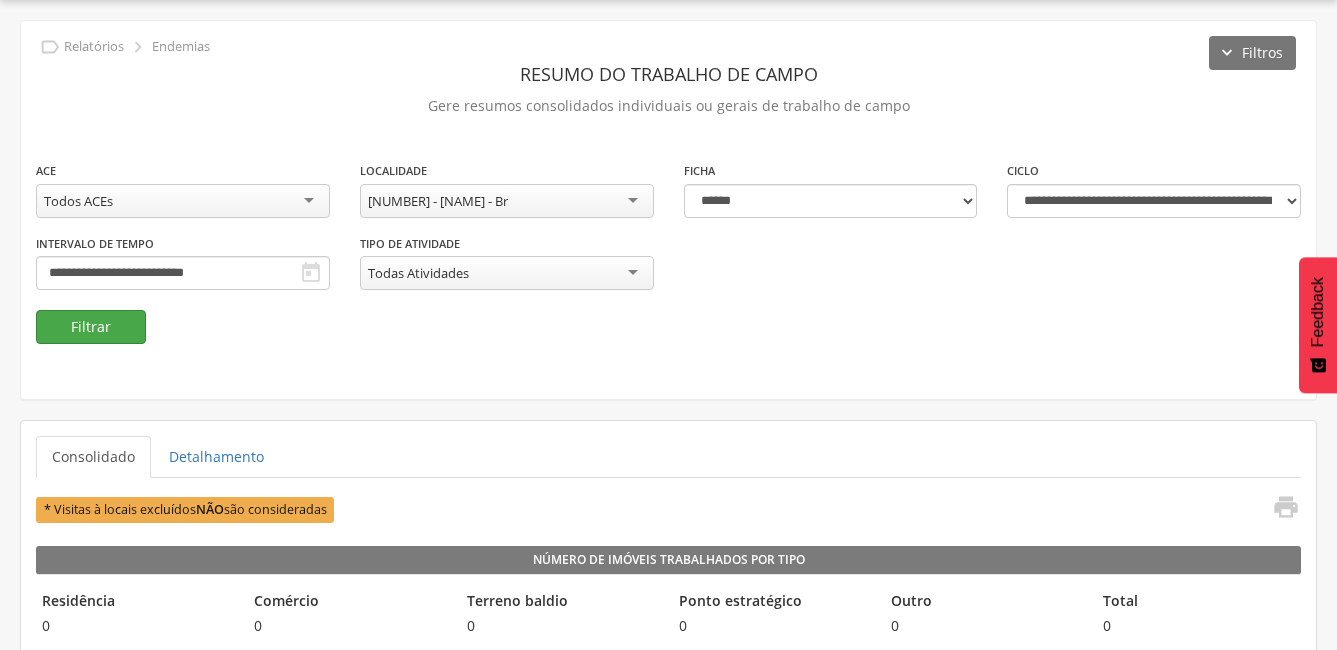 scroll, scrollTop: 100, scrollLeft: 0, axis: vertical 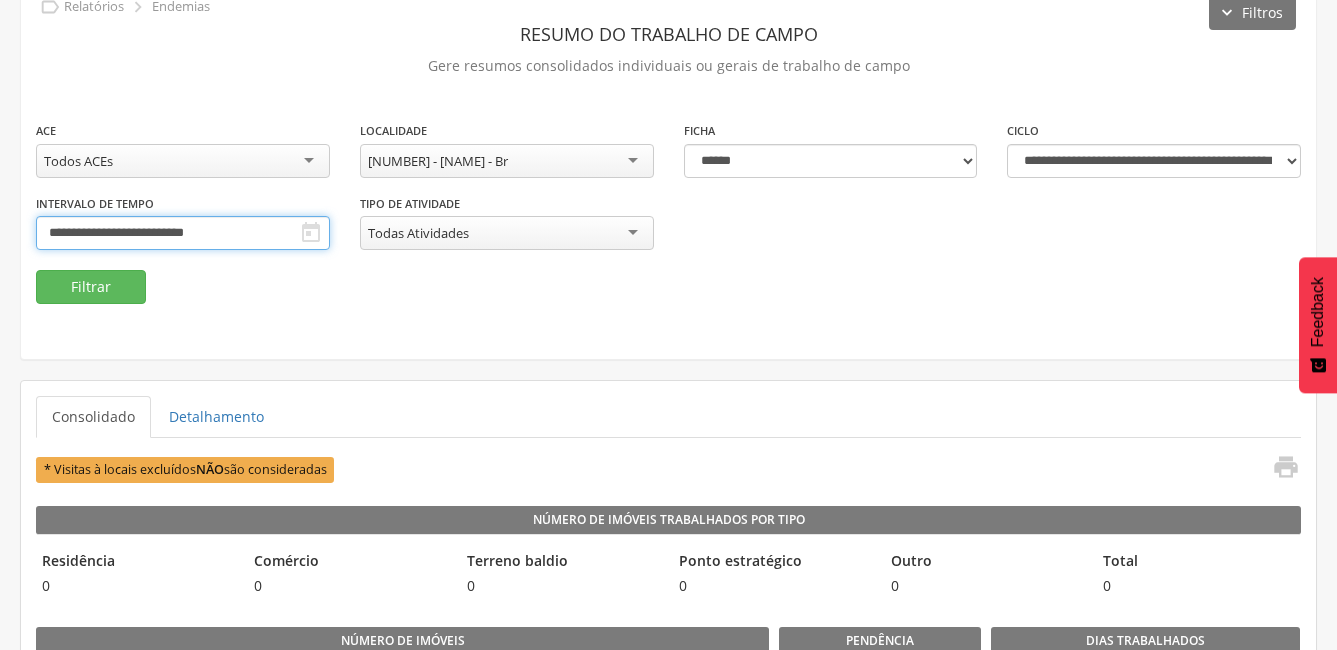 click on "**********" at bounding box center (183, 233) 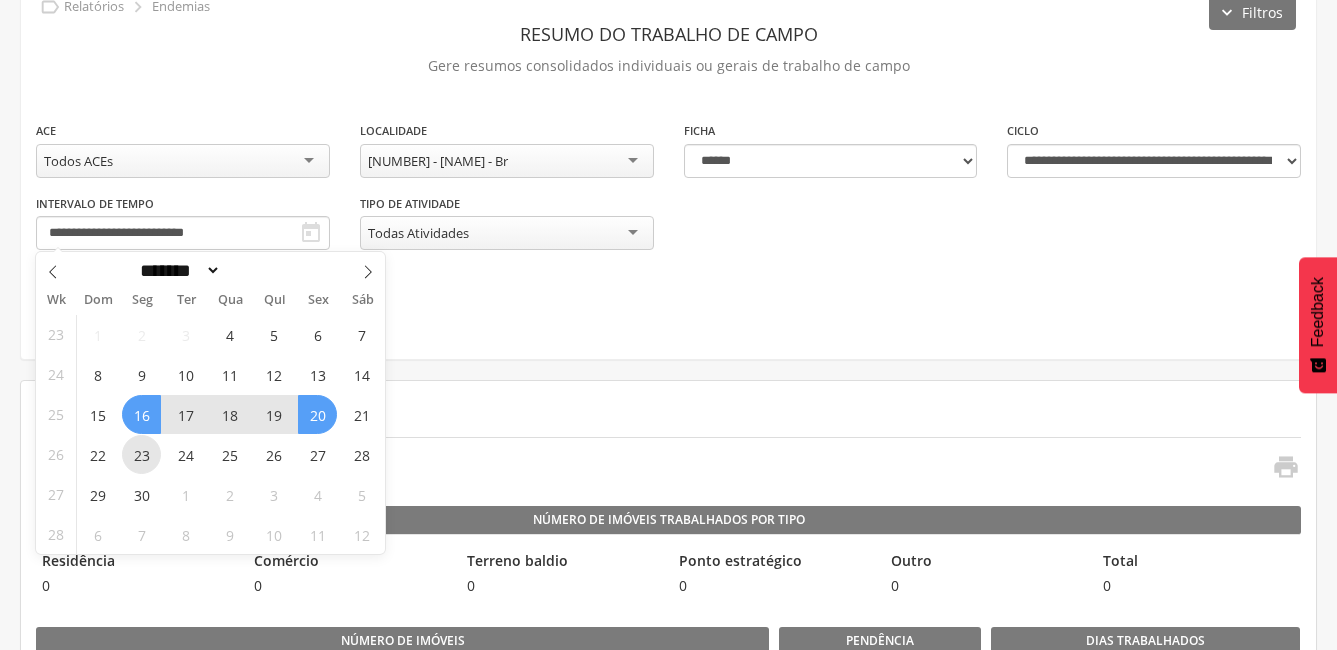 click on "23" at bounding box center (141, 454) 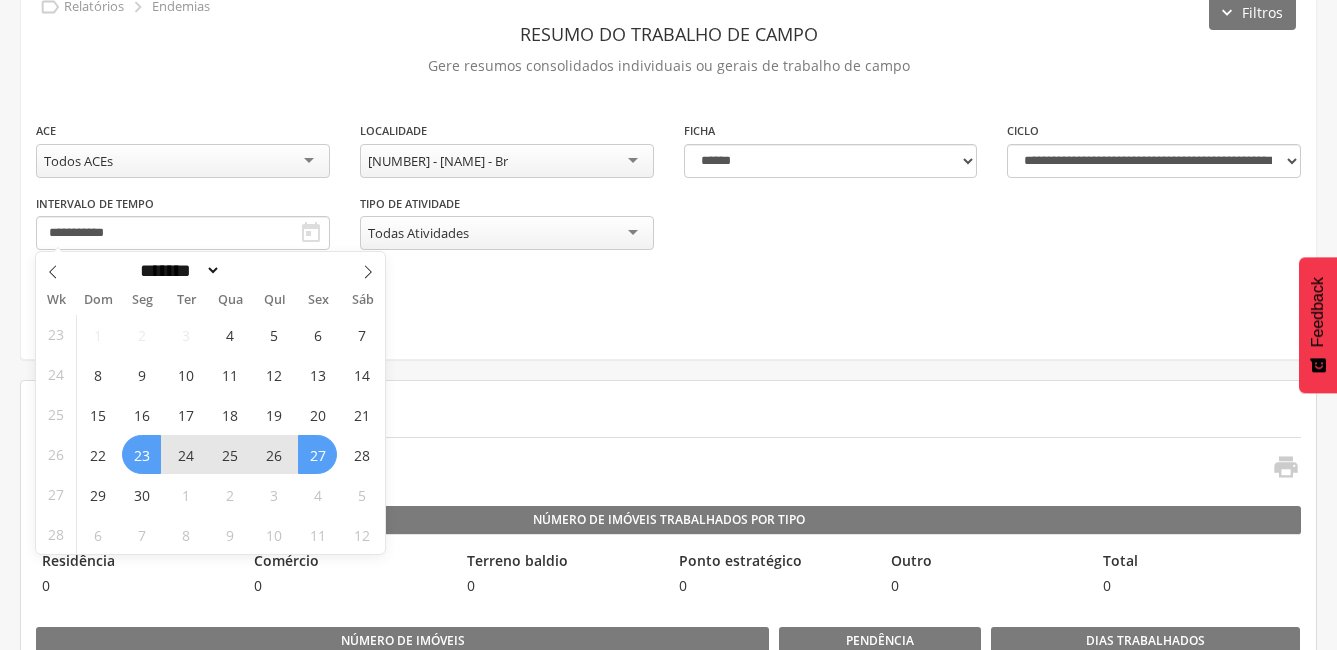 click on "27" at bounding box center (317, 454) 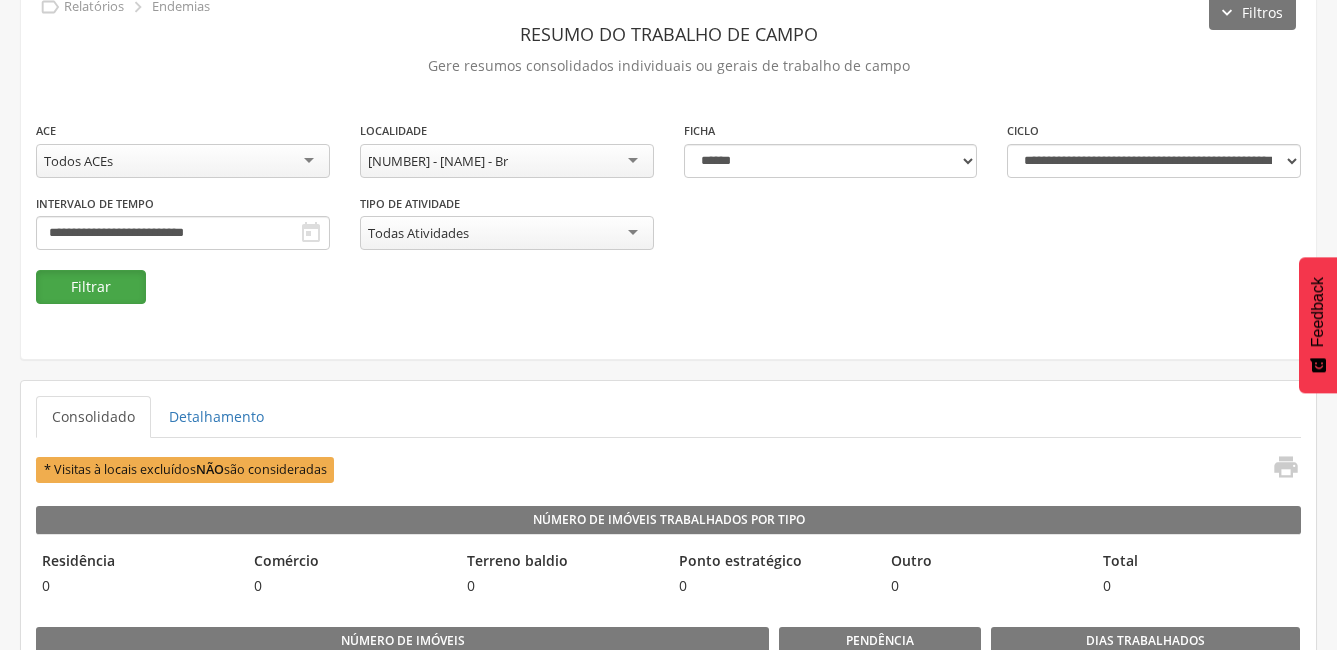click on "Filtrar" at bounding box center (91, 287) 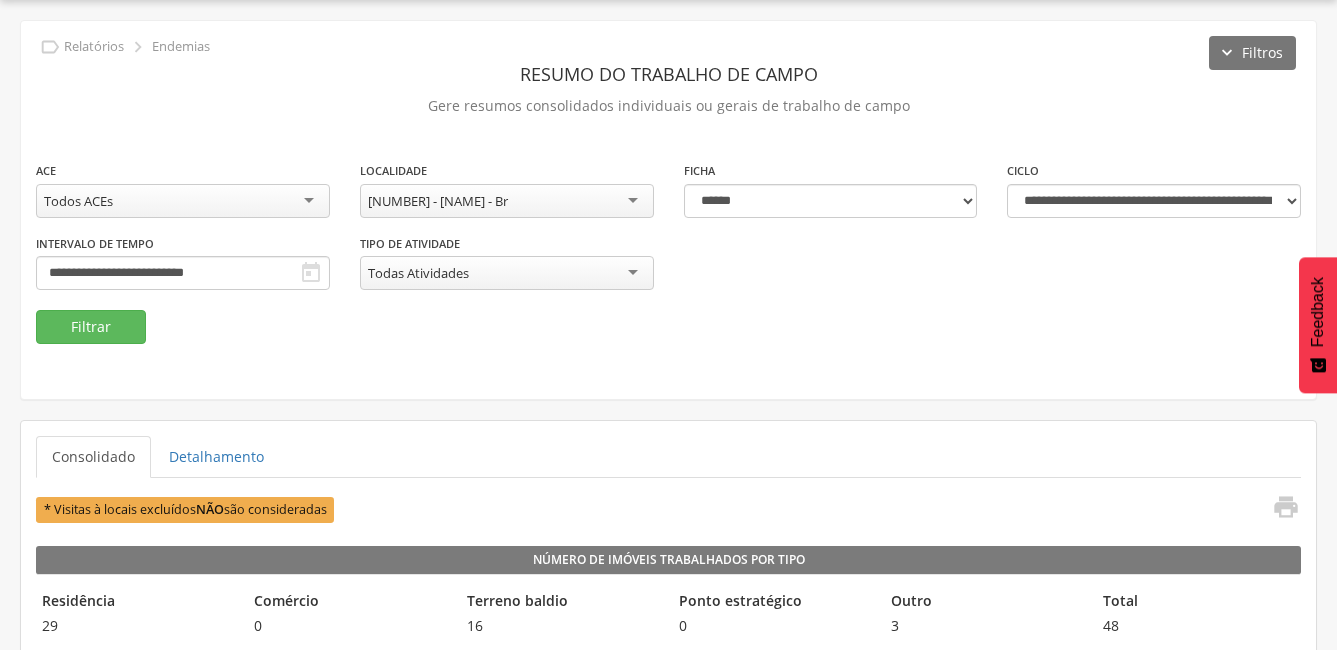 scroll, scrollTop: 100, scrollLeft: 0, axis: vertical 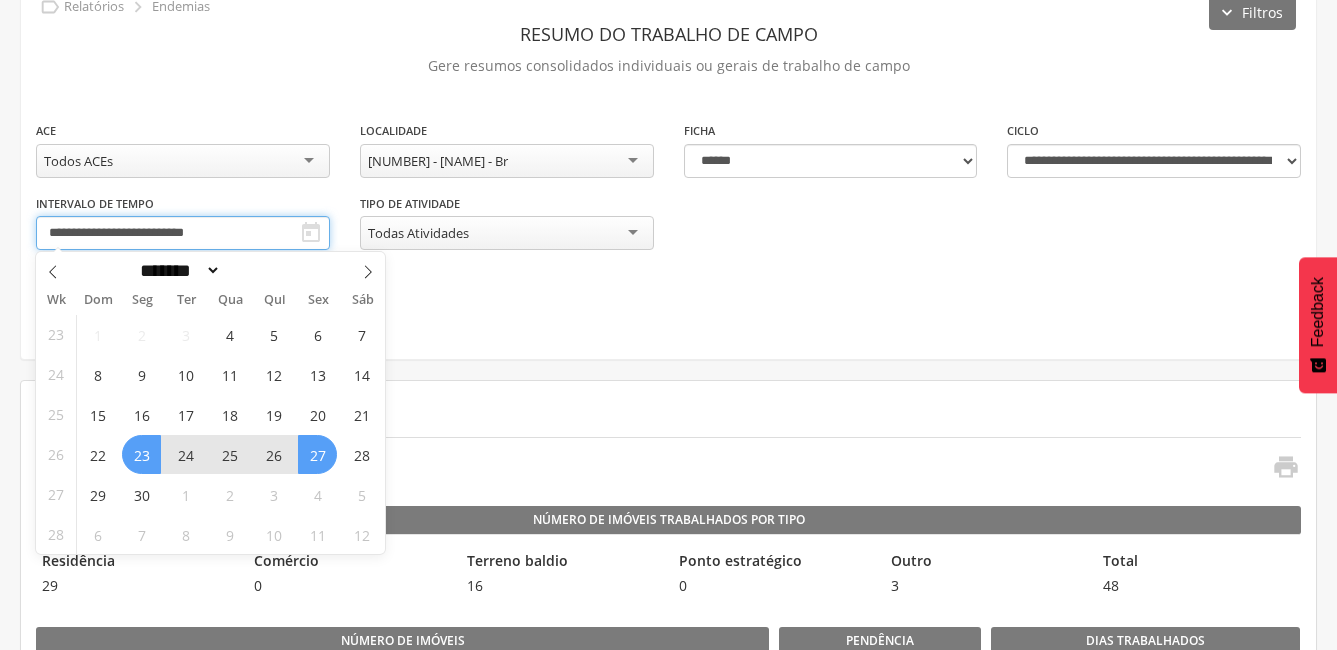 click on "**********" at bounding box center (183, 233) 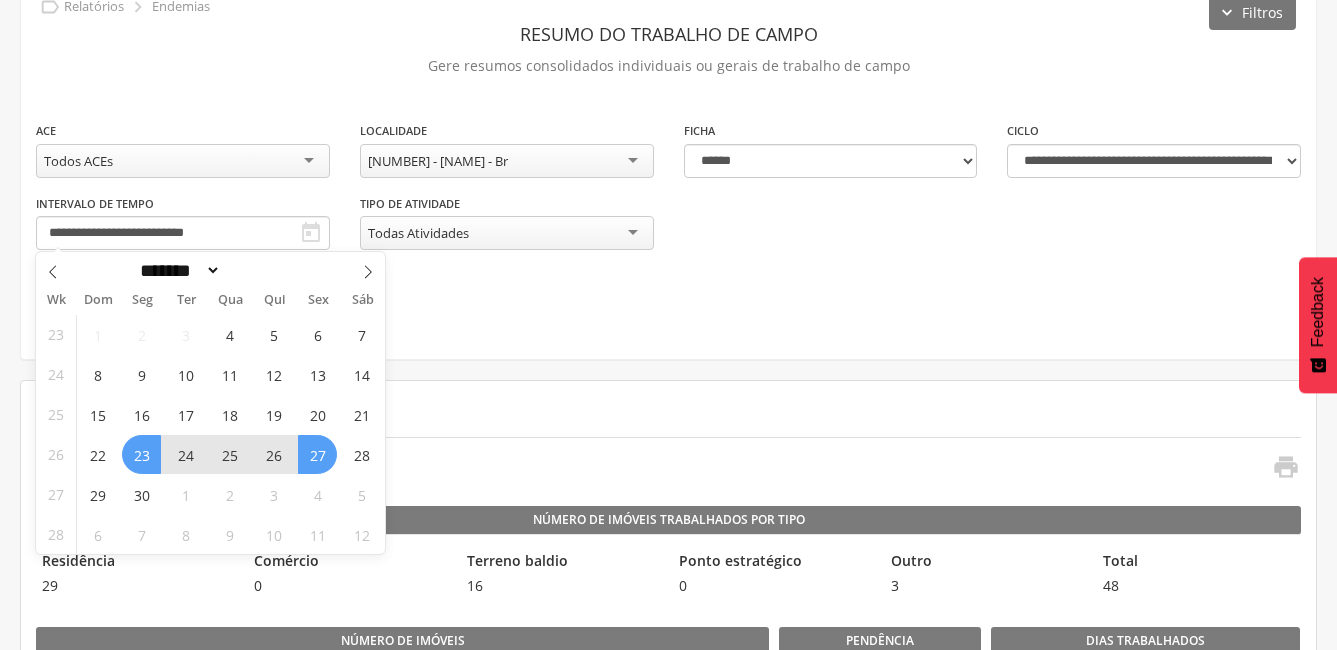 click on "**********" at bounding box center (668, 170) 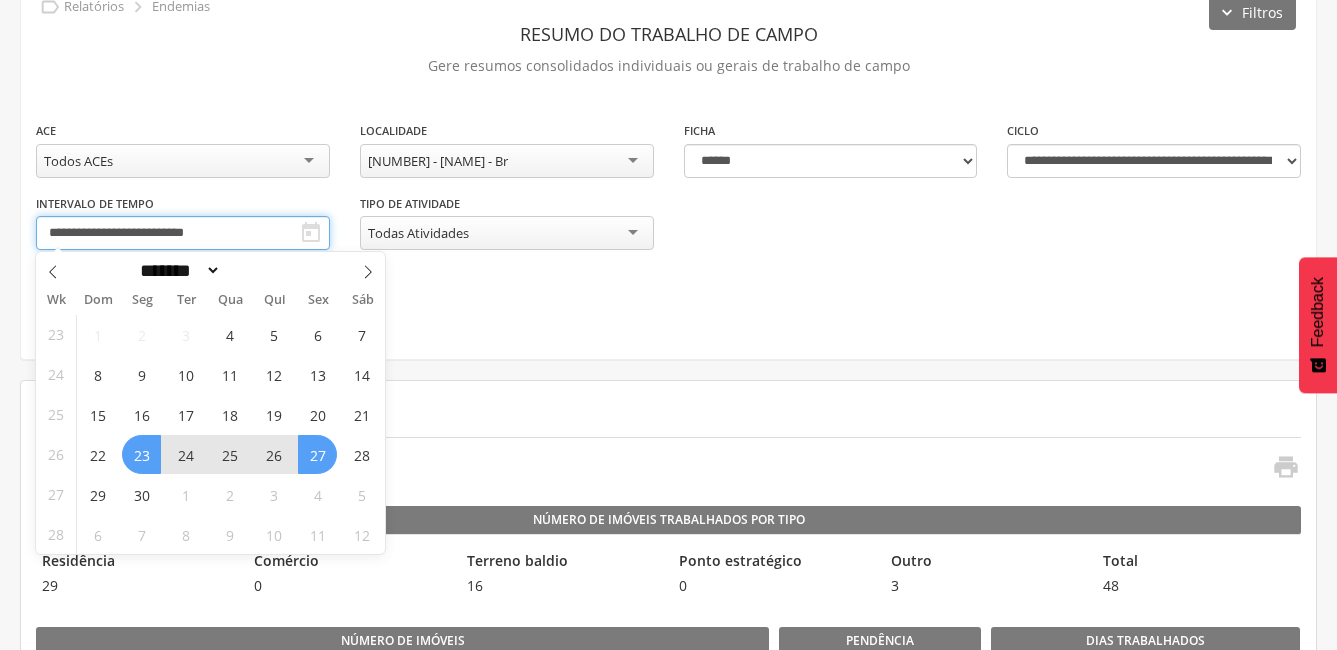 click on "**********" at bounding box center (183, 233) 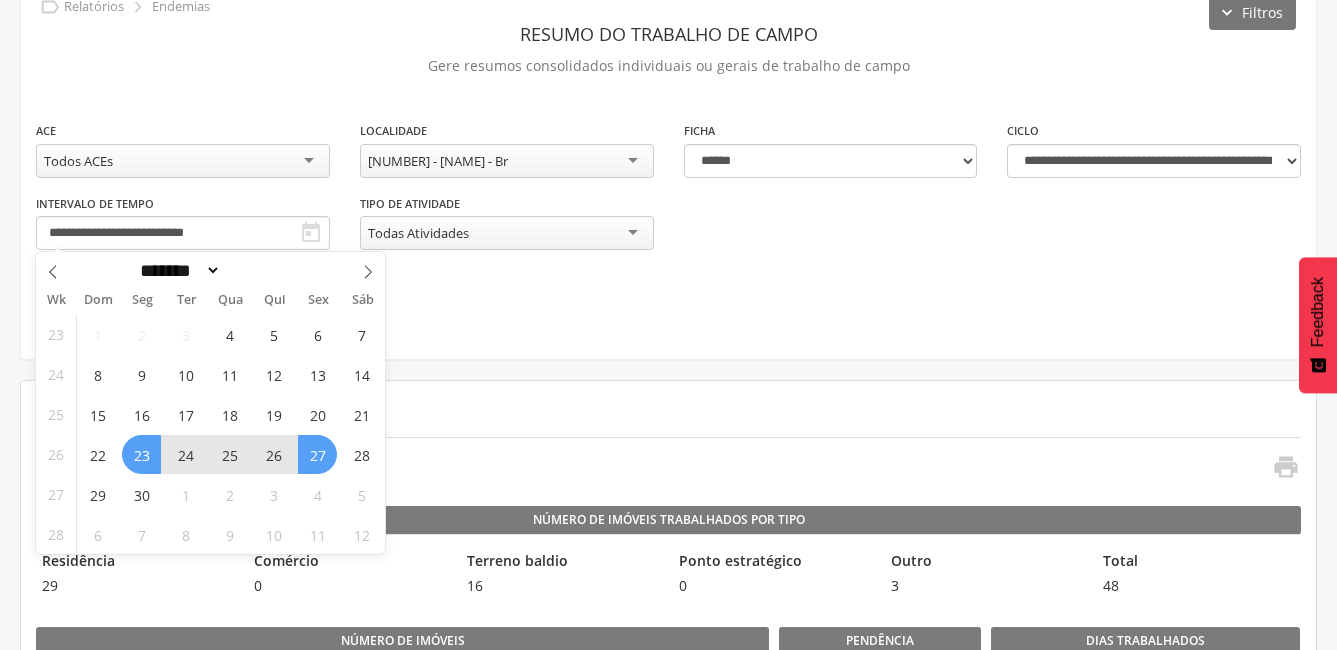 click on "Consolidado
Detalhamento
* Visitas à locais excluídos  NÃO  são consideradas

Número de Imóveis Trabalhados por Tipo
Residência
29
Comércio
0
Terreno baldio
16
Ponto estratégico
0
Outro
3
Total
48
Número de imóveis
Trat. focal
3
Trat. perifocal
0
Inspecionados
48
Recuperados
0
Pendência
Recusa
0
Fechada
3
Dias Trabalhados
Dias
2
Agentes
1
Dias dos Agentes
2
Número de Número de Depósitos Inspecionados por Tipo
A1
0
A2
13
B
0" at bounding box center (668, 1247) 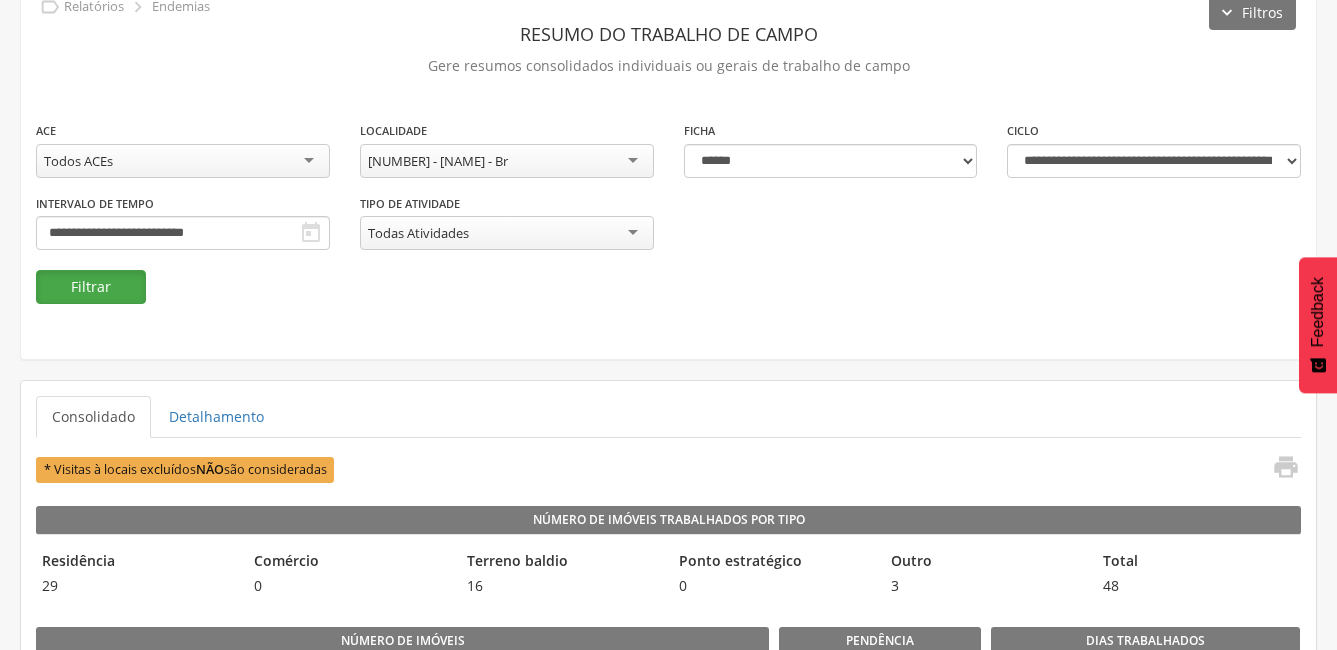 click on "Filtrar" at bounding box center (91, 287) 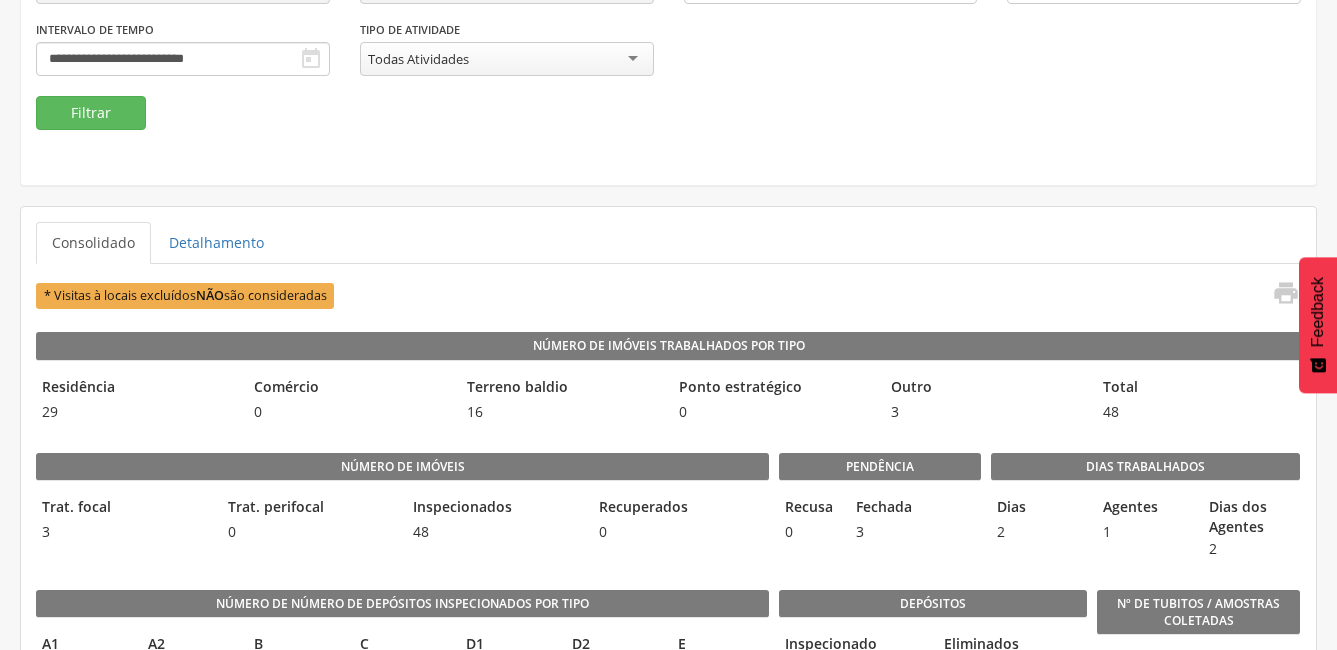 scroll, scrollTop: 0, scrollLeft: 0, axis: both 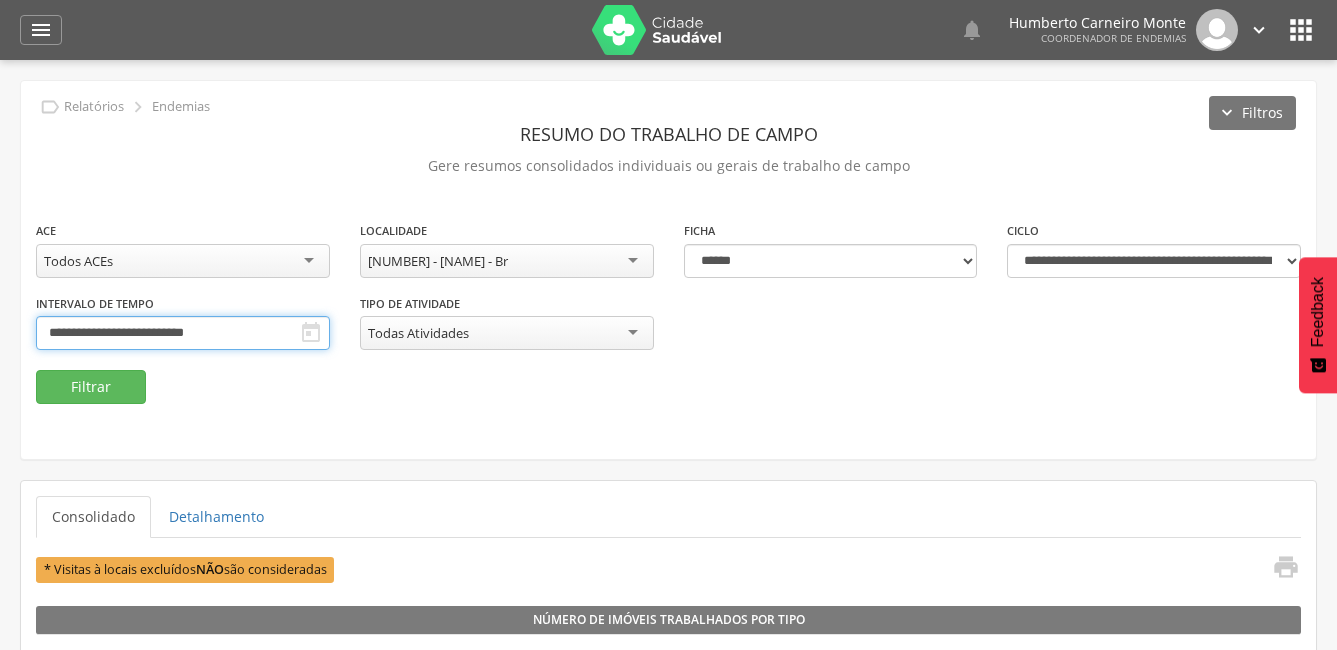 click on "**********" at bounding box center (183, 333) 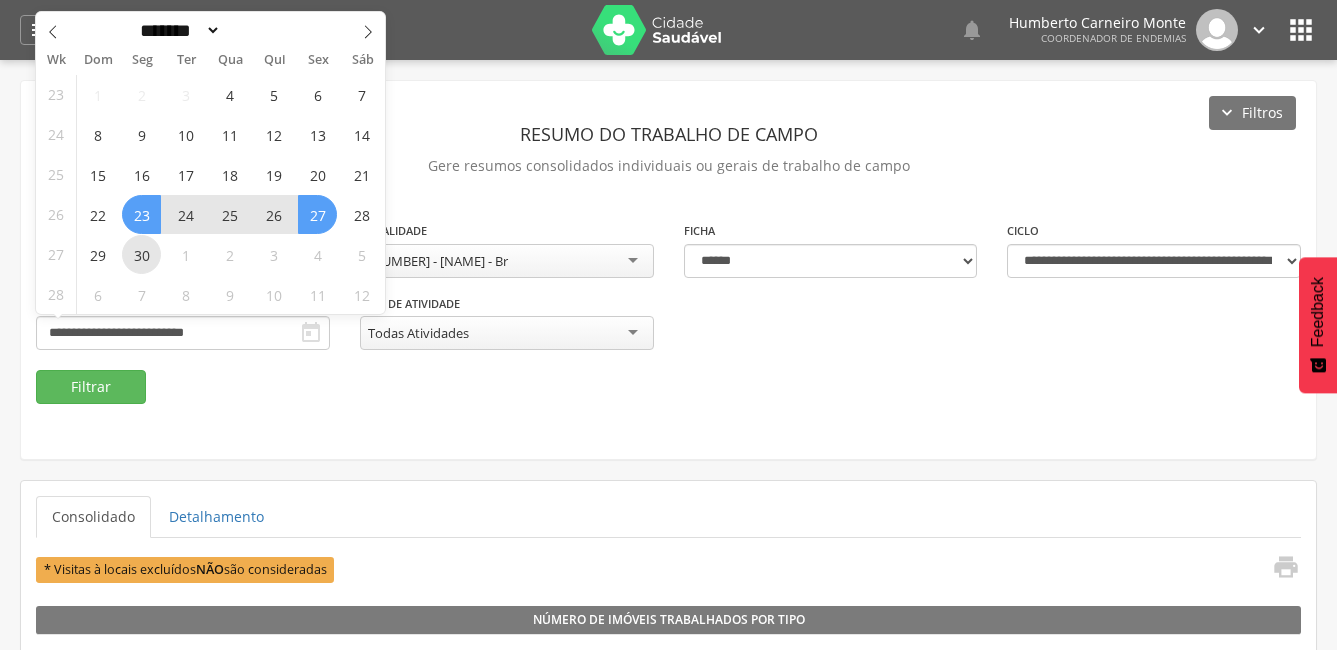 click on "30" at bounding box center [141, 254] 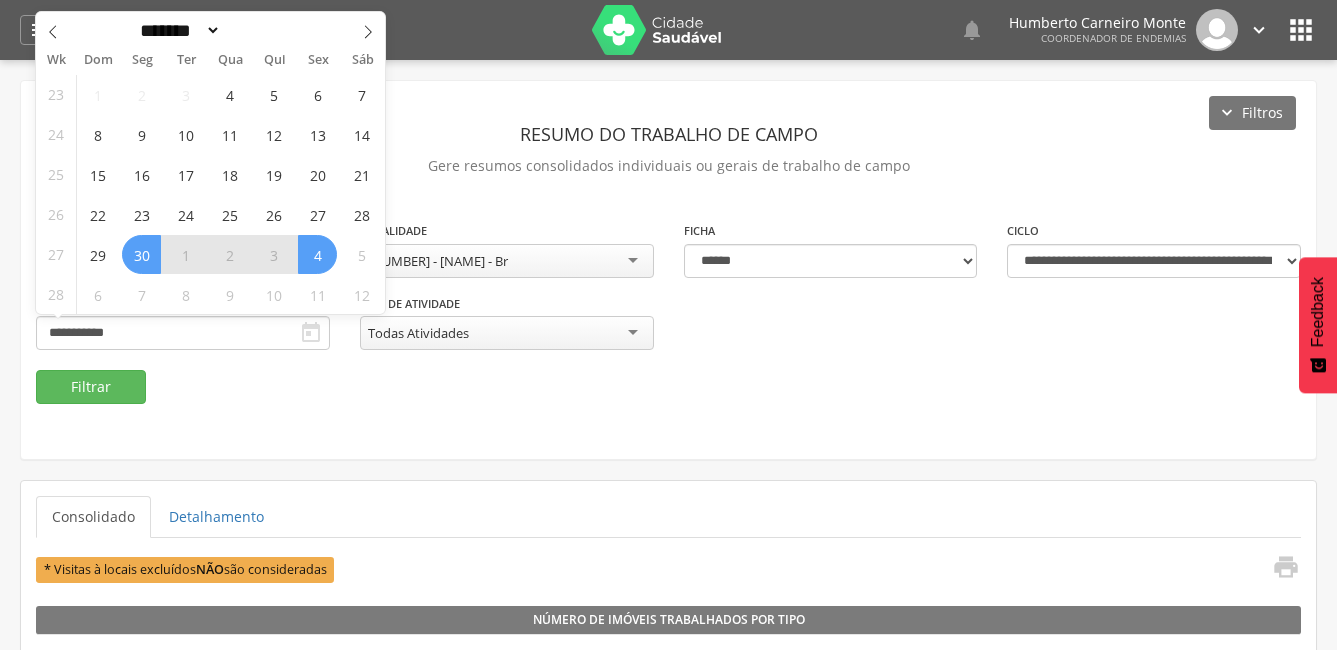click on "4" at bounding box center [317, 254] 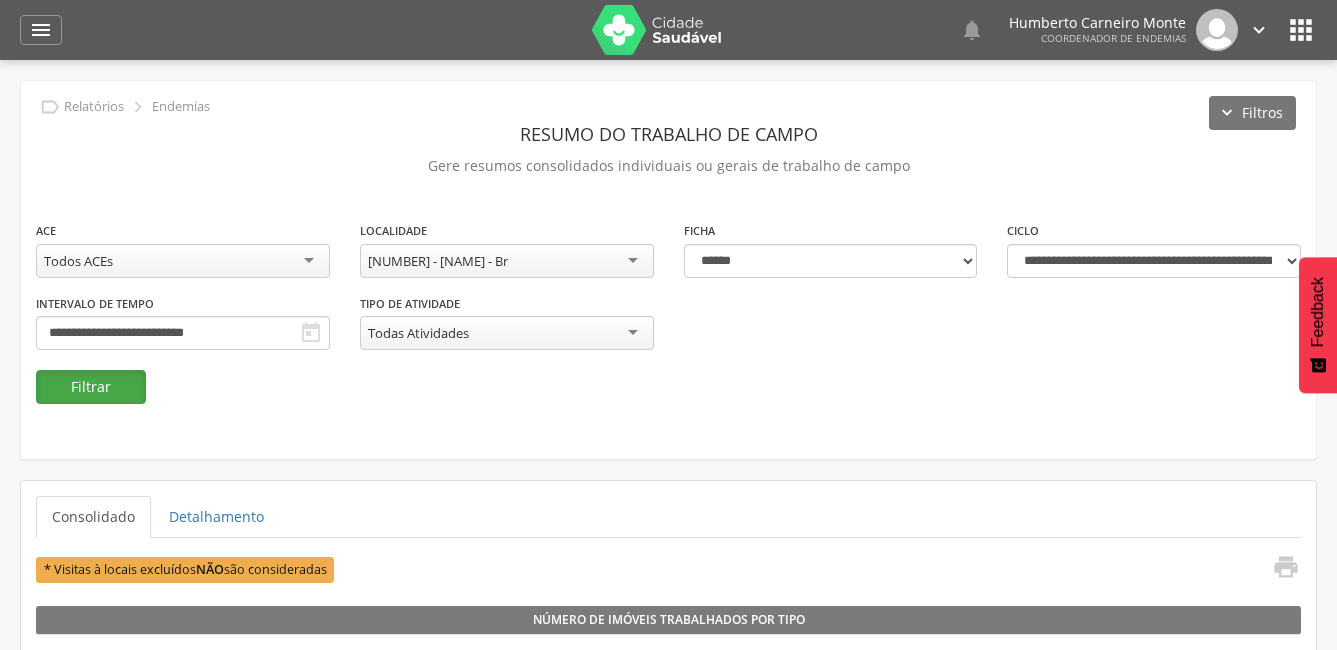 click on "Filtrar" at bounding box center [91, 387] 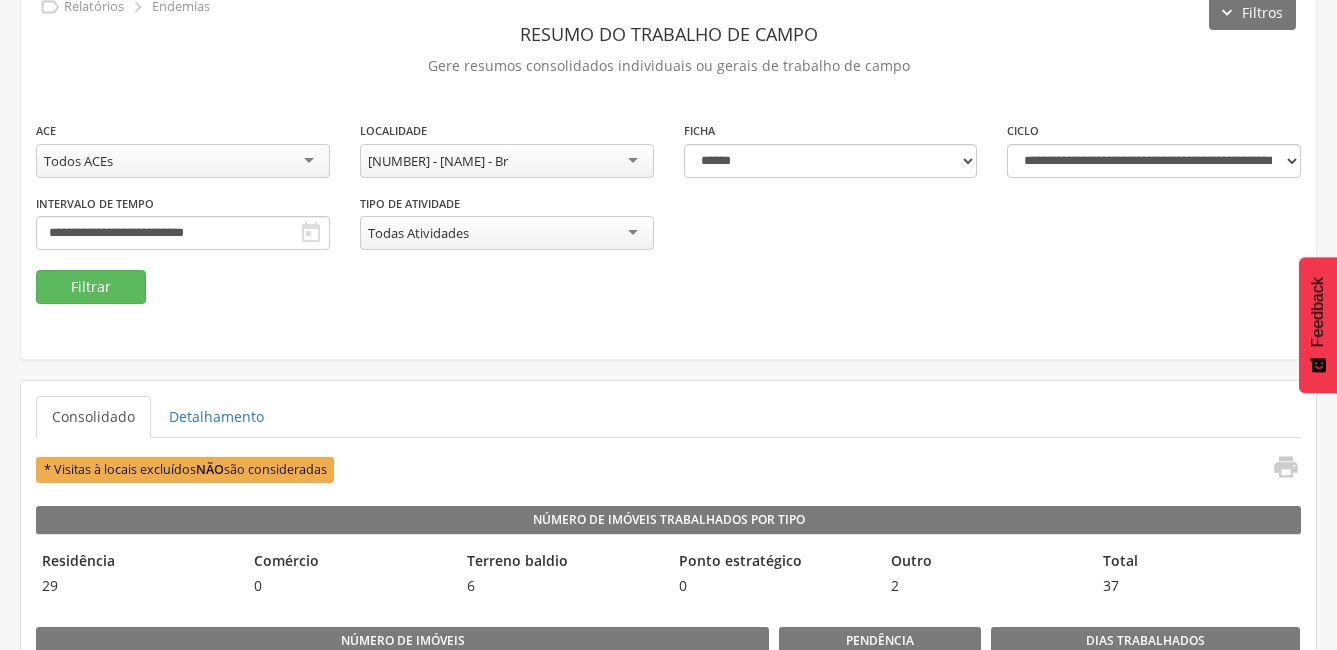 scroll, scrollTop: 0, scrollLeft: 0, axis: both 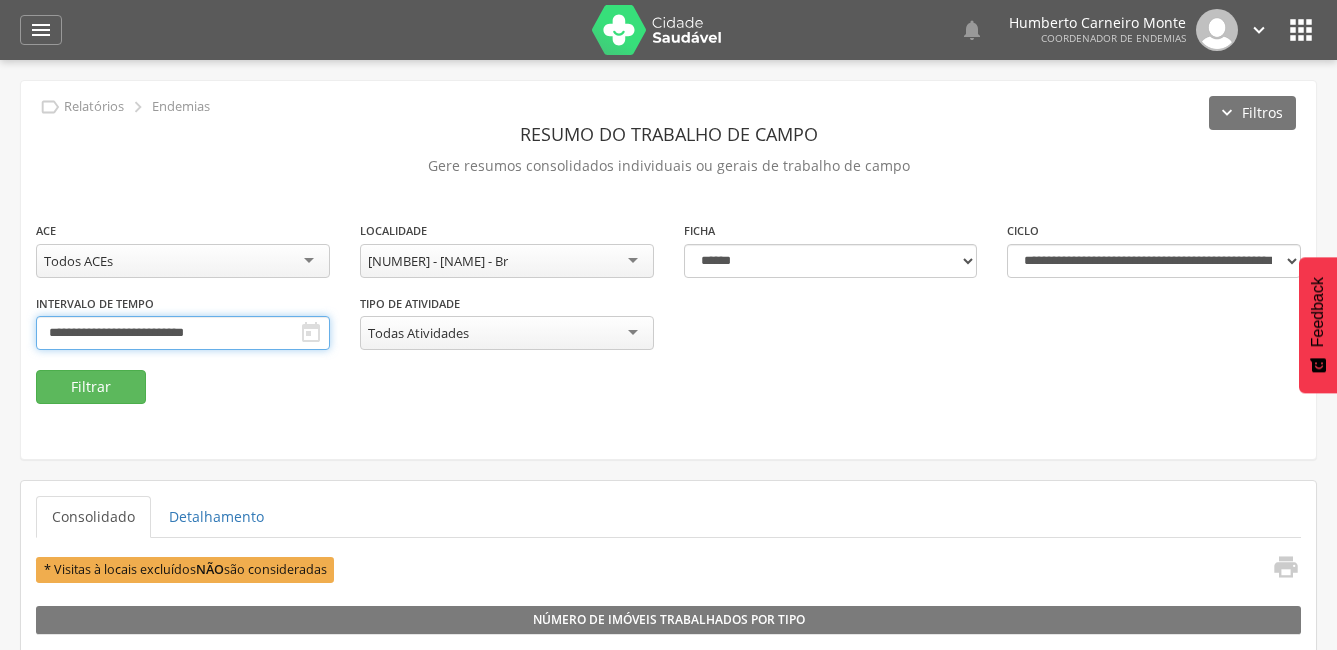 click on "**********" at bounding box center [183, 333] 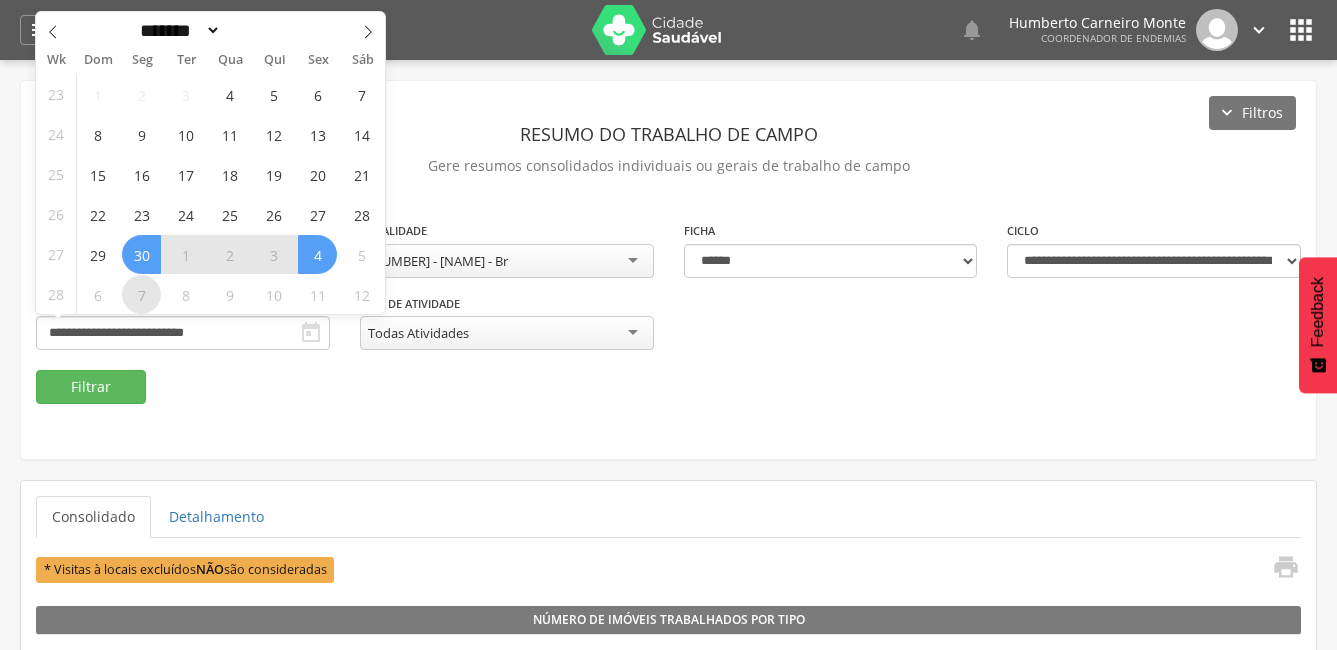 click on "7" at bounding box center [141, 294] 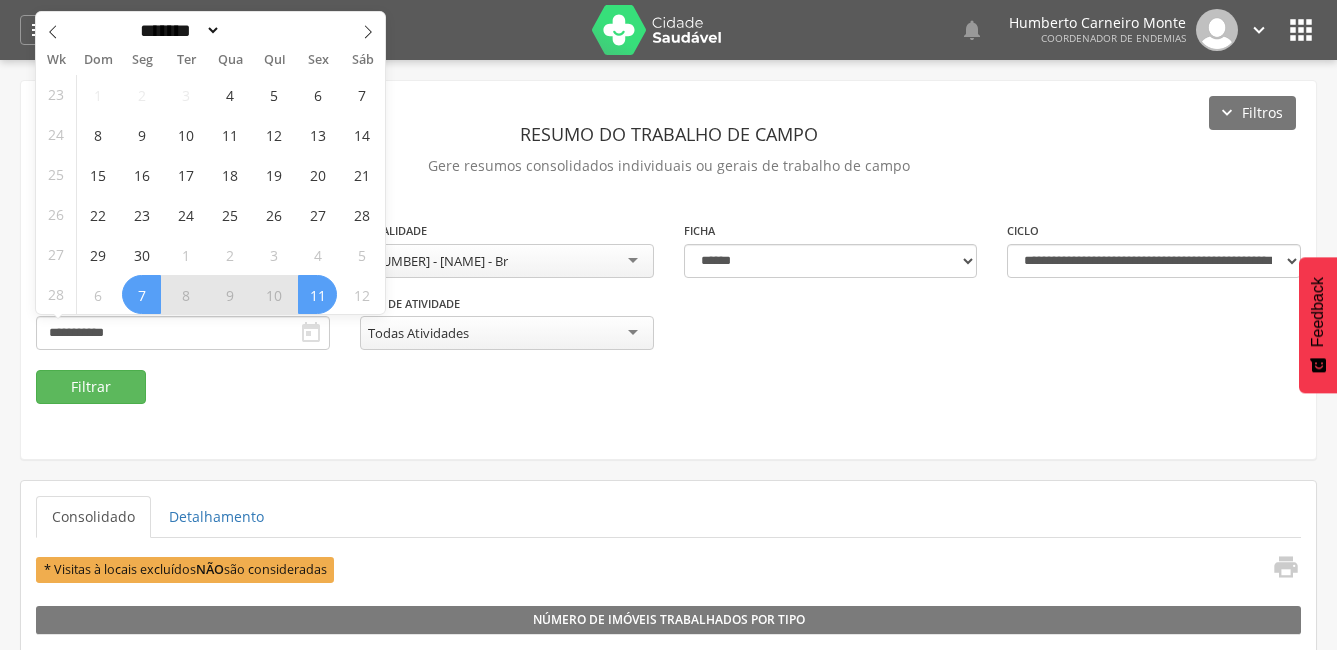 click on "11" at bounding box center (317, 294) 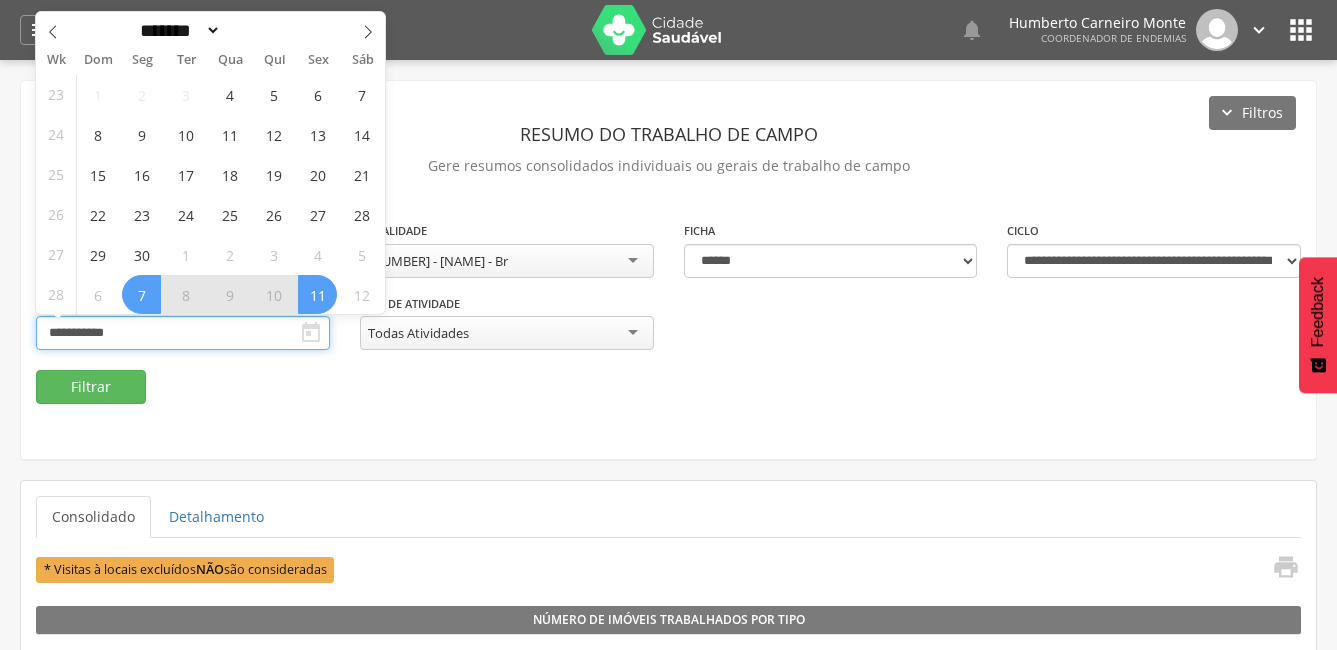 type on "**********" 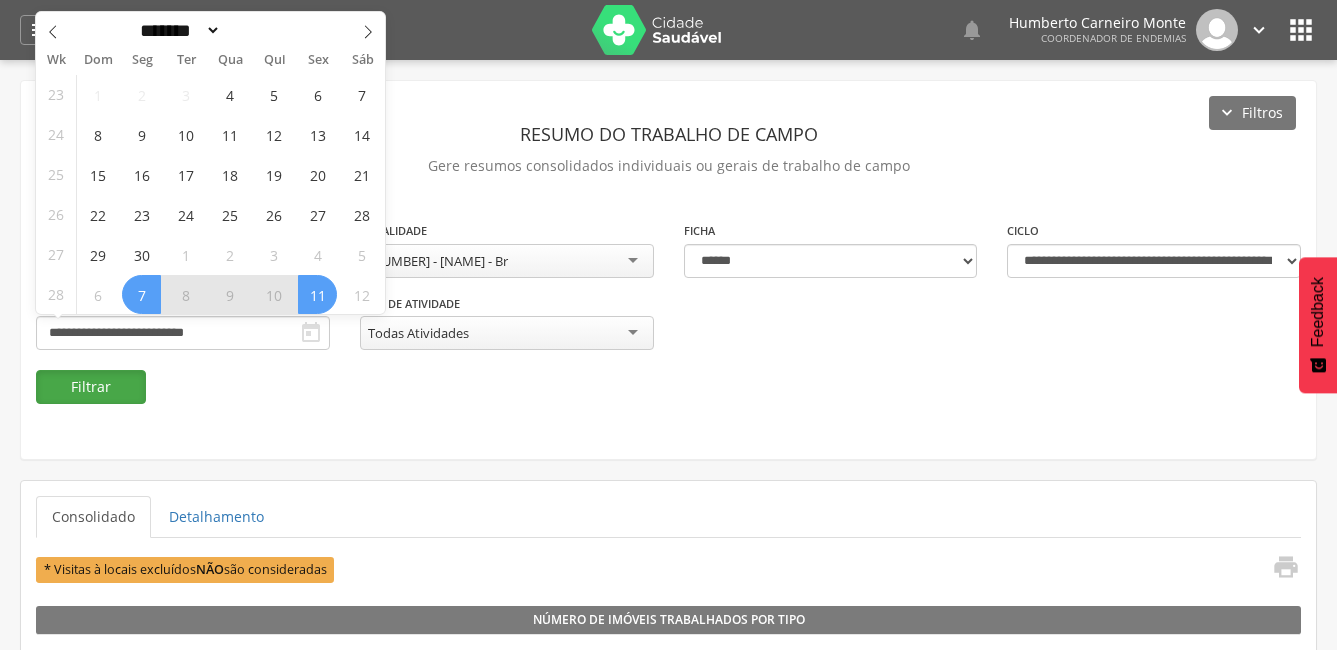 click on "Filtrar" at bounding box center [91, 387] 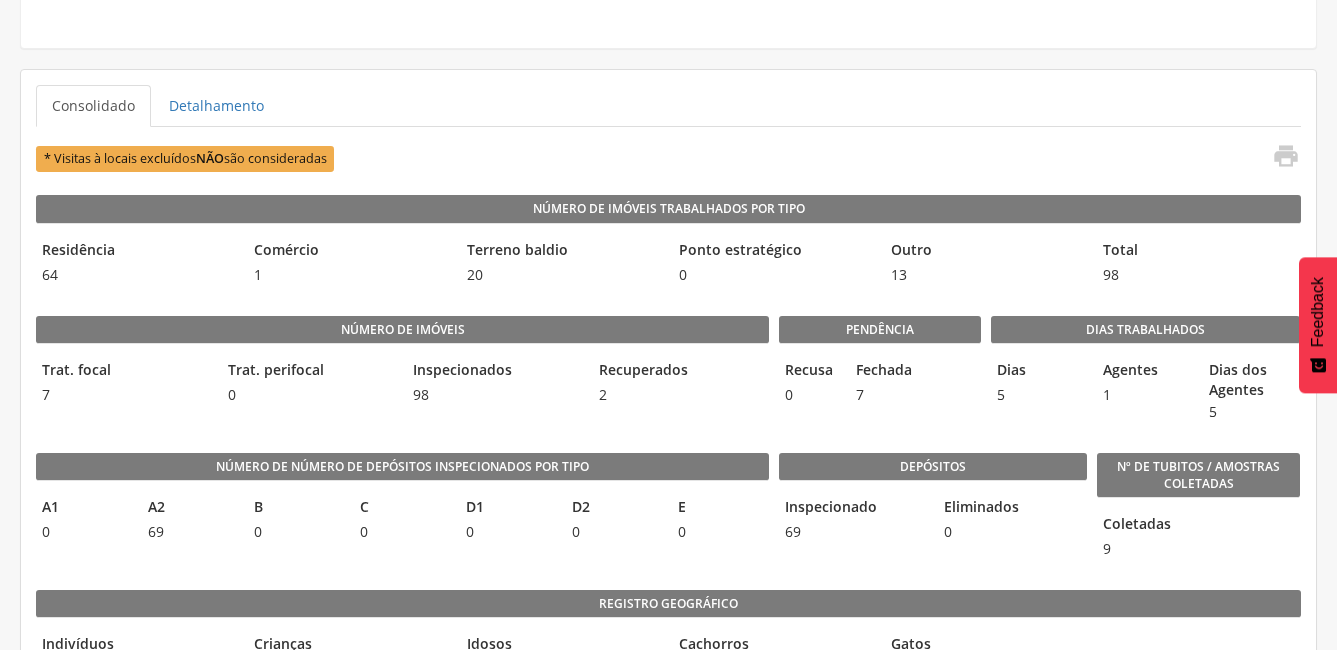 scroll, scrollTop: 100, scrollLeft: 0, axis: vertical 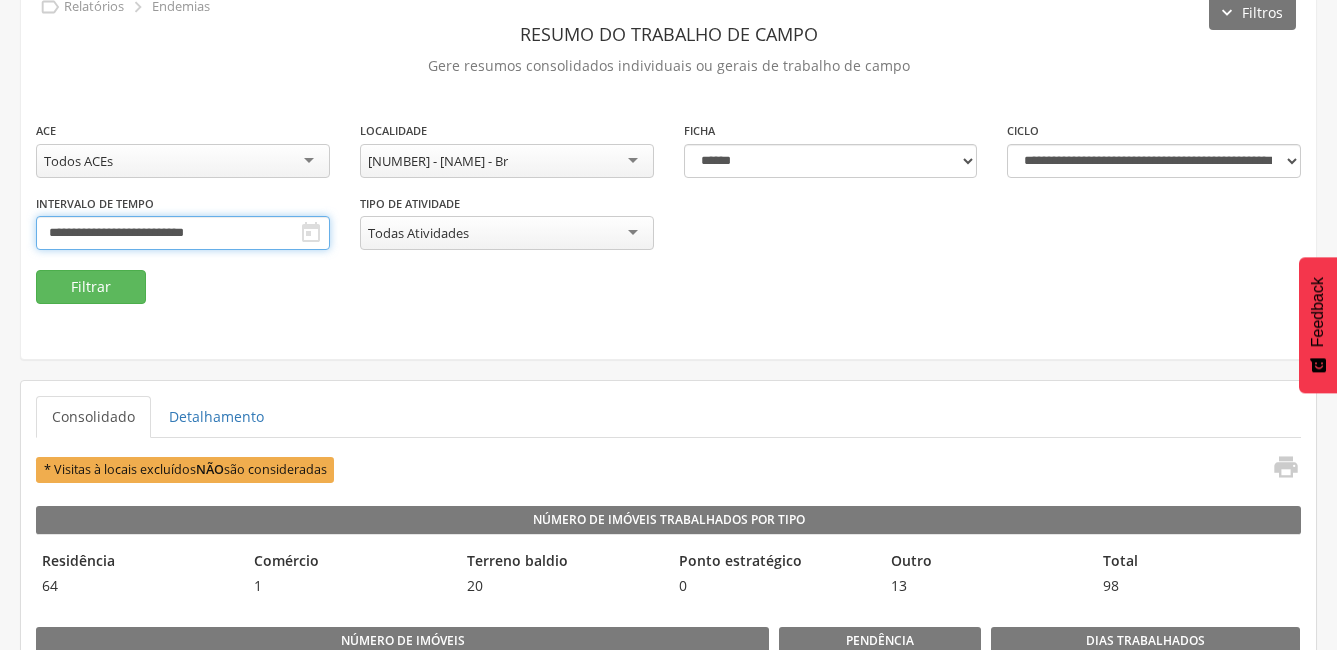 click on "**********" at bounding box center (183, 233) 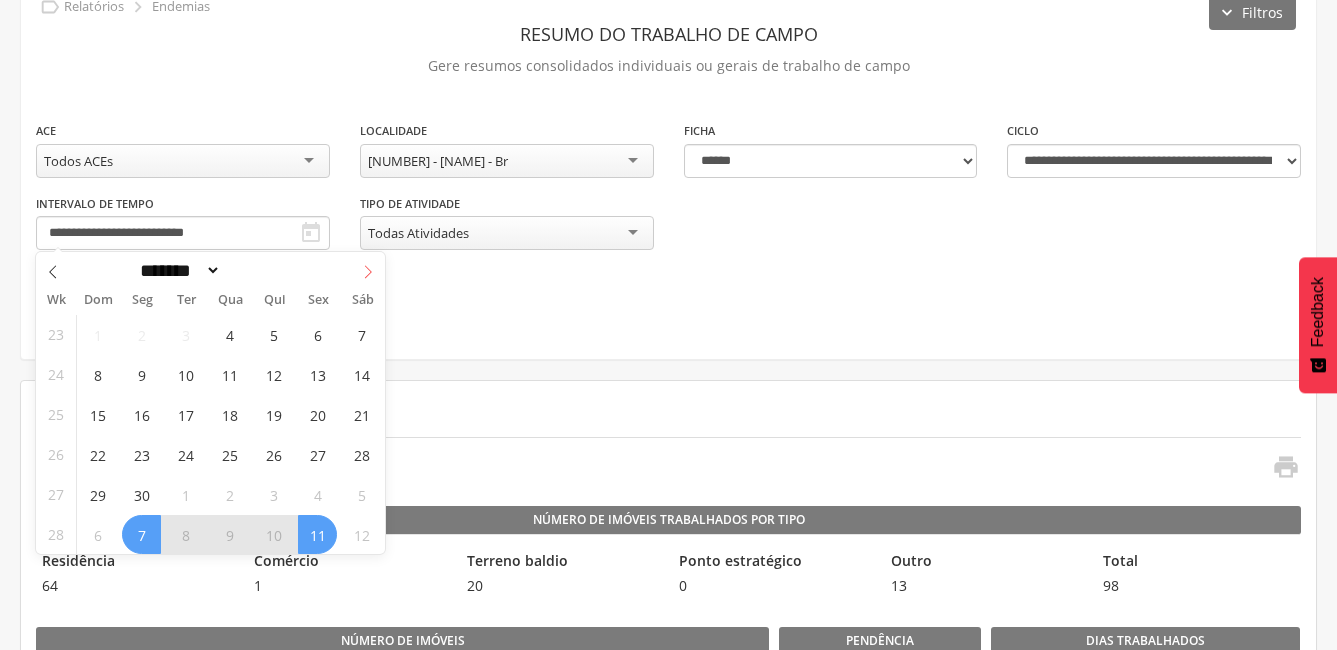 click at bounding box center [368, 269] 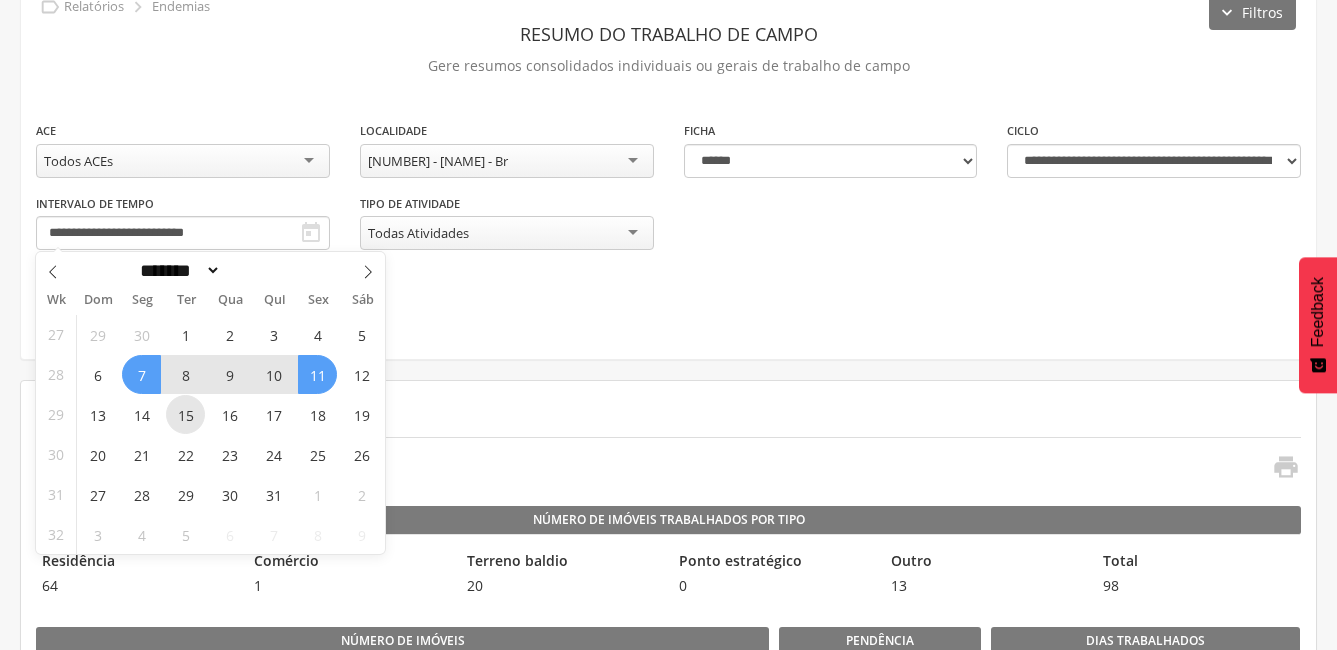 click on "15" at bounding box center [185, 414] 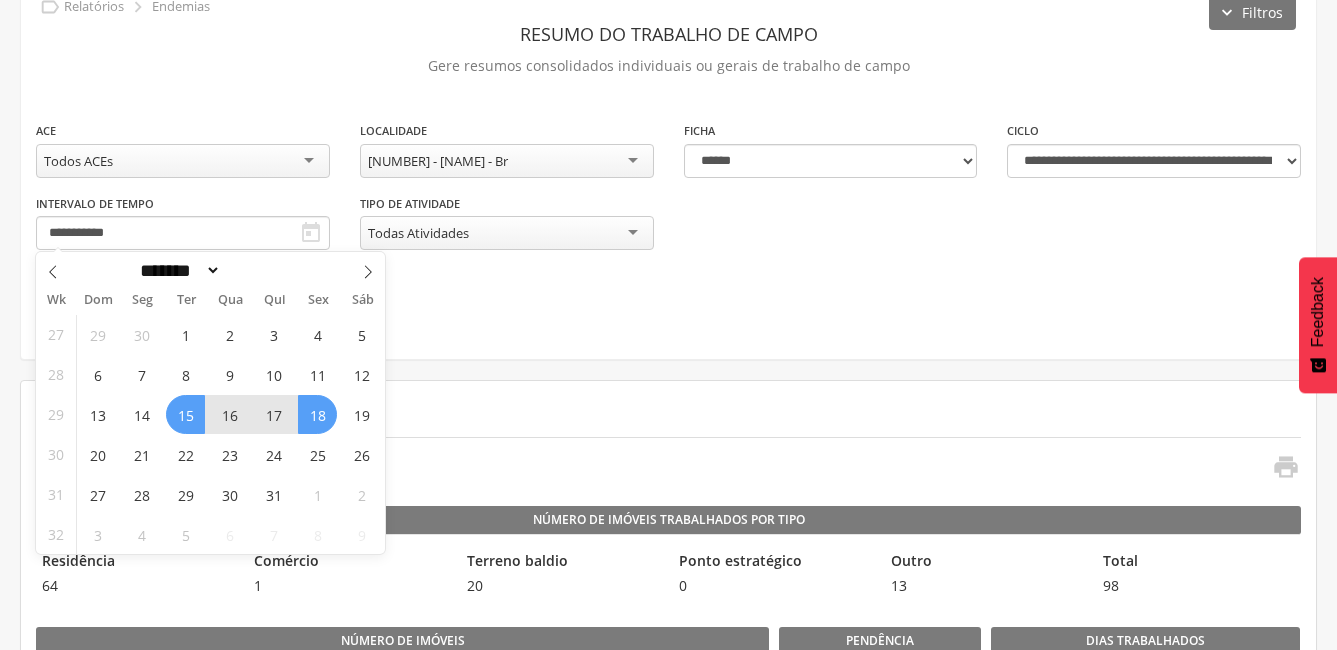 click on "18" at bounding box center (317, 414) 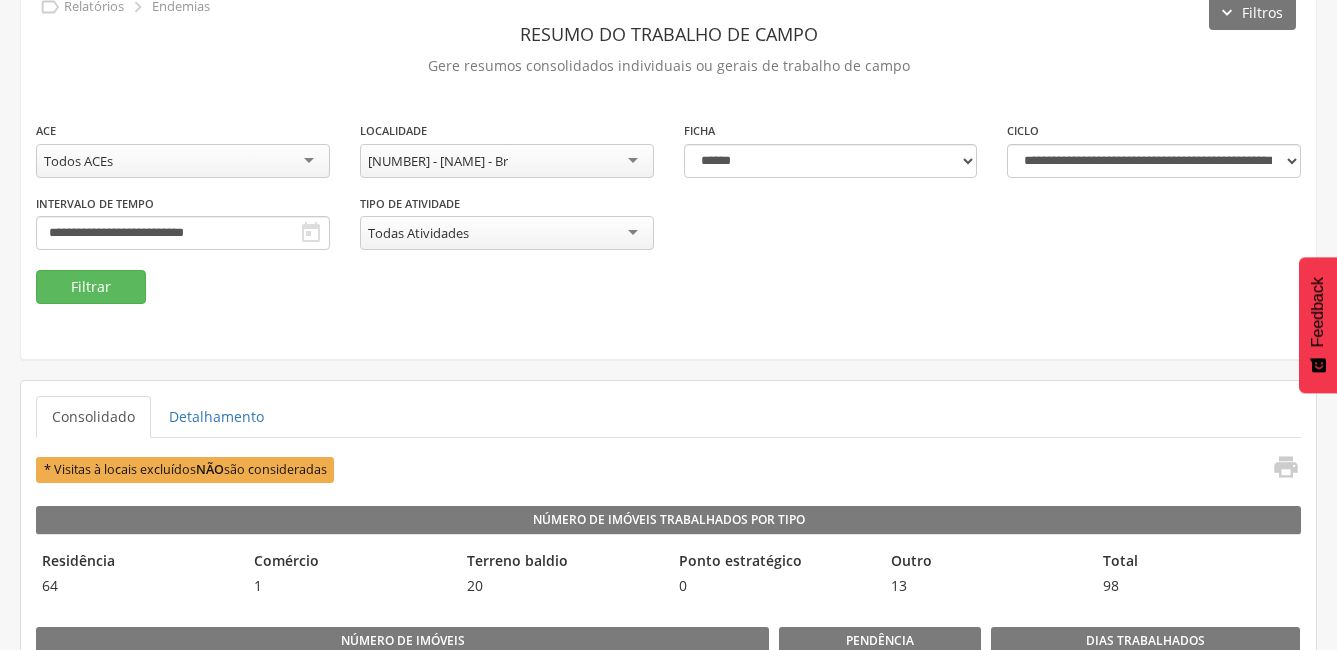click on "**********" at bounding box center [668, 1047] 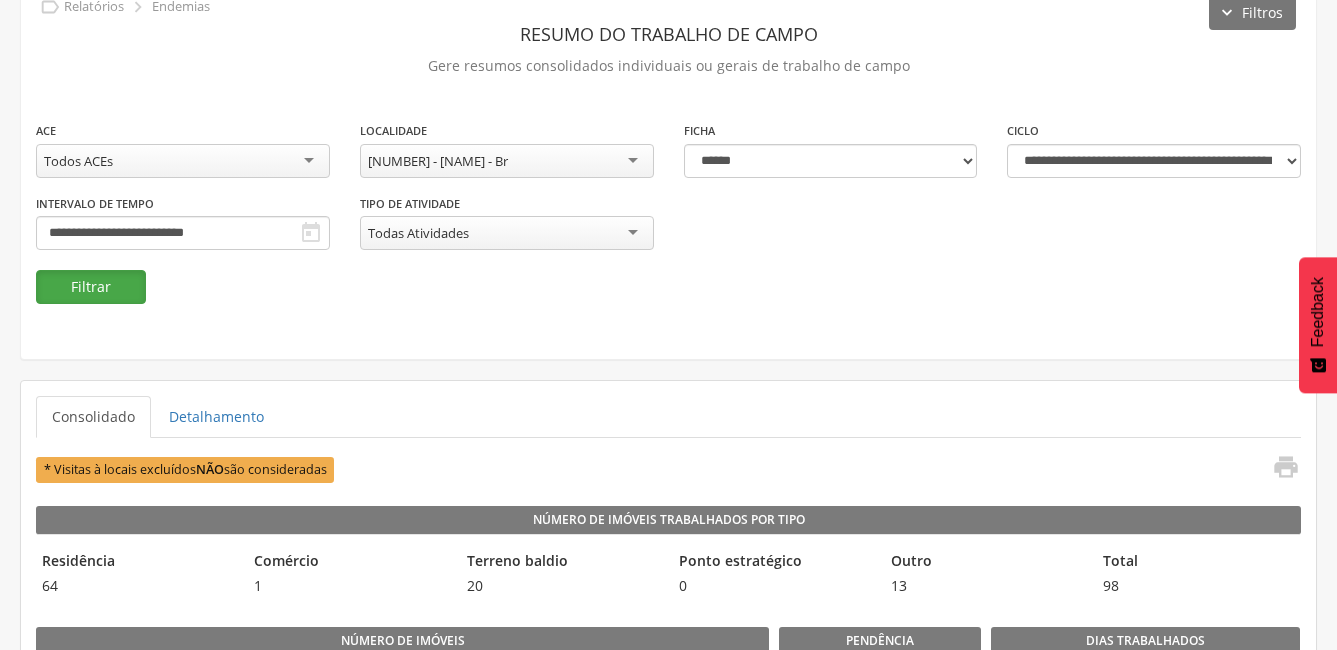 click on "Filtrar" at bounding box center [91, 287] 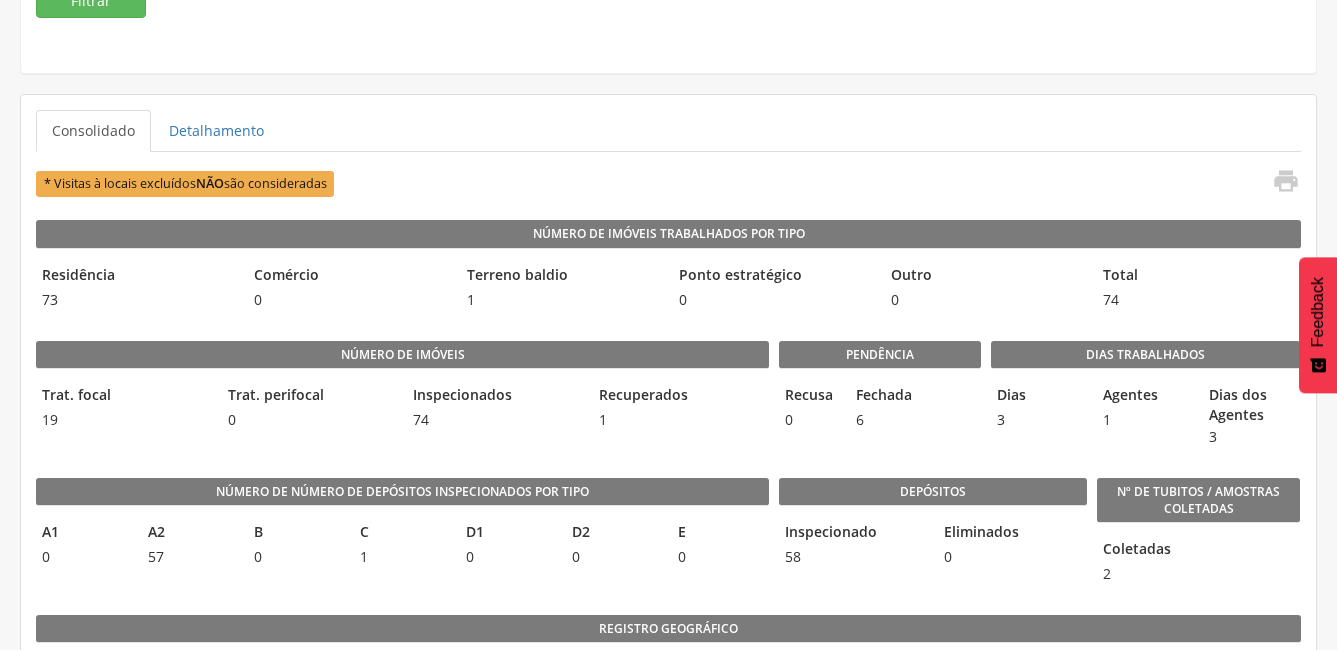 scroll, scrollTop: 0, scrollLeft: 0, axis: both 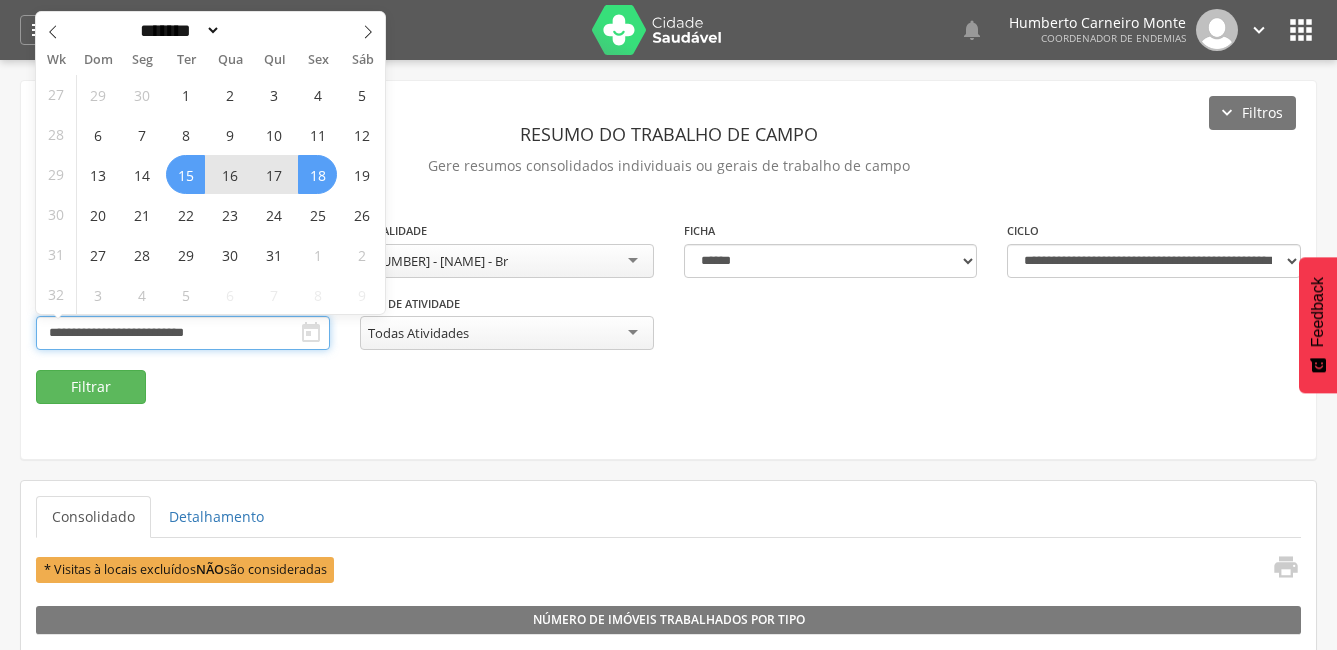 click on "**********" at bounding box center (183, 333) 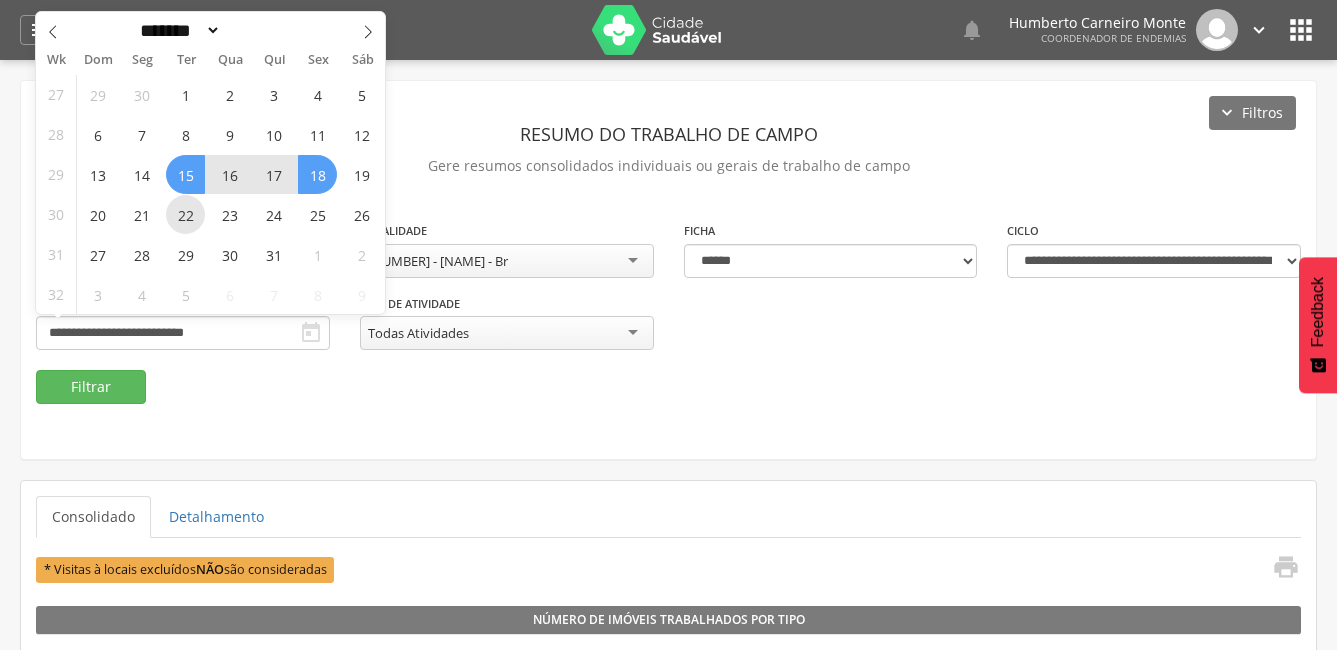click on "22" at bounding box center (185, 214) 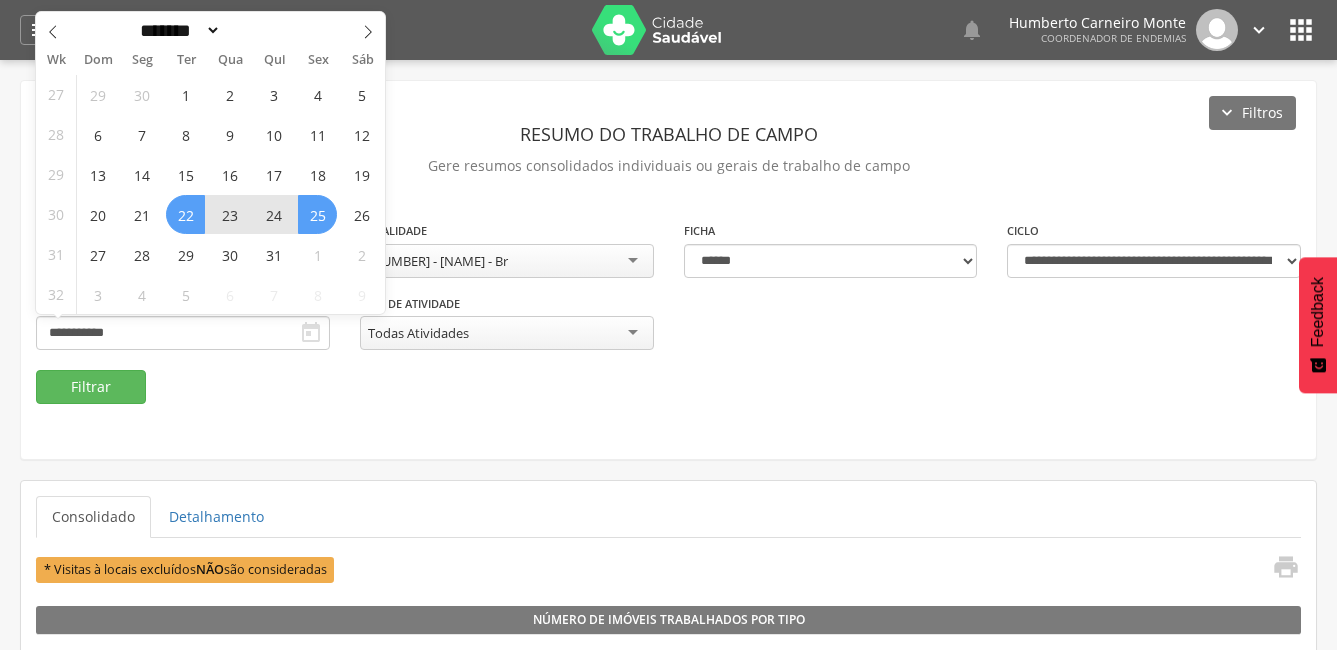 click on "25" at bounding box center [317, 214] 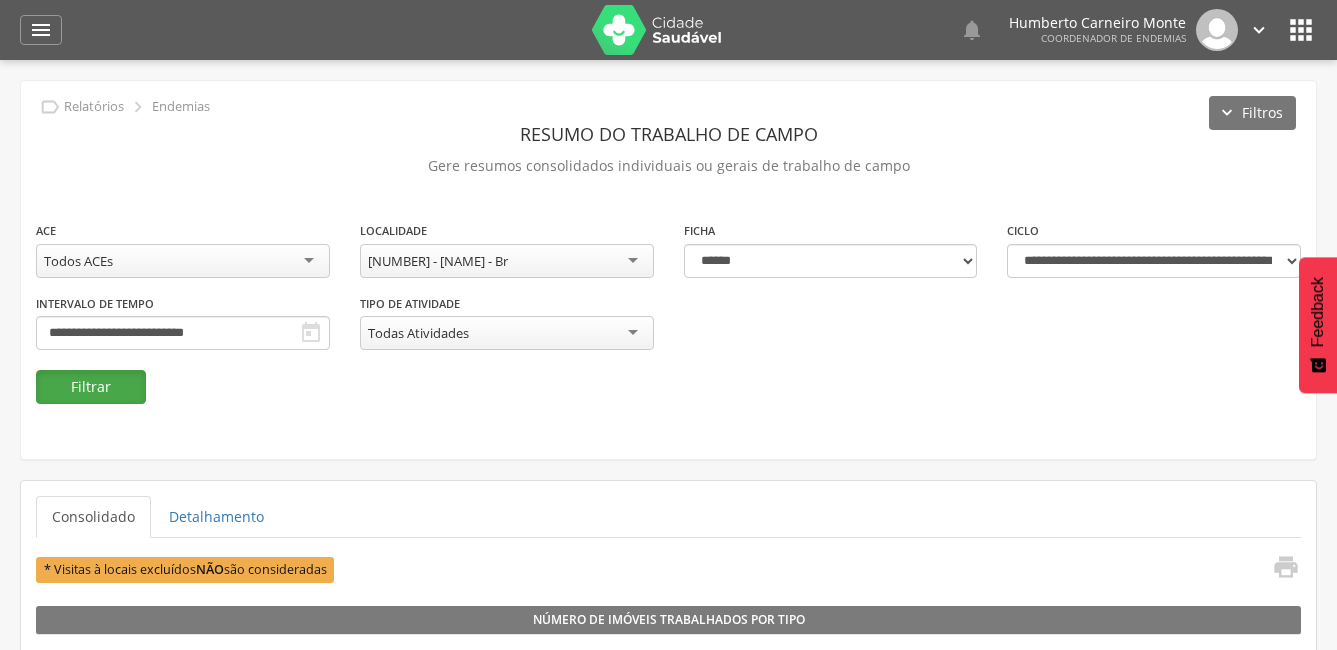 click on "Filtrar" at bounding box center (91, 387) 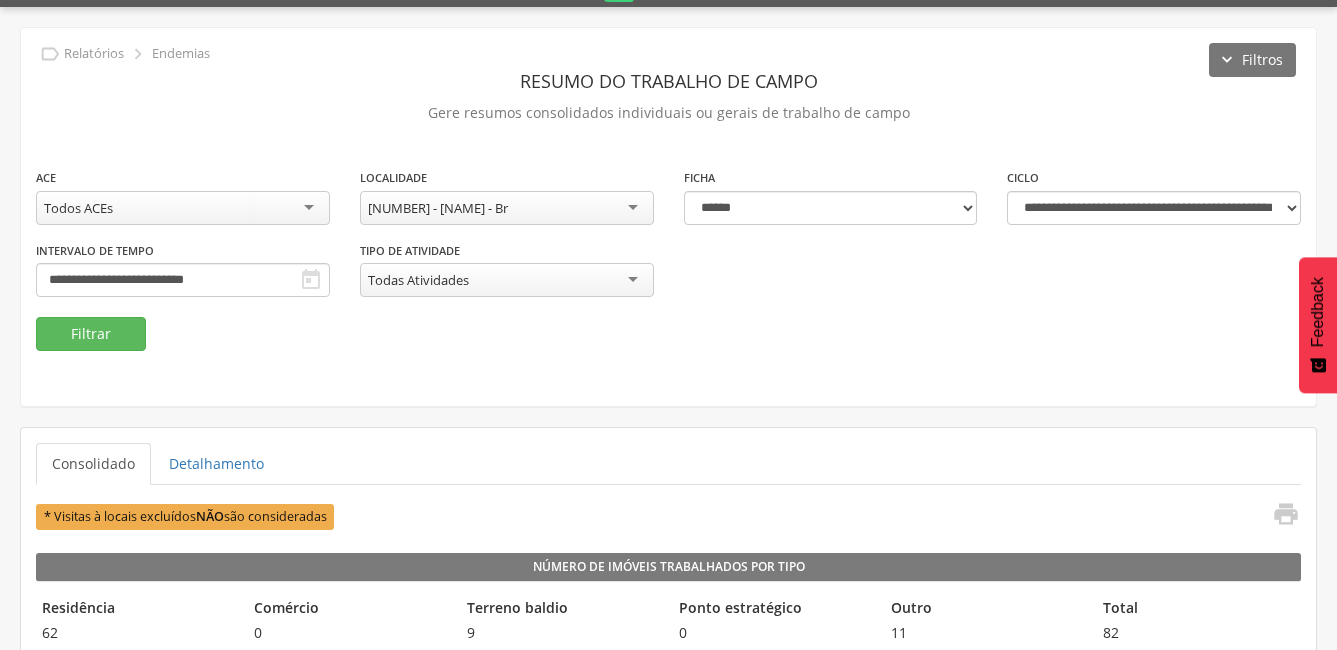 scroll, scrollTop: 100, scrollLeft: 0, axis: vertical 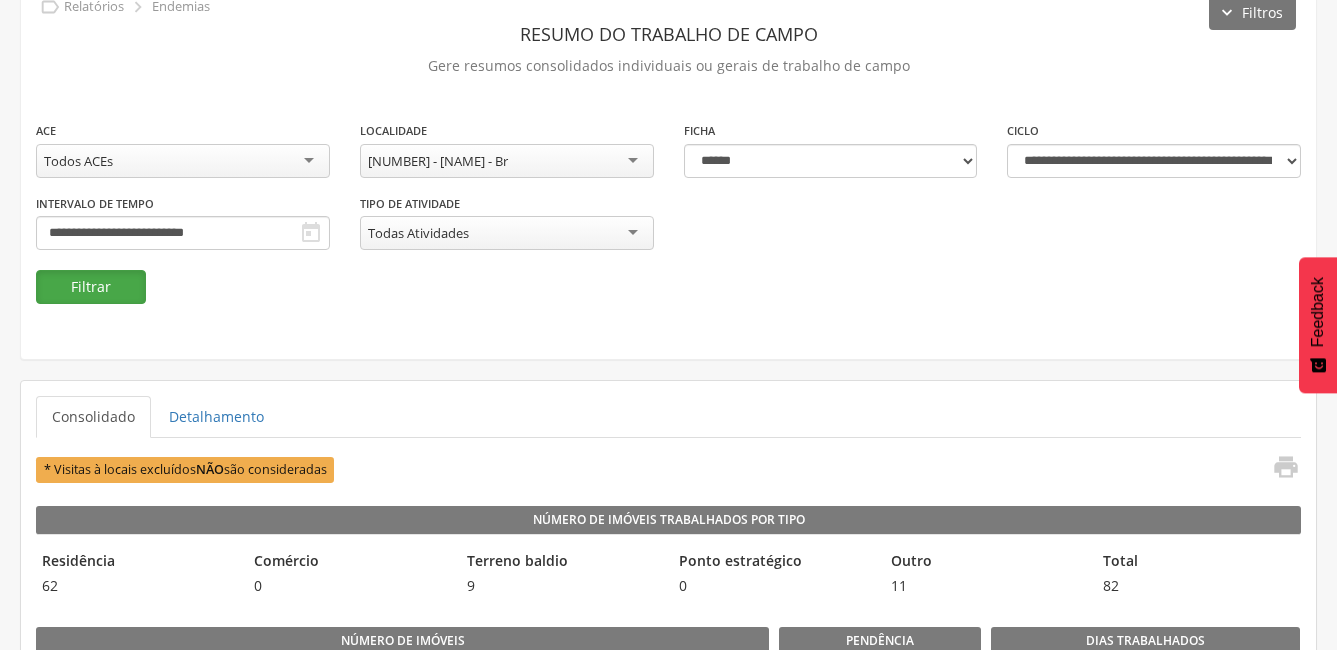 click on "Filtrar" at bounding box center [91, 287] 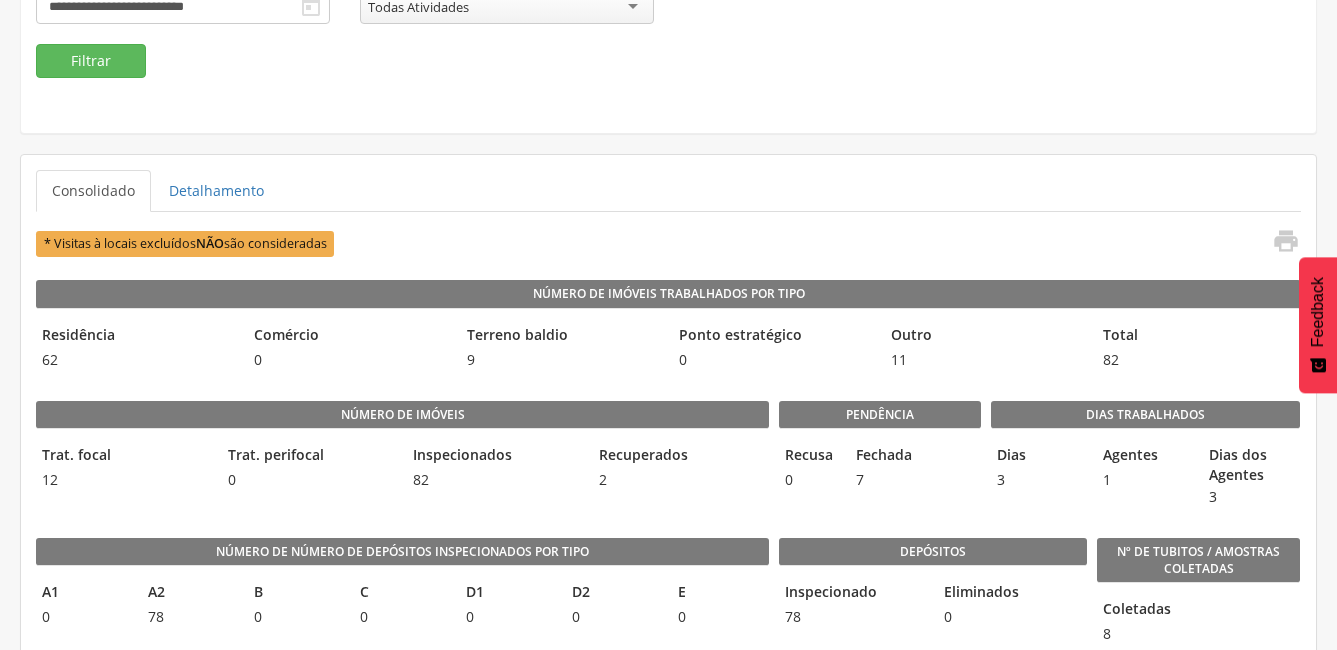 scroll, scrollTop: 100, scrollLeft: 0, axis: vertical 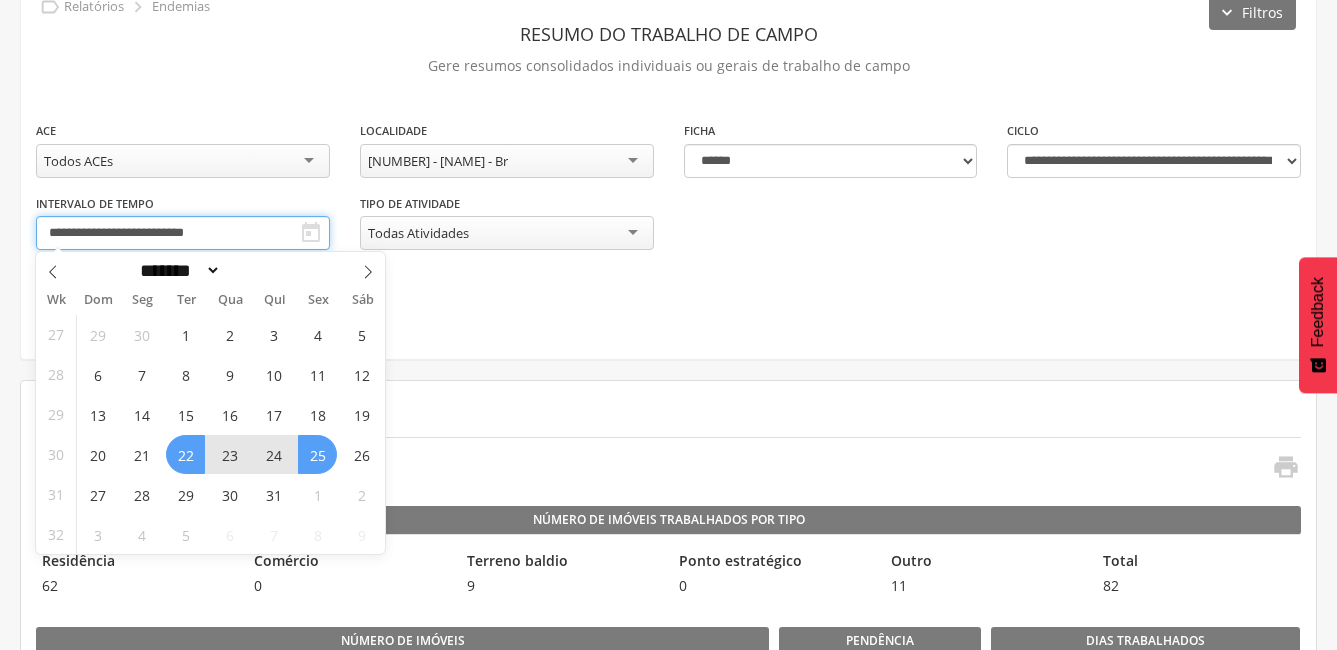 click on "**********" at bounding box center [183, 233] 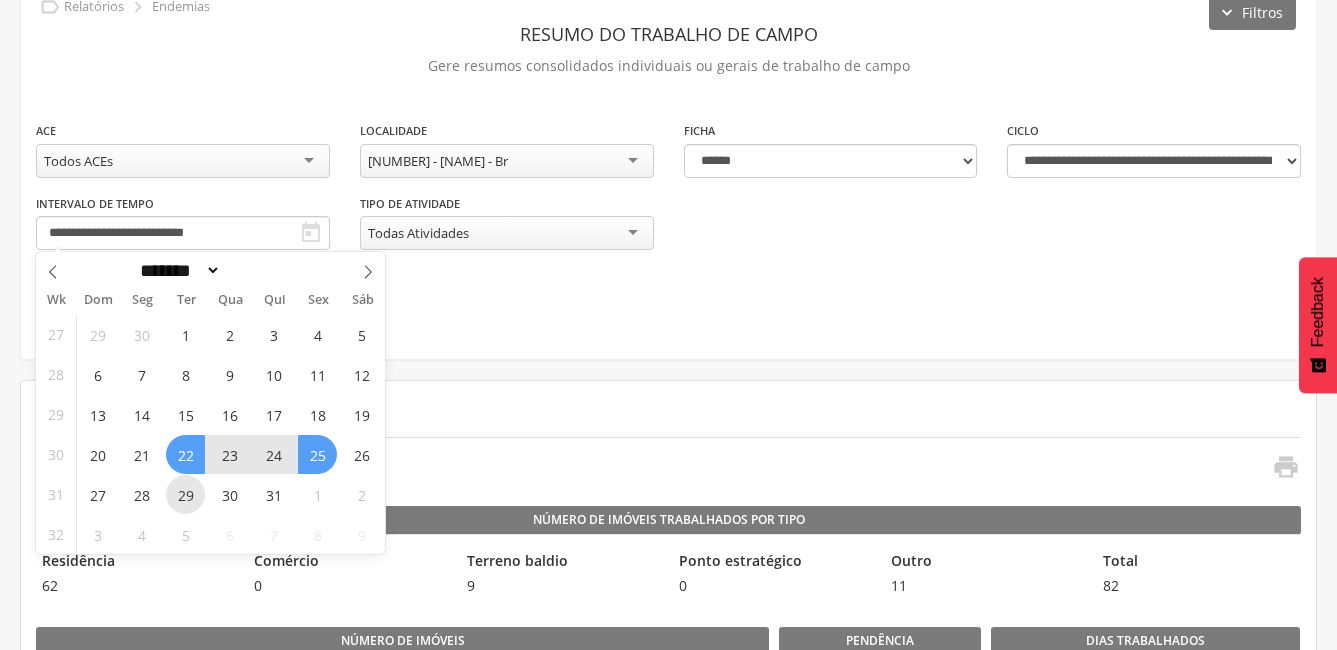 click on "29" at bounding box center [185, 494] 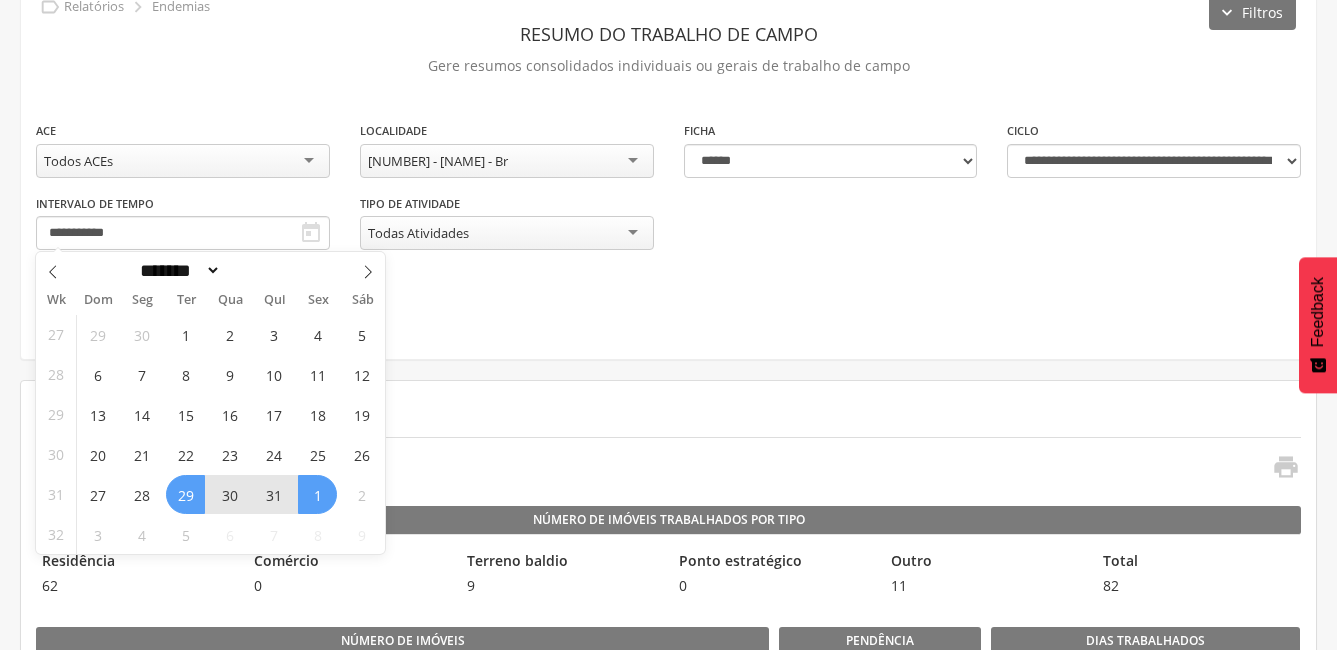 click on "1" at bounding box center (317, 494) 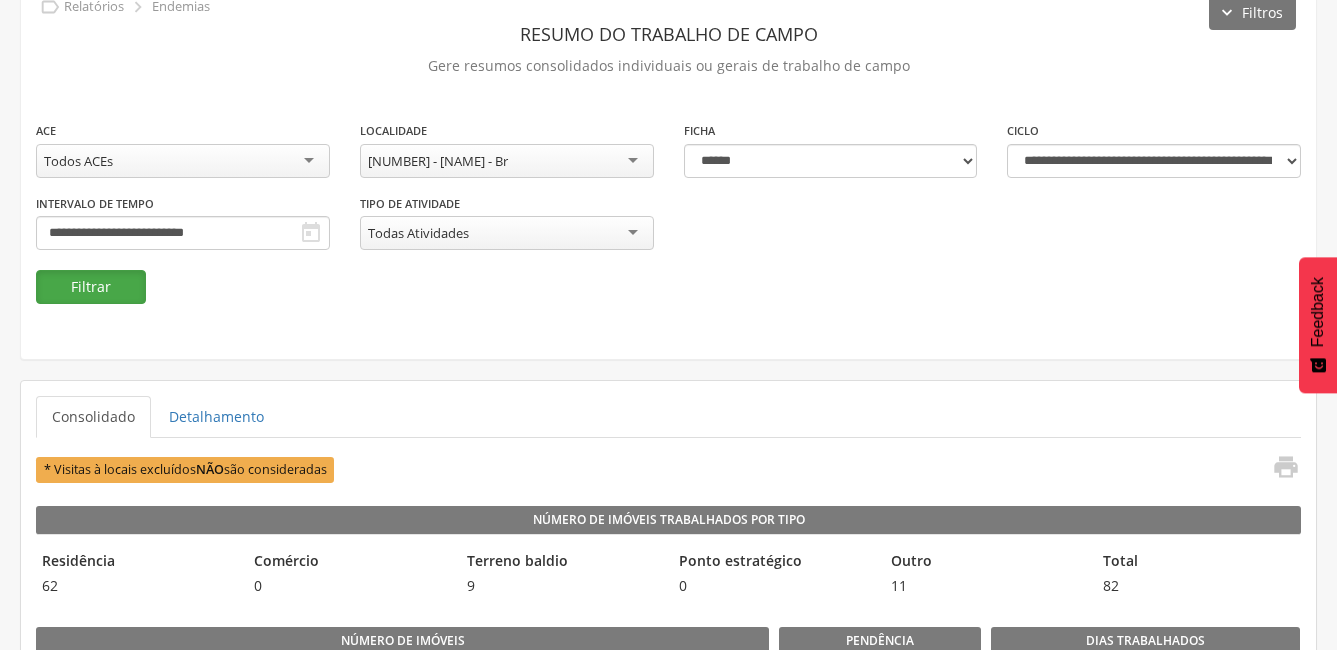 click on "Filtrar" at bounding box center [91, 287] 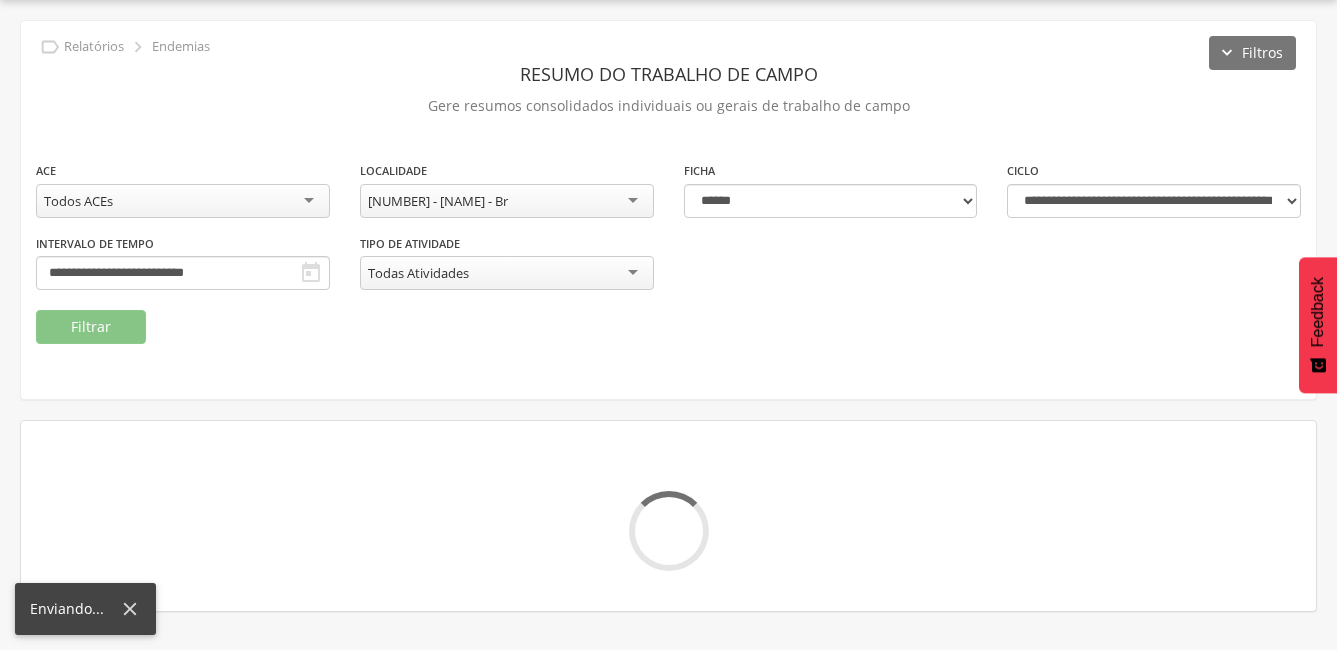 scroll, scrollTop: 100, scrollLeft: 0, axis: vertical 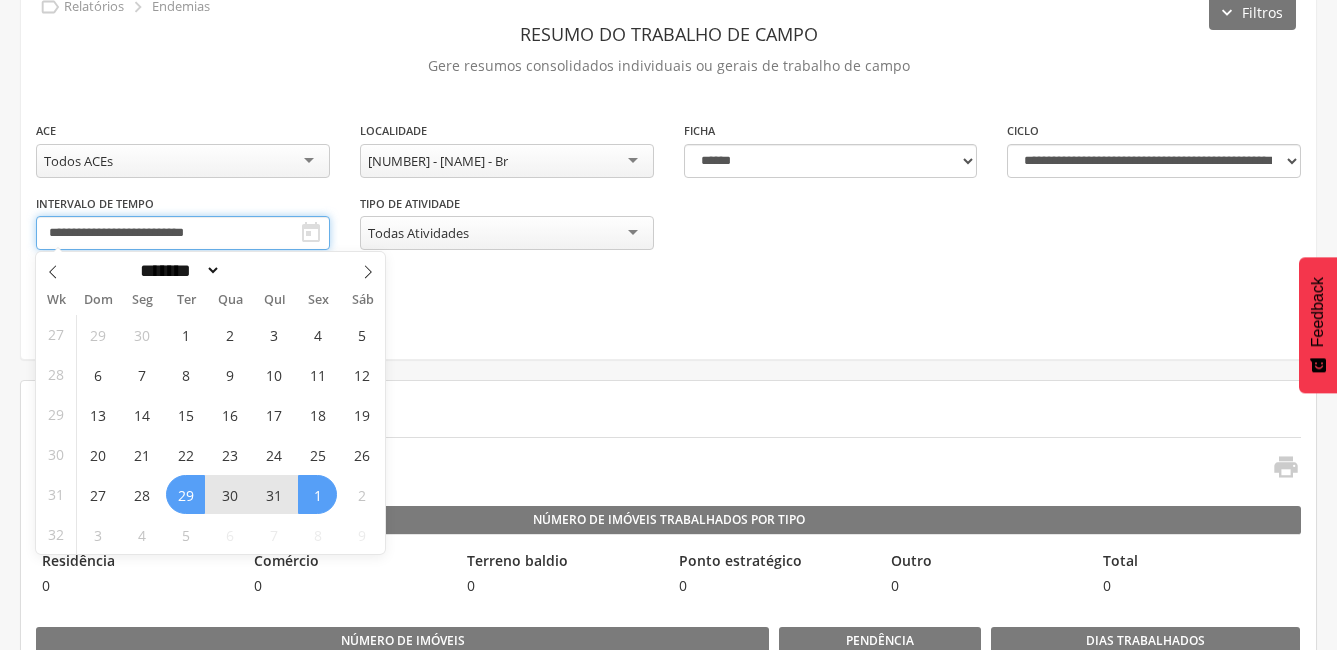 click on "**********" at bounding box center (183, 233) 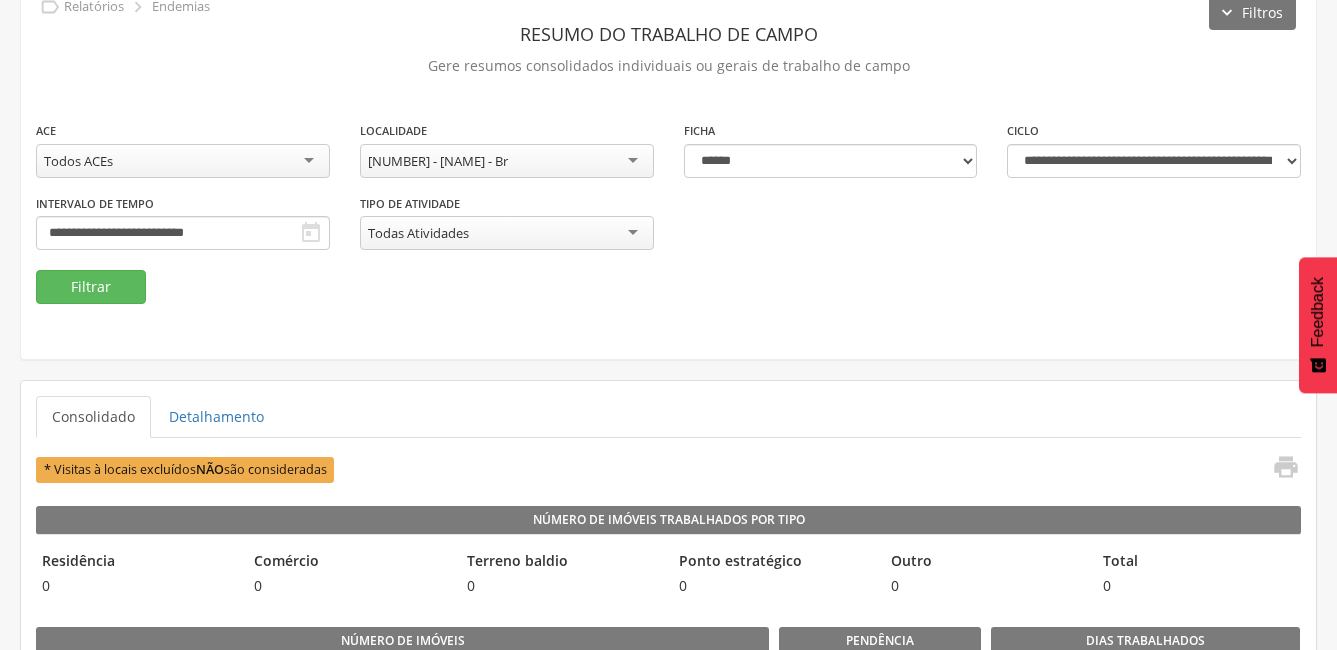 click on "Consolidado
Detalhamento
* Visitas à locais excluídos  NÃO  são consideradas

Número de Imóveis Trabalhados por Tipo
Residência
0
Comércio
0
Terreno baldio
0
Ponto estratégico
0
Outro
0
Total
0
Número de imóveis
Trat. focal
0
Trat. perifocal
0
Inspecionados
0
Recuperados
0
Pendência
Recusa
0
Fechada
0
Dias Trabalhados
Dias
0
Agentes
0
Dias dos Agentes
0
Número de Número de Depósitos Inspecionados por Tipo
A1
0
A2
0
B
0
C" at bounding box center (668, 1180) 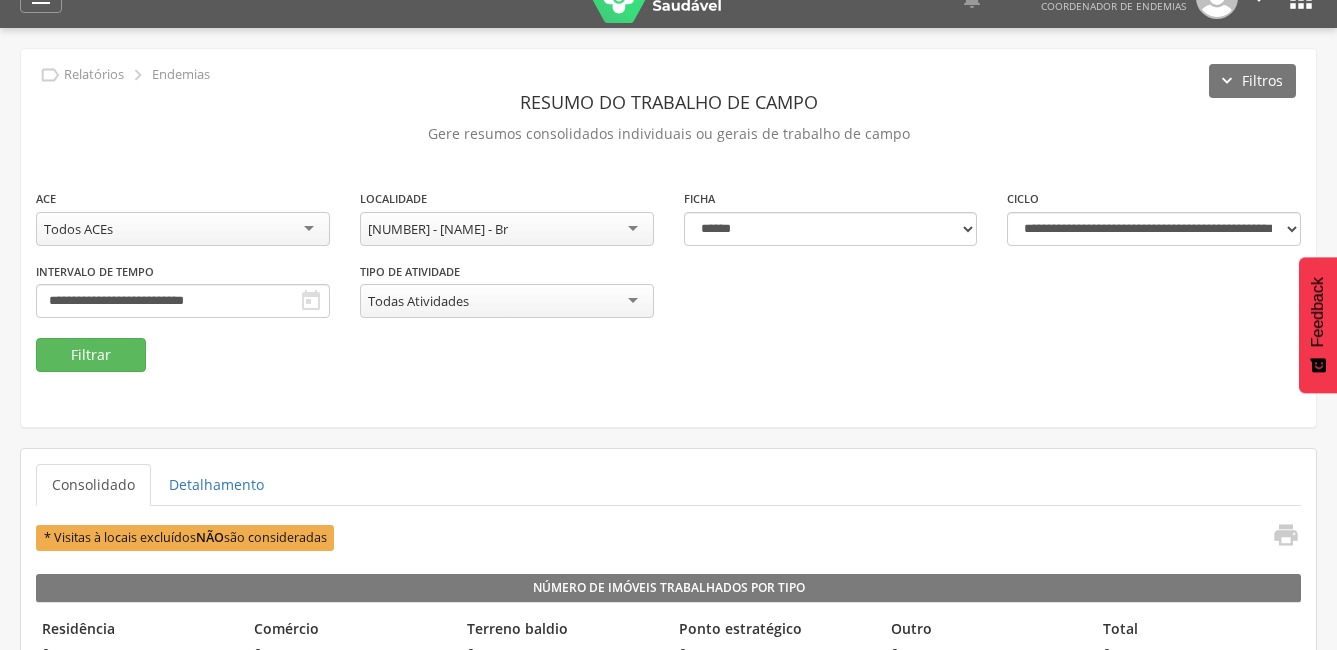 scroll, scrollTop: 0, scrollLeft: 0, axis: both 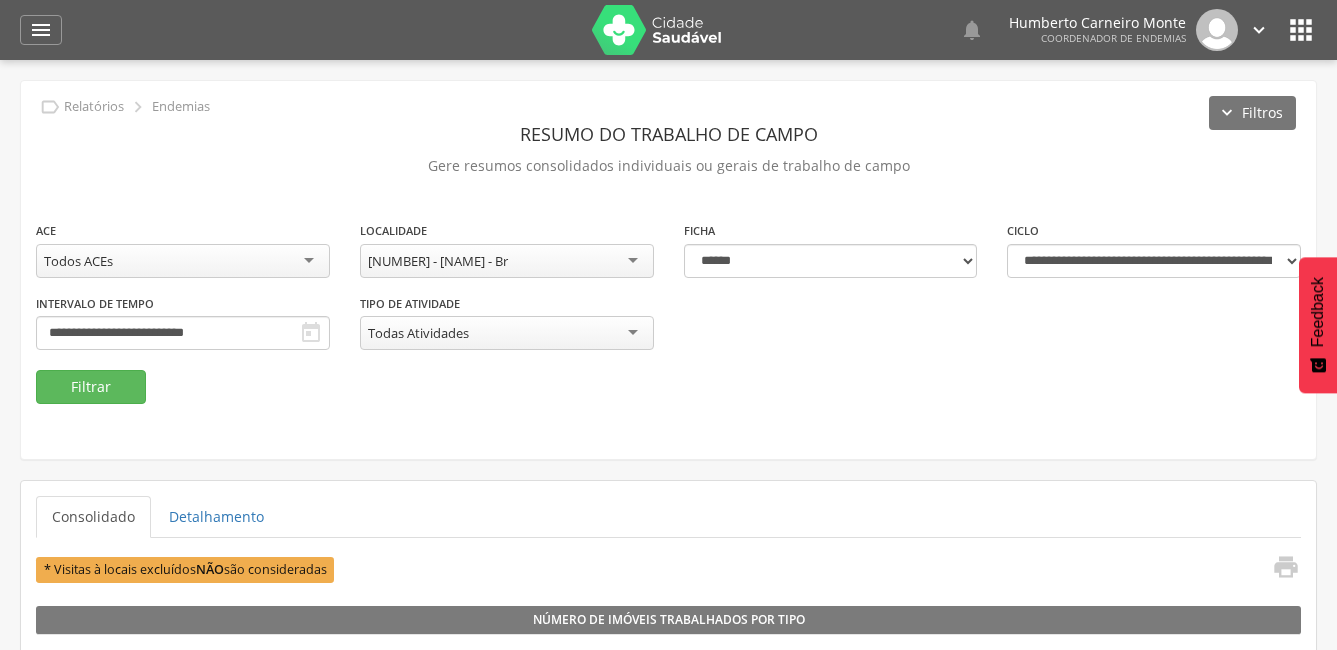 click on "[NUMBER] - [NAME] - Br" at bounding box center (507, 261) 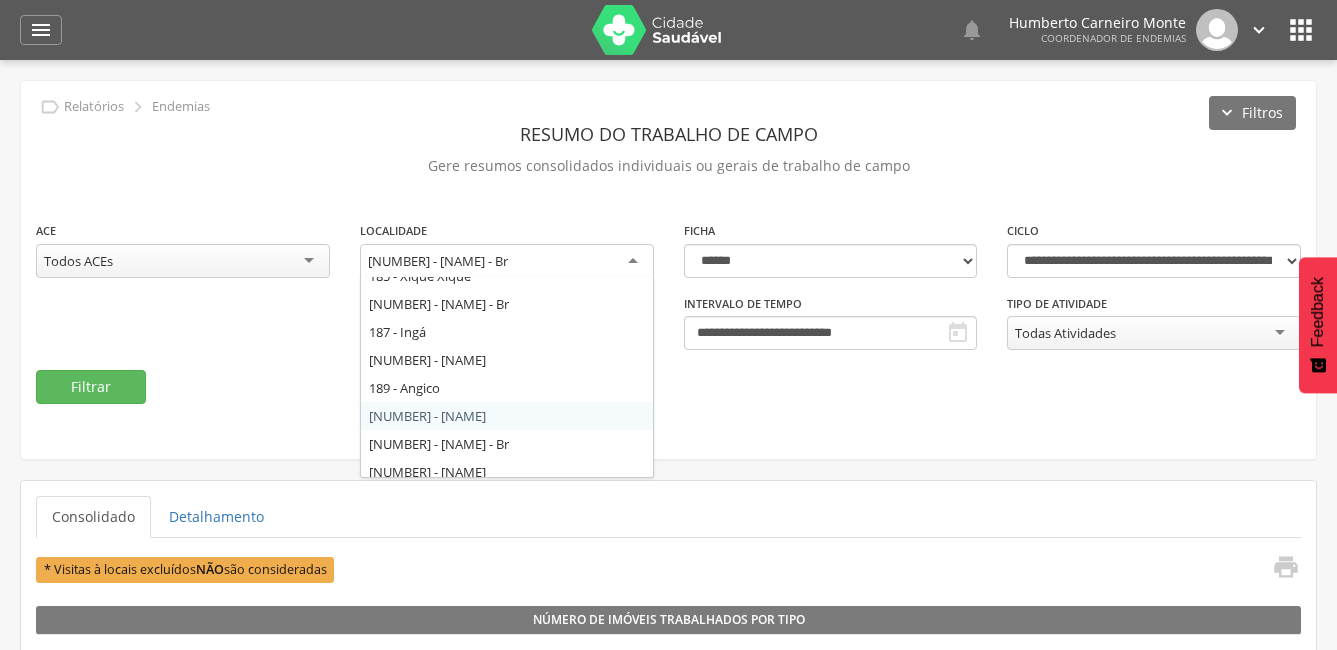 scroll, scrollTop: 3732, scrollLeft: 0, axis: vertical 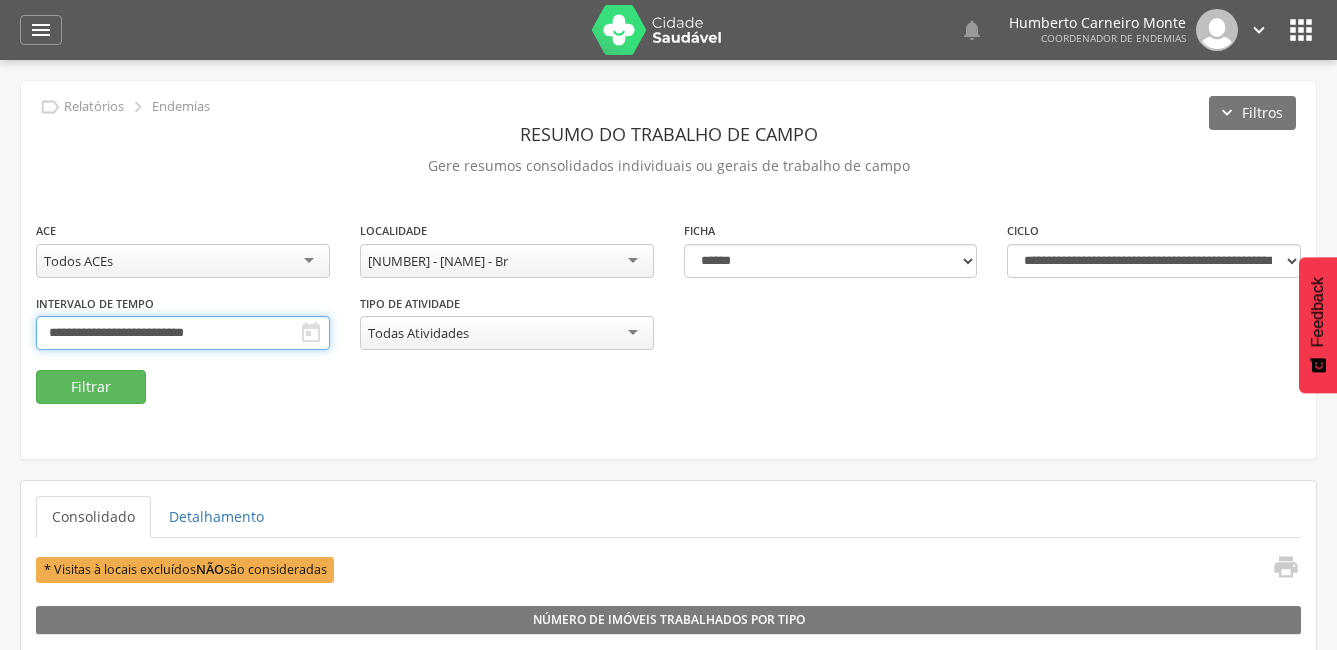 click on "**********" at bounding box center (183, 333) 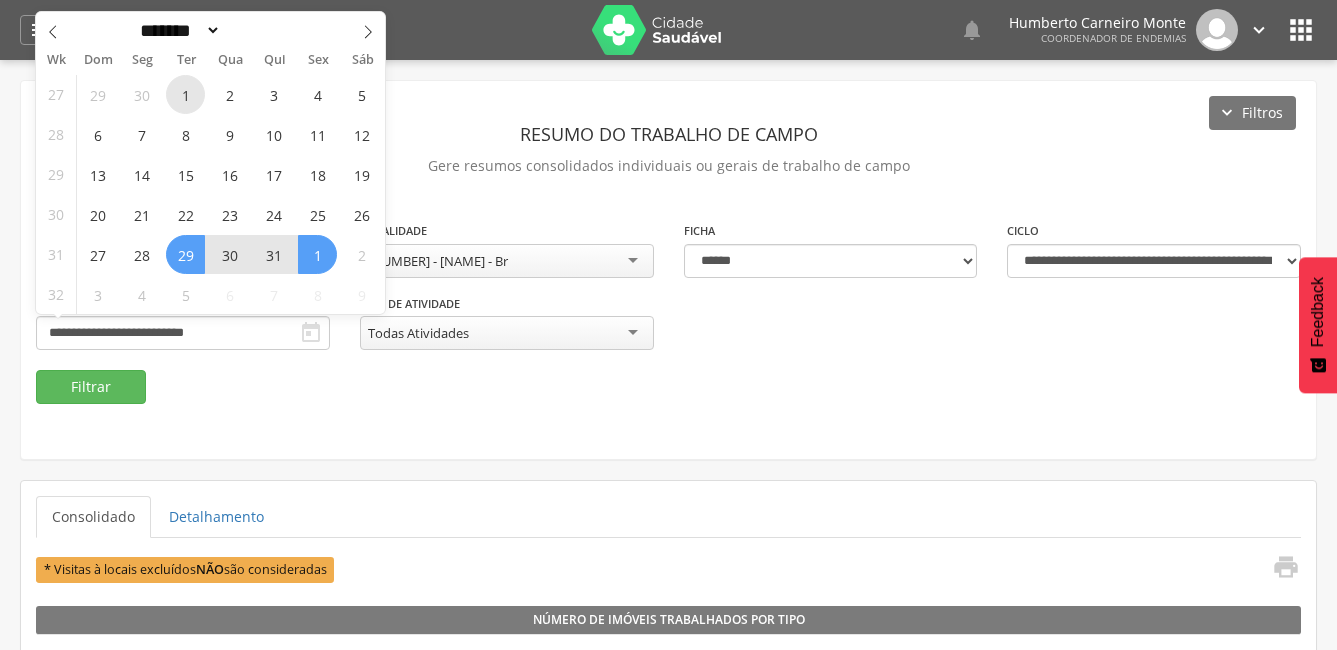 click on "1" at bounding box center [185, 94] 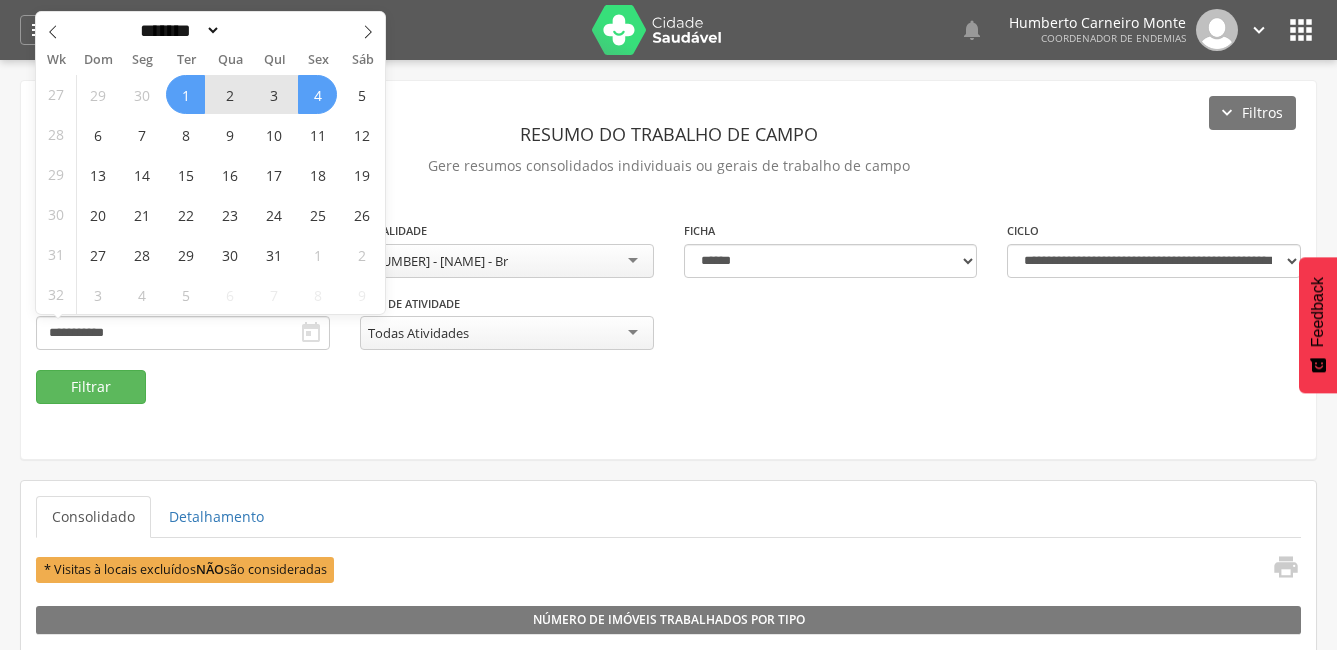 click on "4" at bounding box center (317, 94) 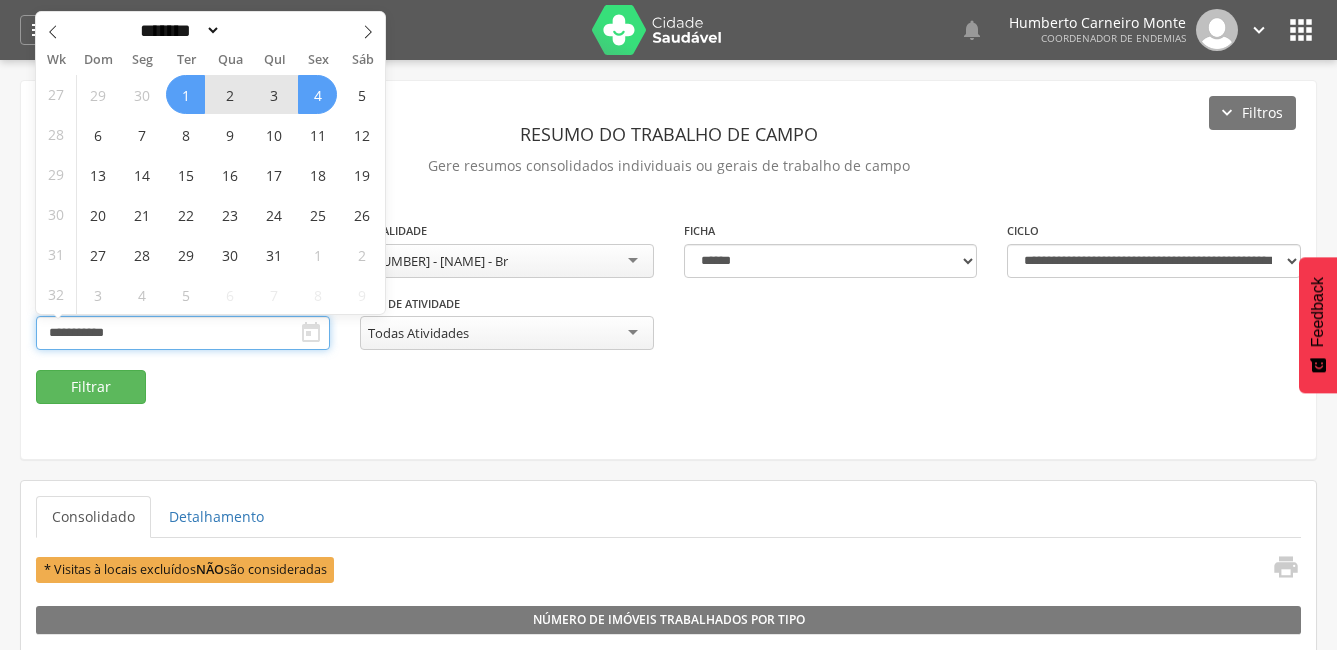 type on "**********" 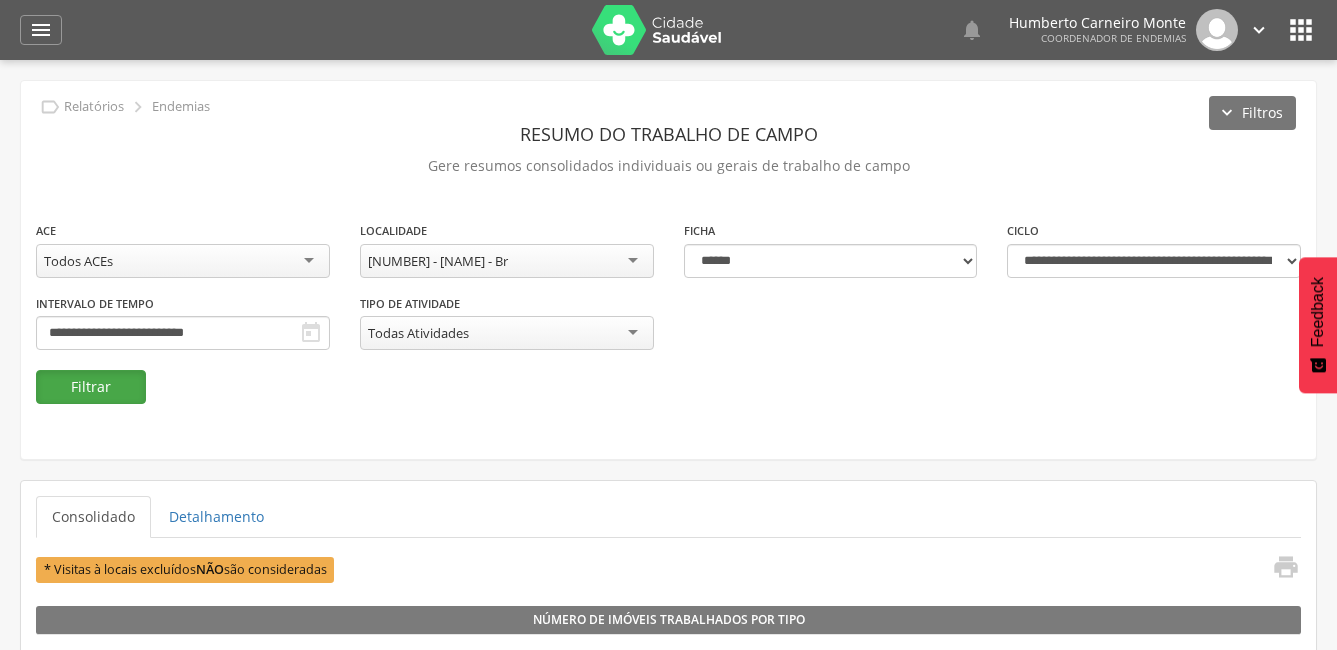 click on "Filtrar" at bounding box center (91, 387) 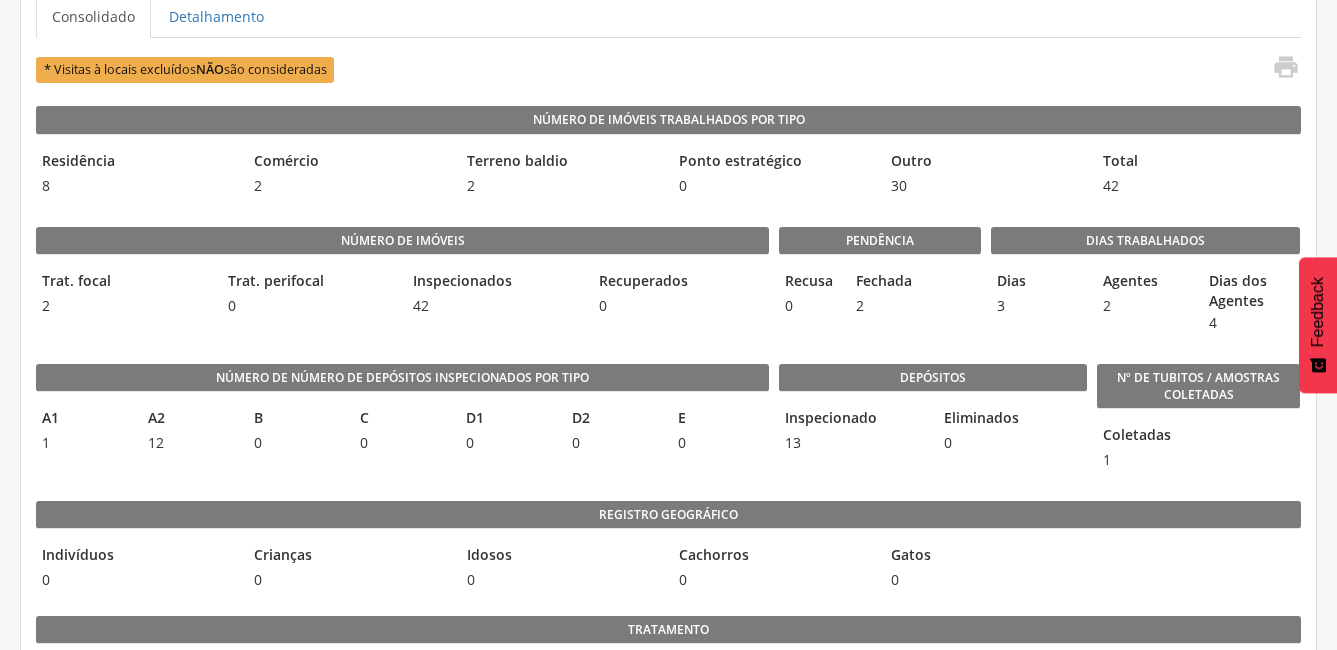 scroll, scrollTop: 100, scrollLeft: 0, axis: vertical 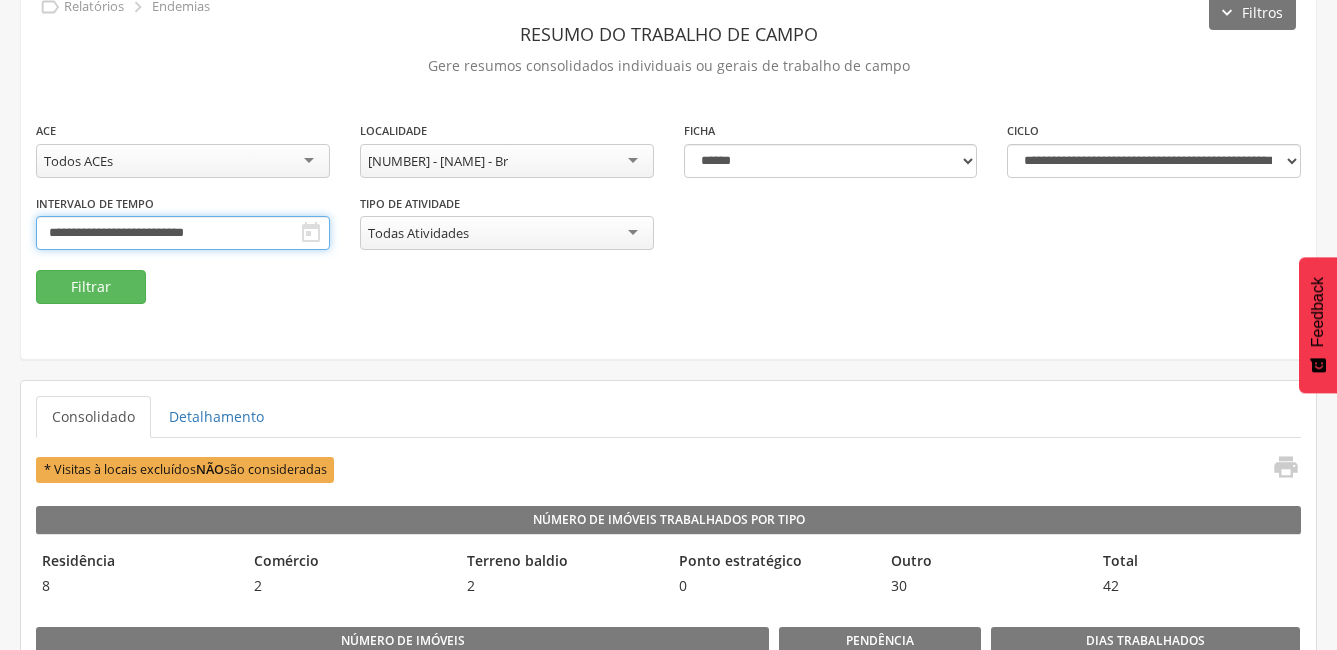 click on "**********" at bounding box center [183, 233] 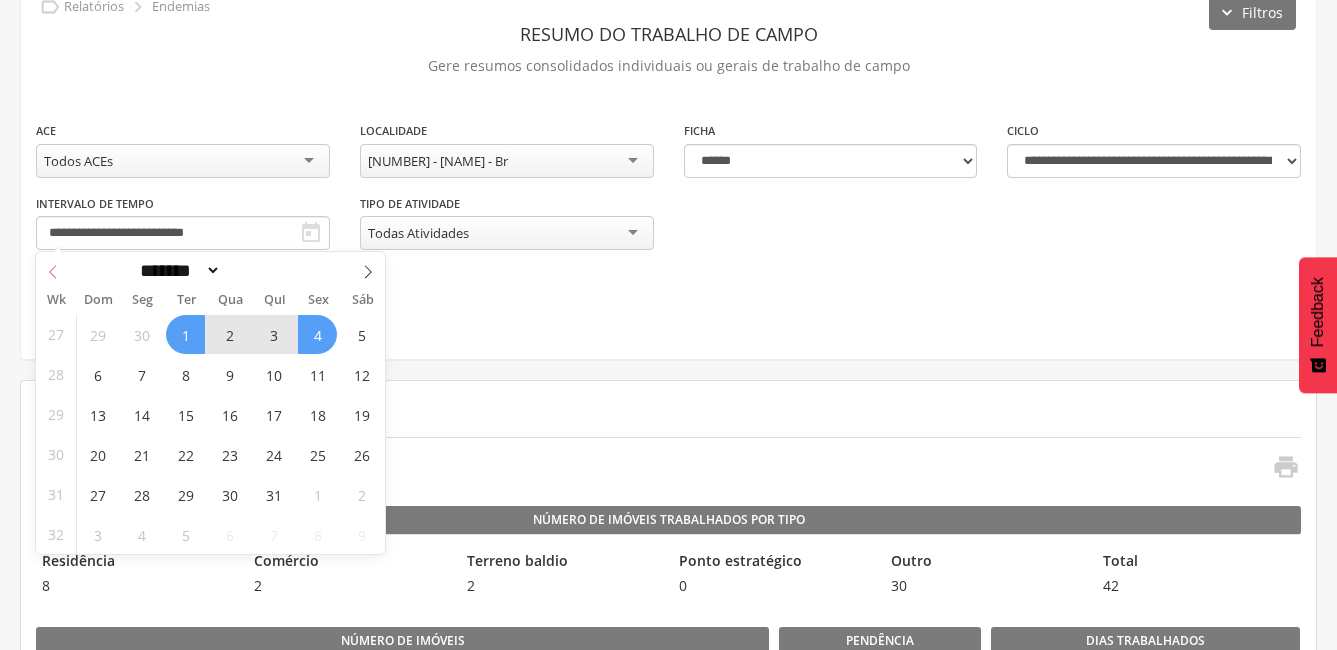click 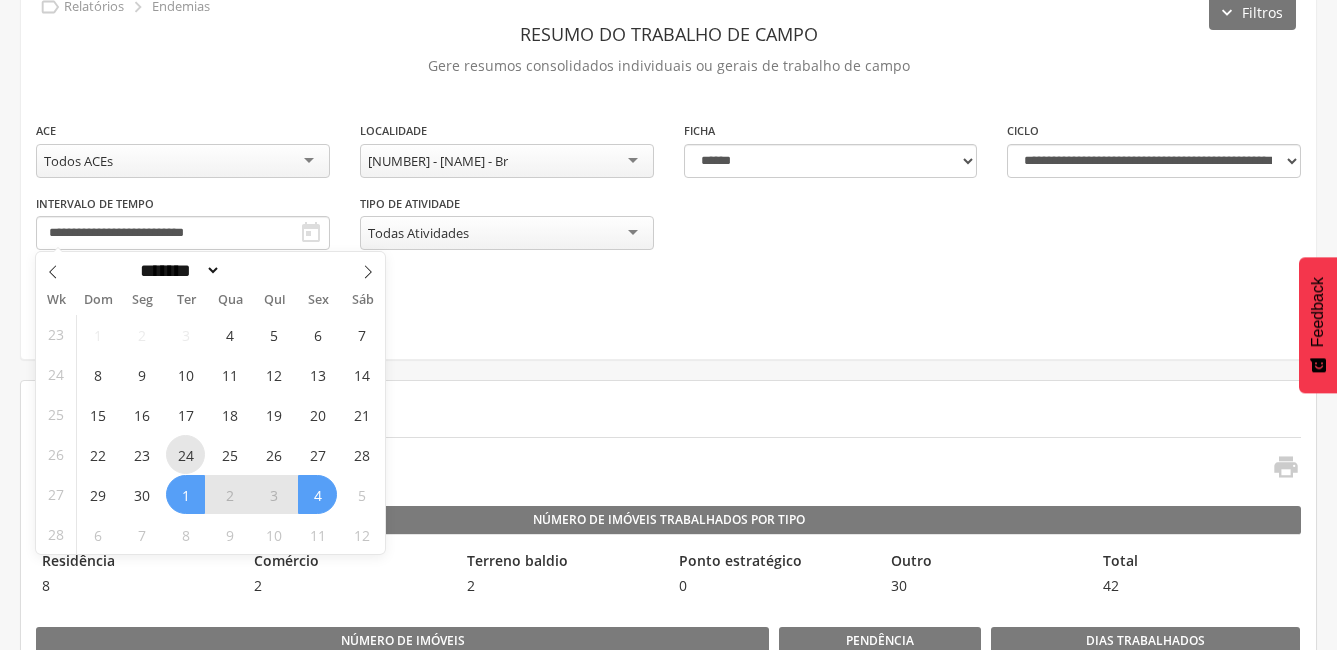 click on "24" at bounding box center [185, 454] 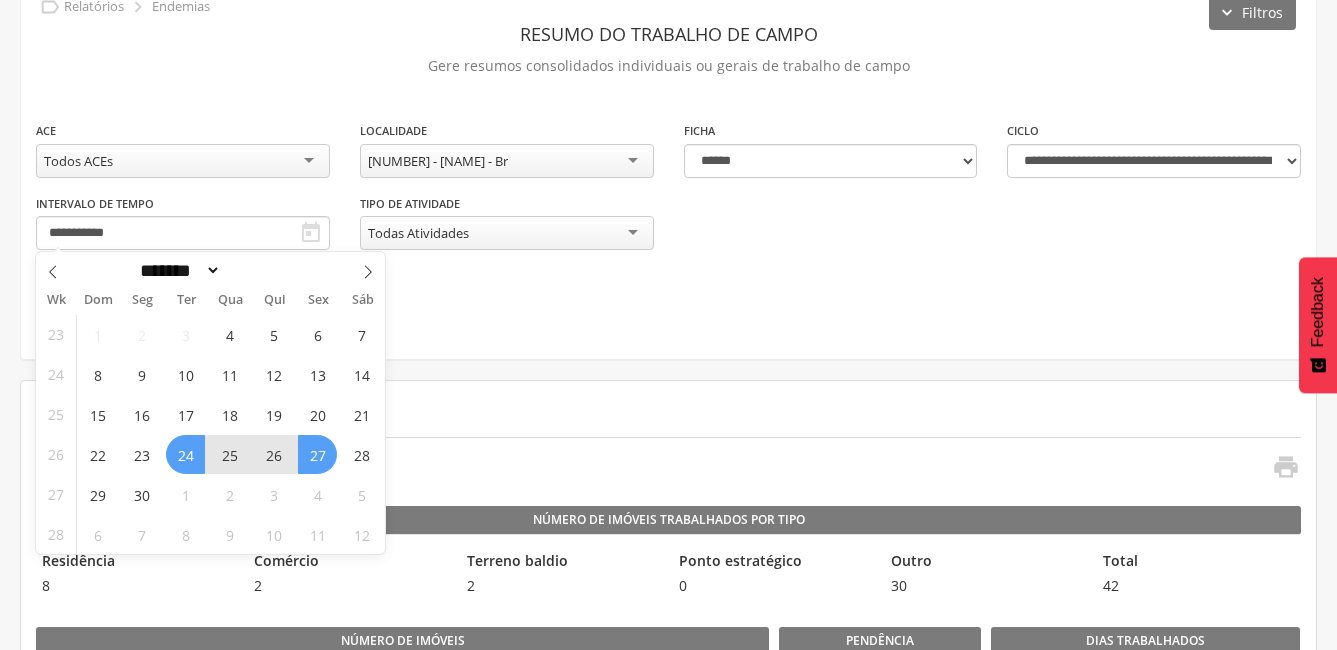 click on "27" at bounding box center [317, 454] 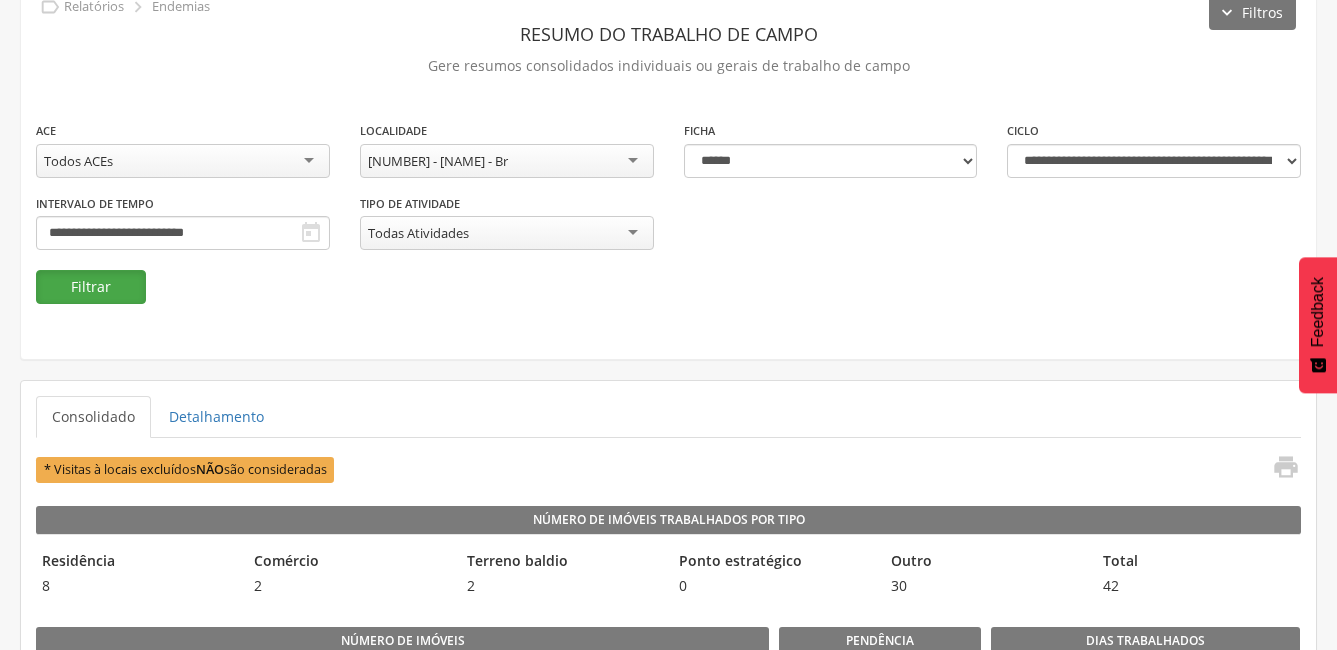 click on "Filtrar" at bounding box center (91, 287) 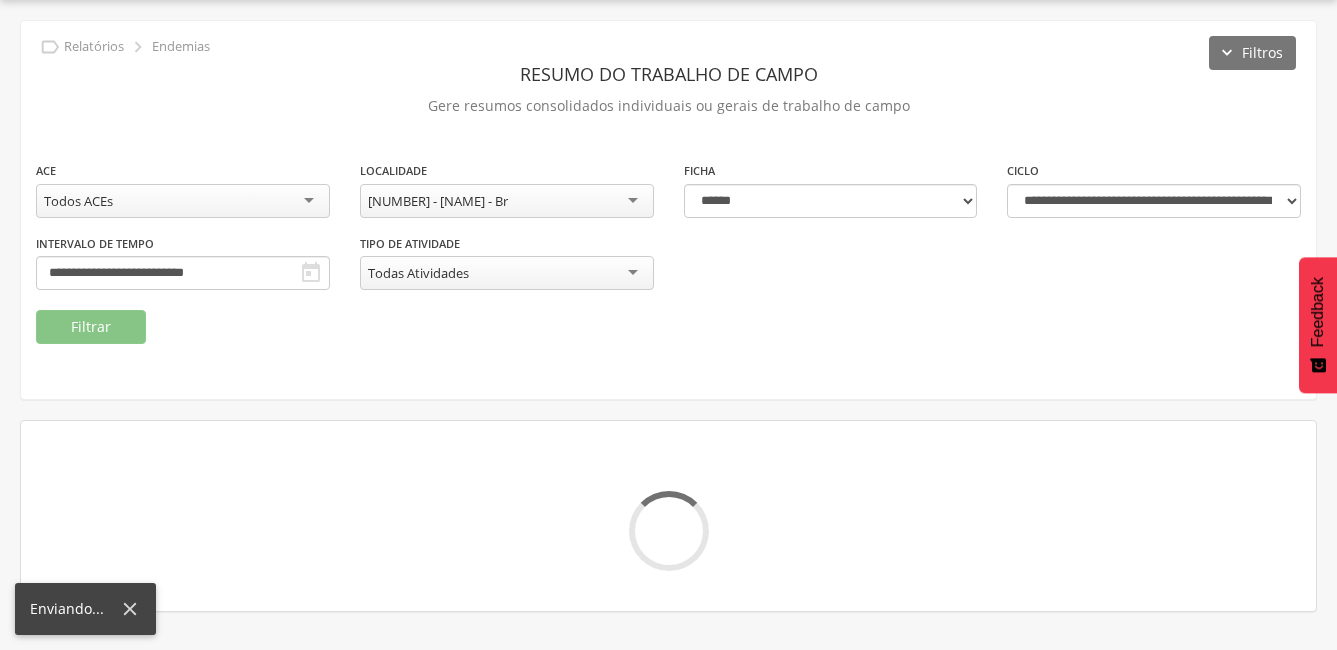 scroll, scrollTop: 100, scrollLeft: 0, axis: vertical 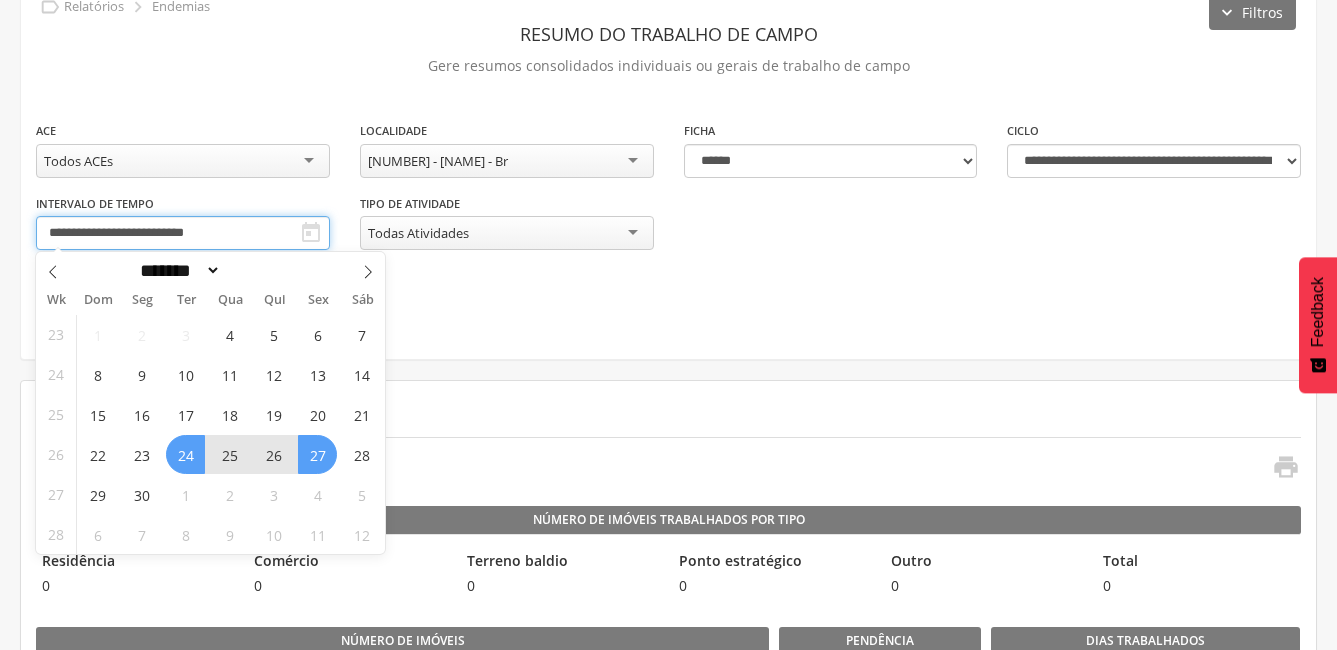 click on "**********" at bounding box center (183, 233) 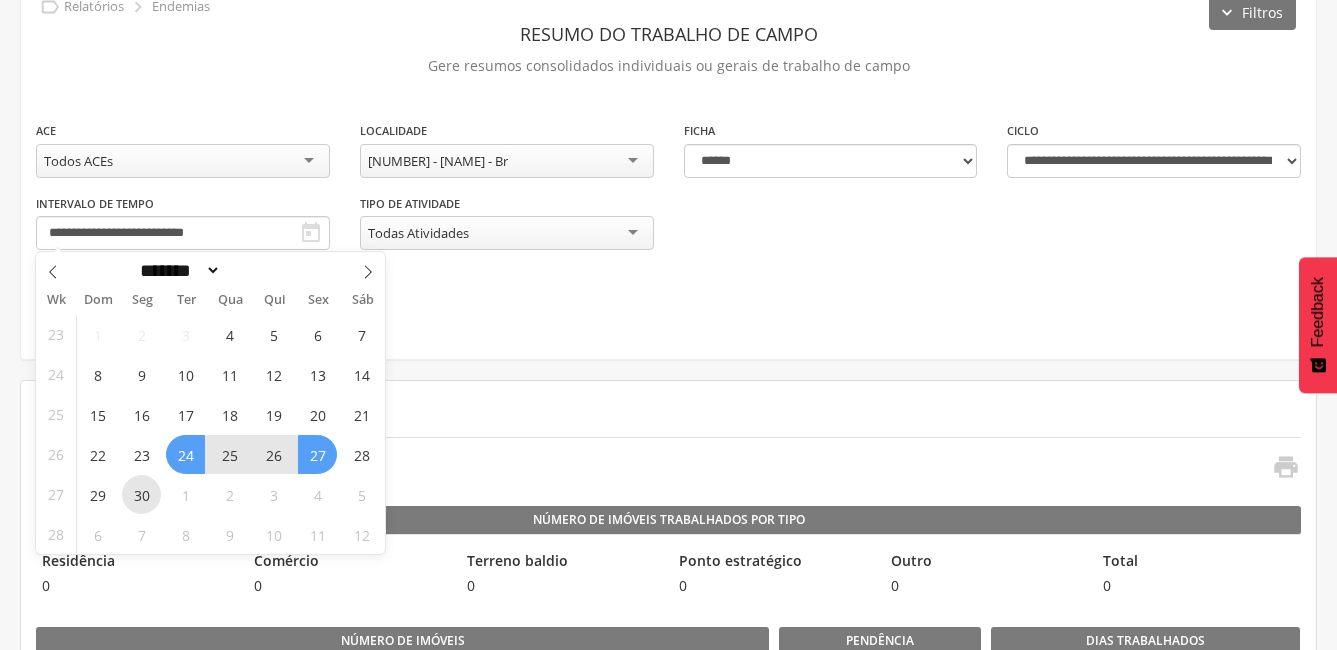 click on "30" at bounding box center [141, 494] 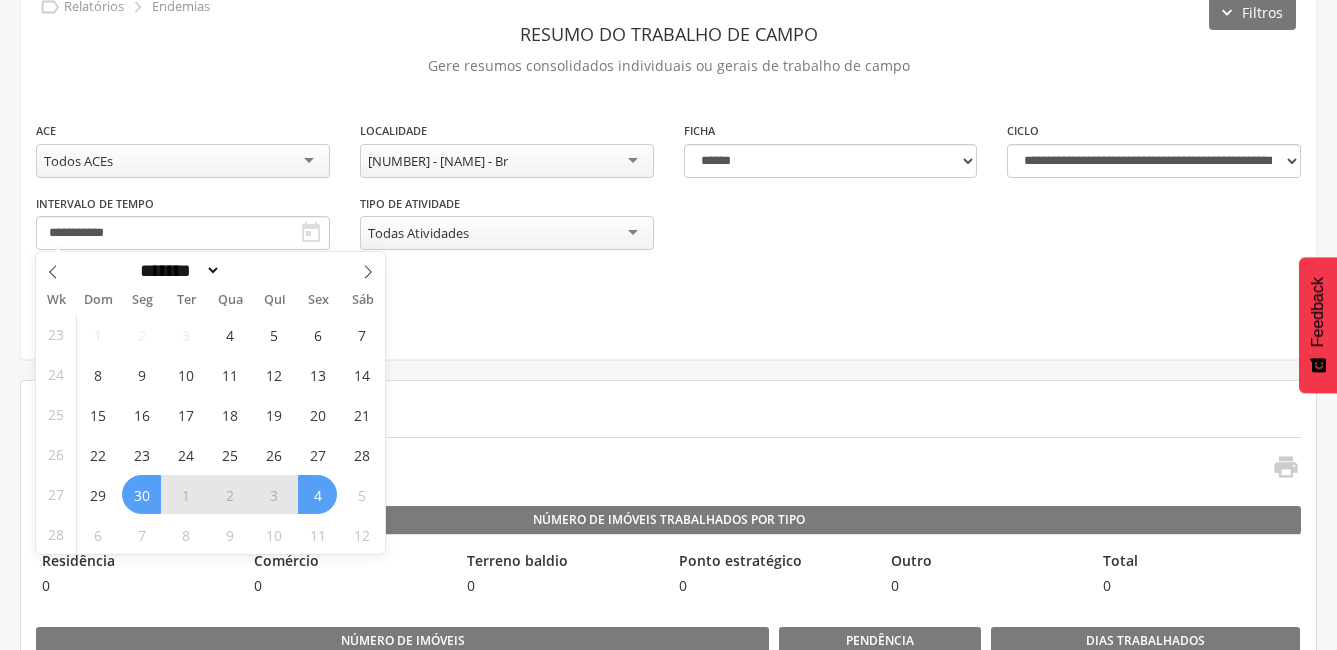 click on "4" at bounding box center [317, 494] 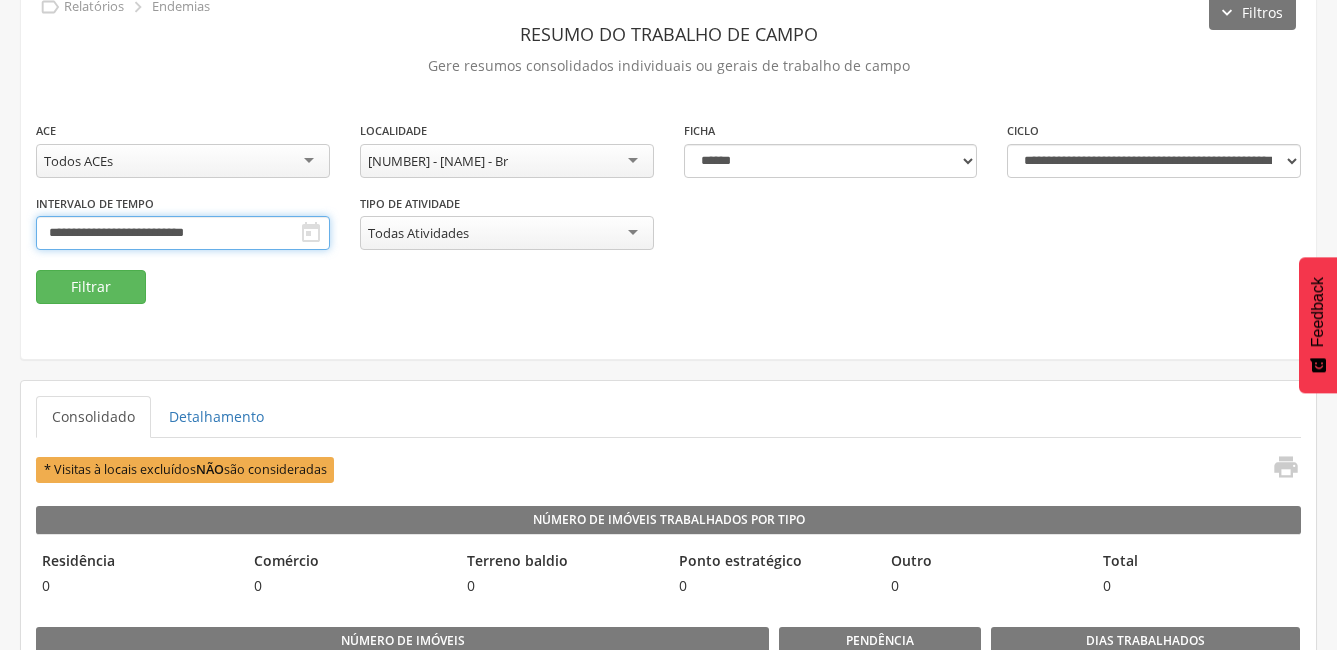 click on "**********" at bounding box center (183, 233) 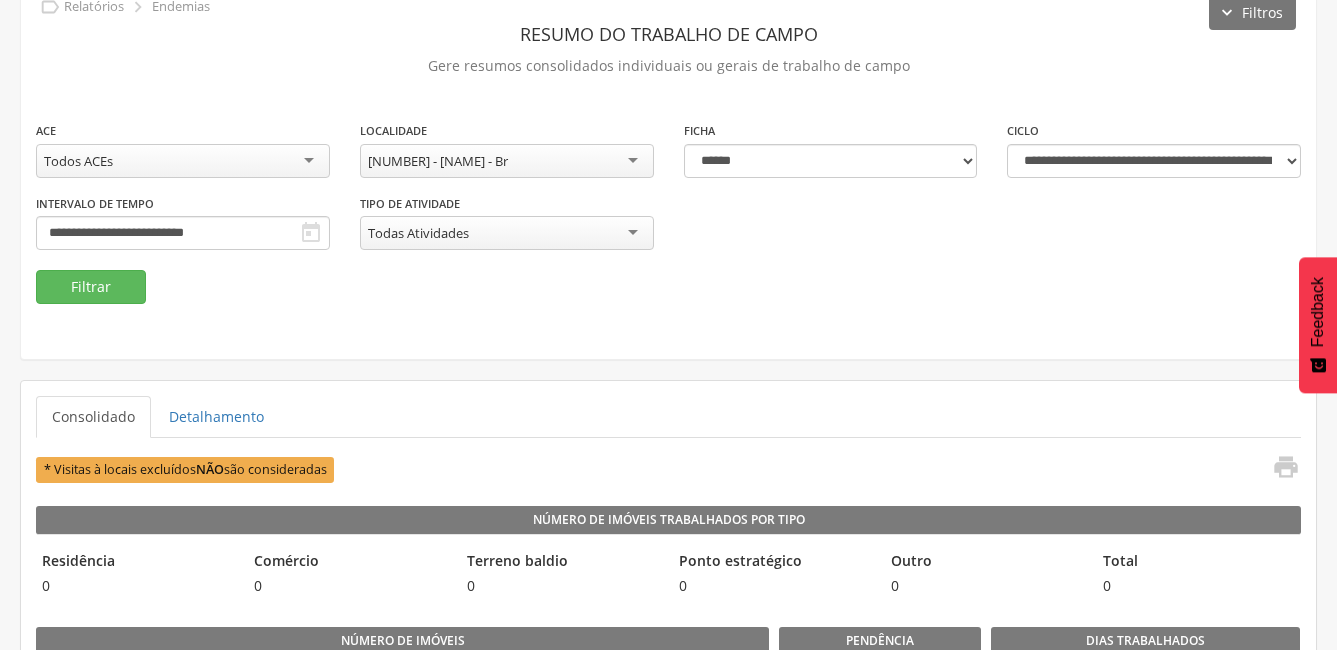 click on "**********" at bounding box center [668, 980] 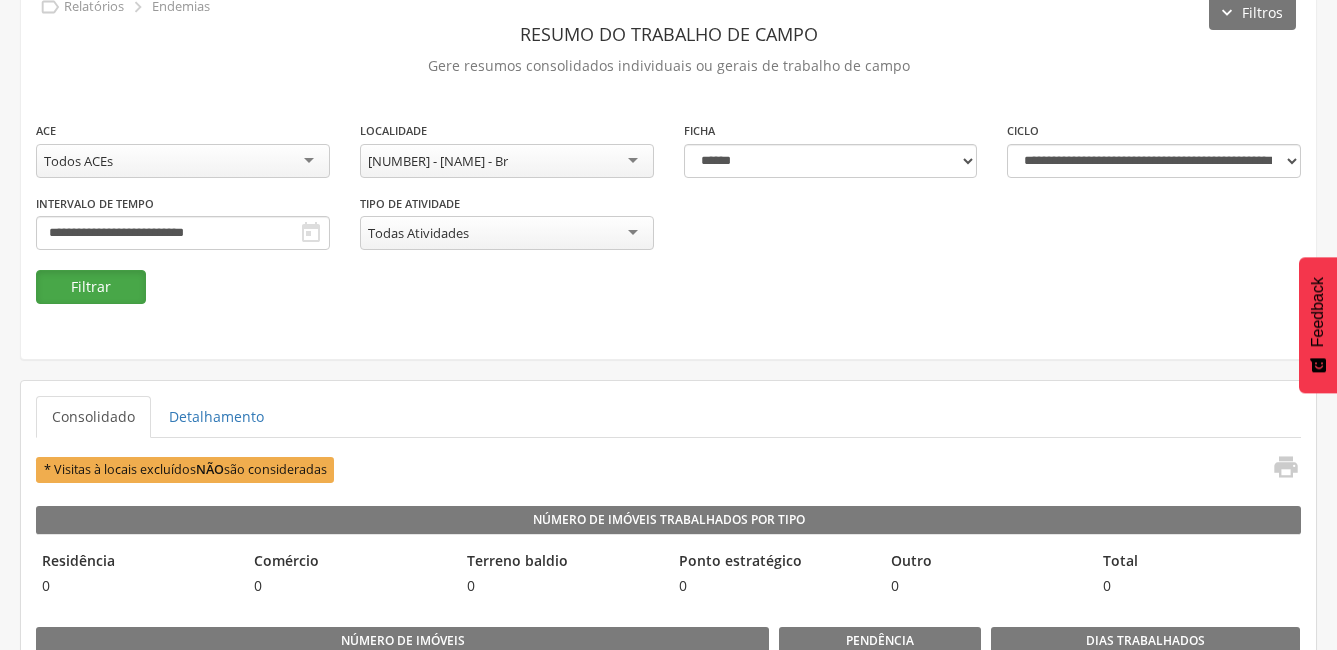 click on "Filtrar" at bounding box center (91, 287) 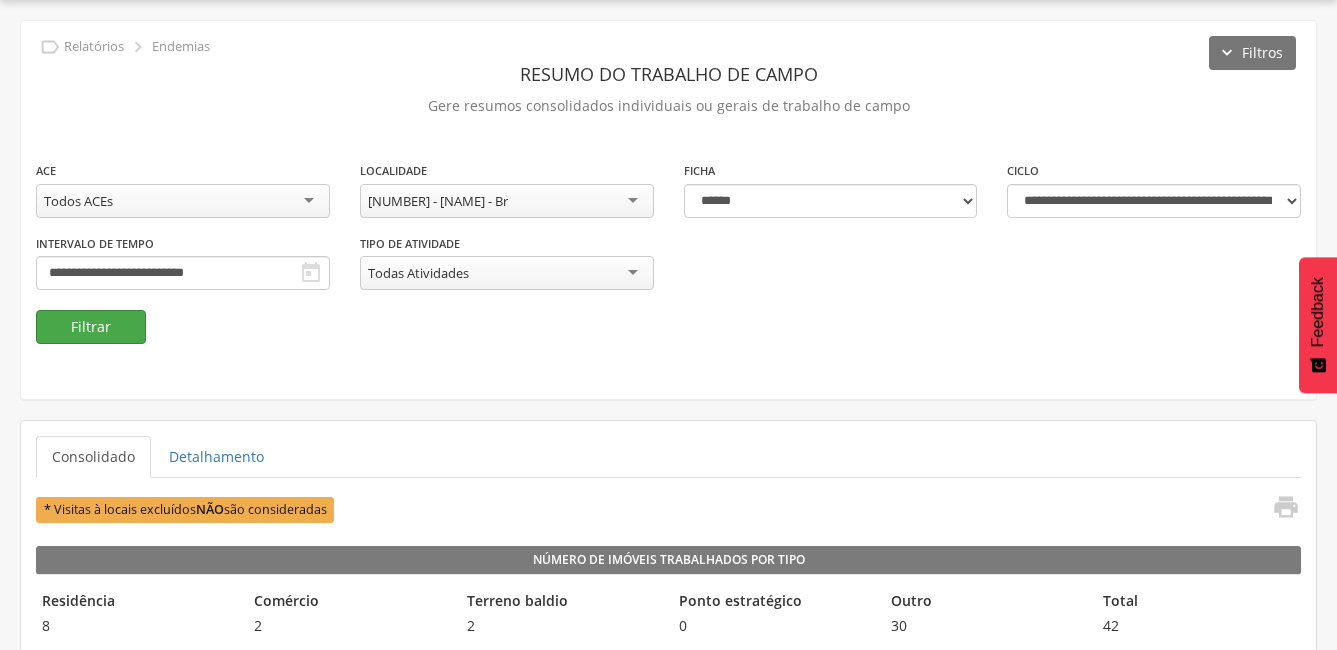 scroll, scrollTop: 100, scrollLeft: 0, axis: vertical 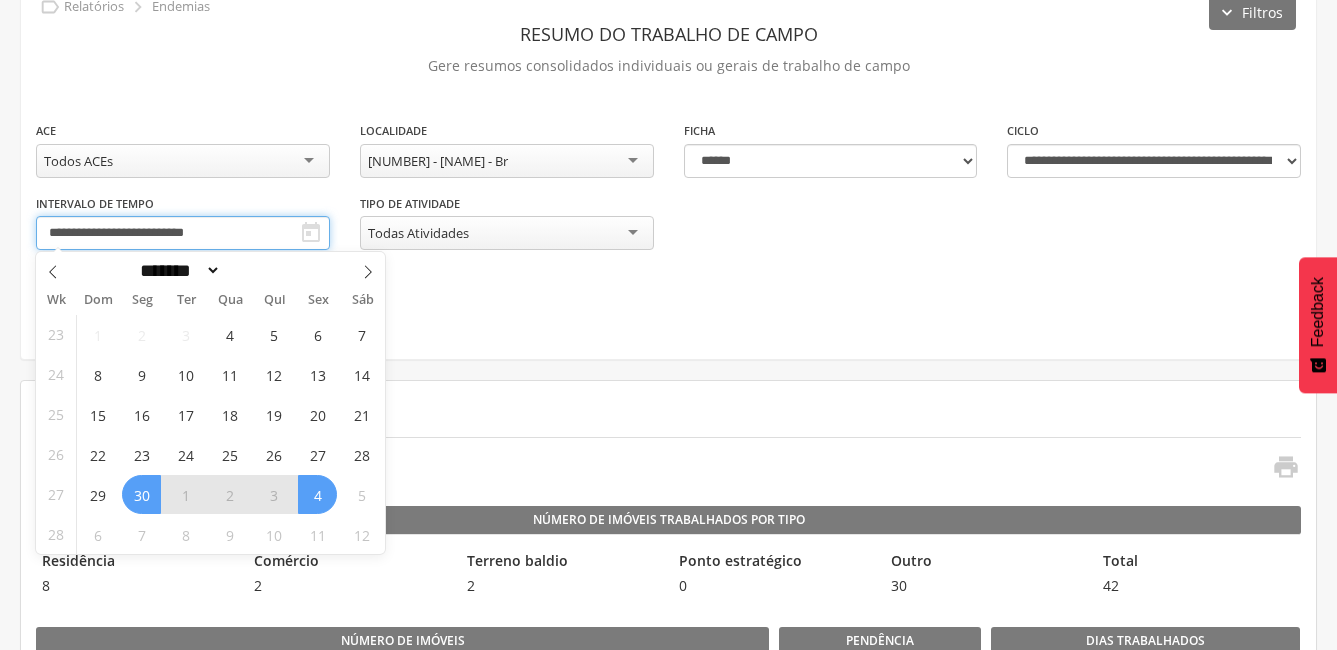 click on "**********" at bounding box center (183, 233) 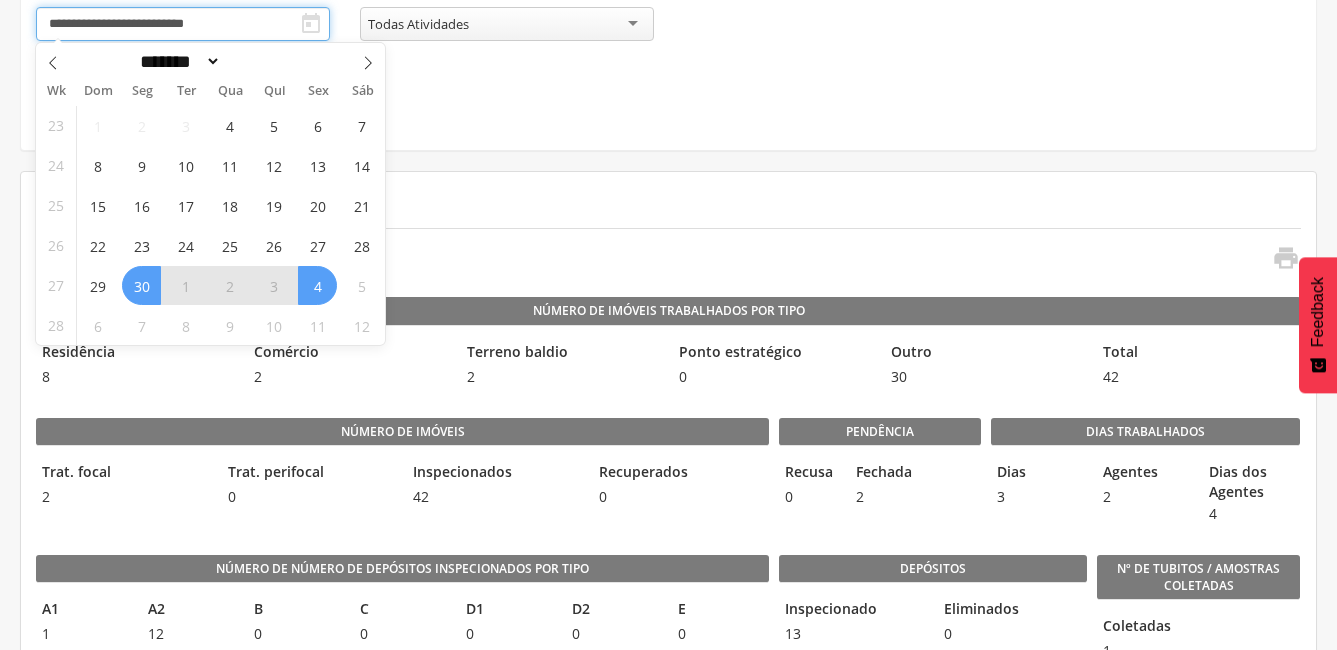scroll, scrollTop: 200, scrollLeft: 0, axis: vertical 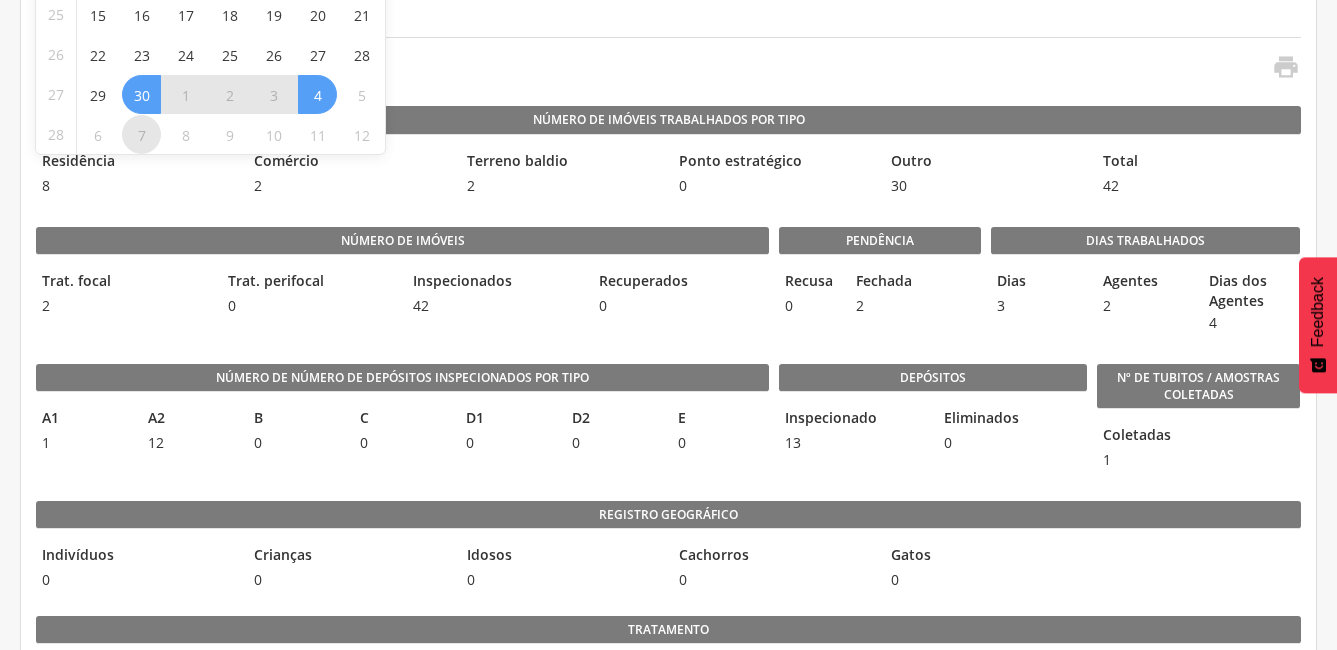 click on "7" at bounding box center [141, 134] 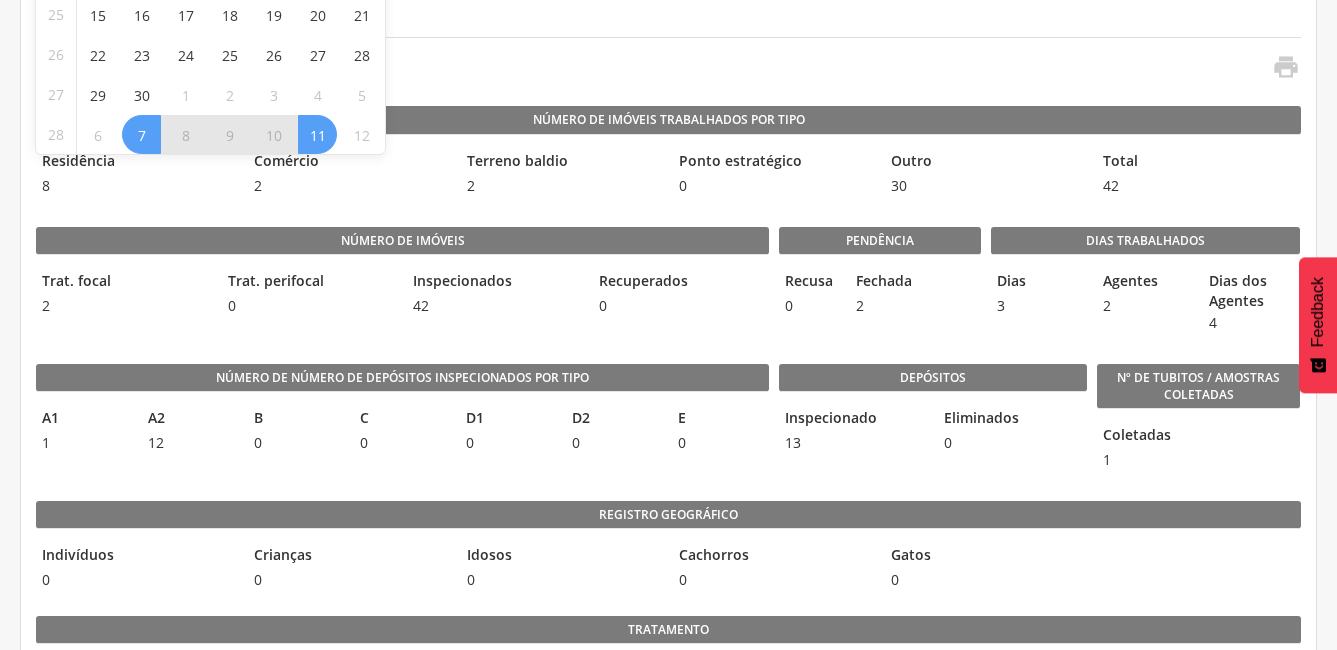 click on "11" at bounding box center (317, 134) 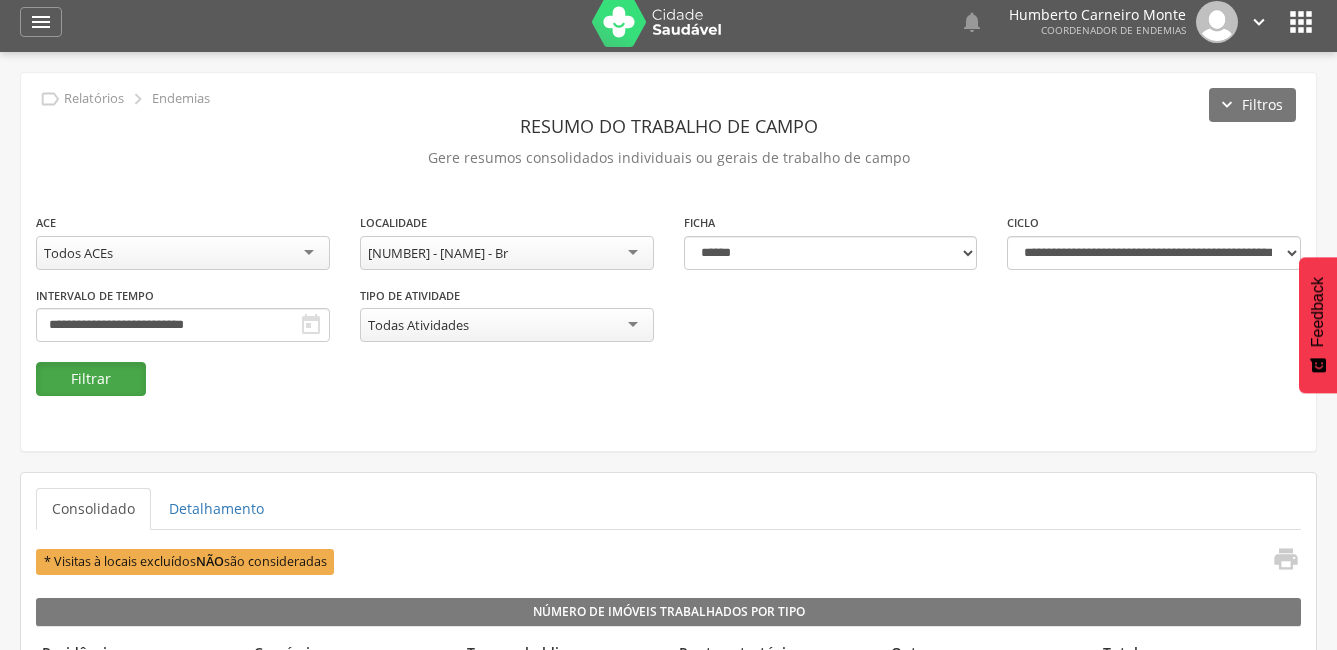 click on "Filtrar" at bounding box center (91, 379) 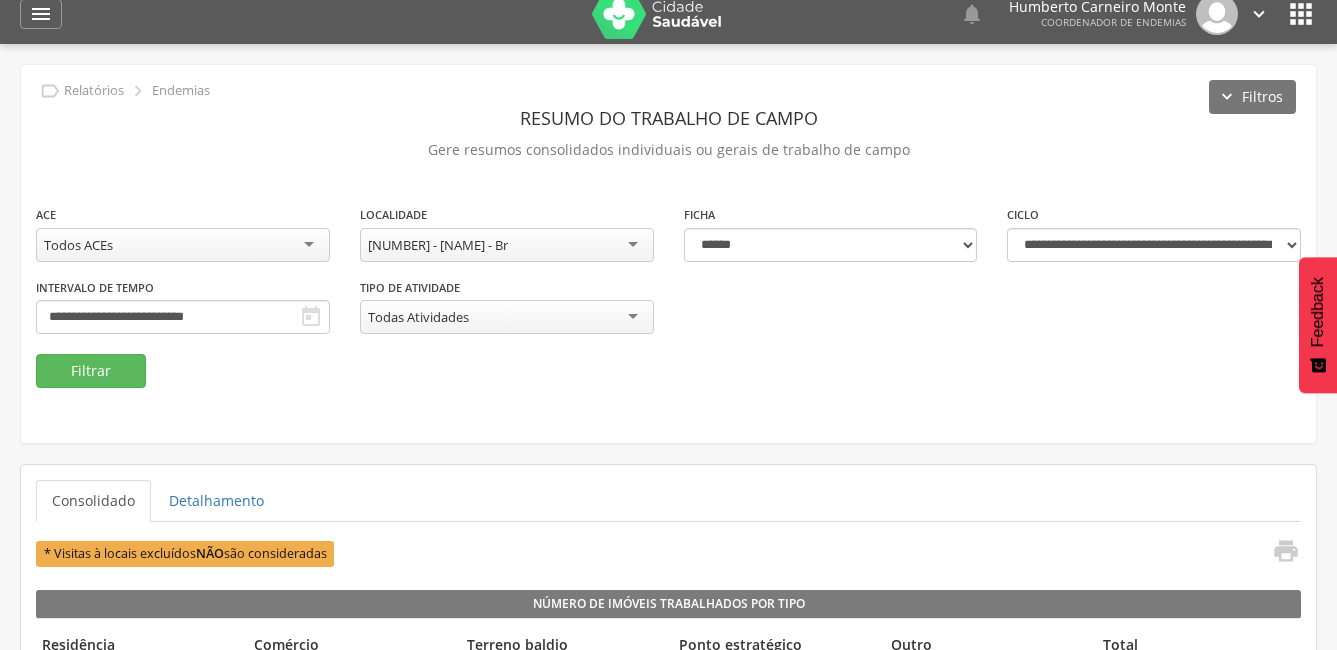 scroll, scrollTop: 8, scrollLeft: 0, axis: vertical 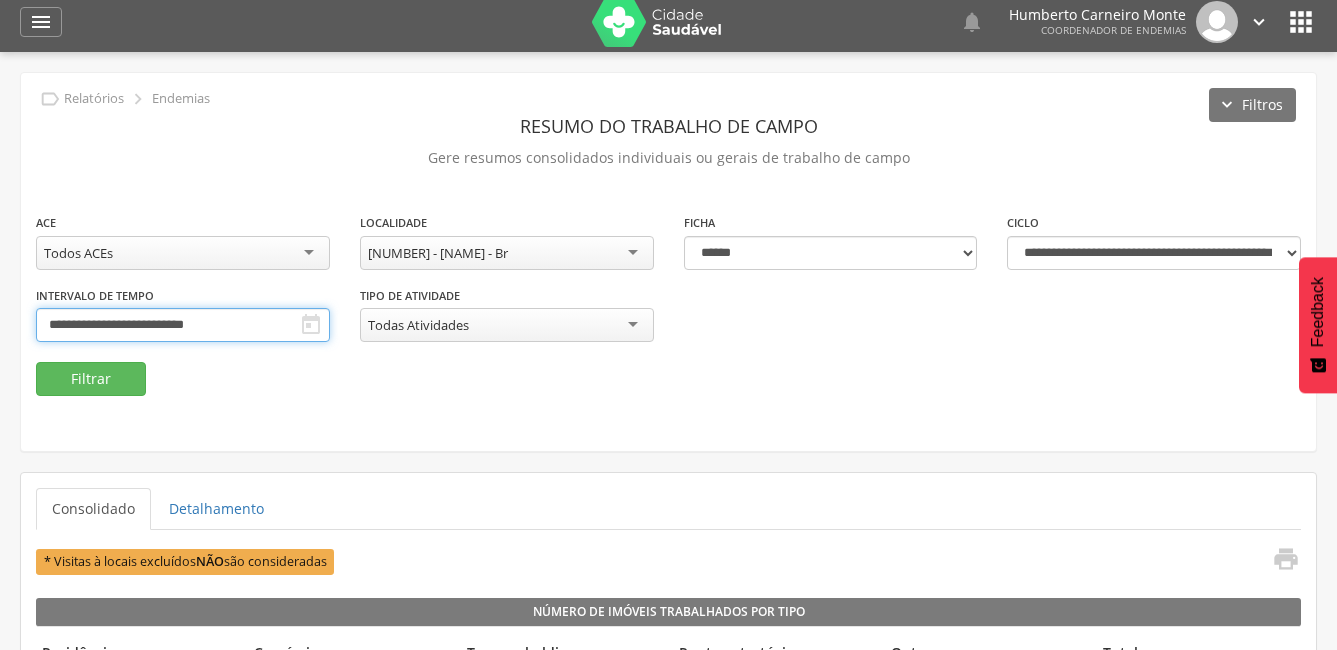 click on "**********" at bounding box center [183, 325] 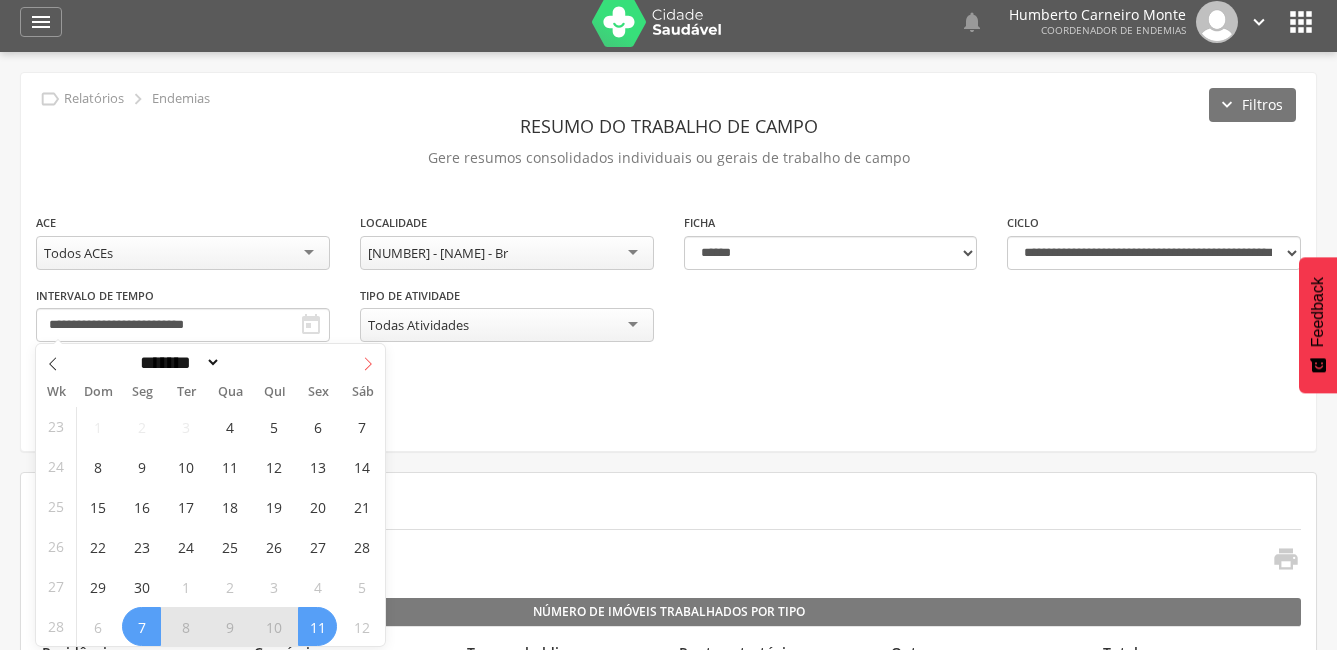 click 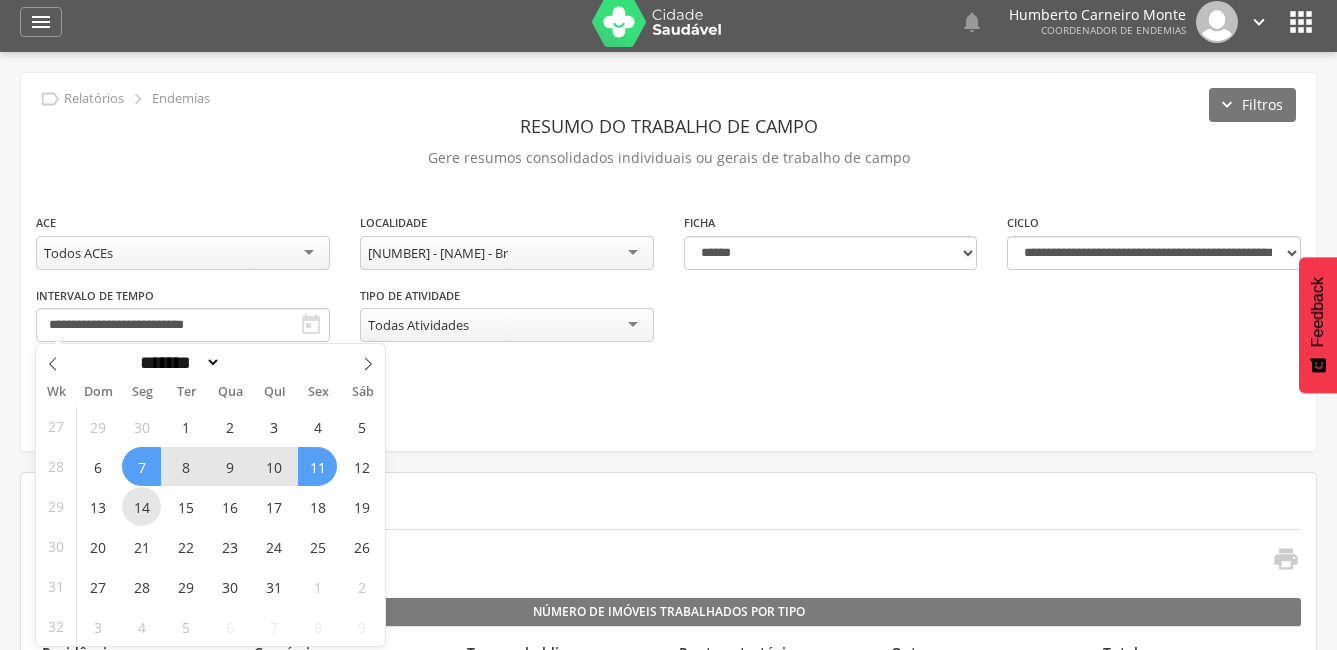 click on "14" at bounding box center [141, 506] 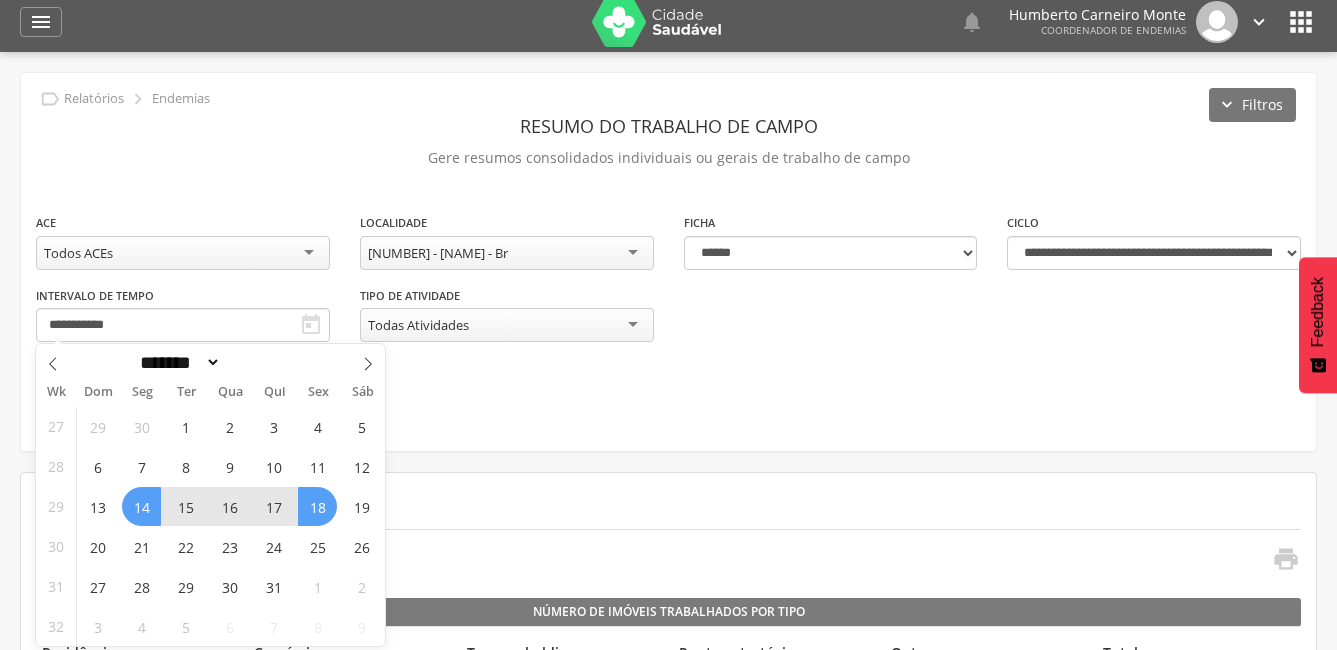 click on "18" at bounding box center (317, 506) 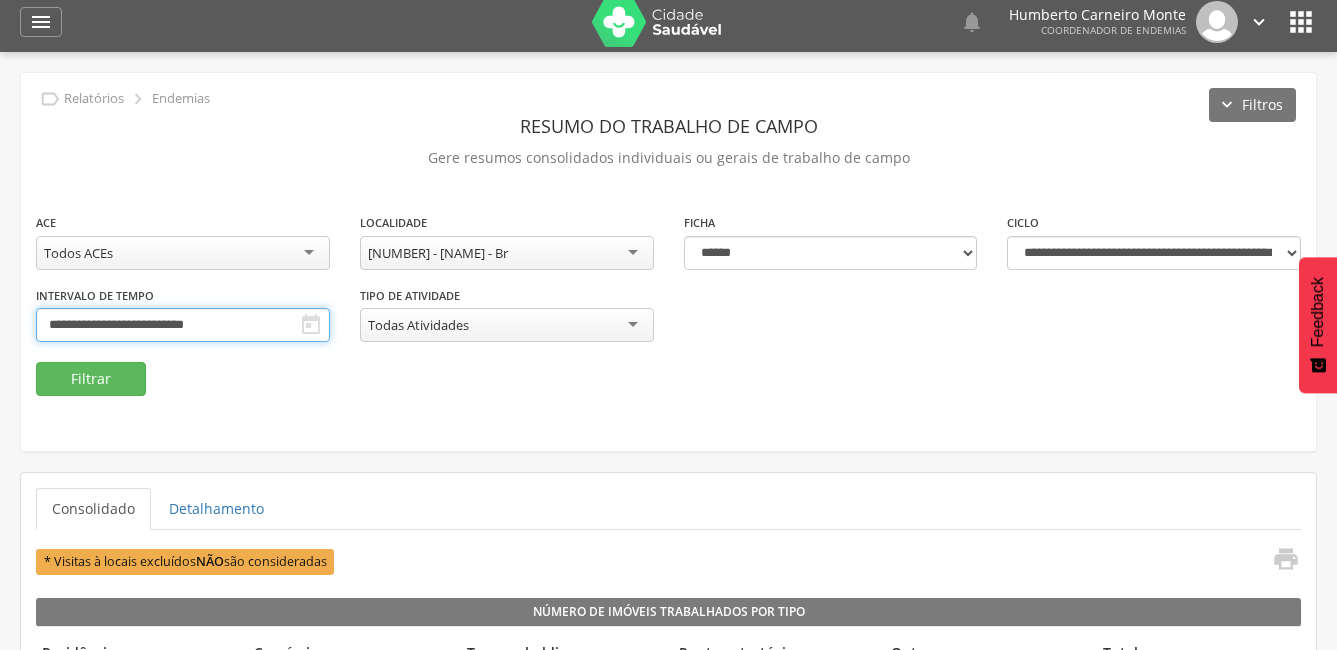 click on "**********" at bounding box center [183, 325] 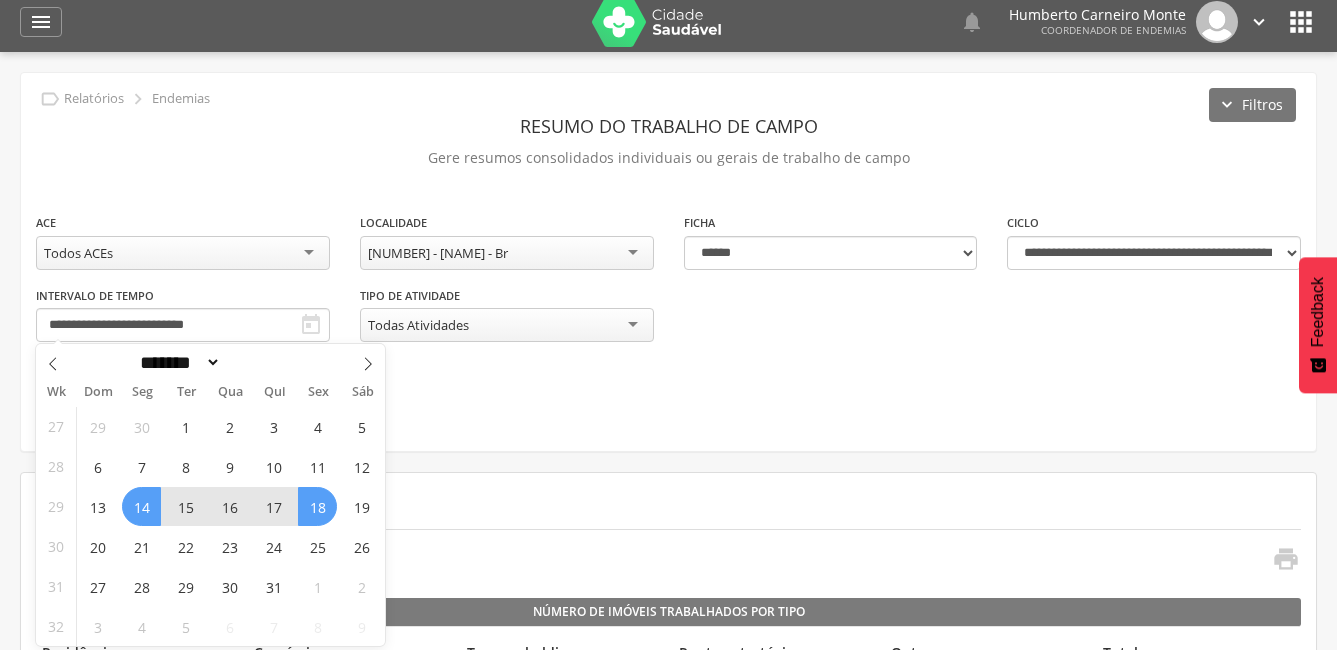 click on "**********" at bounding box center [668, 262] 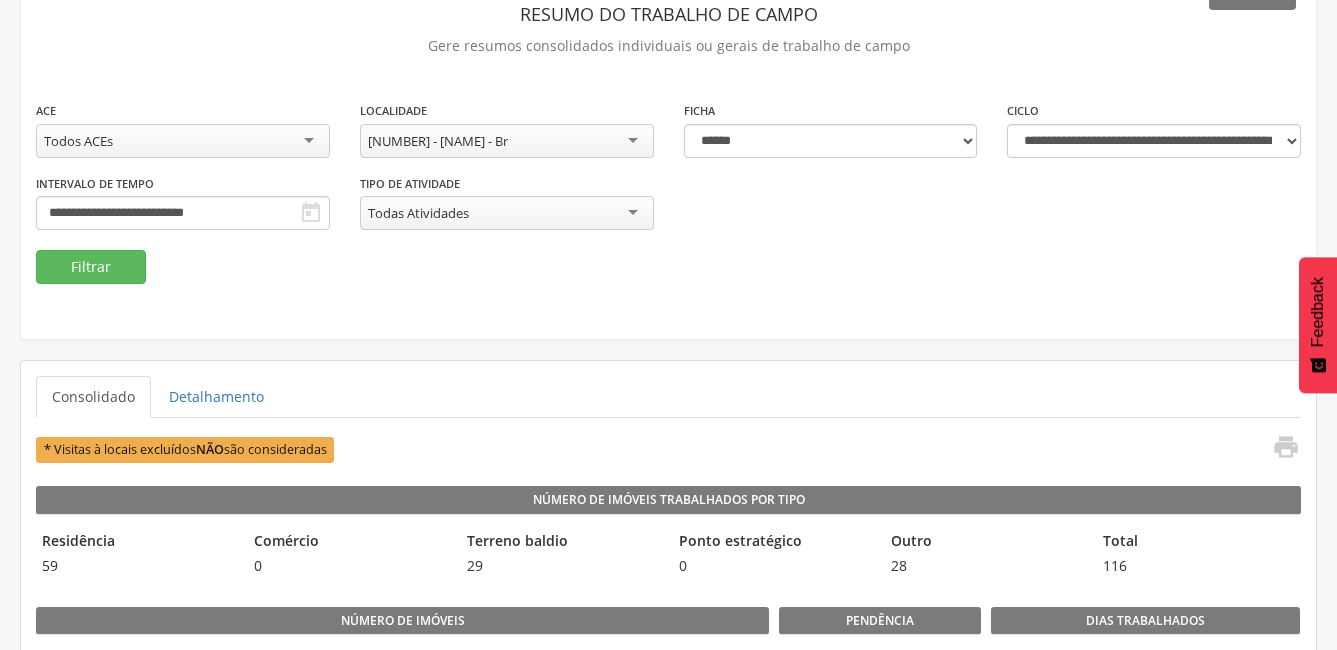 scroll, scrollTop: 108, scrollLeft: 0, axis: vertical 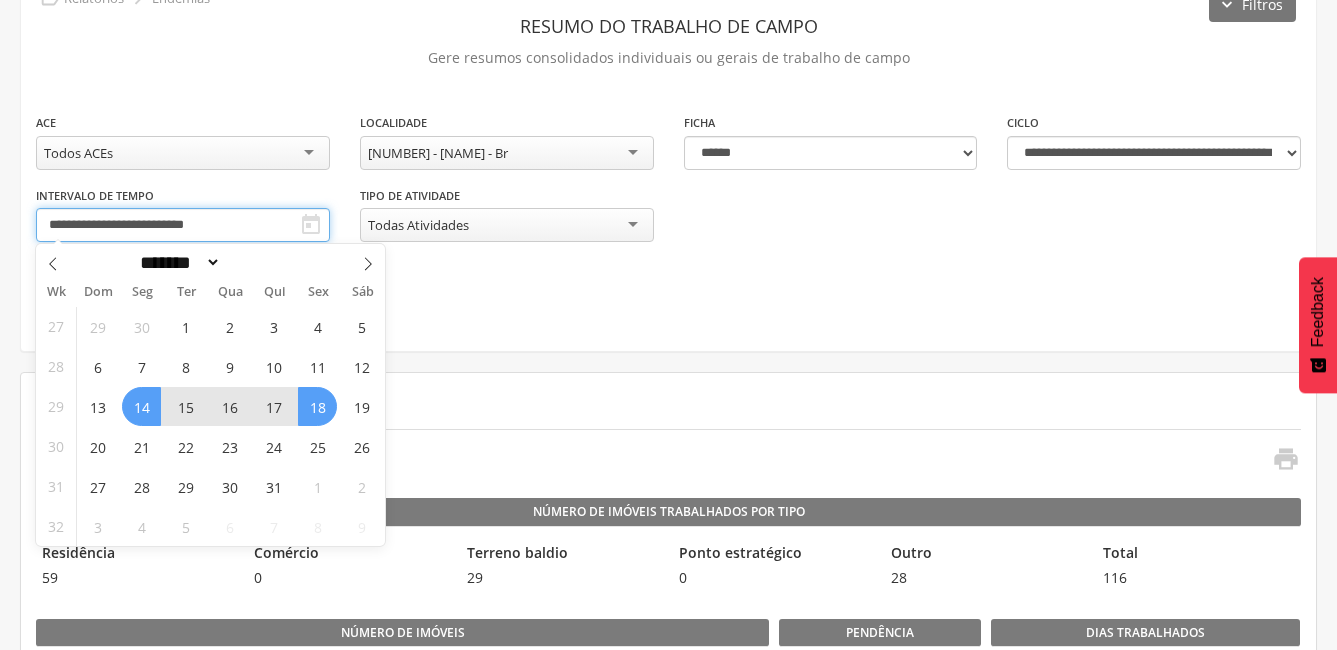 click on "**********" at bounding box center [183, 225] 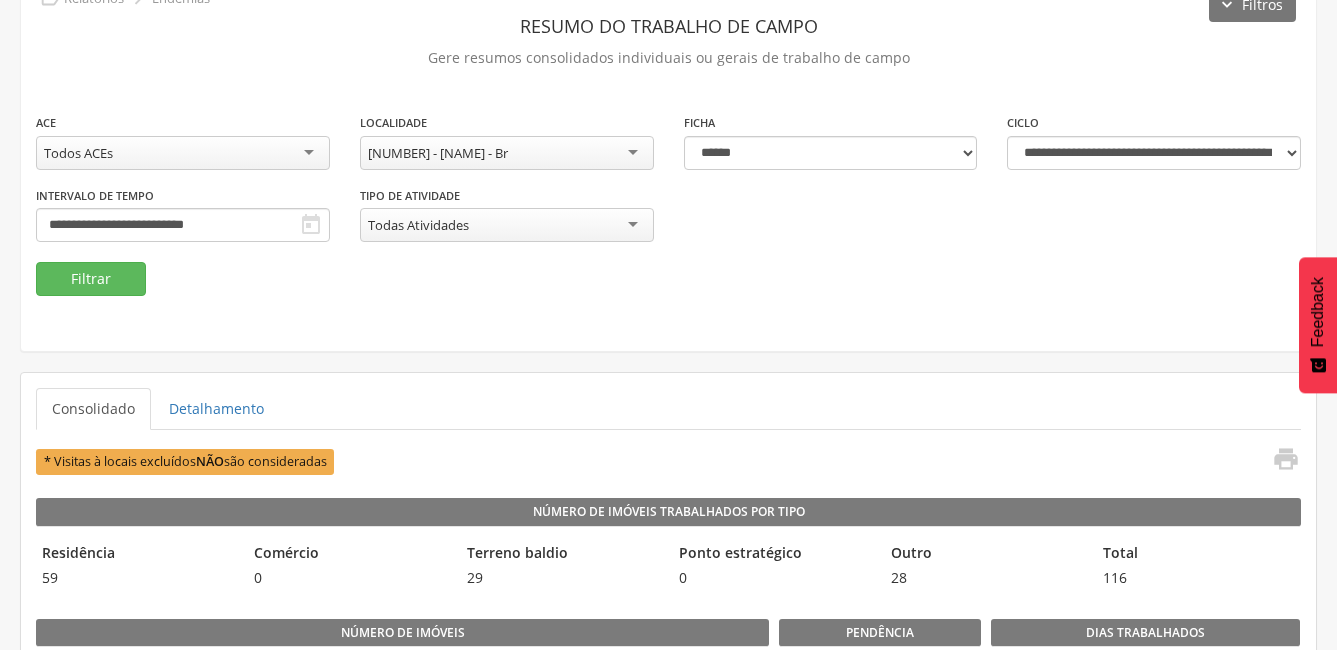 click on "Consolidado
Detalhamento" at bounding box center [668, 409] 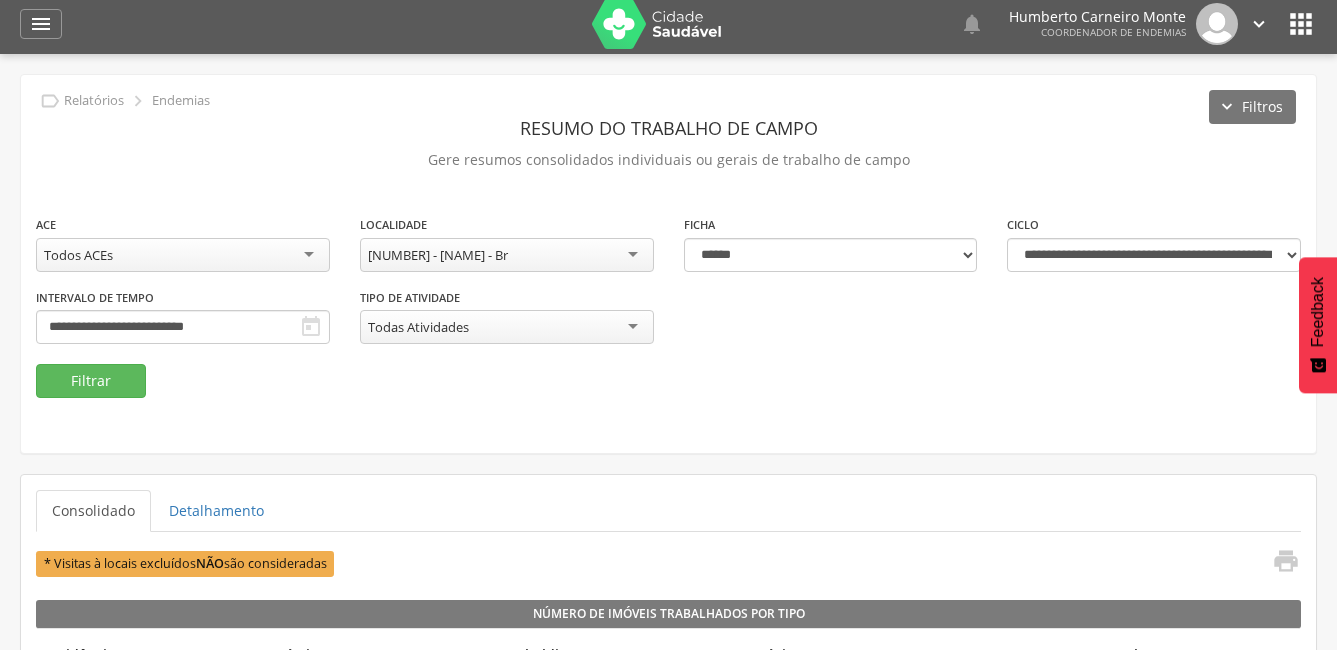 scroll, scrollTop: 0, scrollLeft: 0, axis: both 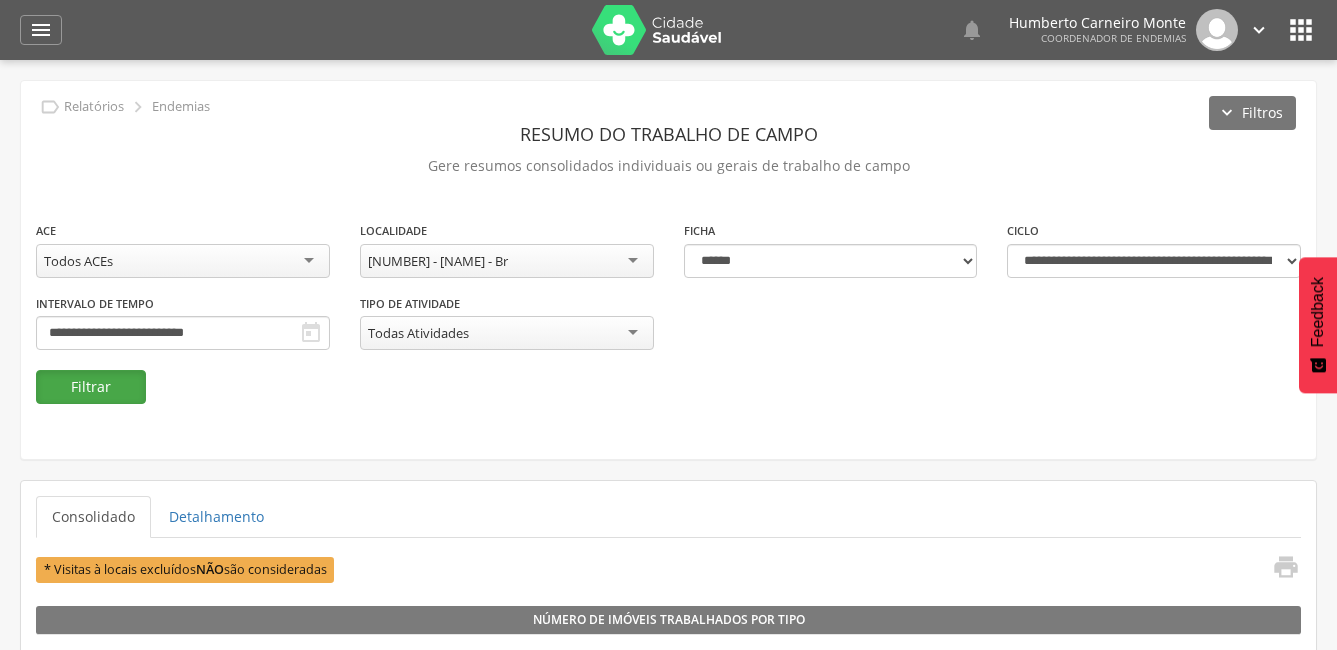click on "Filtrar" at bounding box center (91, 387) 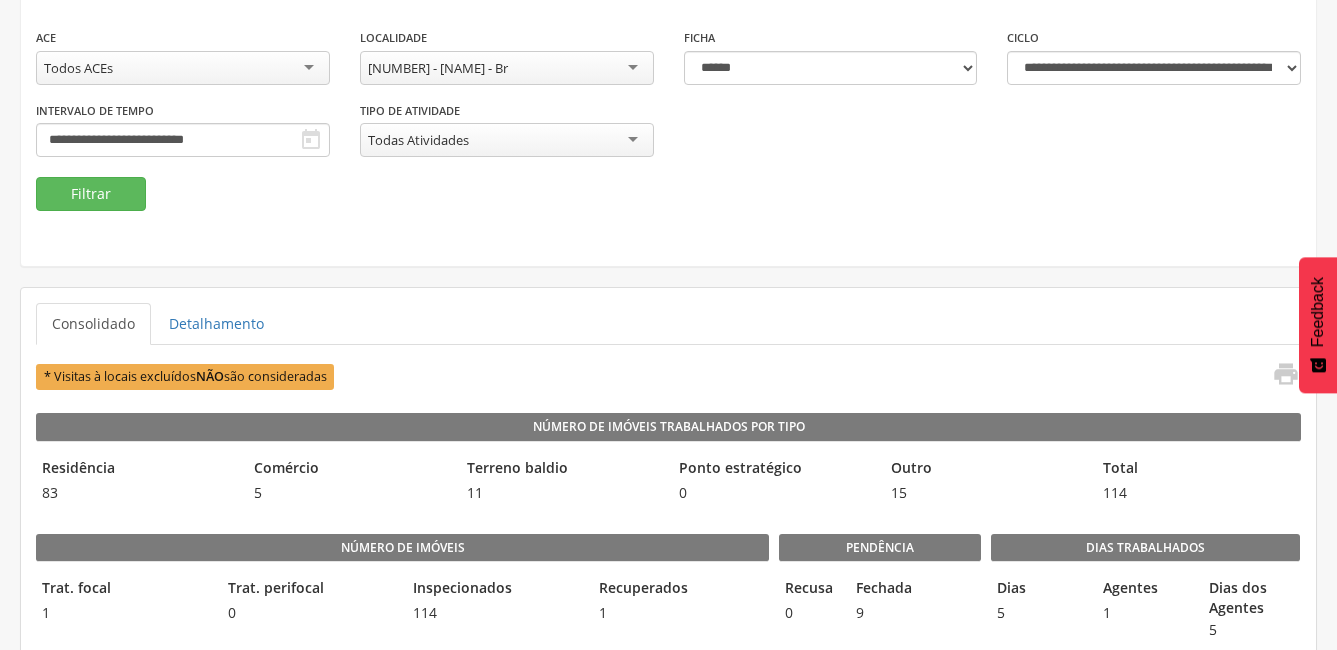 scroll, scrollTop: 0, scrollLeft: 0, axis: both 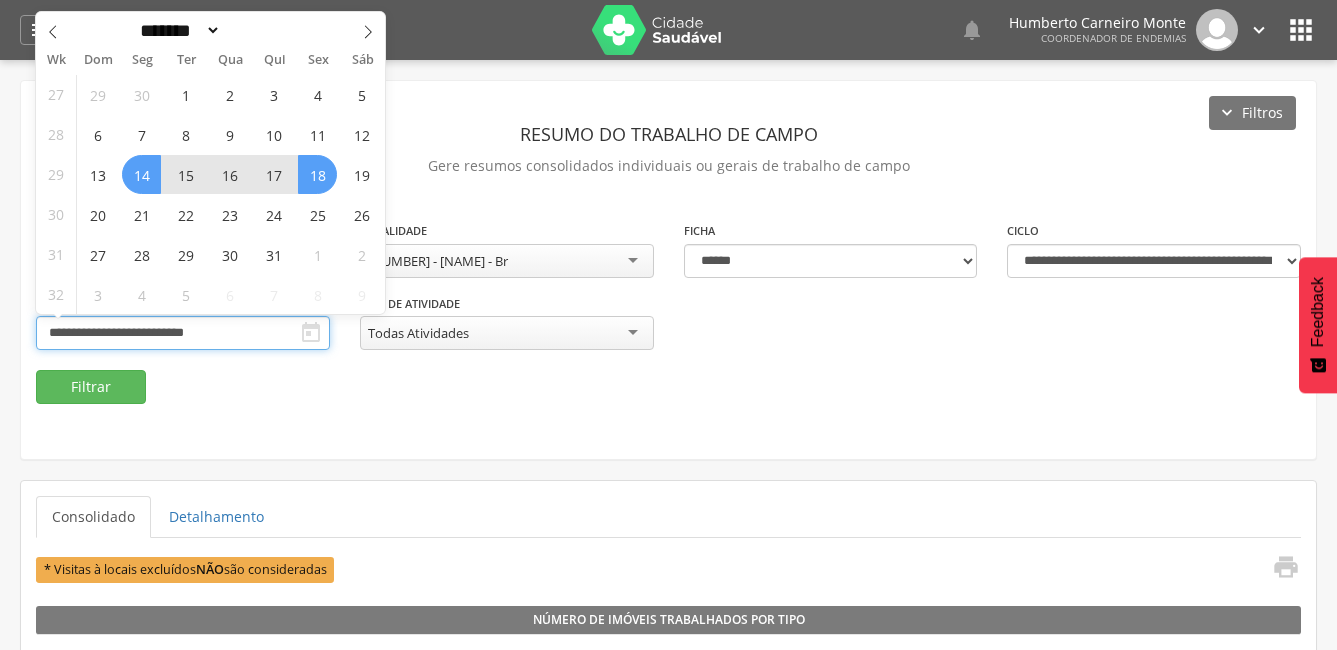click on "**********" at bounding box center [183, 333] 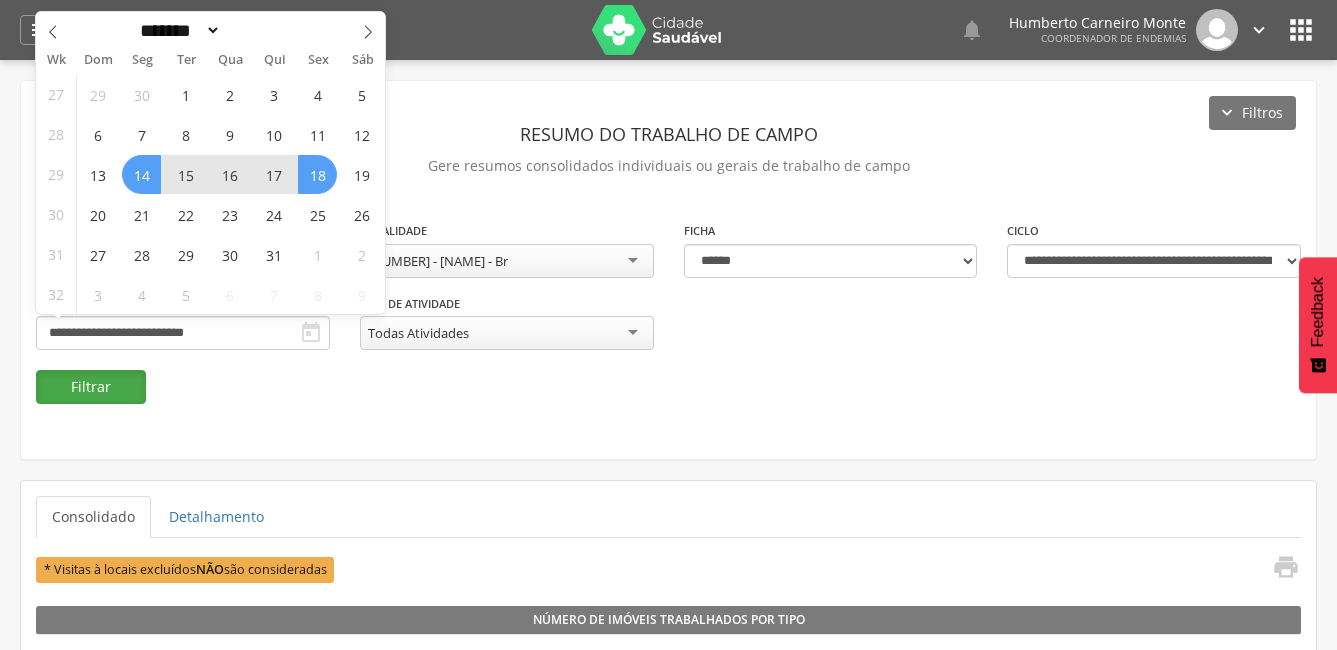 click on "Filtrar" at bounding box center [91, 387] 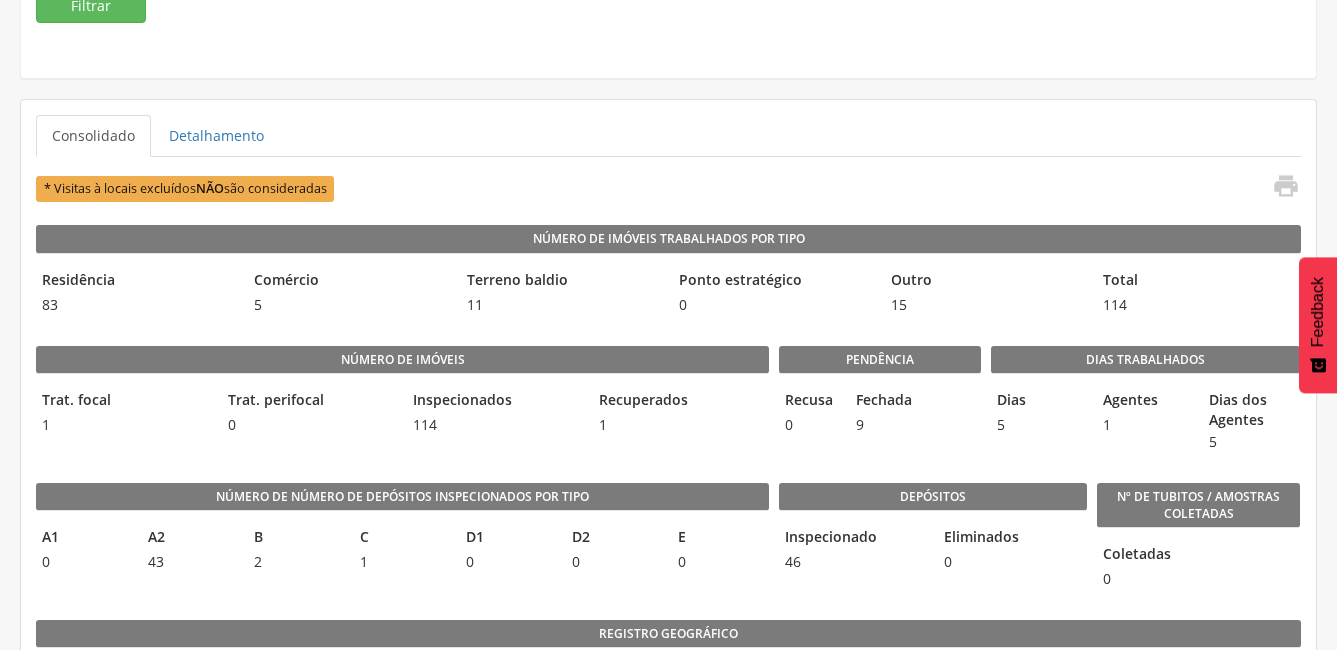 scroll, scrollTop: 100, scrollLeft: 0, axis: vertical 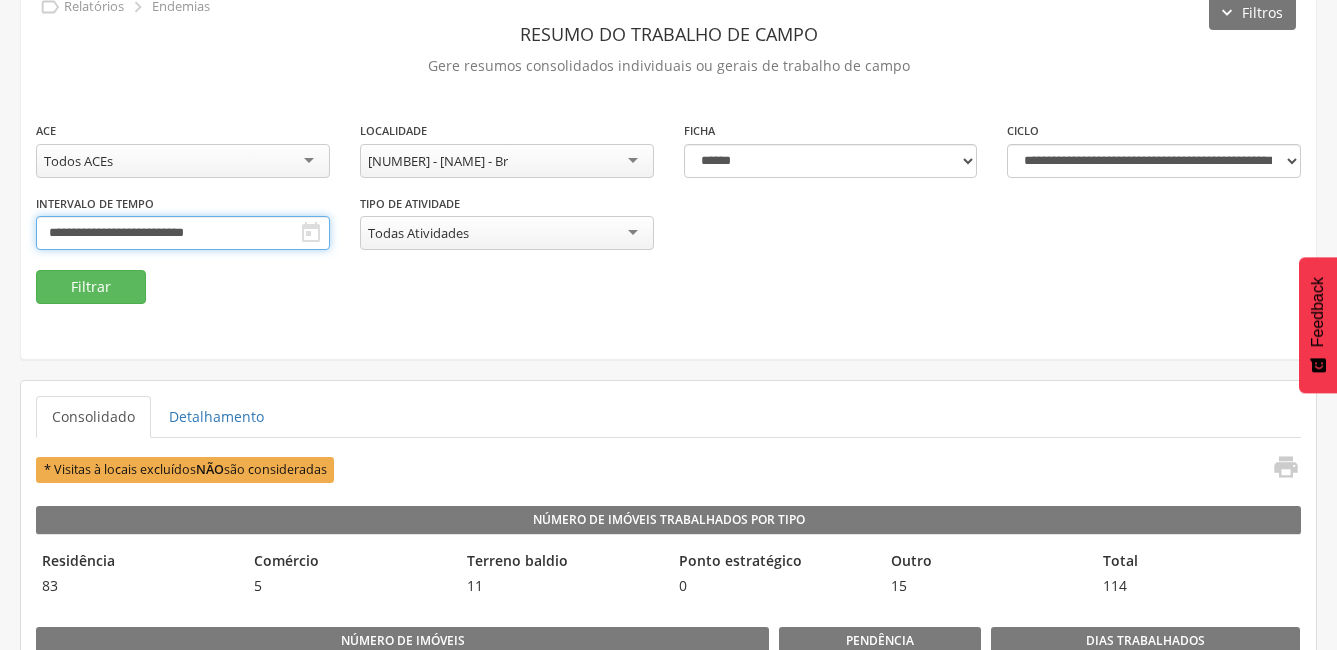 click on "**********" at bounding box center [183, 233] 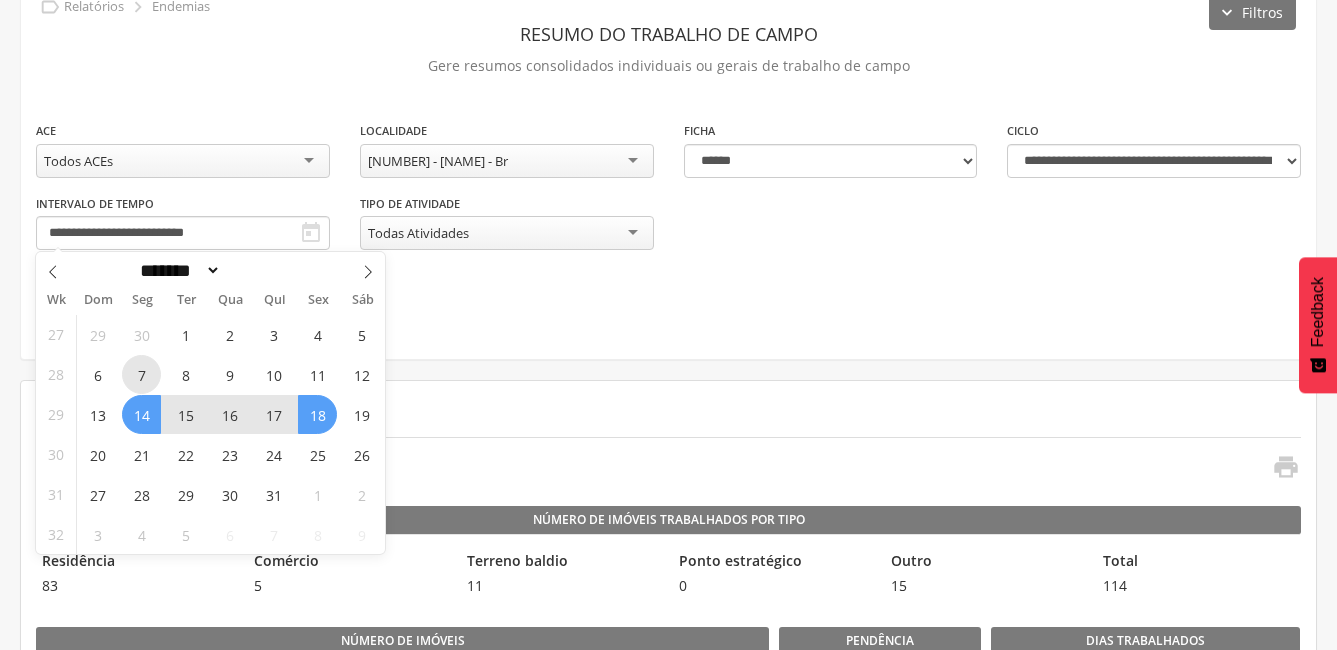 click on "7" at bounding box center (141, 374) 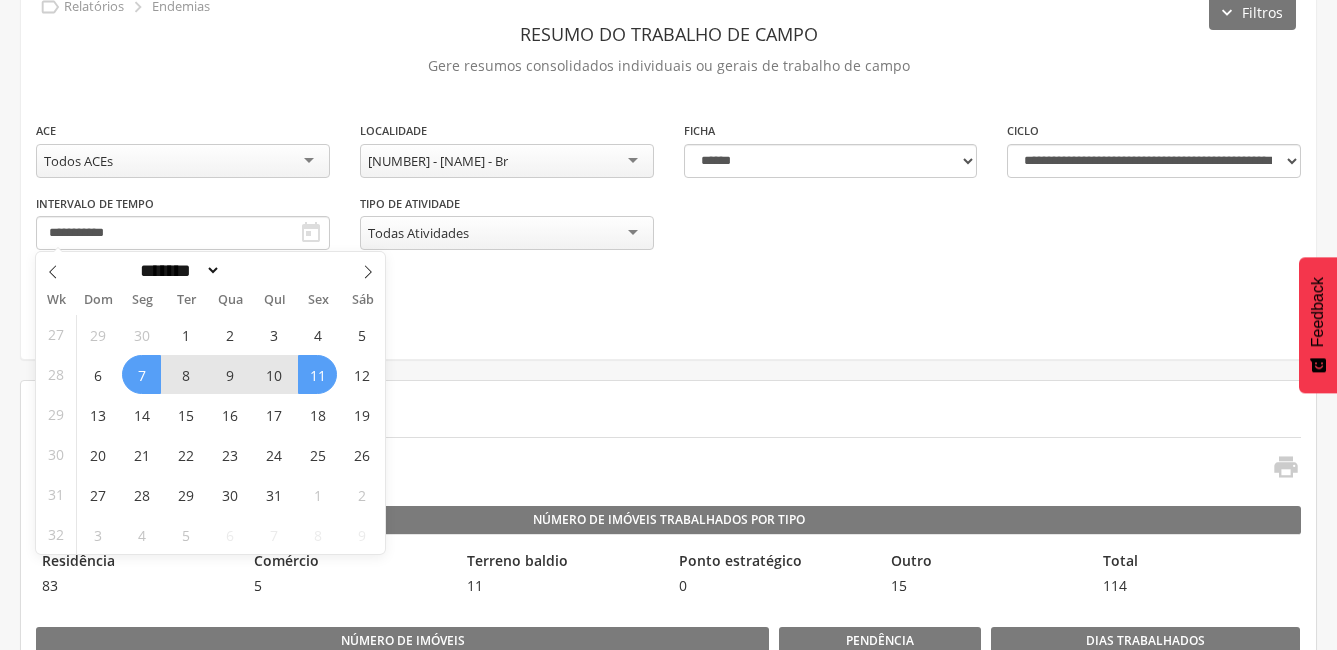 click on "11" at bounding box center [317, 374] 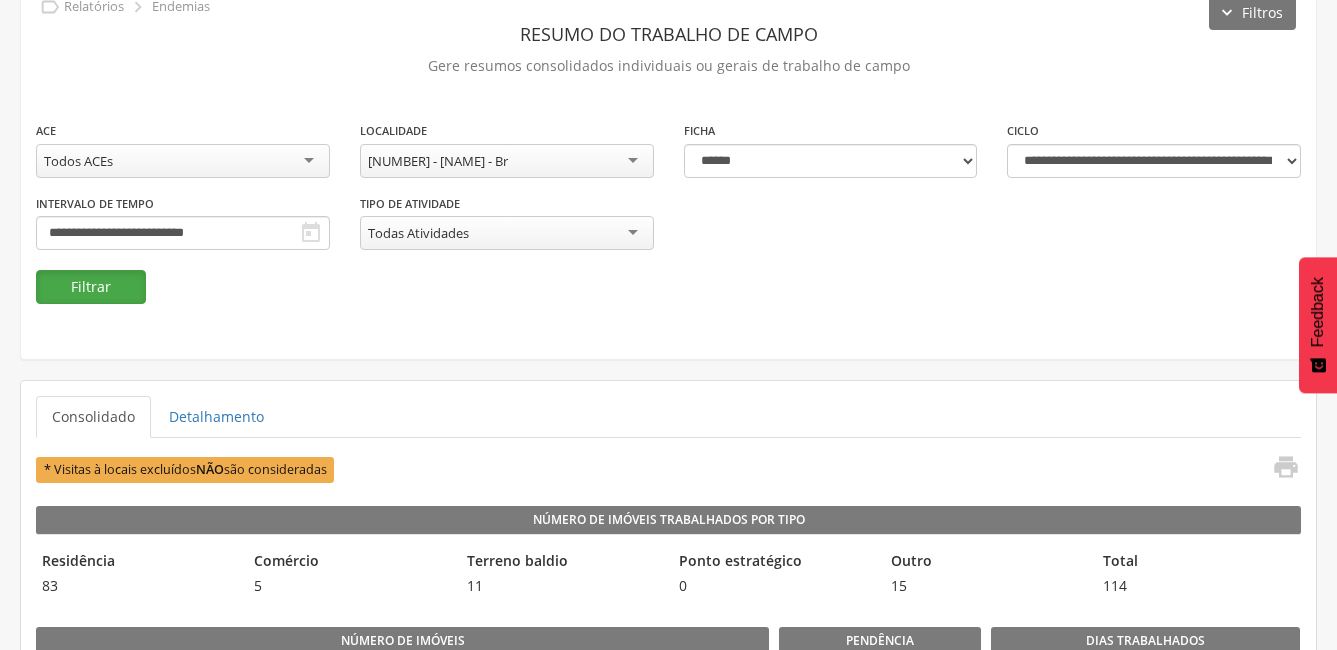 click on "Filtrar" at bounding box center [91, 287] 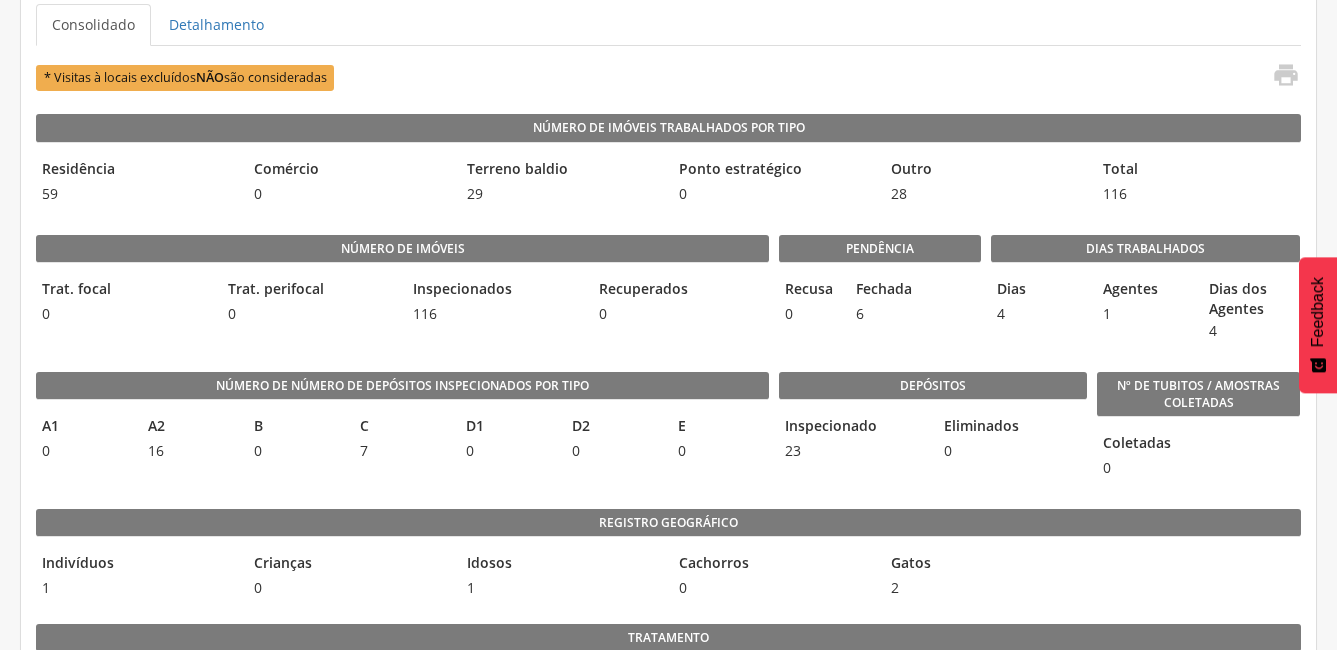 scroll, scrollTop: 200, scrollLeft: 0, axis: vertical 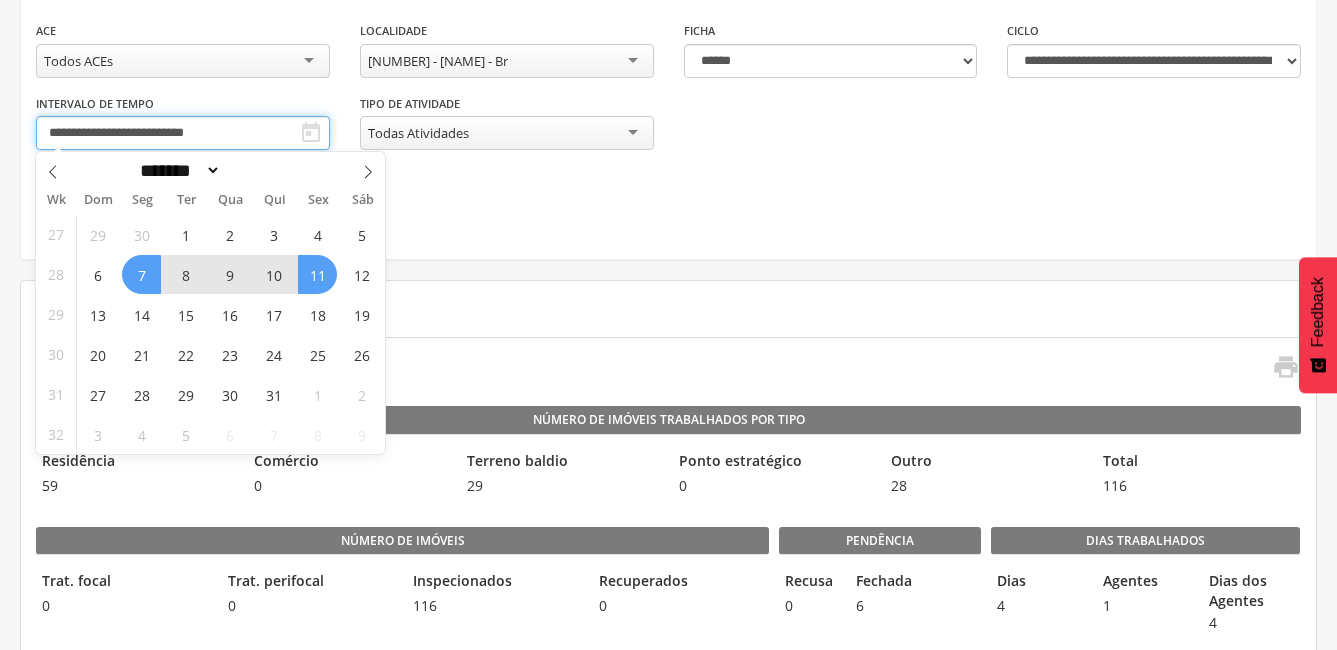 click on "**********" at bounding box center (183, 133) 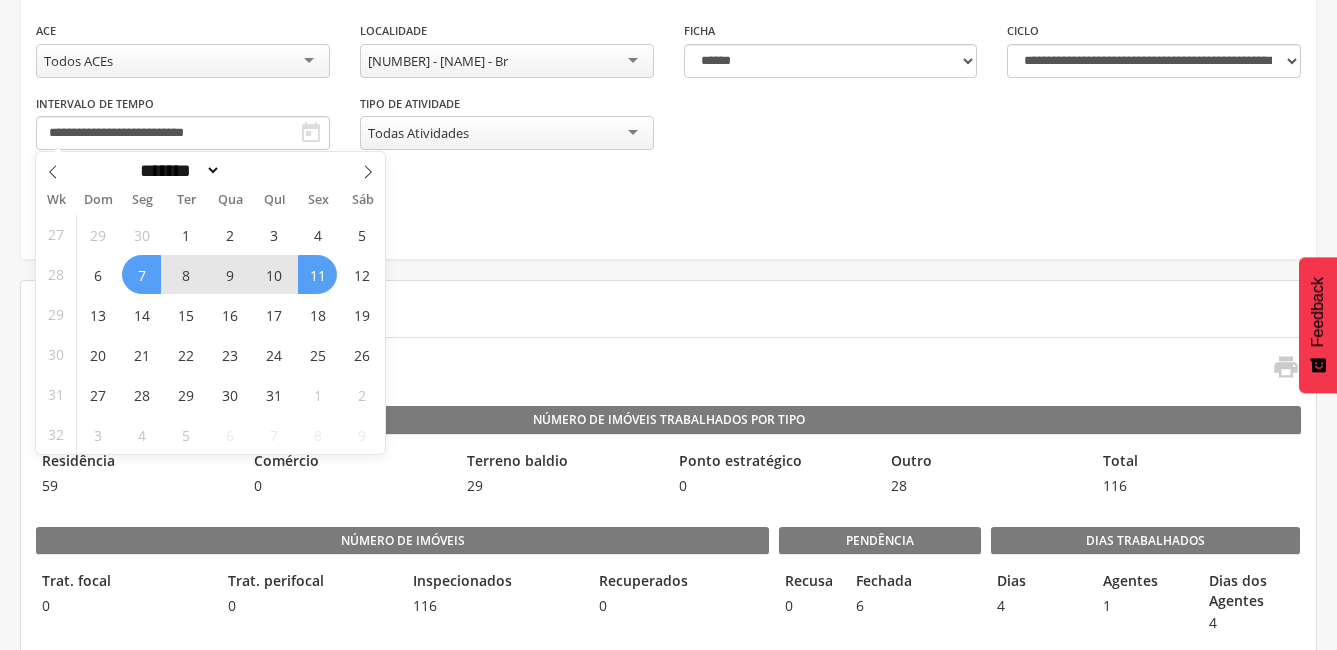 click on "**********" at bounding box center (668, 70) 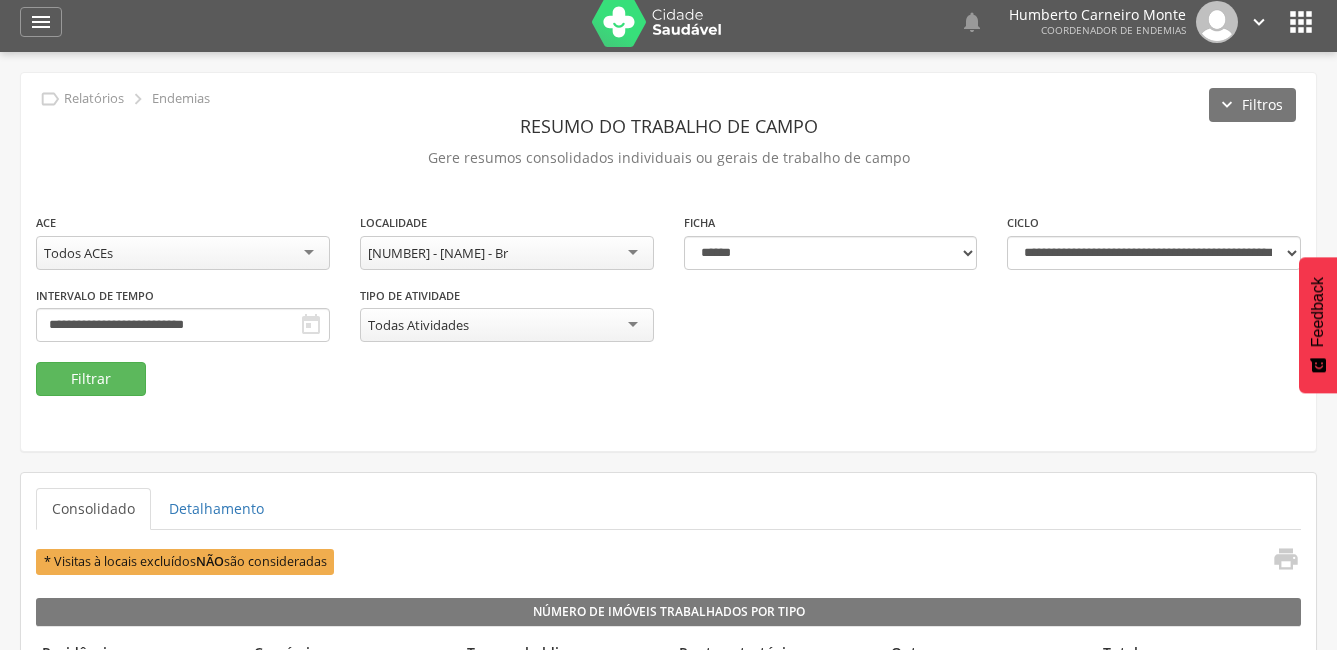 scroll, scrollTop: 0, scrollLeft: 0, axis: both 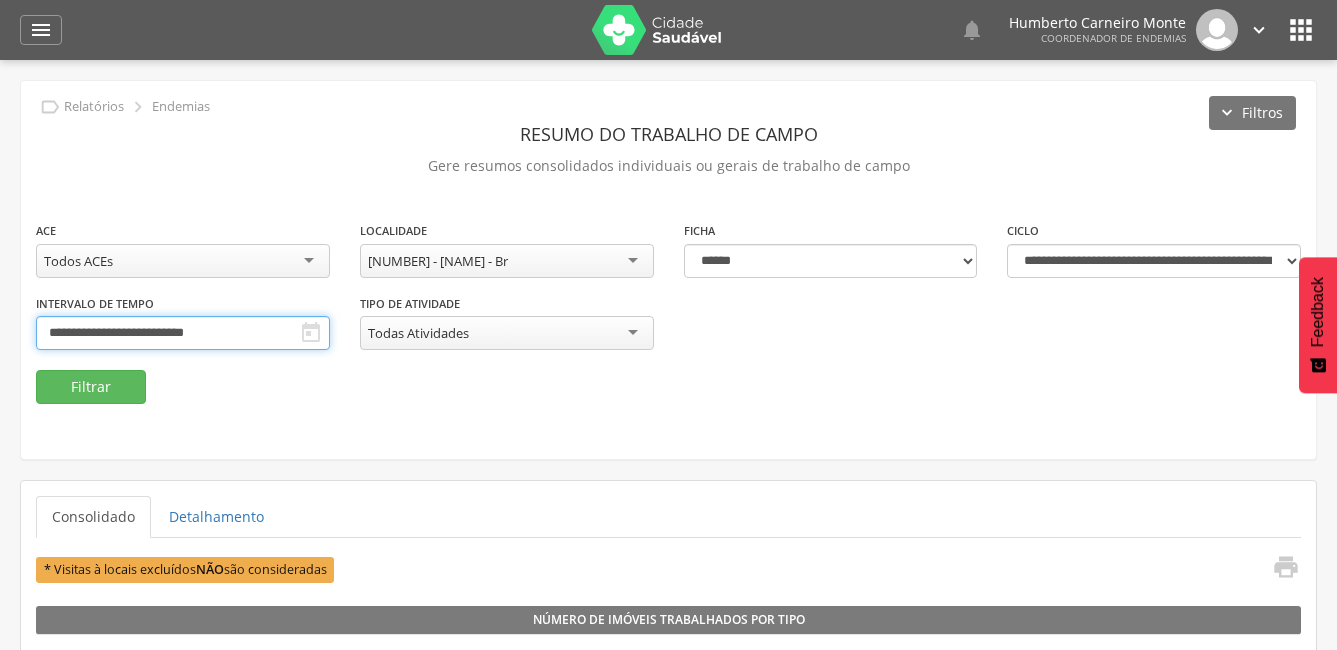 click on "**********" at bounding box center [183, 333] 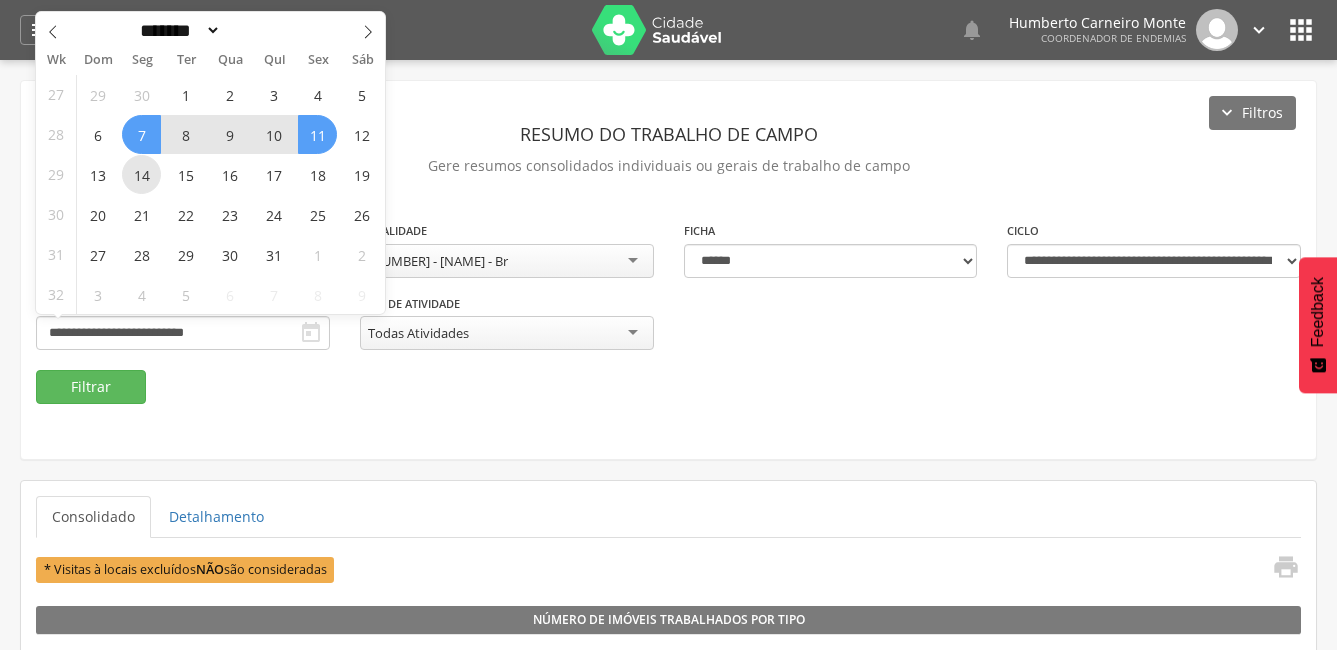 click on "14" at bounding box center [141, 174] 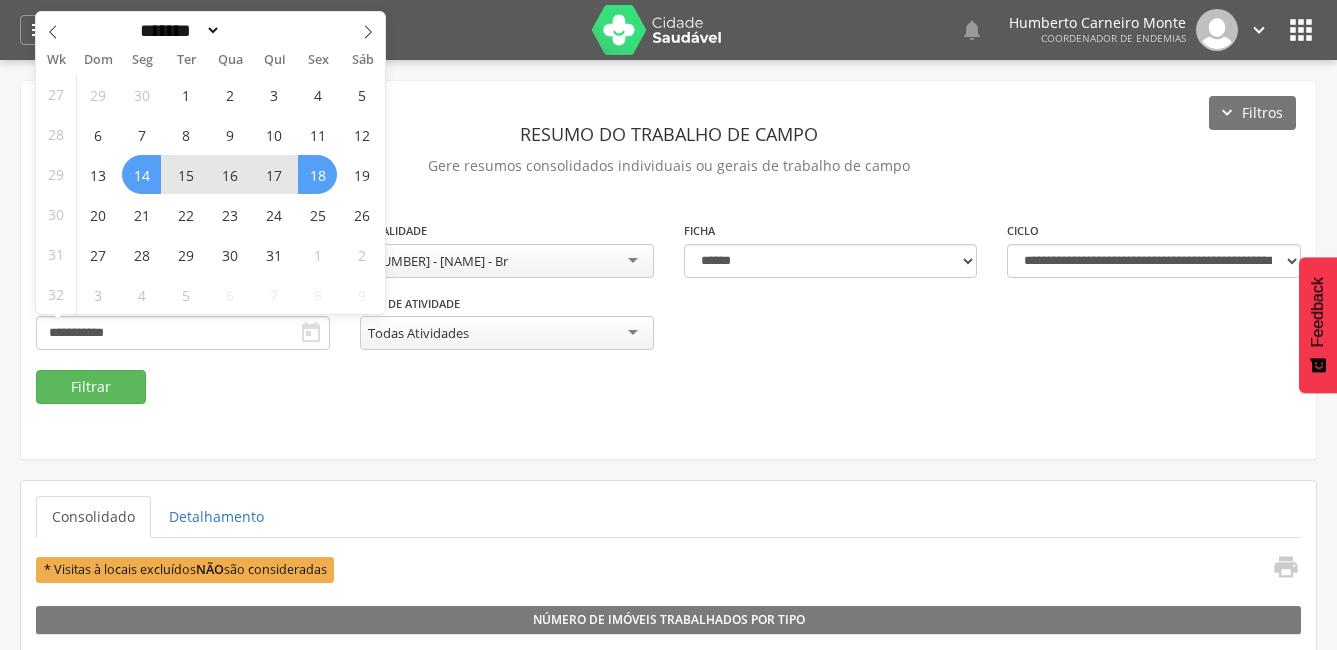 click on "18" at bounding box center (317, 174) 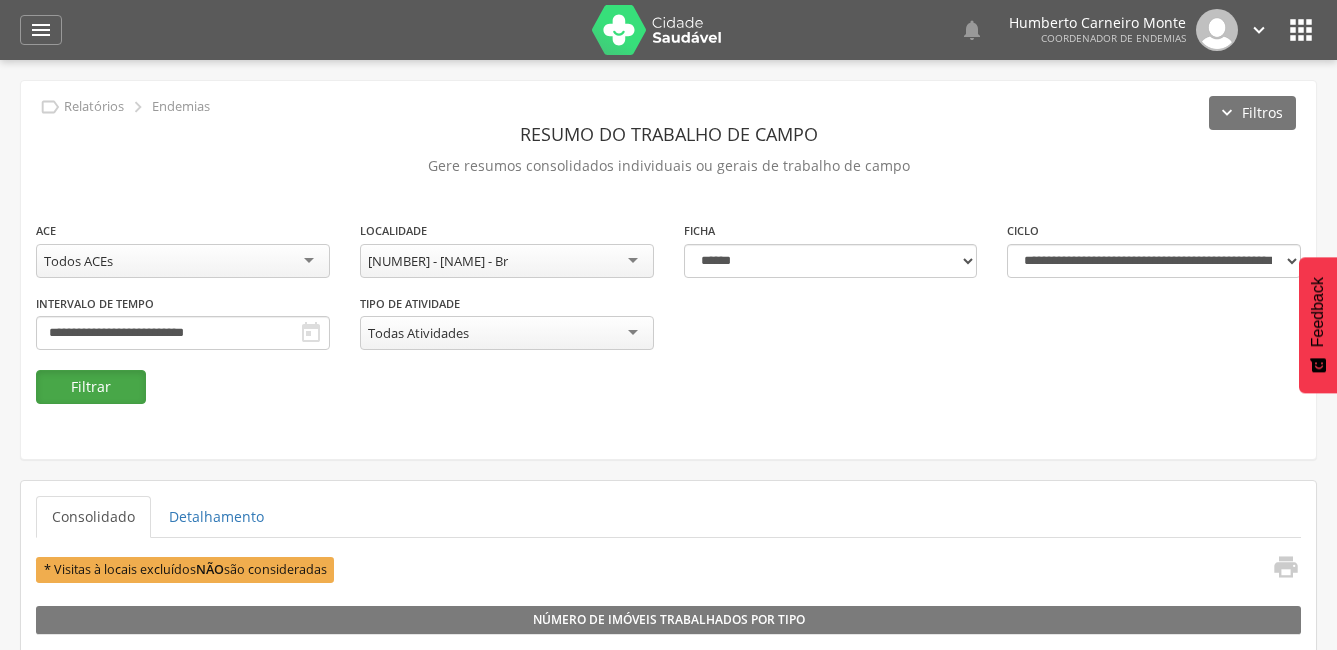 click on "Filtrar" at bounding box center [91, 387] 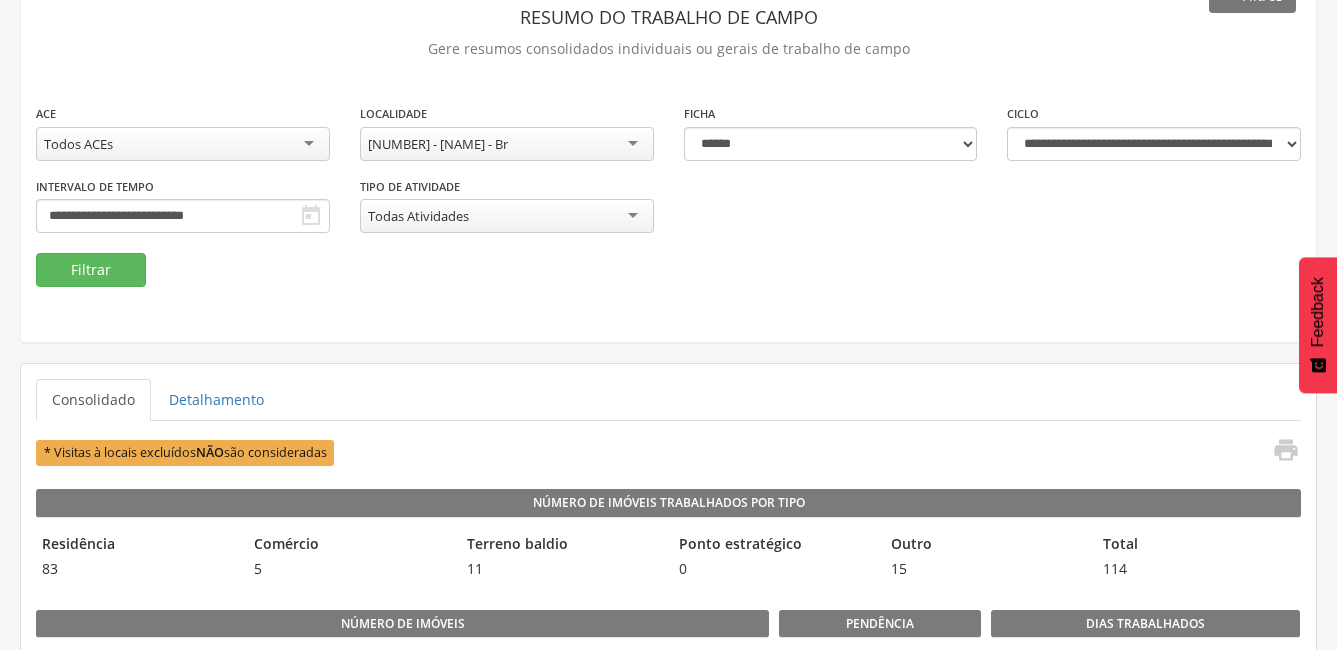 scroll, scrollTop: 100, scrollLeft: 0, axis: vertical 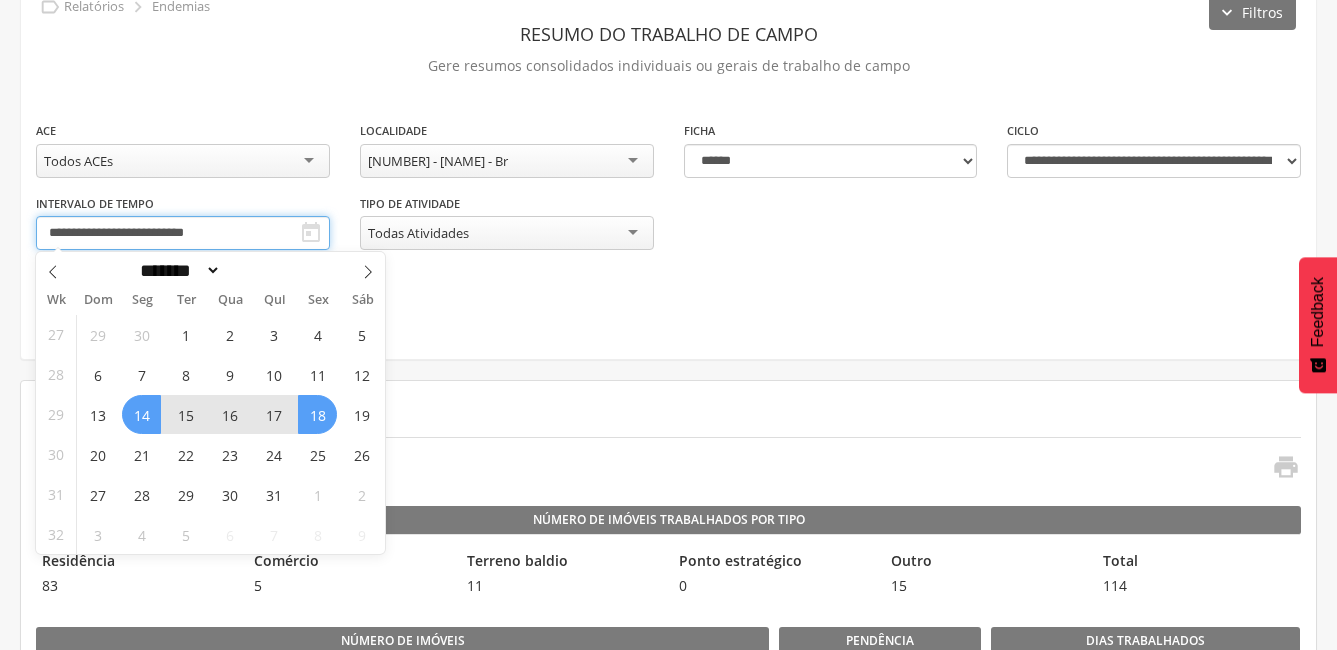 click on "**********" at bounding box center (183, 233) 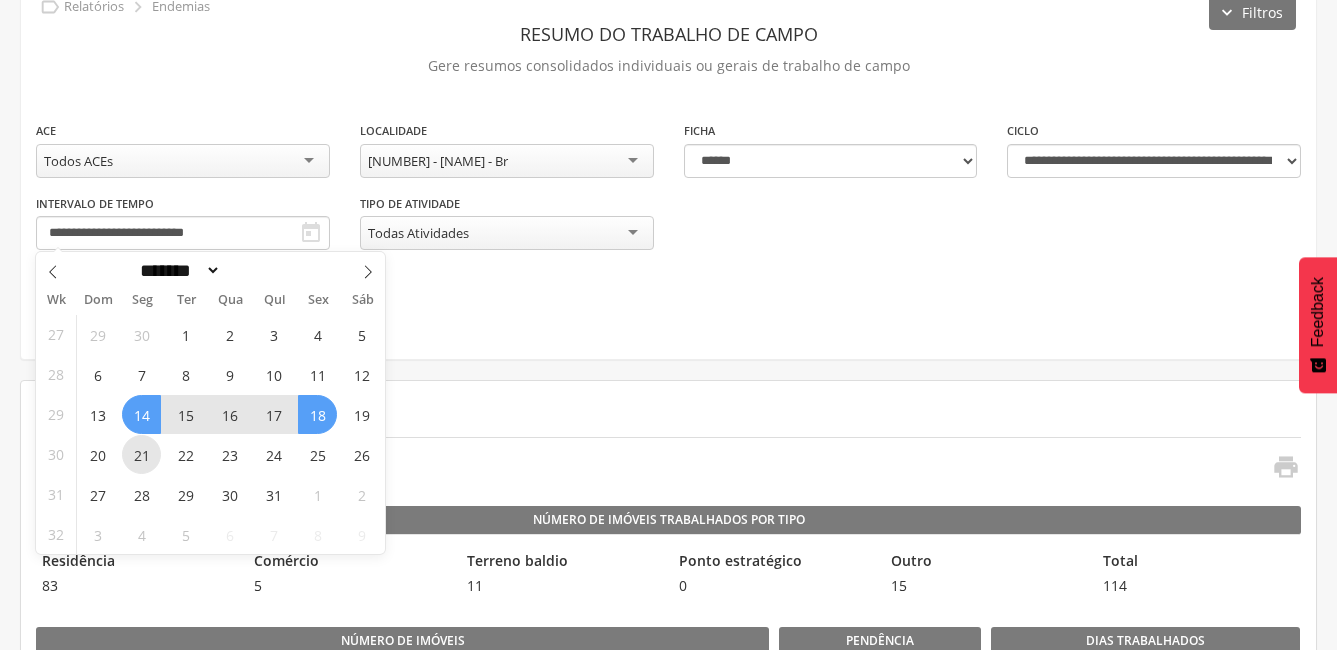 click on "21" at bounding box center (141, 454) 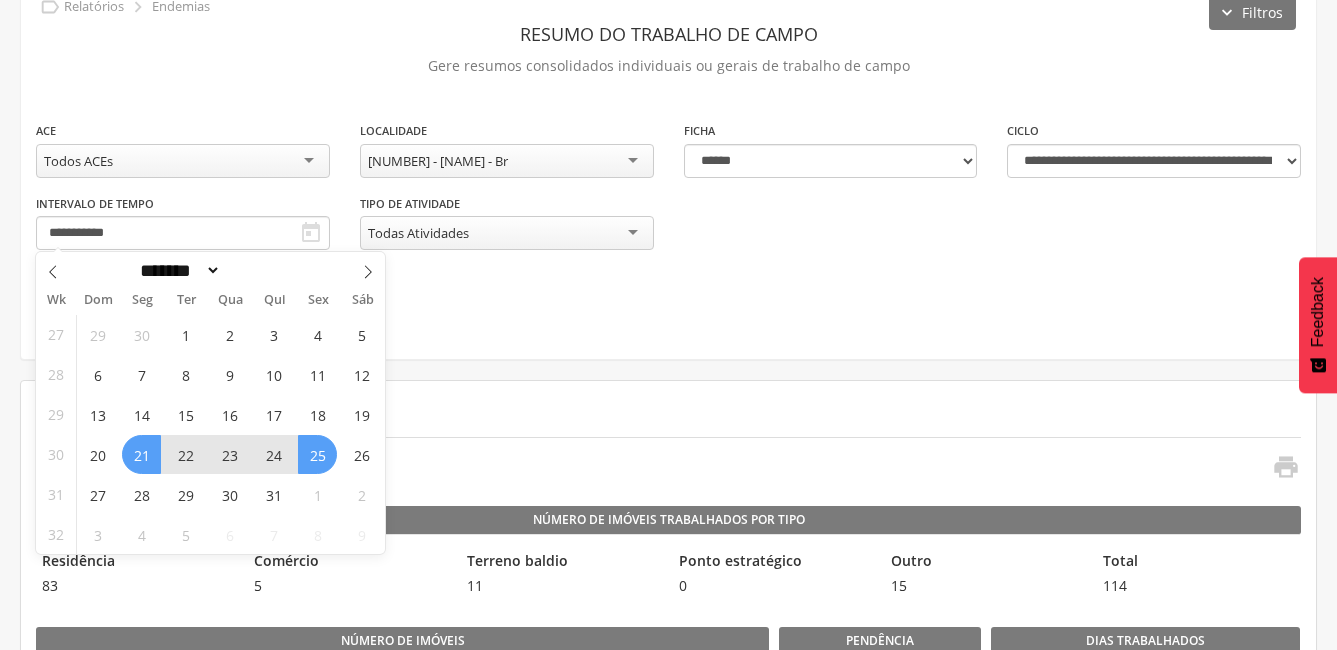 click on "25" at bounding box center (317, 454) 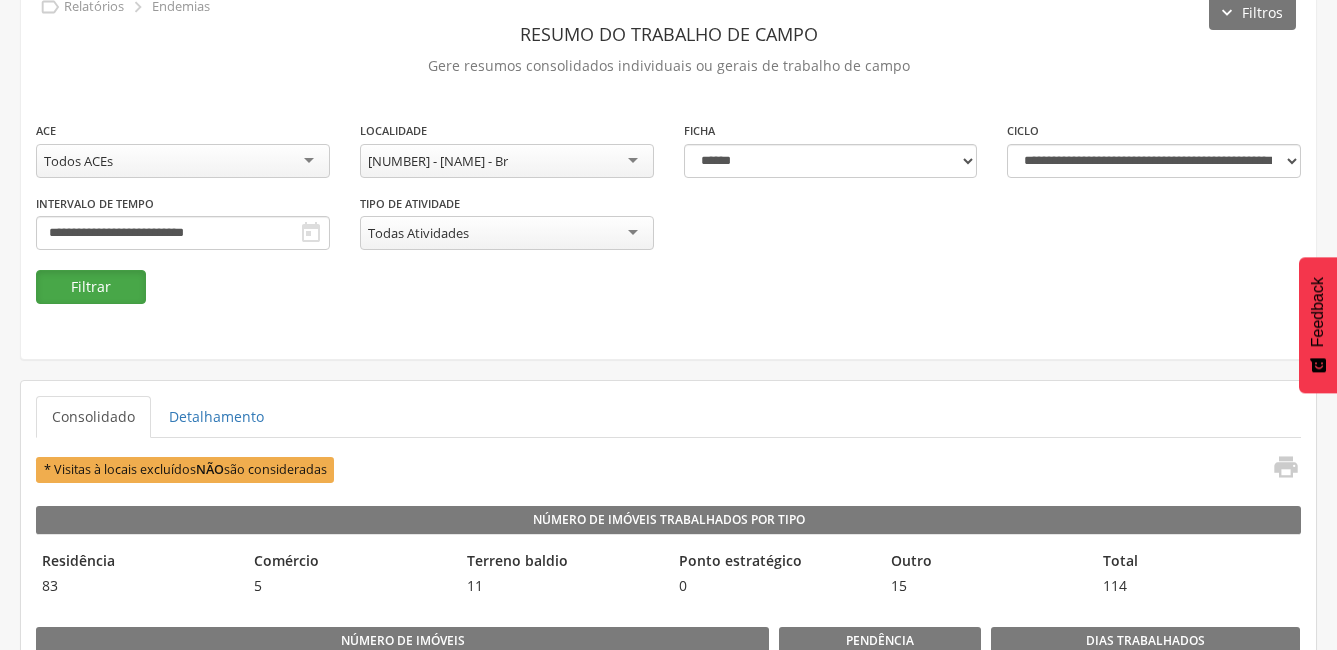 click on "Filtrar" at bounding box center (91, 287) 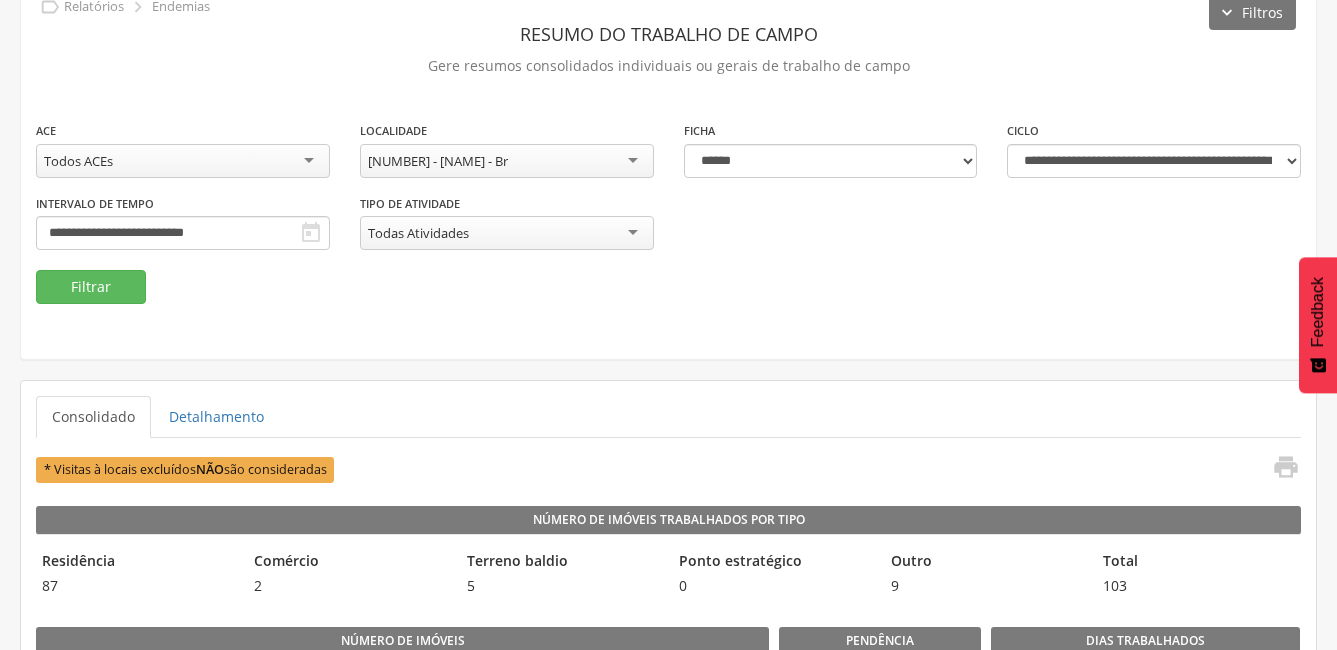 scroll, scrollTop: 0, scrollLeft: 0, axis: both 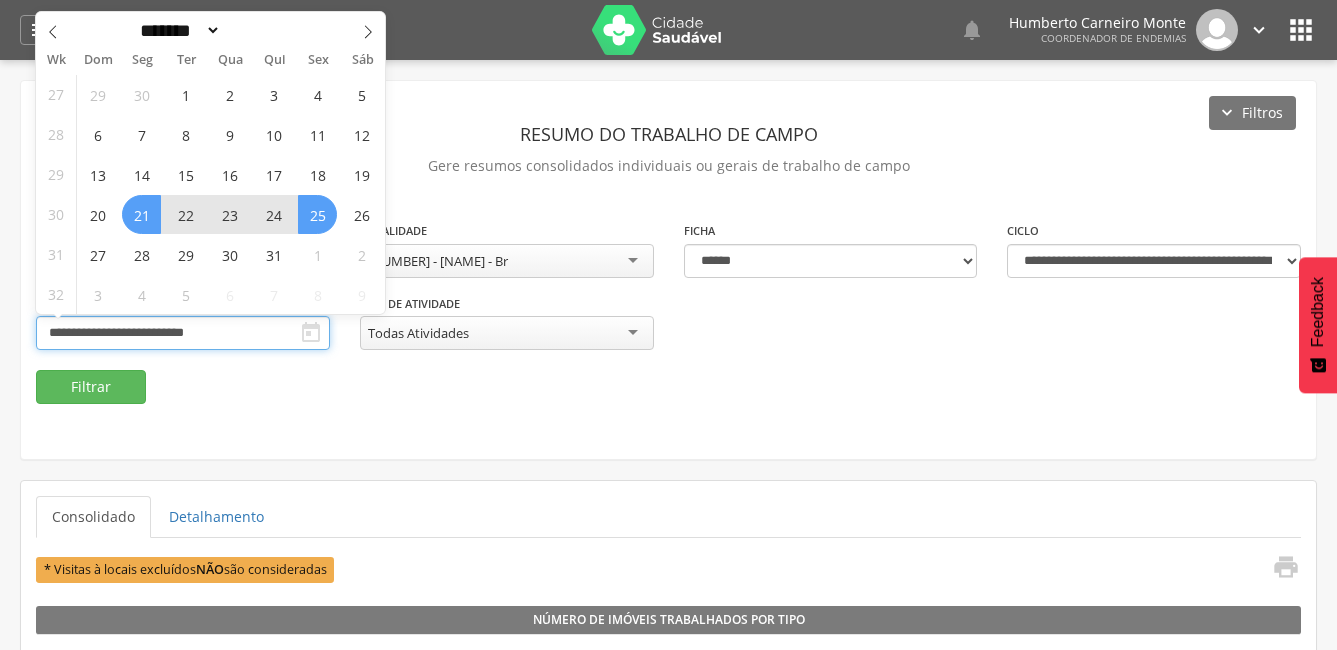 click on "**********" at bounding box center (183, 333) 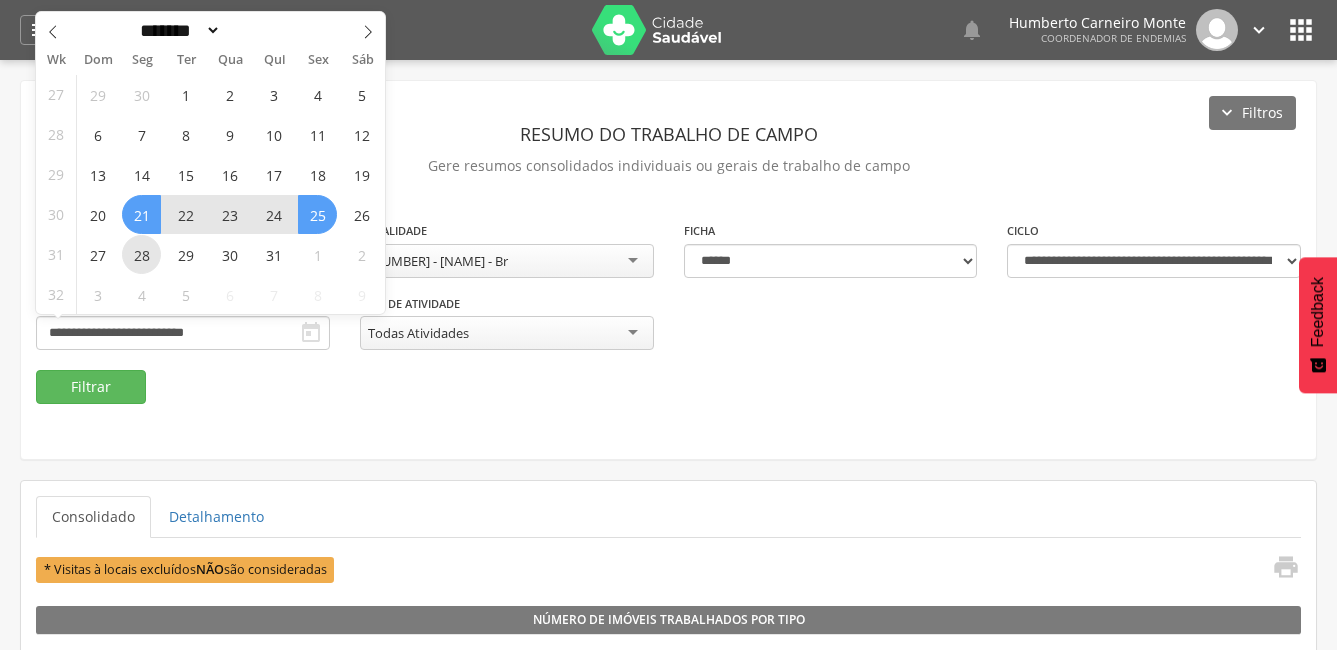 click on "28" at bounding box center [141, 254] 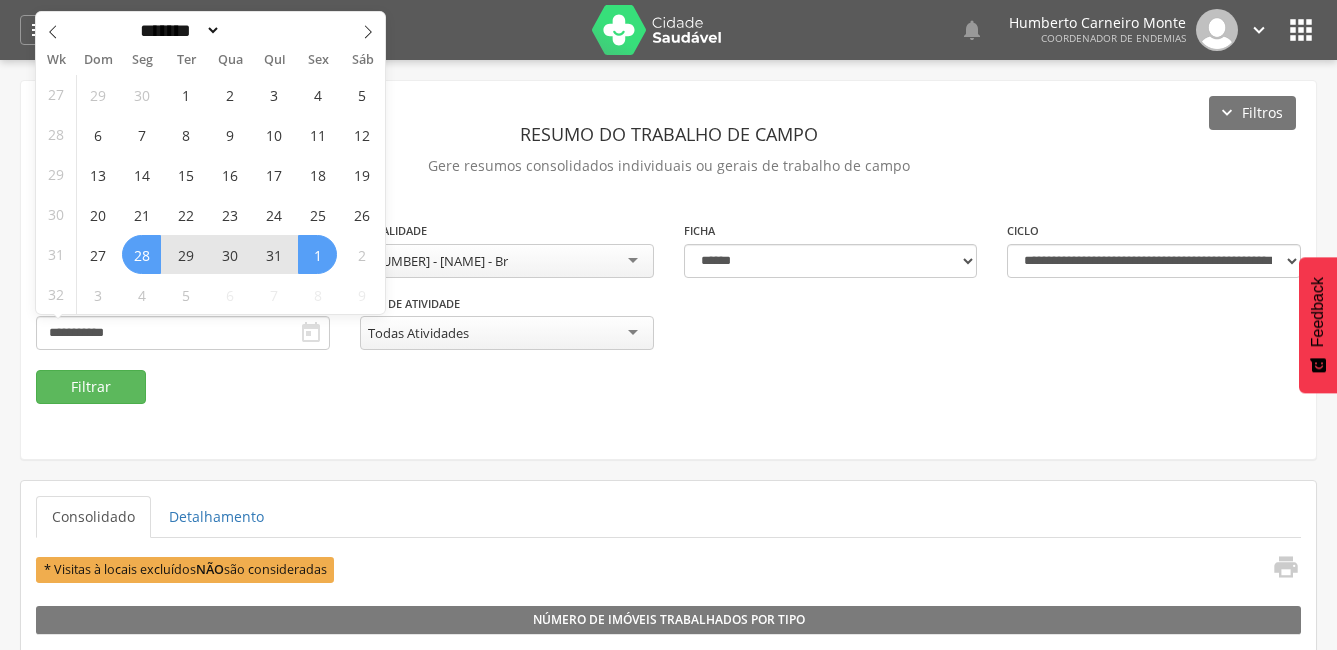click on "1" at bounding box center [317, 254] 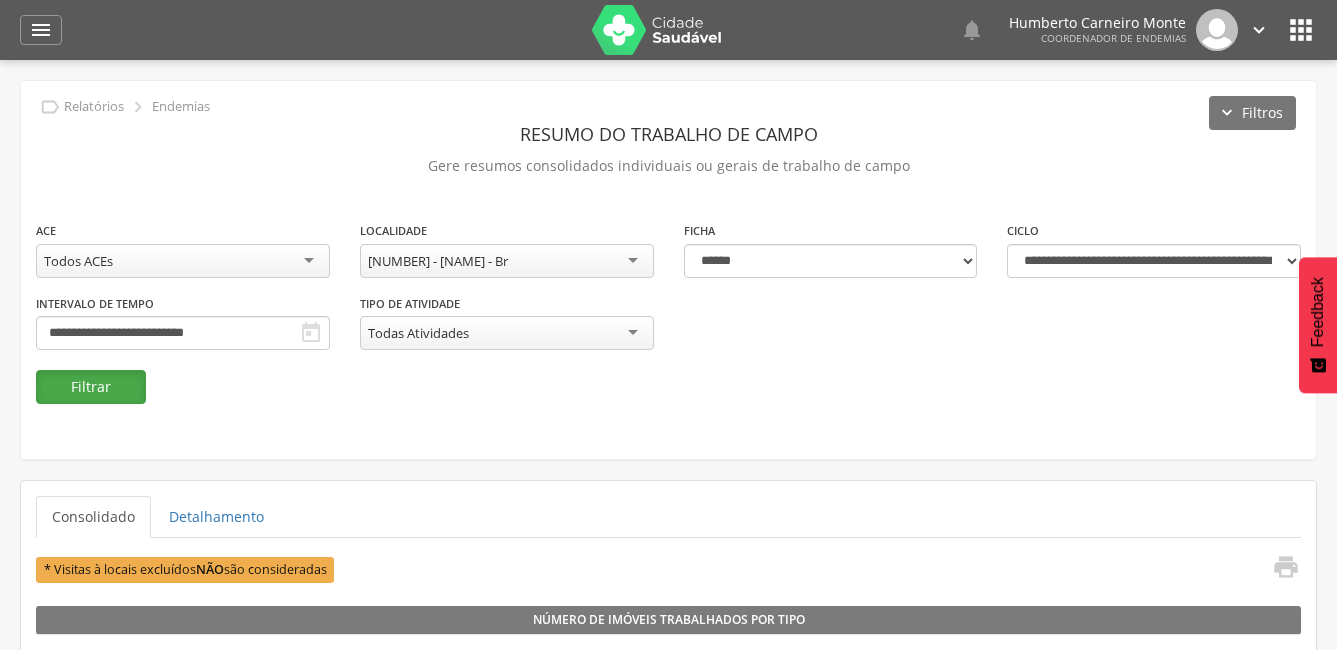 click on "Filtrar" at bounding box center (91, 387) 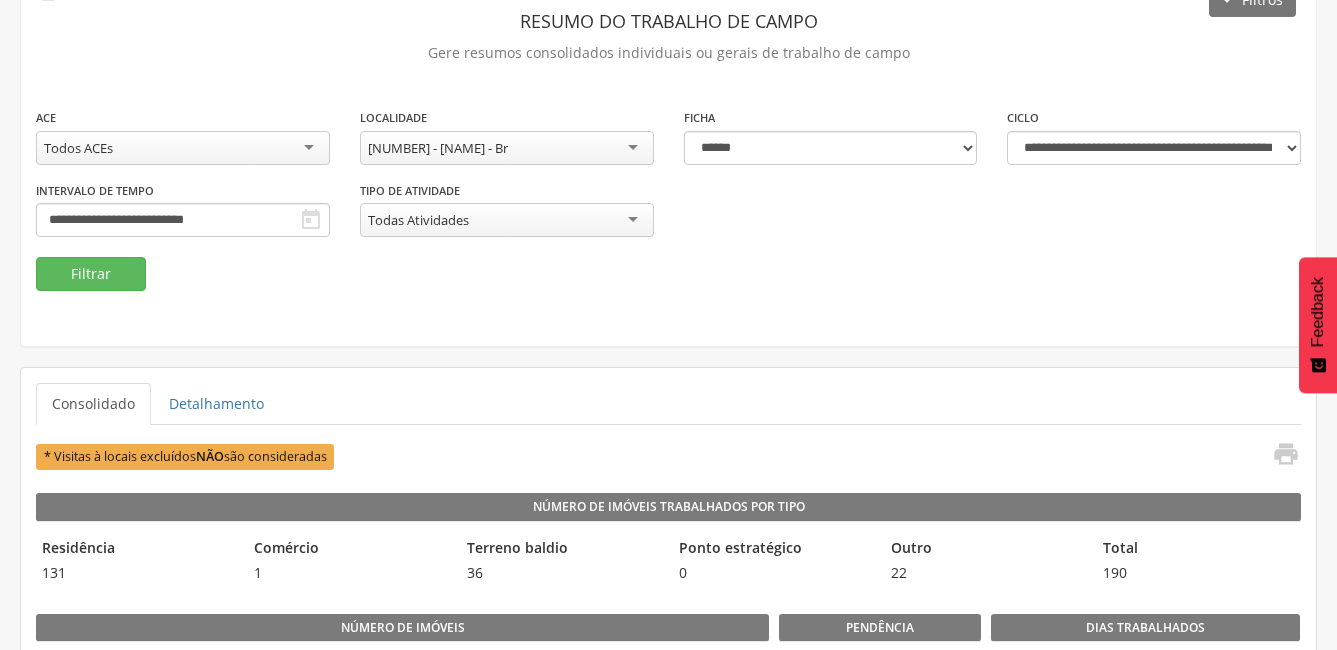 scroll, scrollTop: 0, scrollLeft: 0, axis: both 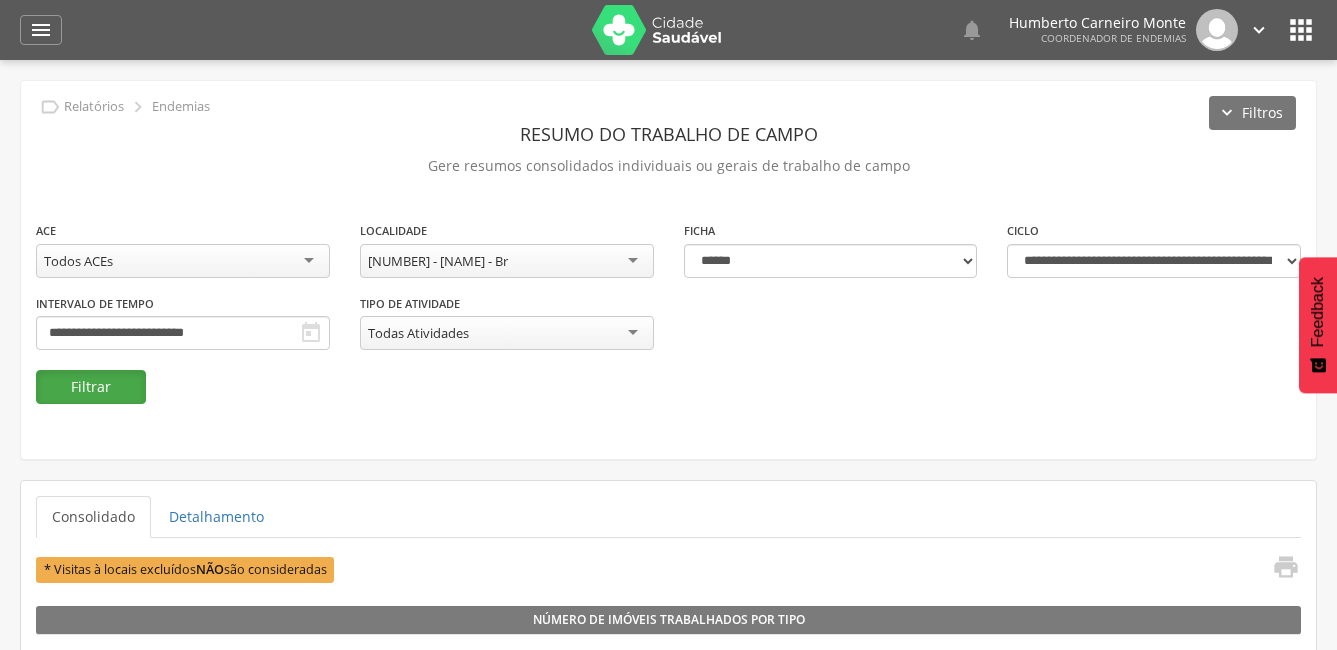 click on "Filtrar" at bounding box center (91, 387) 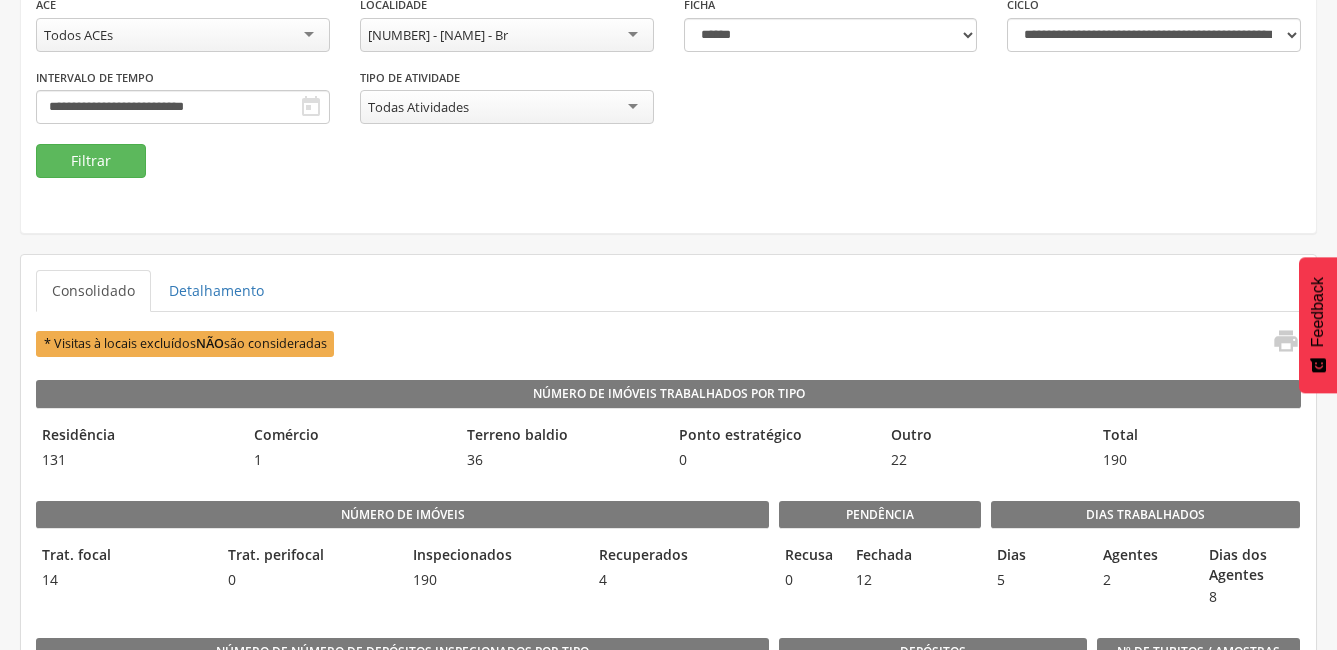 scroll, scrollTop: 0, scrollLeft: 0, axis: both 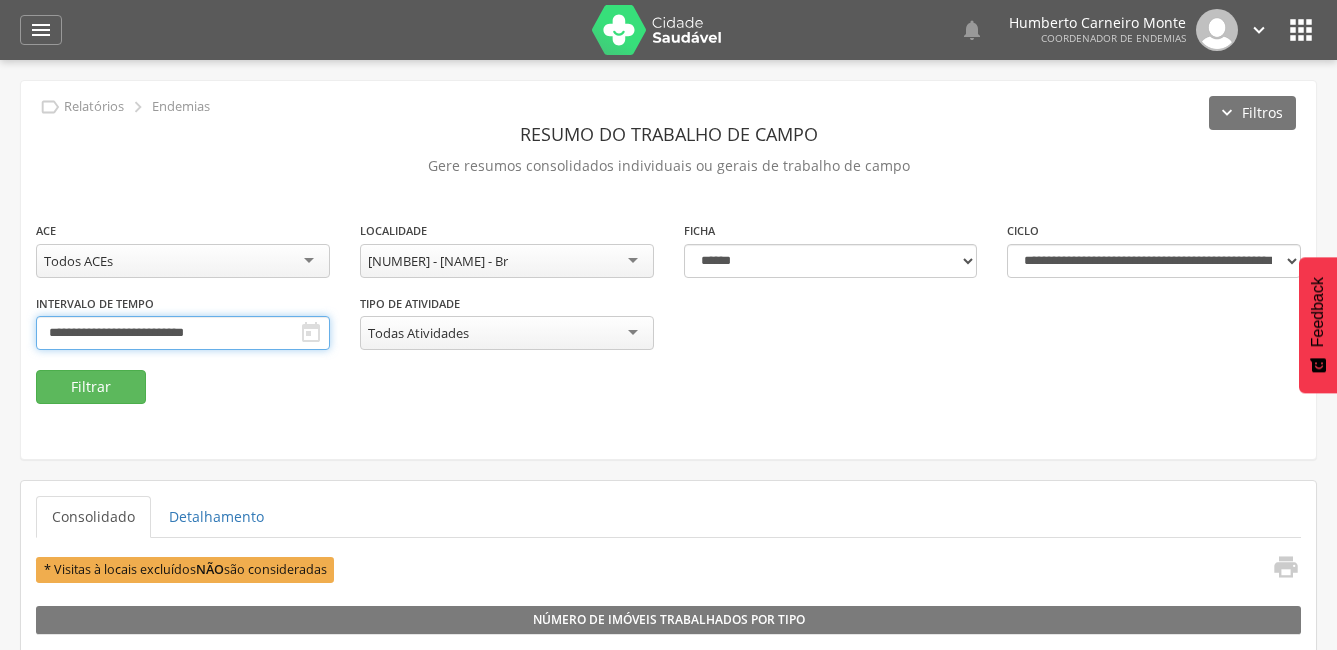 click on "**********" at bounding box center (183, 333) 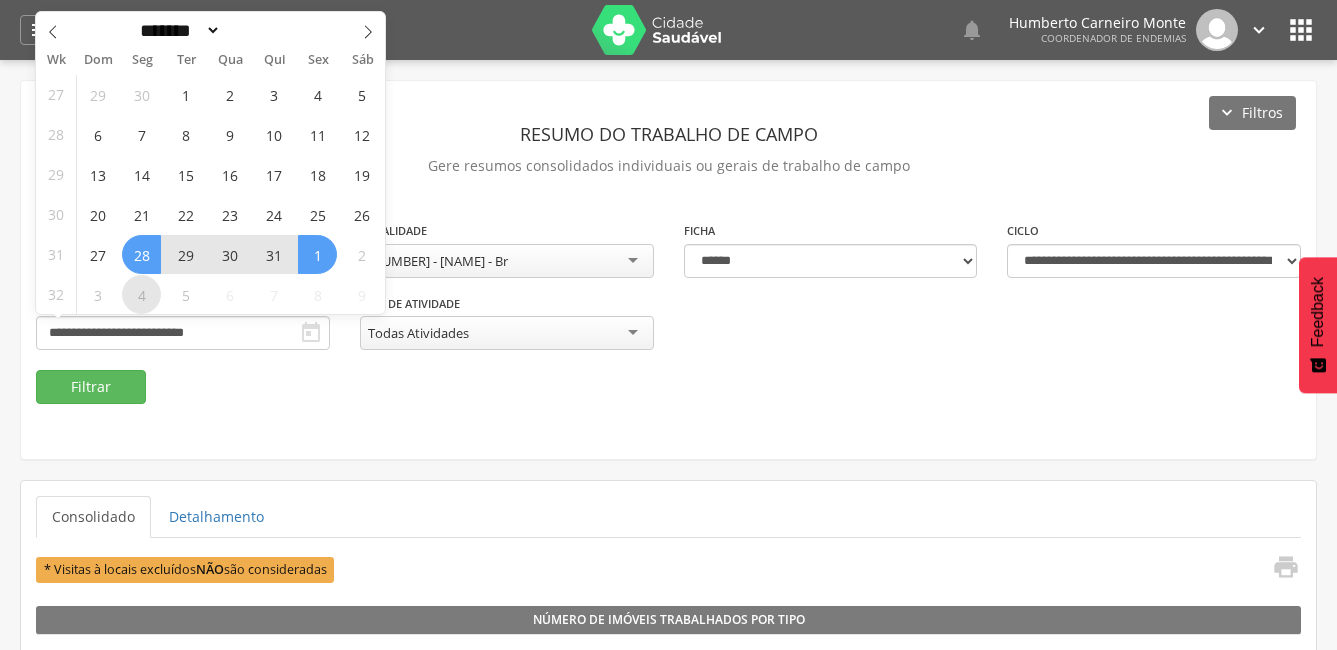 click on "4" at bounding box center [141, 294] 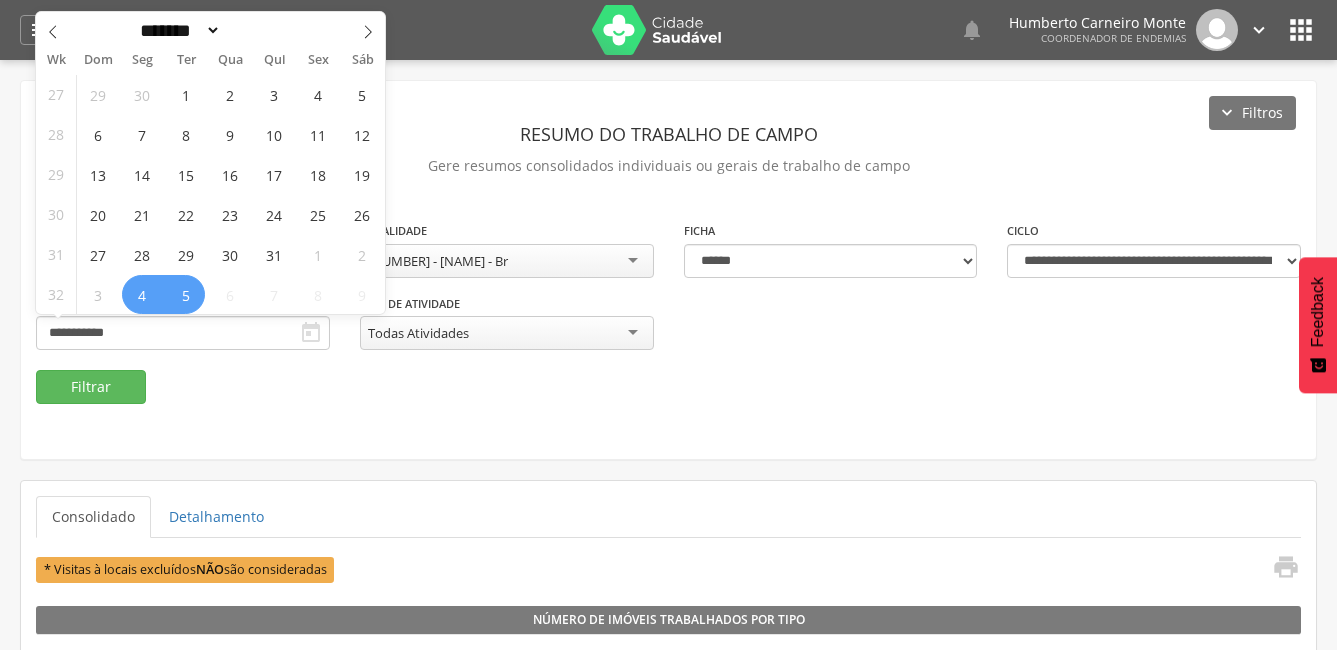 type 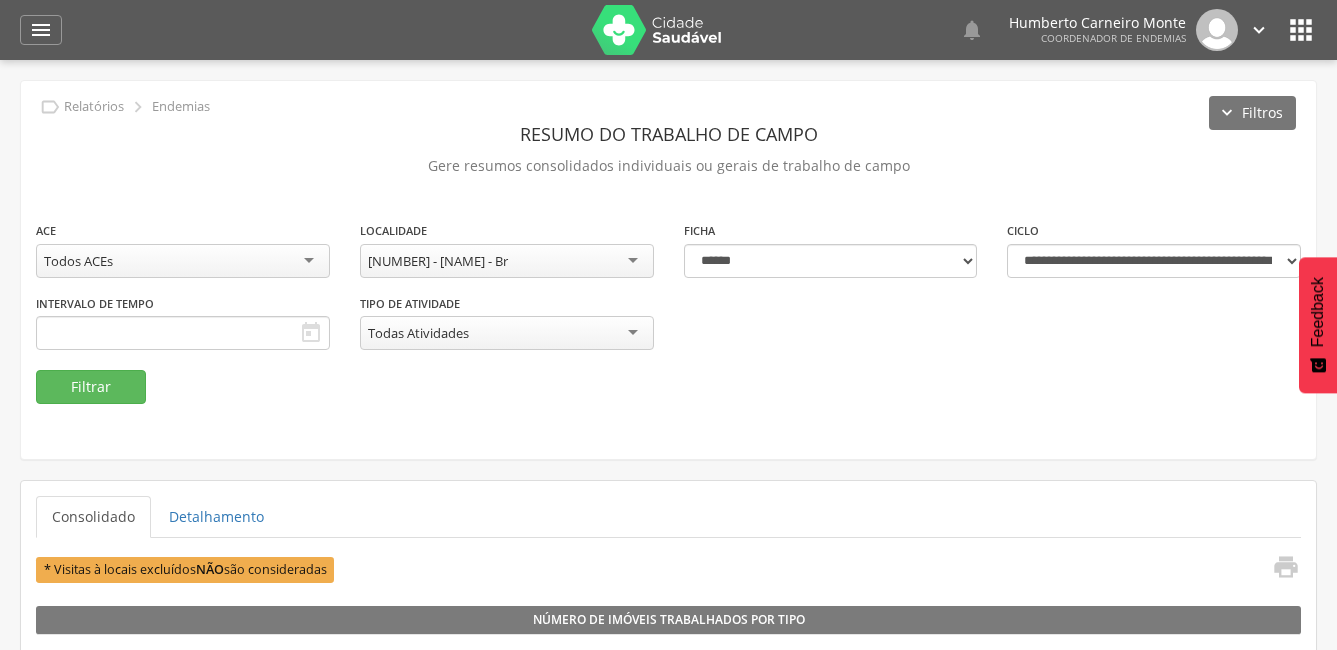 click on "**********" at bounding box center [668, 312] 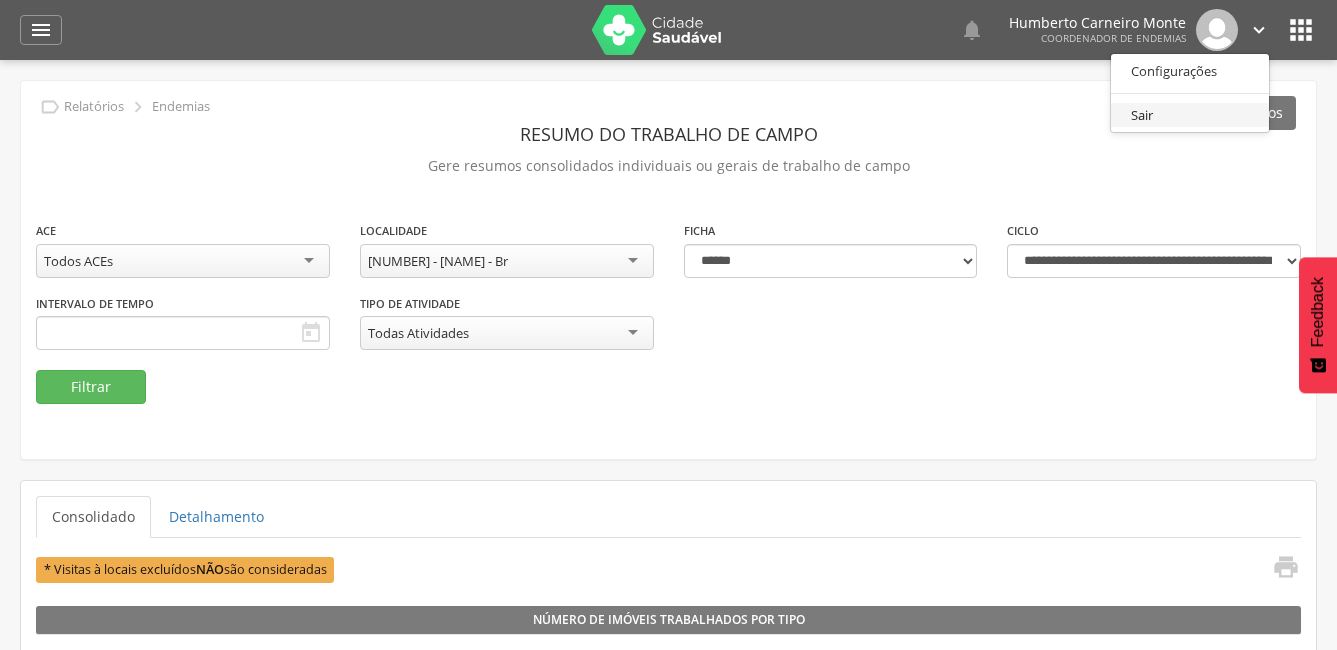 click on "Sair" at bounding box center [1190, 115] 